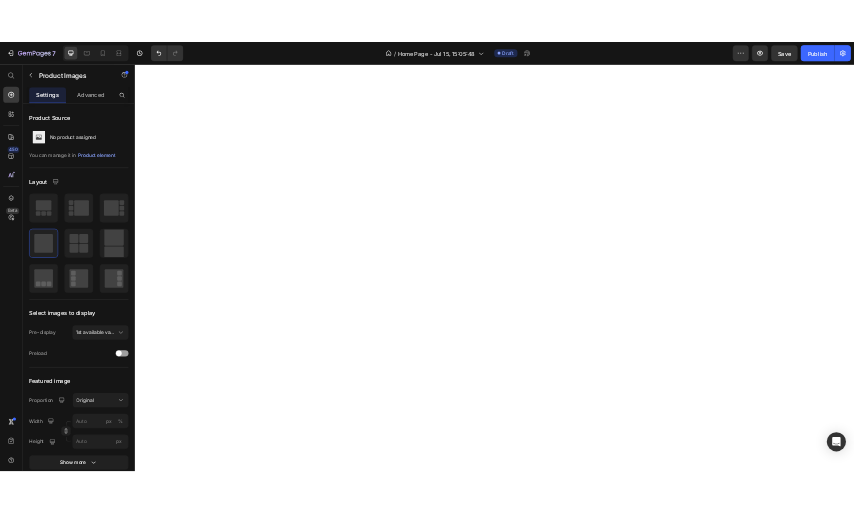 scroll, scrollTop: 0, scrollLeft: 0, axis: both 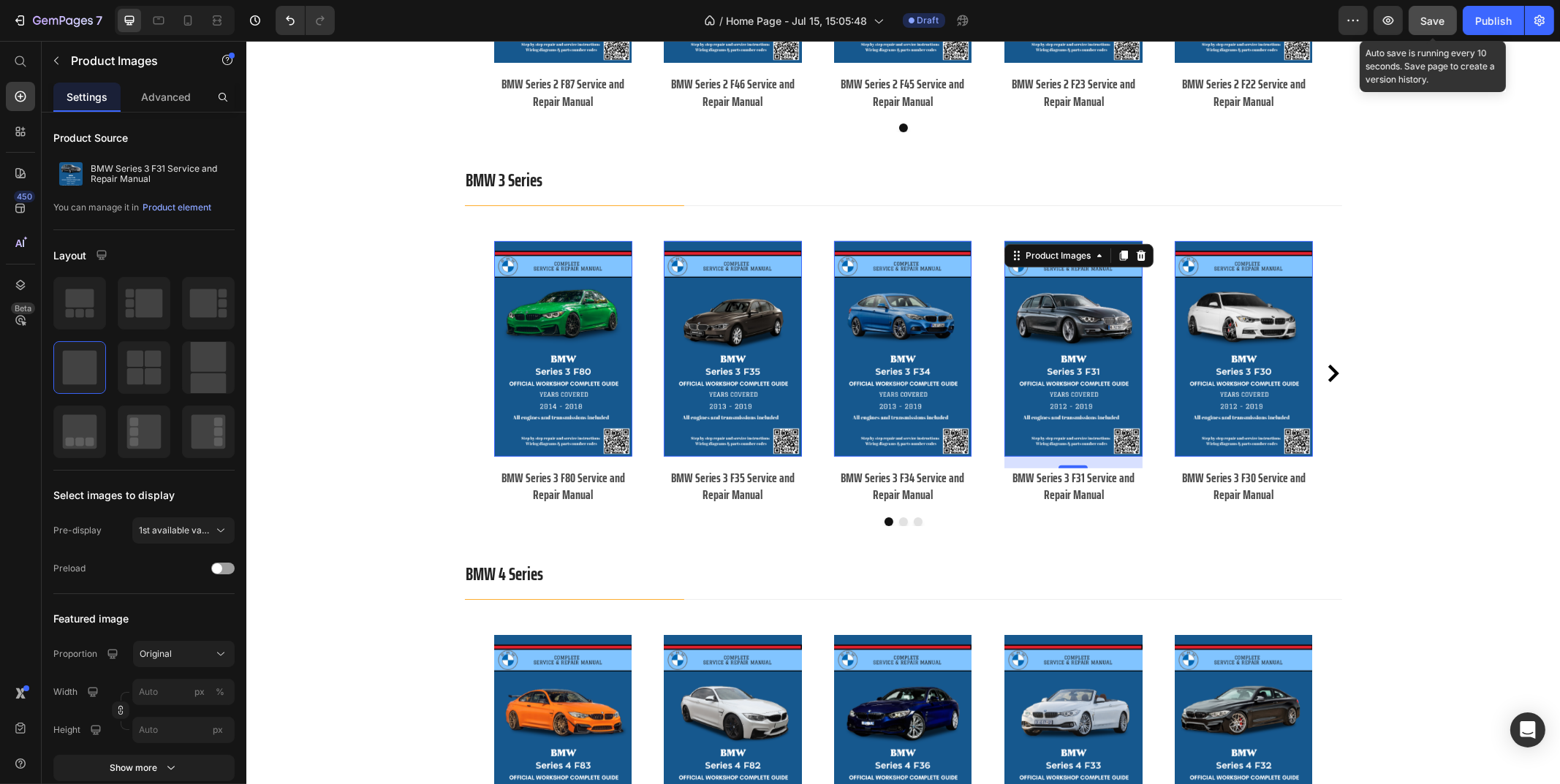 click on "Save" at bounding box center (1433, 20) 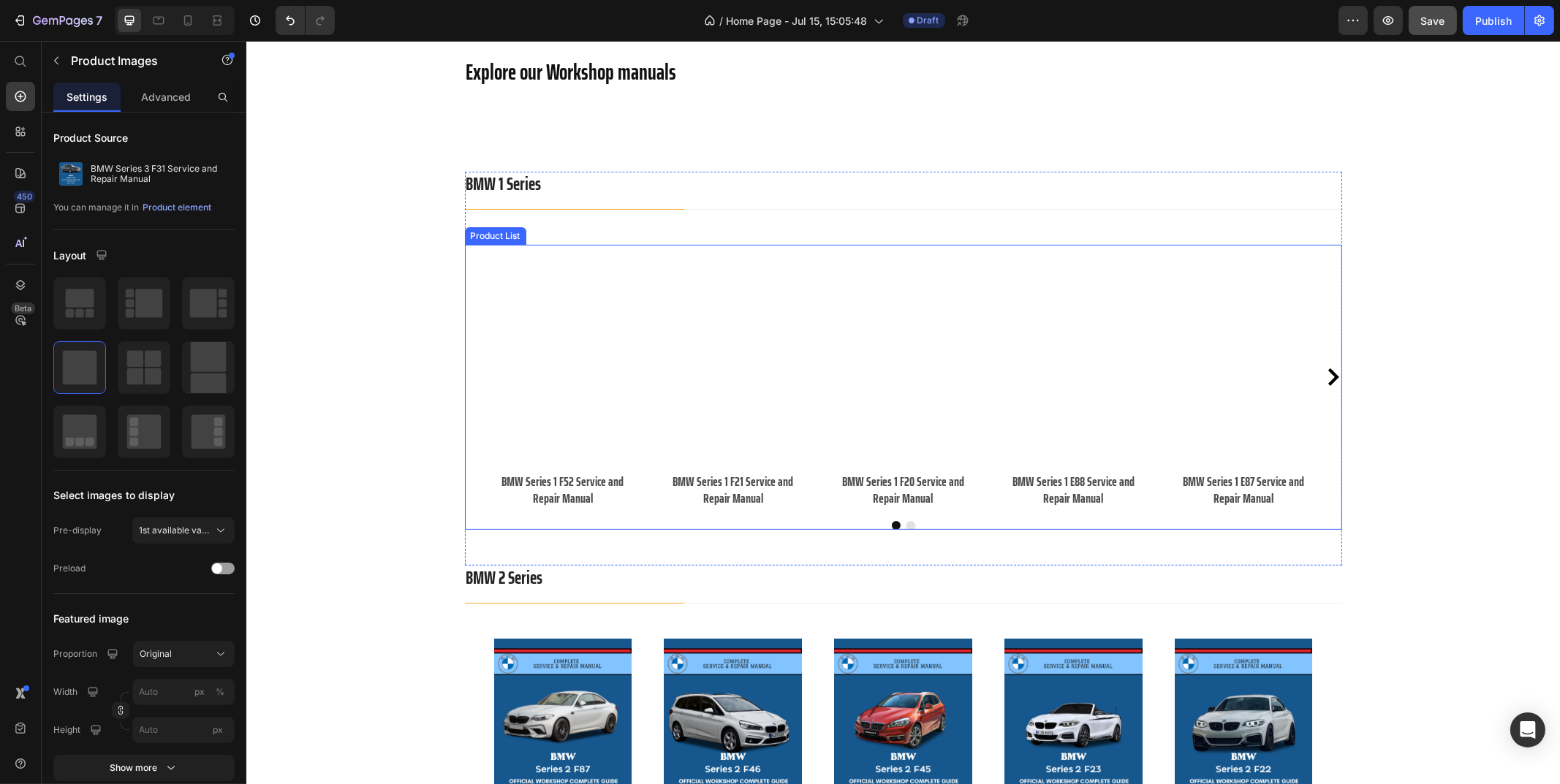 scroll, scrollTop: 804, scrollLeft: 0, axis: vertical 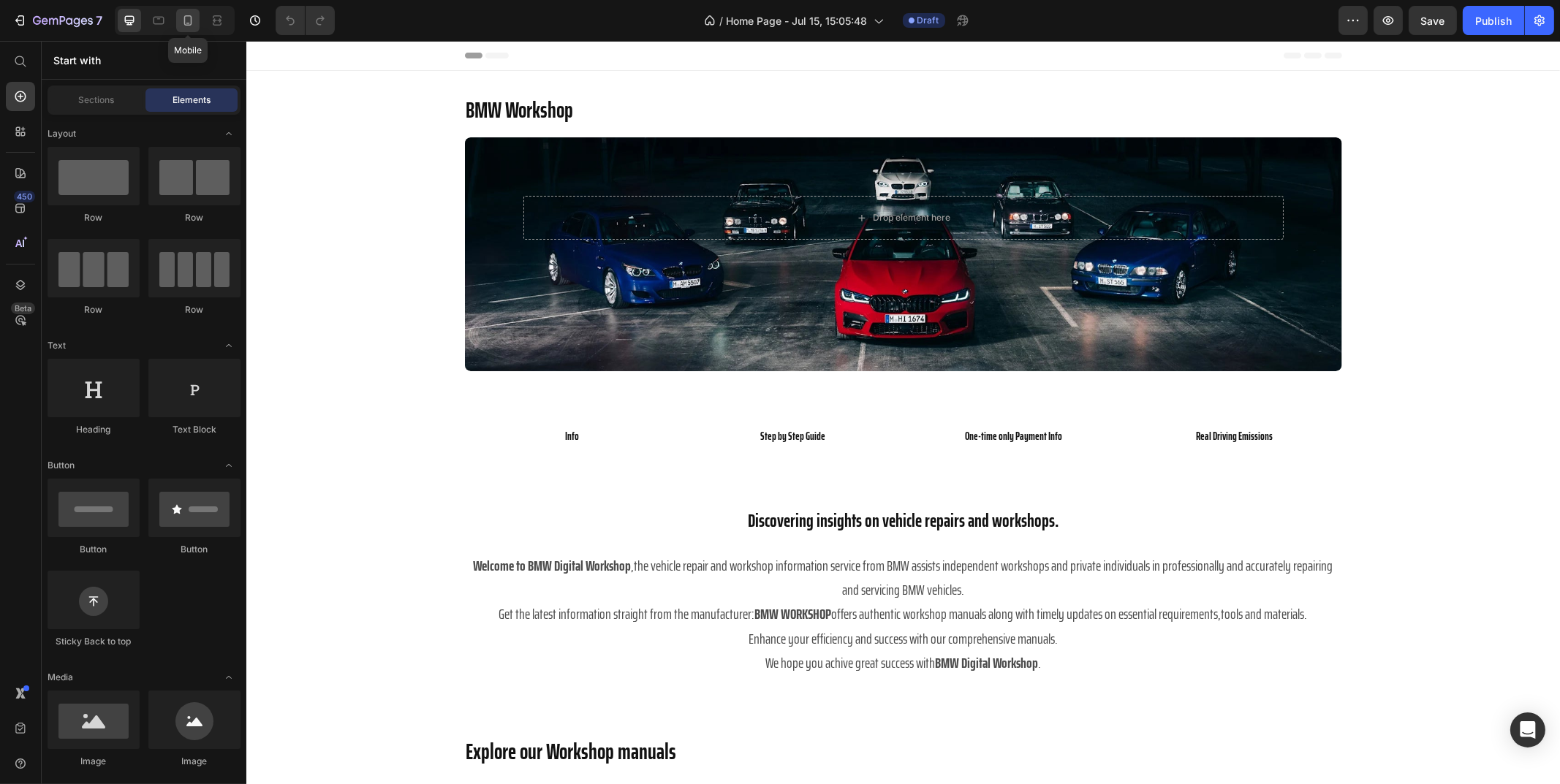 click 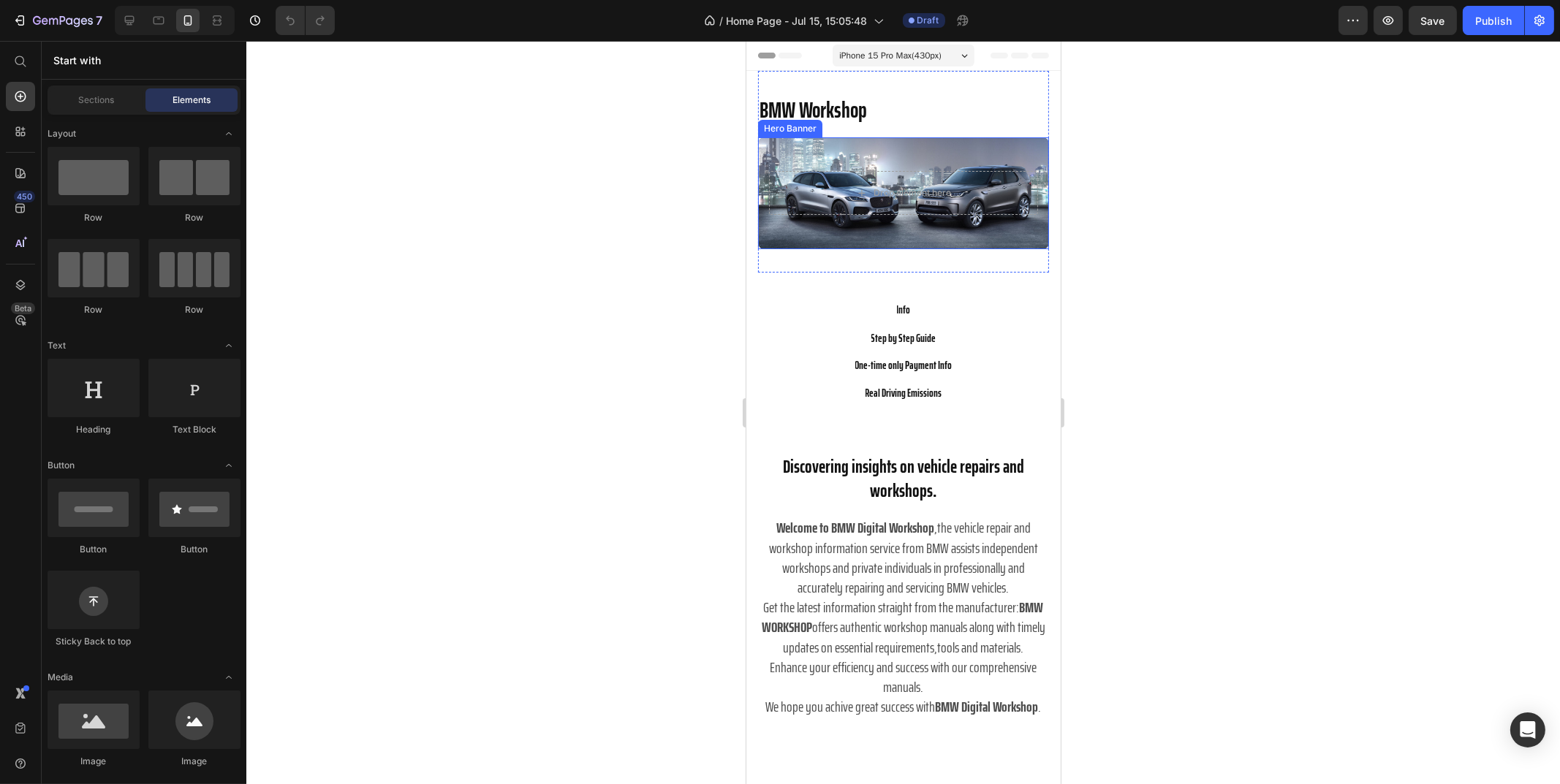 click on "Drop element here" at bounding box center [903, 204] 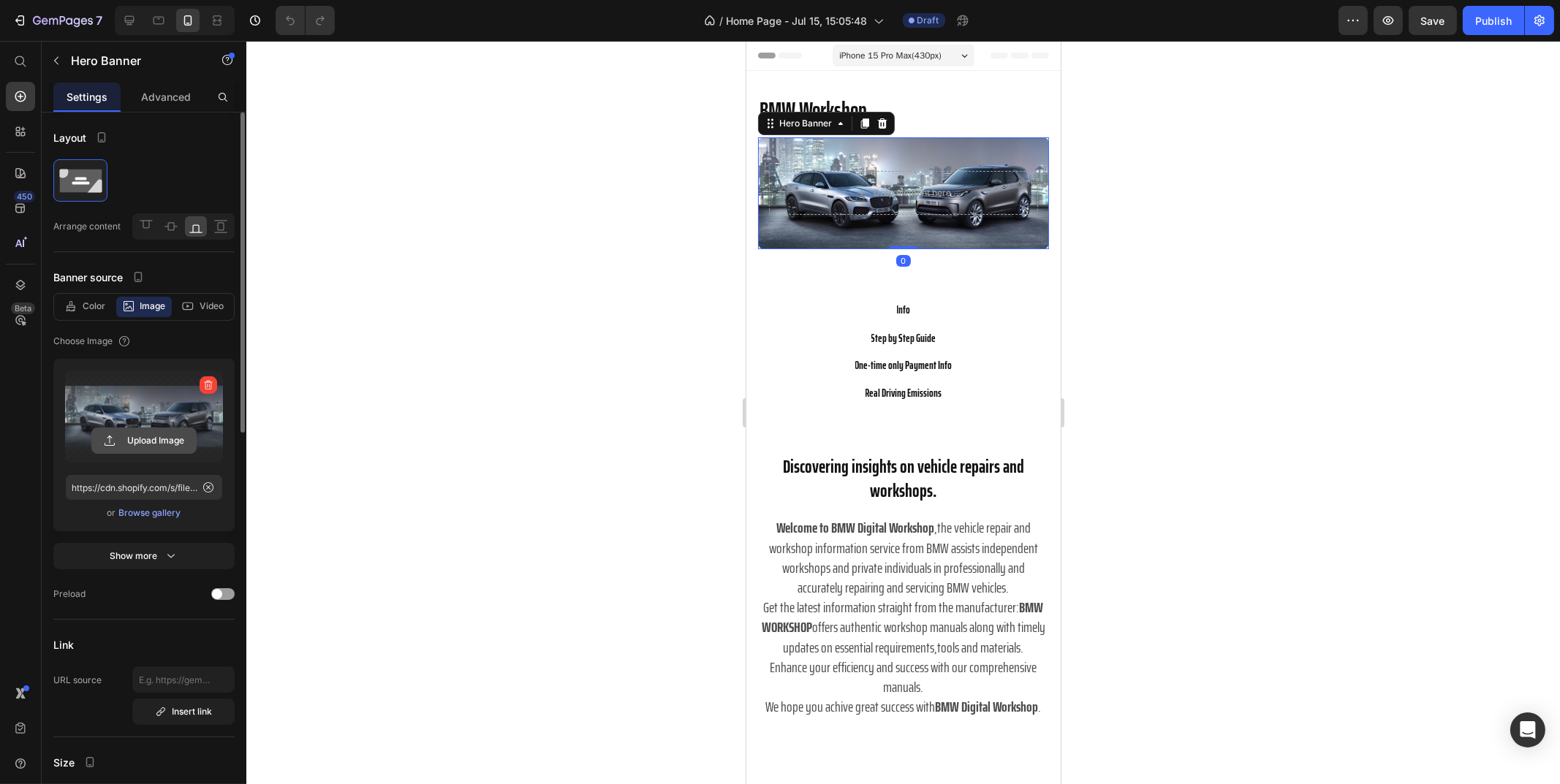 click 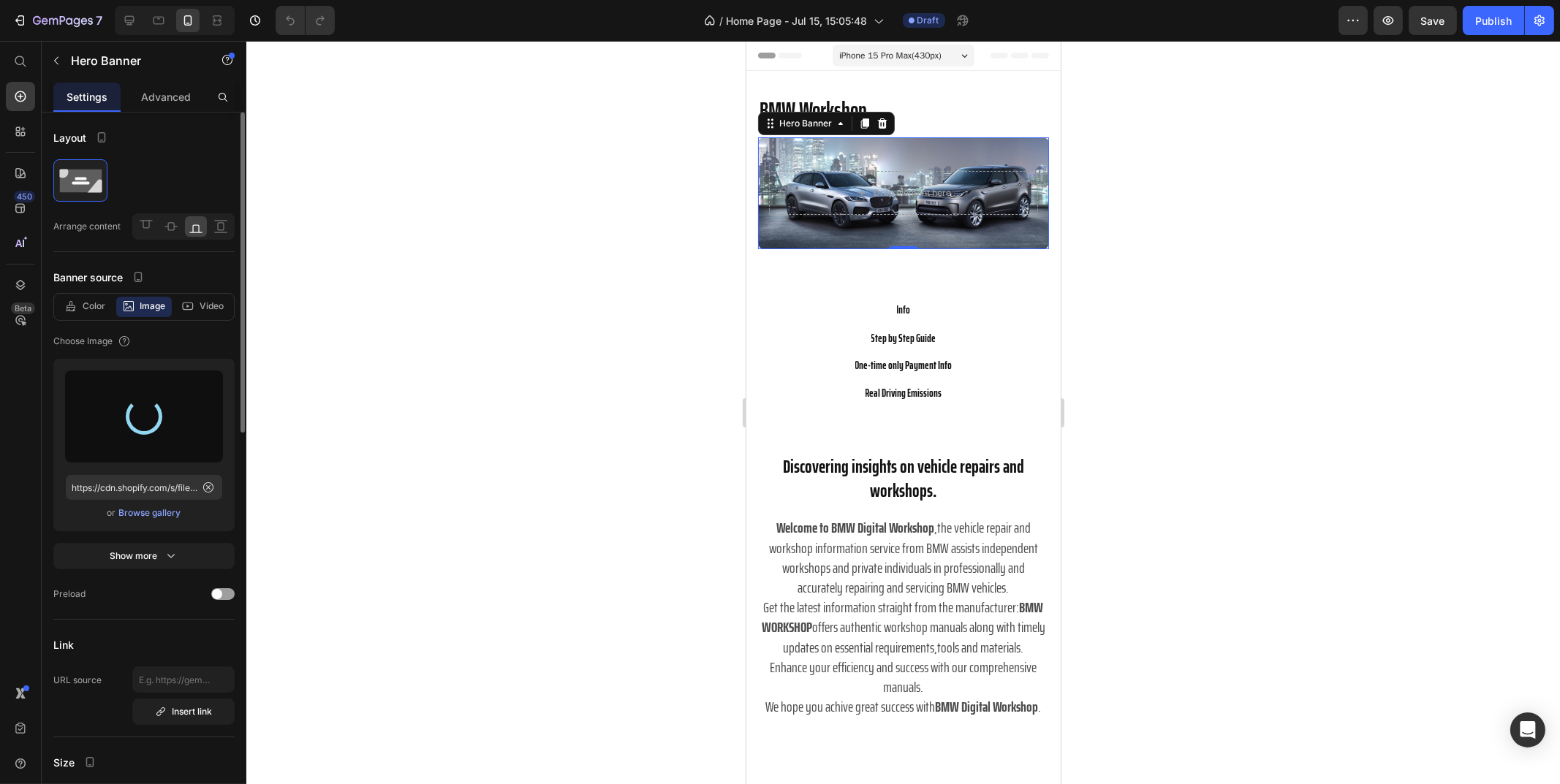 type on "https://cdn.shopify.com/s/files/1/0723/1645/3132/files/gempages_496118172726854792-16d82ee5-5afc-47f6-8b20-007438811aba.webp" 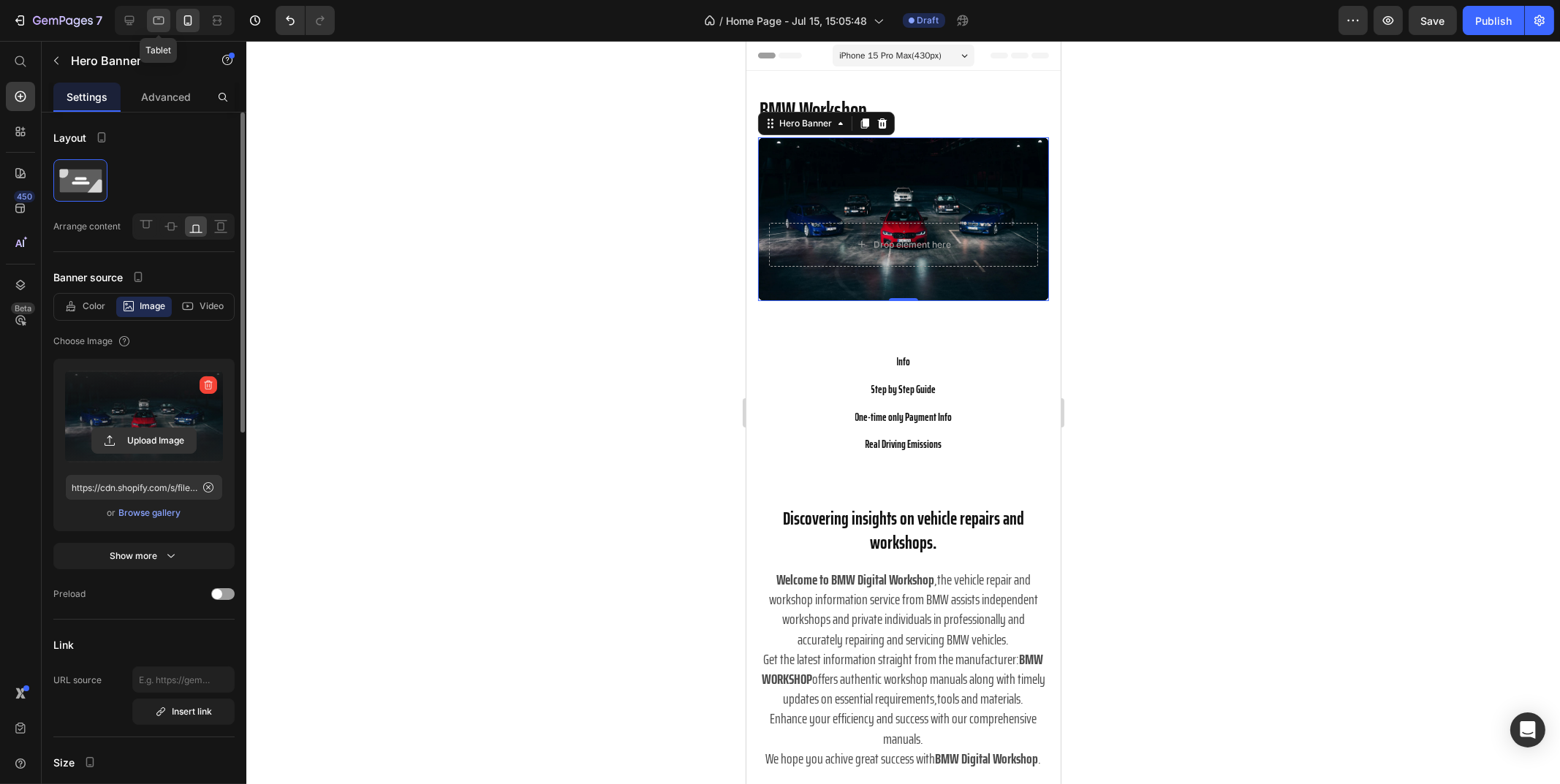 click 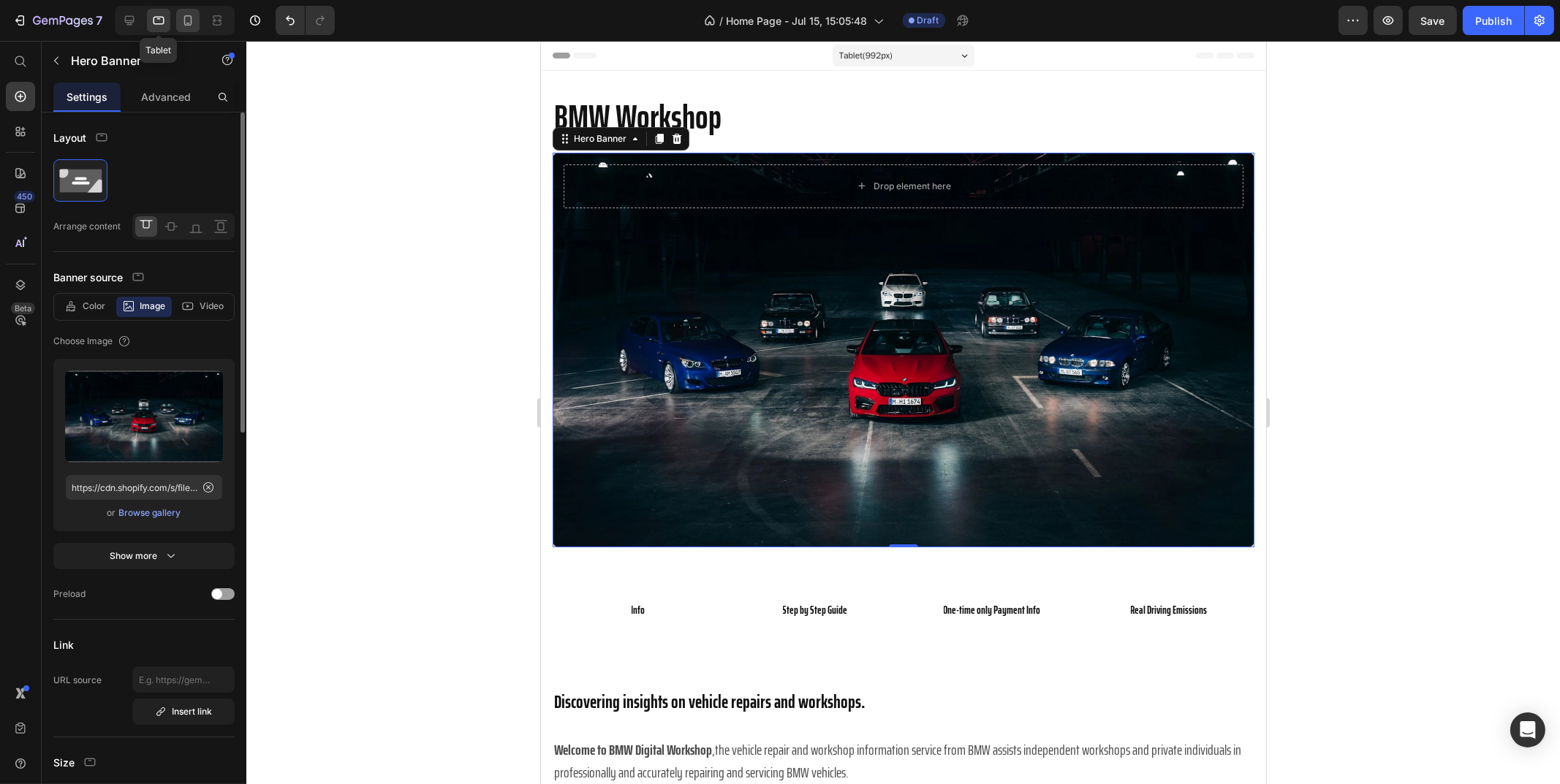 click 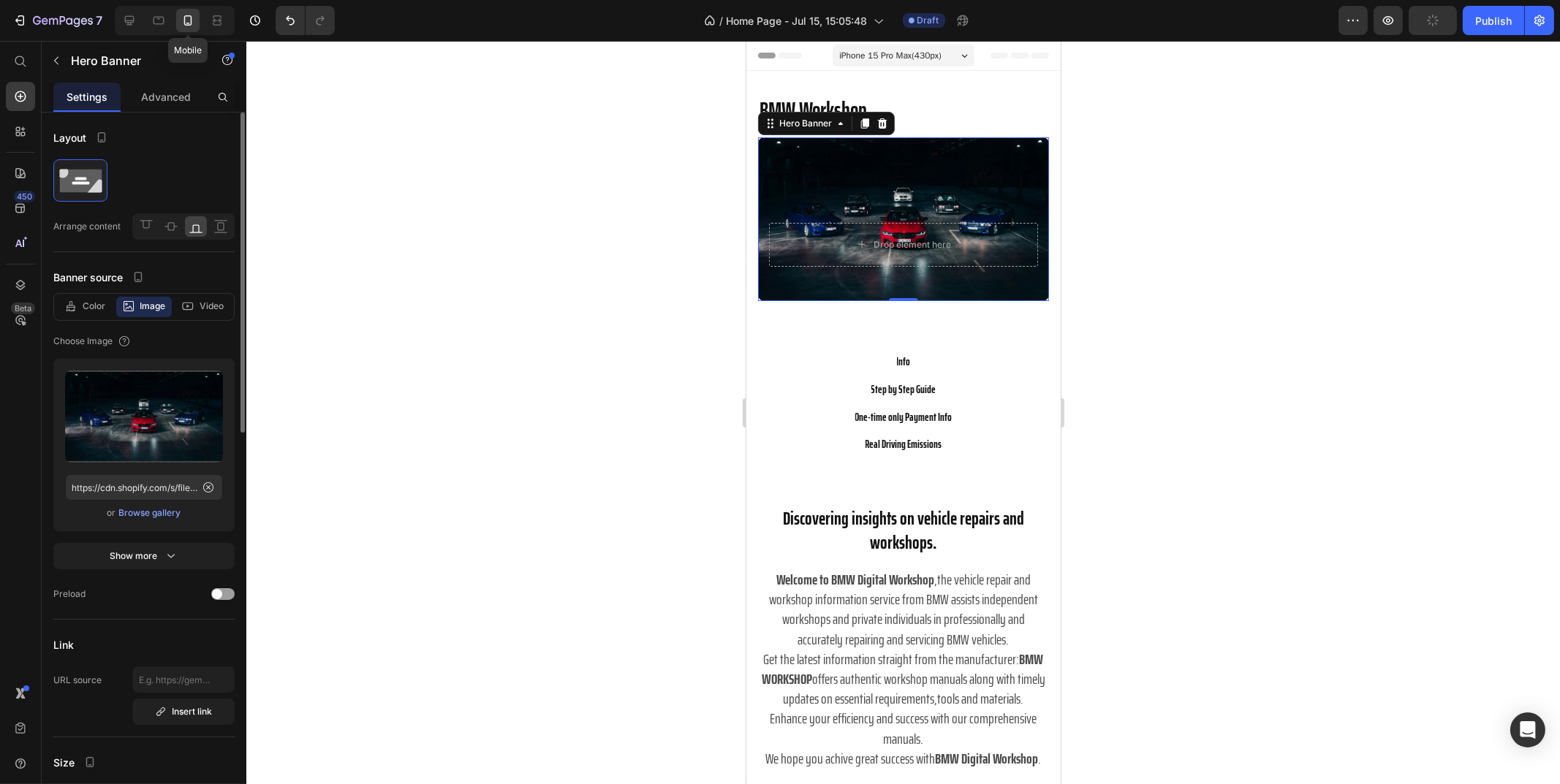 scroll, scrollTop: 45, scrollLeft: 0, axis: vertical 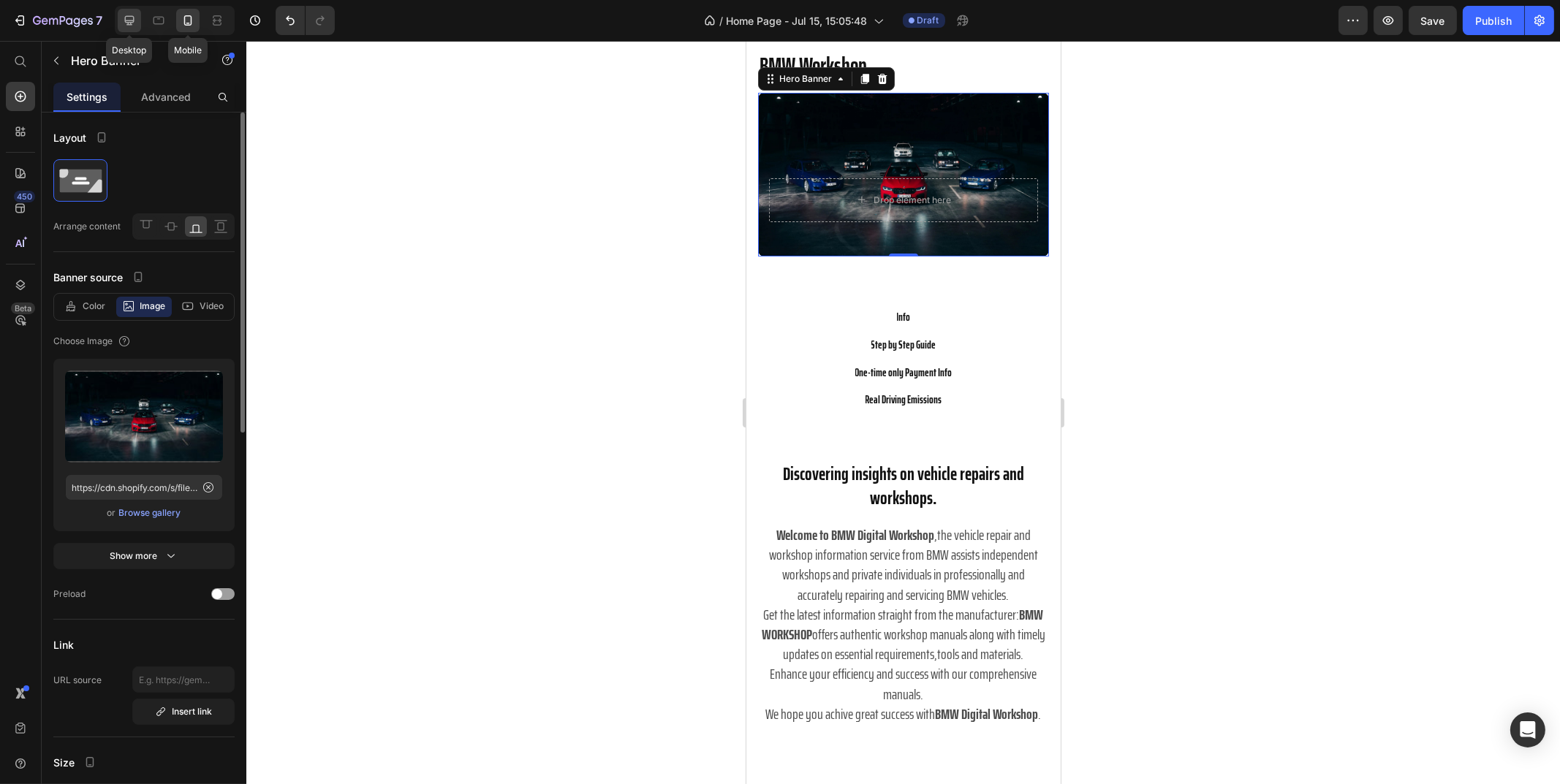 click 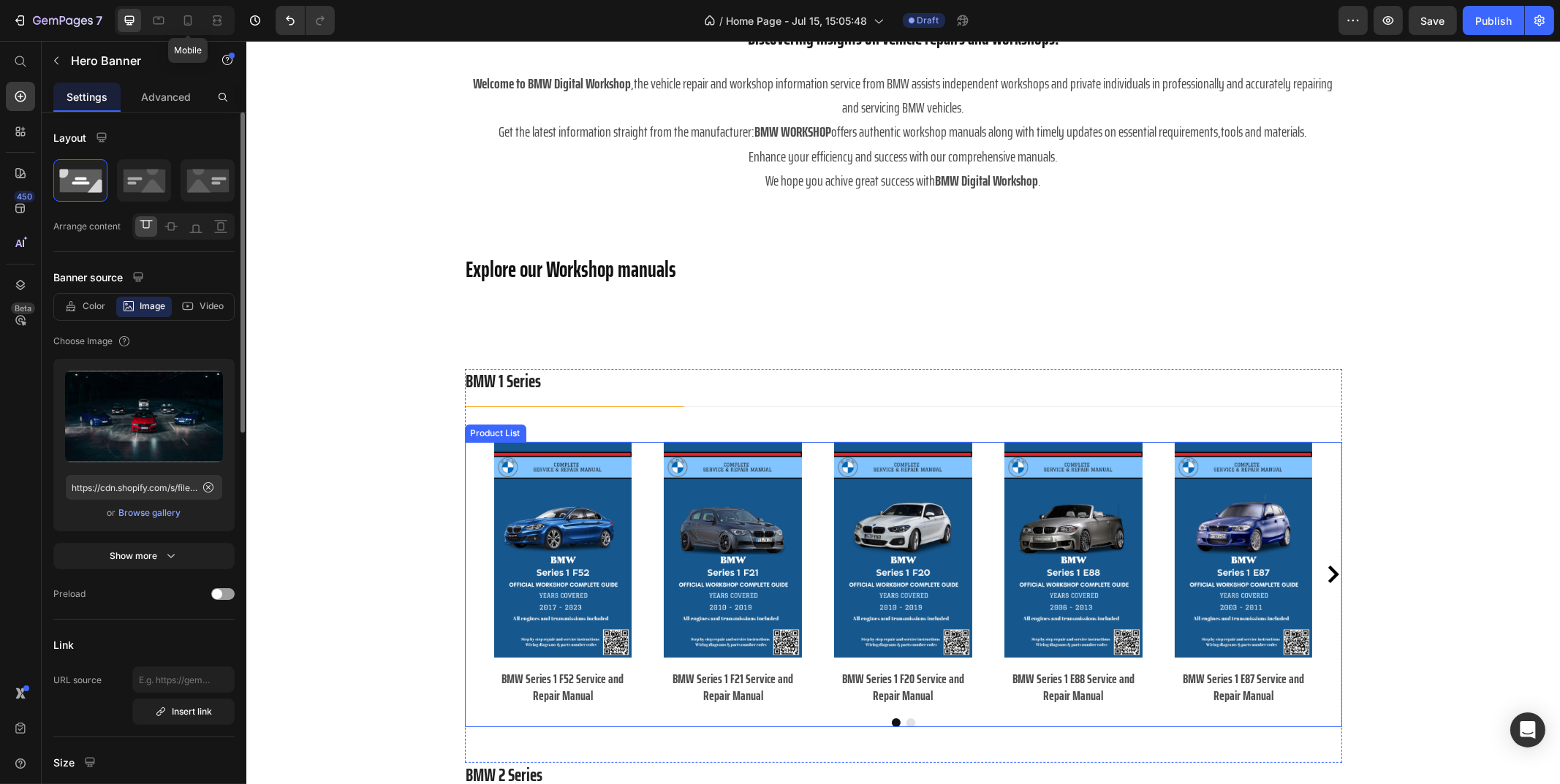 scroll, scrollTop: 483, scrollLeft: 0, axis: vertical 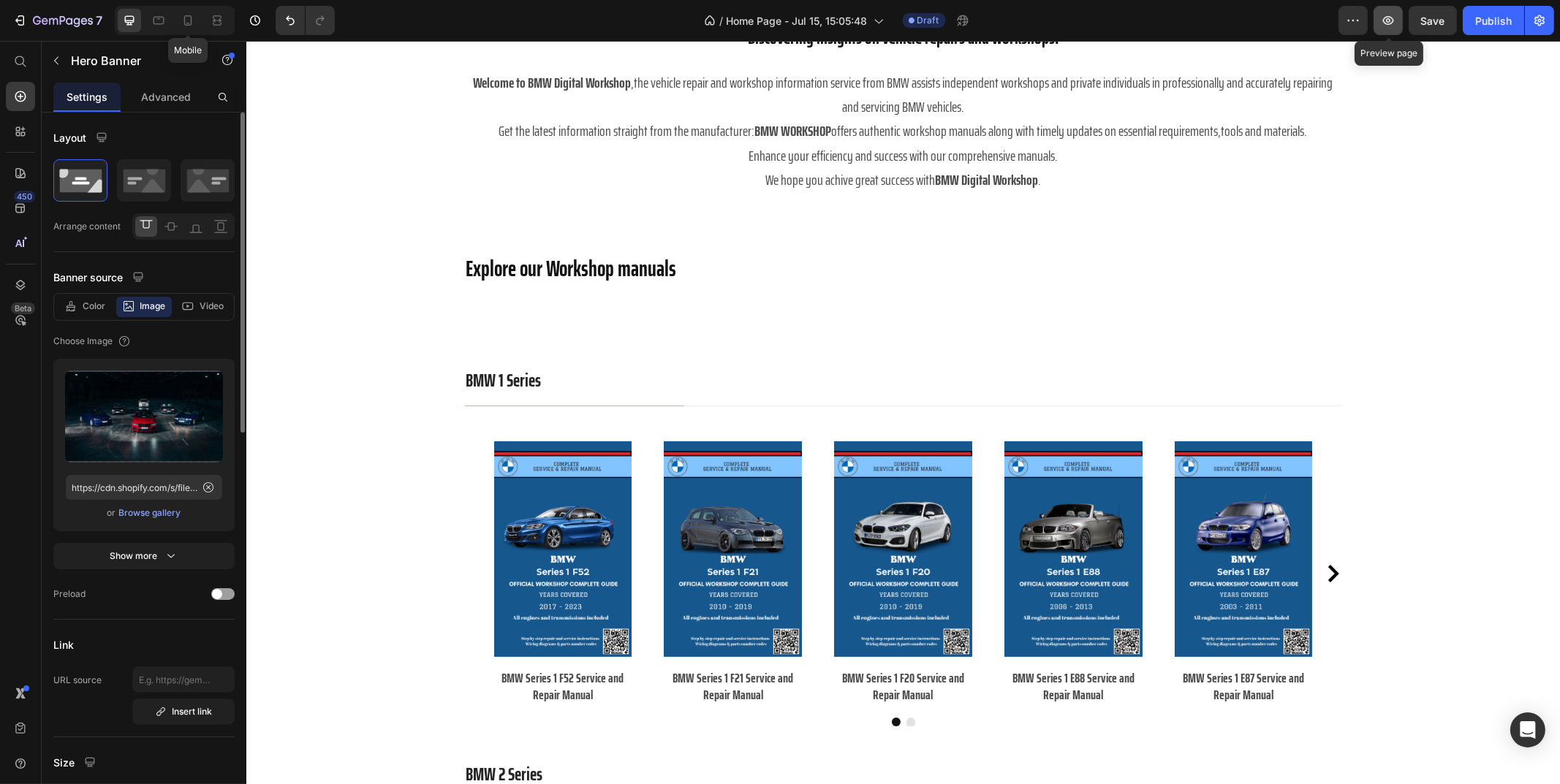 click 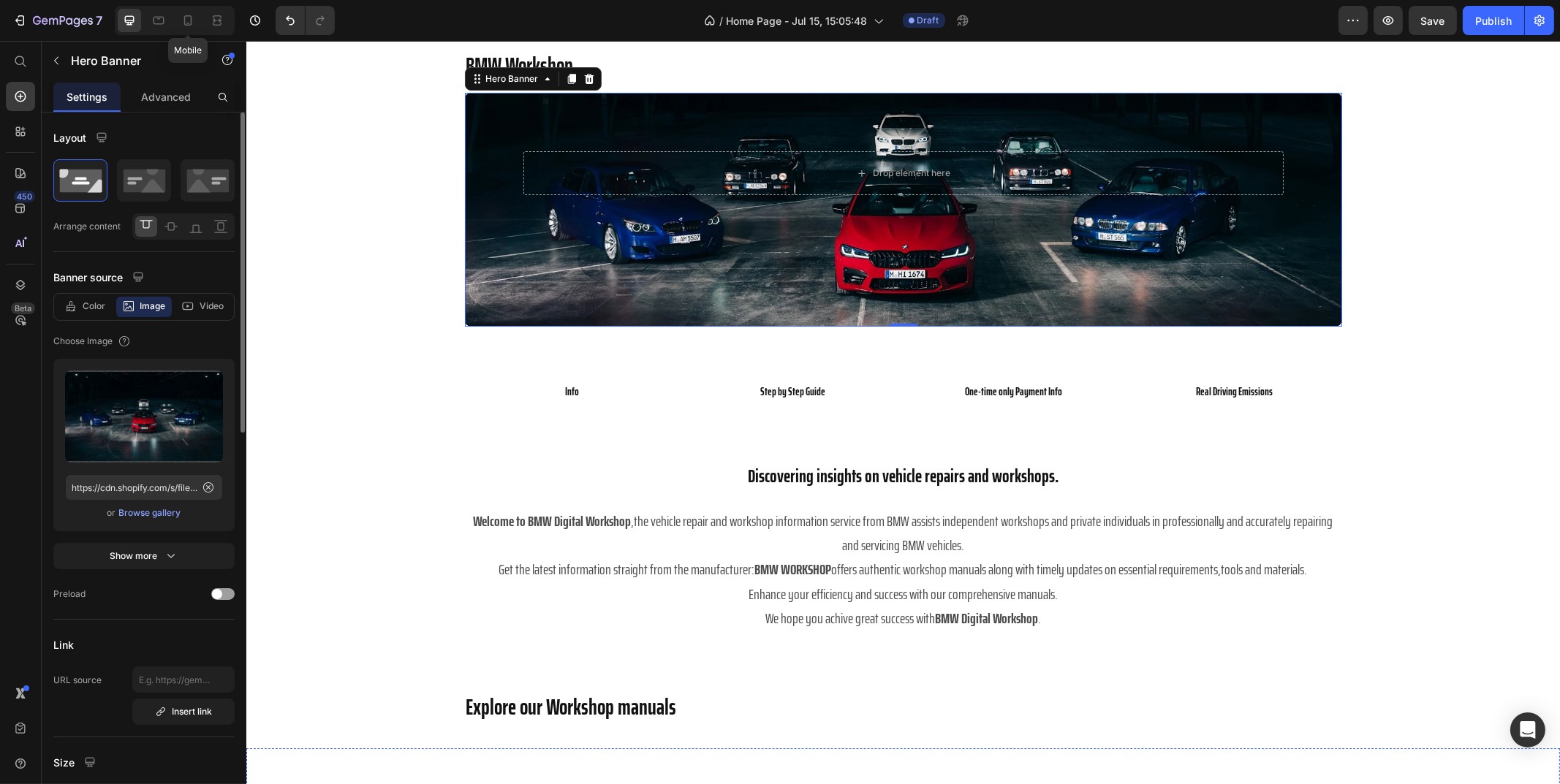 scroll, scrollTop: 0, scrollLeft: 0, axis: both 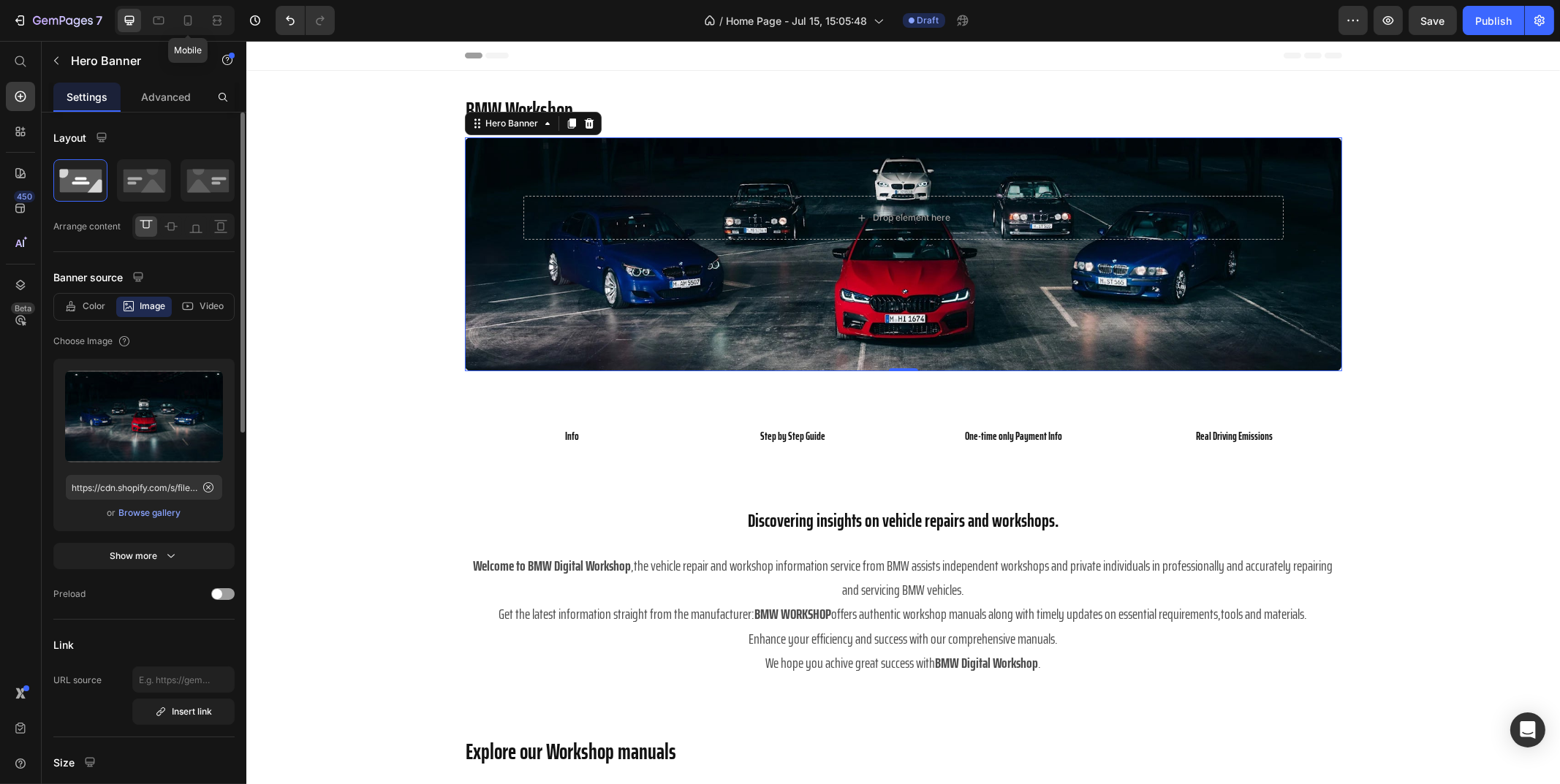 click on "Drop element here" at bounding box center [903, 190] 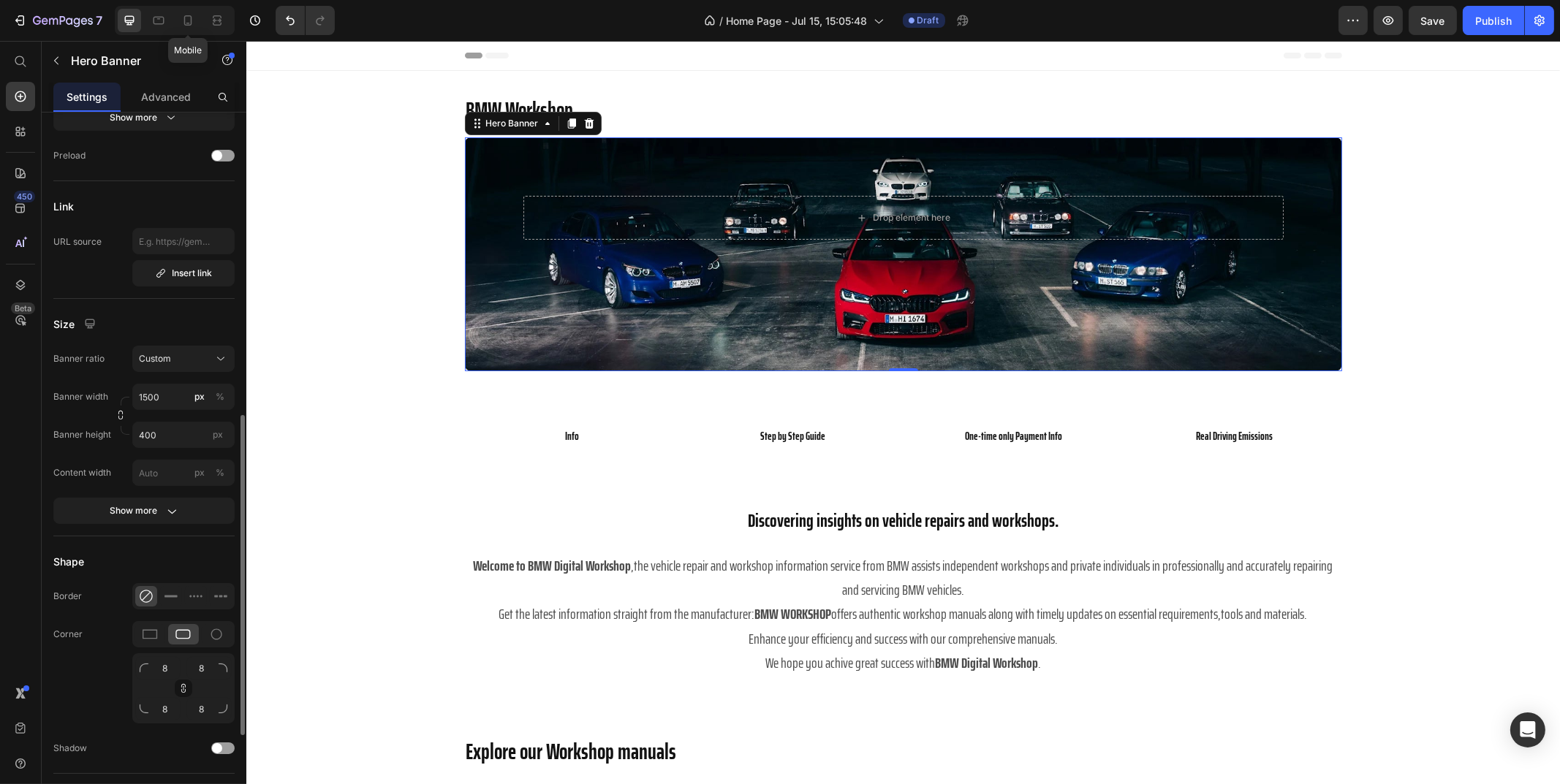 scroll, scrollTop: 511, scrollLeft: 0, axis: vertical 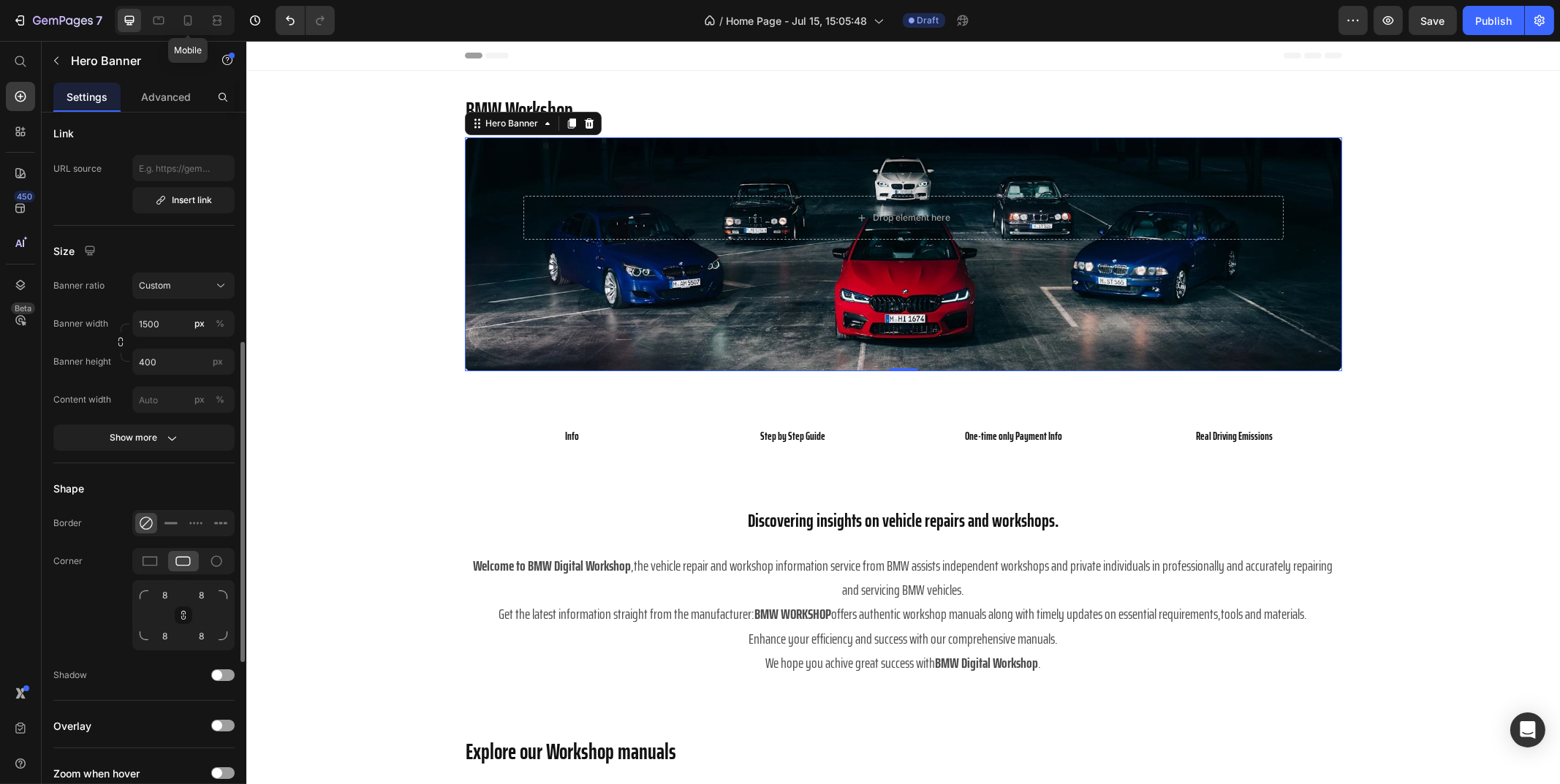 click 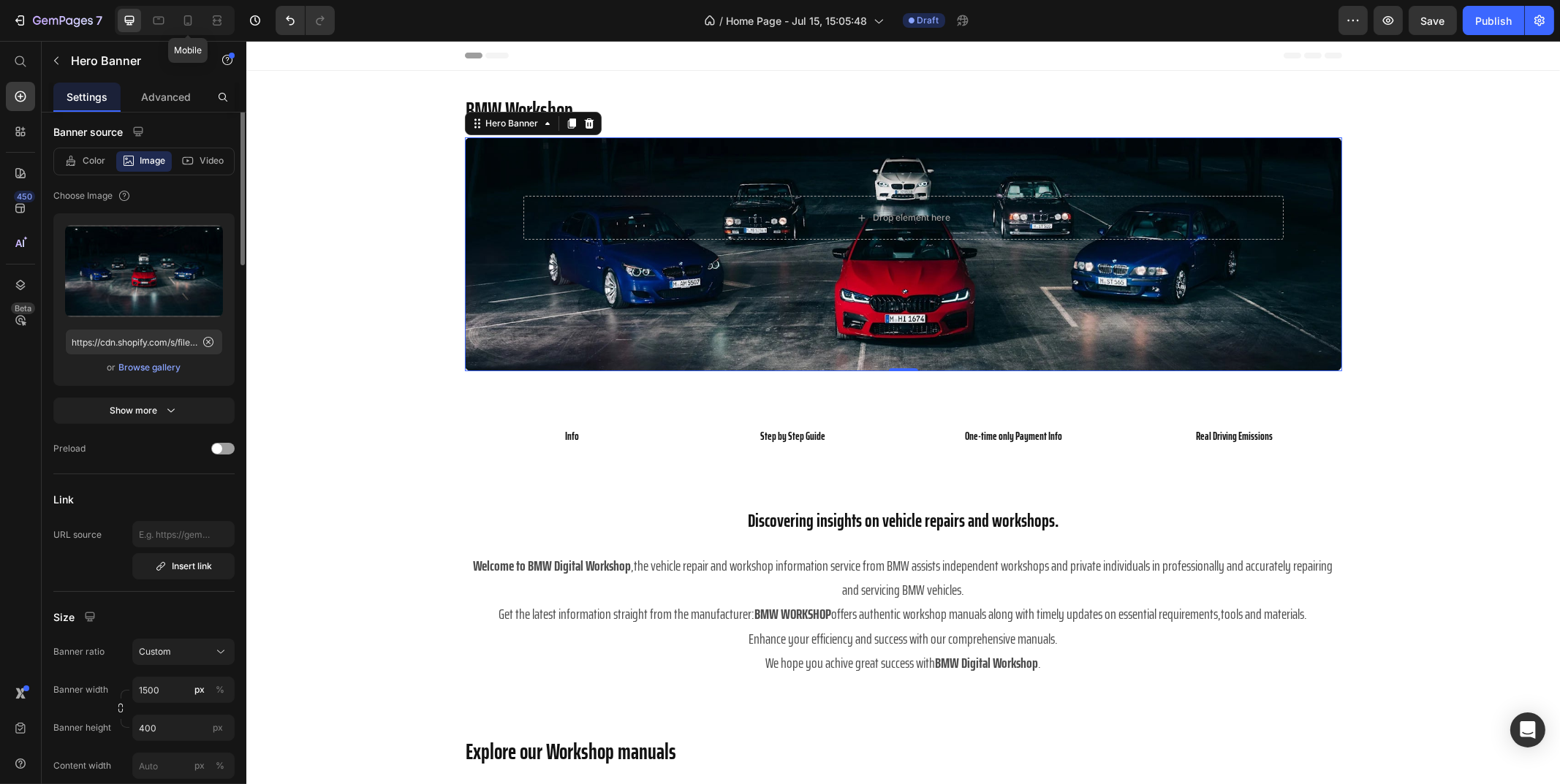 scroll, scrollTop: 0, scrollLeft: 0, axis: both 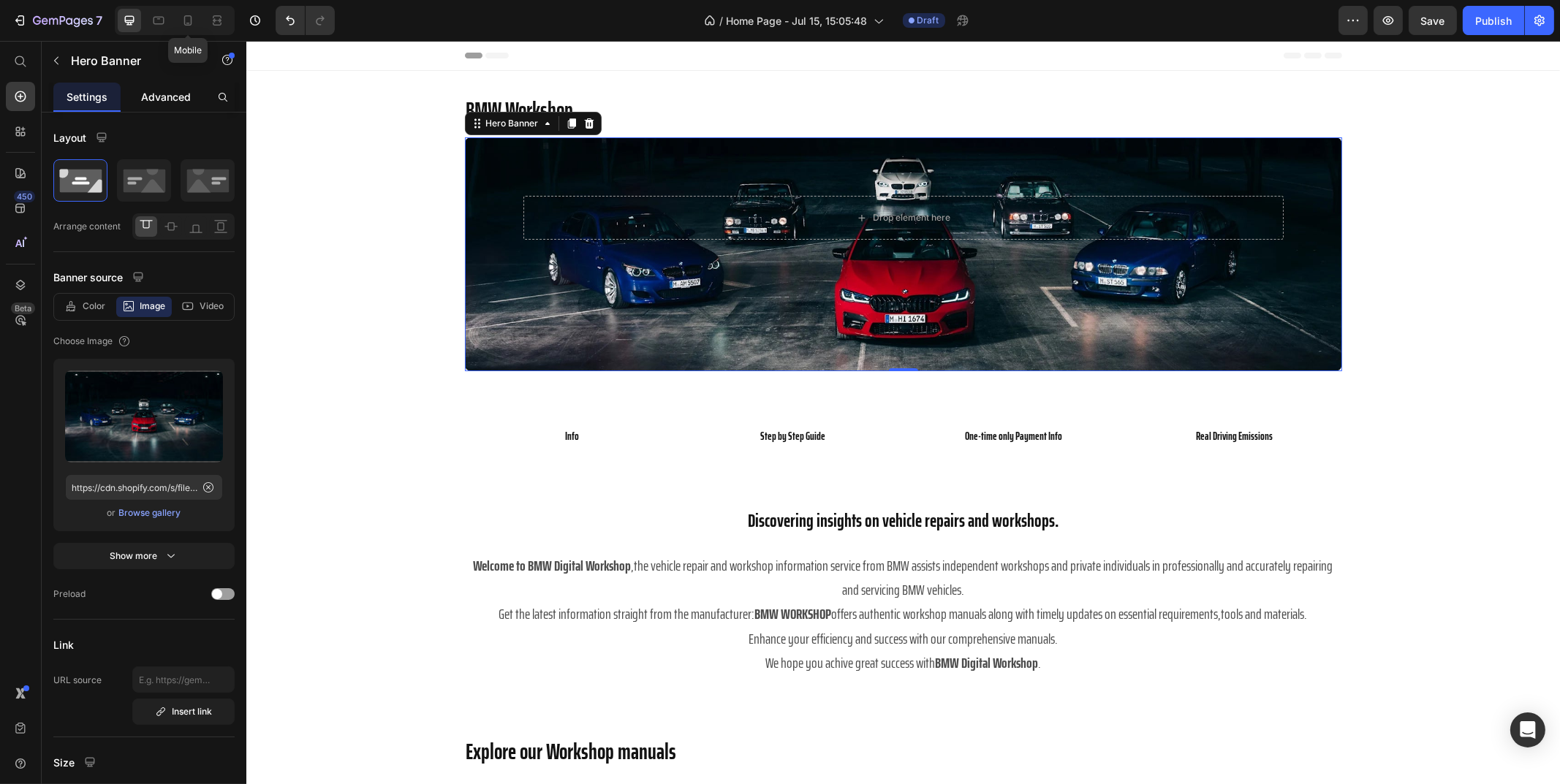 click on "Advanced" 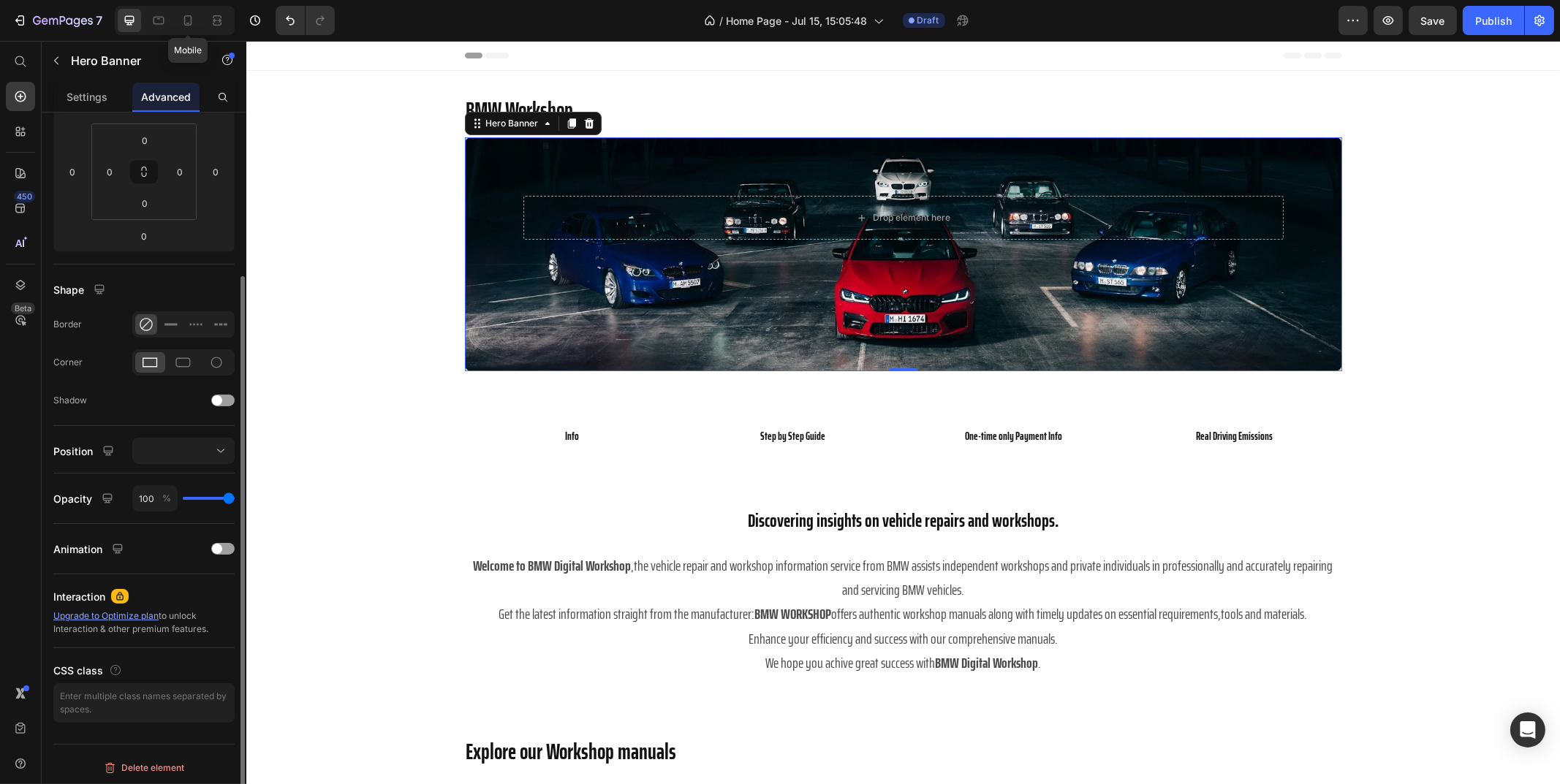 scroll, scrollTop: 0, scrollLeft: 0, axis: both 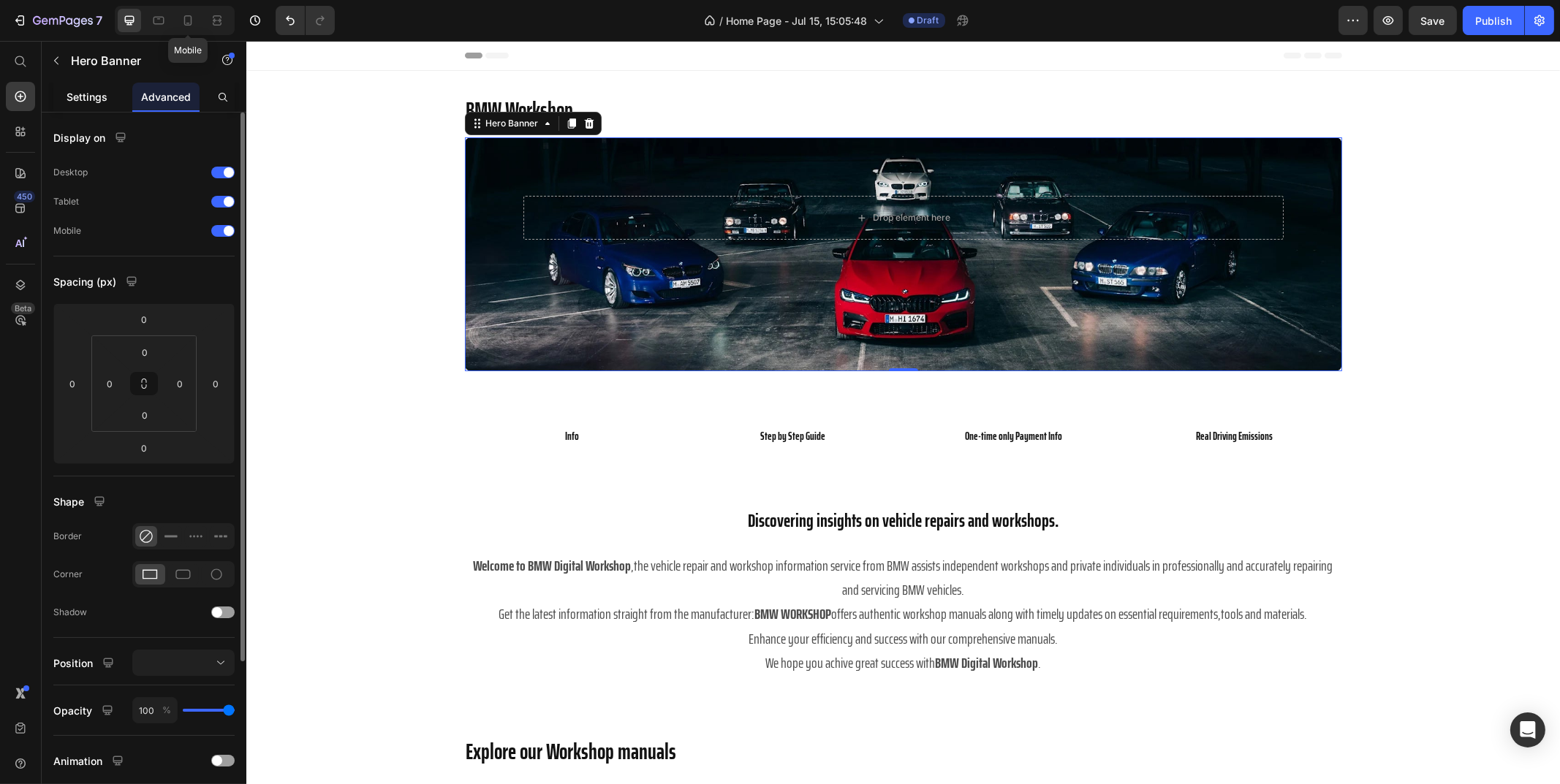click on "Settings" at bounding box center [87, 96] 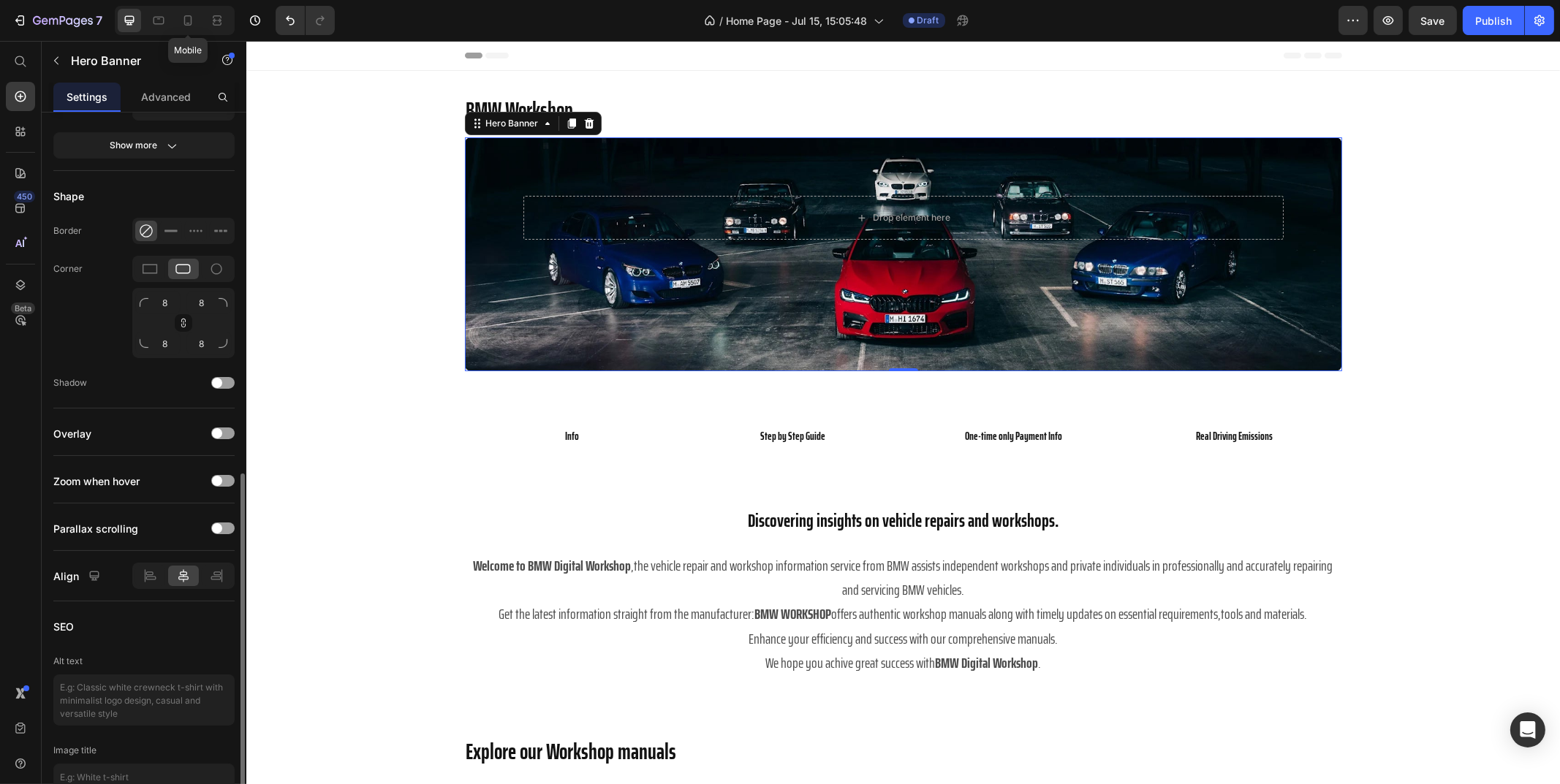scroll, scrollTop: 873, scrollLeft: 0, axis: vertical 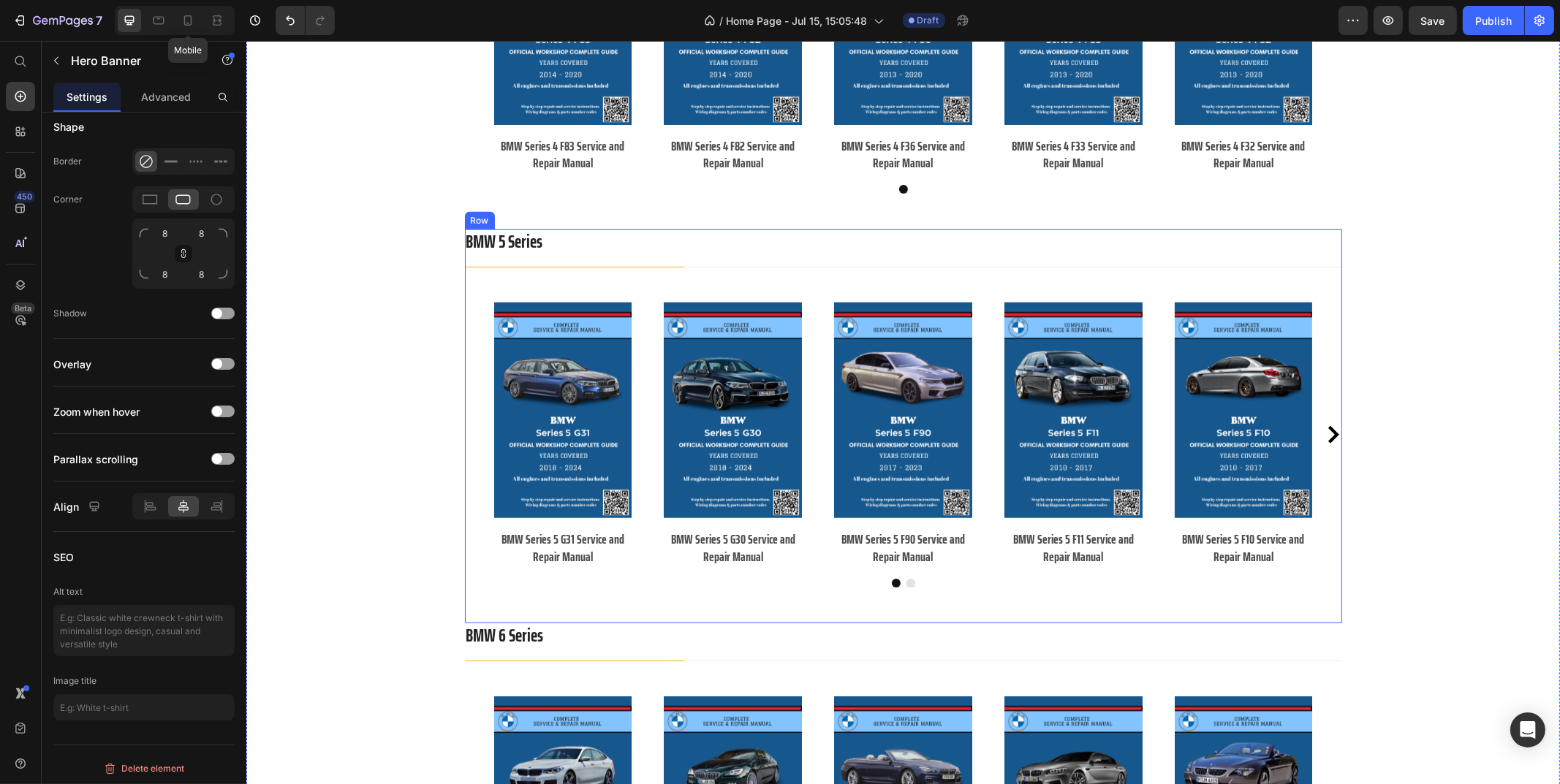 click on "BMW 5 Series  Heading                Title Line                Title Line Row Product Images BMW Series 5 G31 Service and Repair Manual Product Title Row Product Images BMW Series 5 G30 Service and Repair Manual Product Title Row Product Images BMW Series 5 F90 Service and Repair Manual Product Title Row Product Images BMW Series 5 F11 Service and Repair Manual Product Title Row Product Images BMW Series 5 F10 Service and Repair Manual Product Title Row Product Images BMW Series 5 F07 Service and Repair Manual Product Title Row Product Images BMW Series 5 E61 Service and Repair Manual Product Title Row Product Images BMW Series 5 E60 Service and Repair Manual Product Title Row Product Images BMW Series 5 E39 Service and Repair Manual Product Title Row Product Images BMW Series 5 E34 Service and Repair Manual Product Title Row Product List" at bounding box center (903, 426) 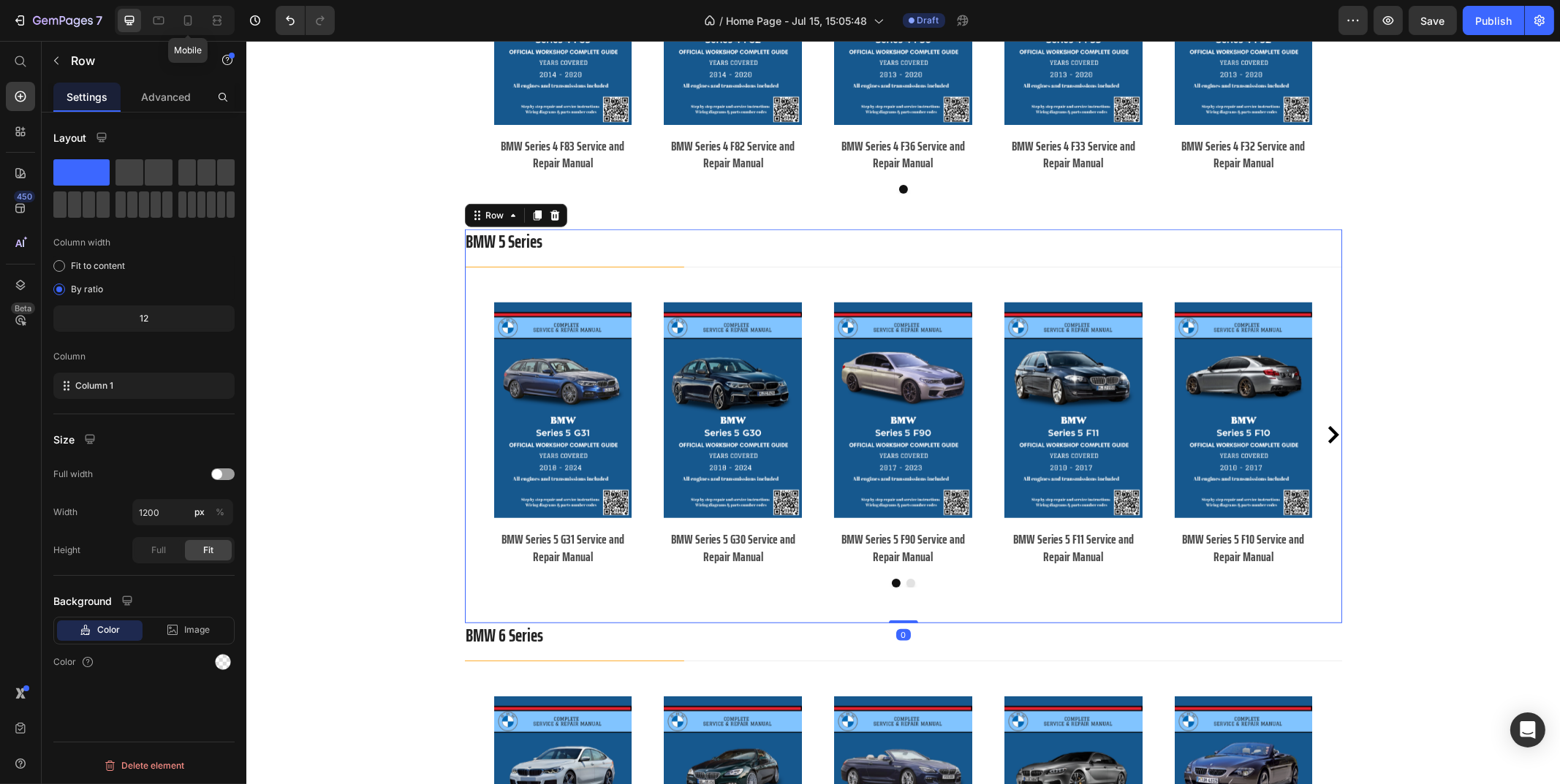 scroll, scrollTop: 0, scrollLeft: 0, axis: both 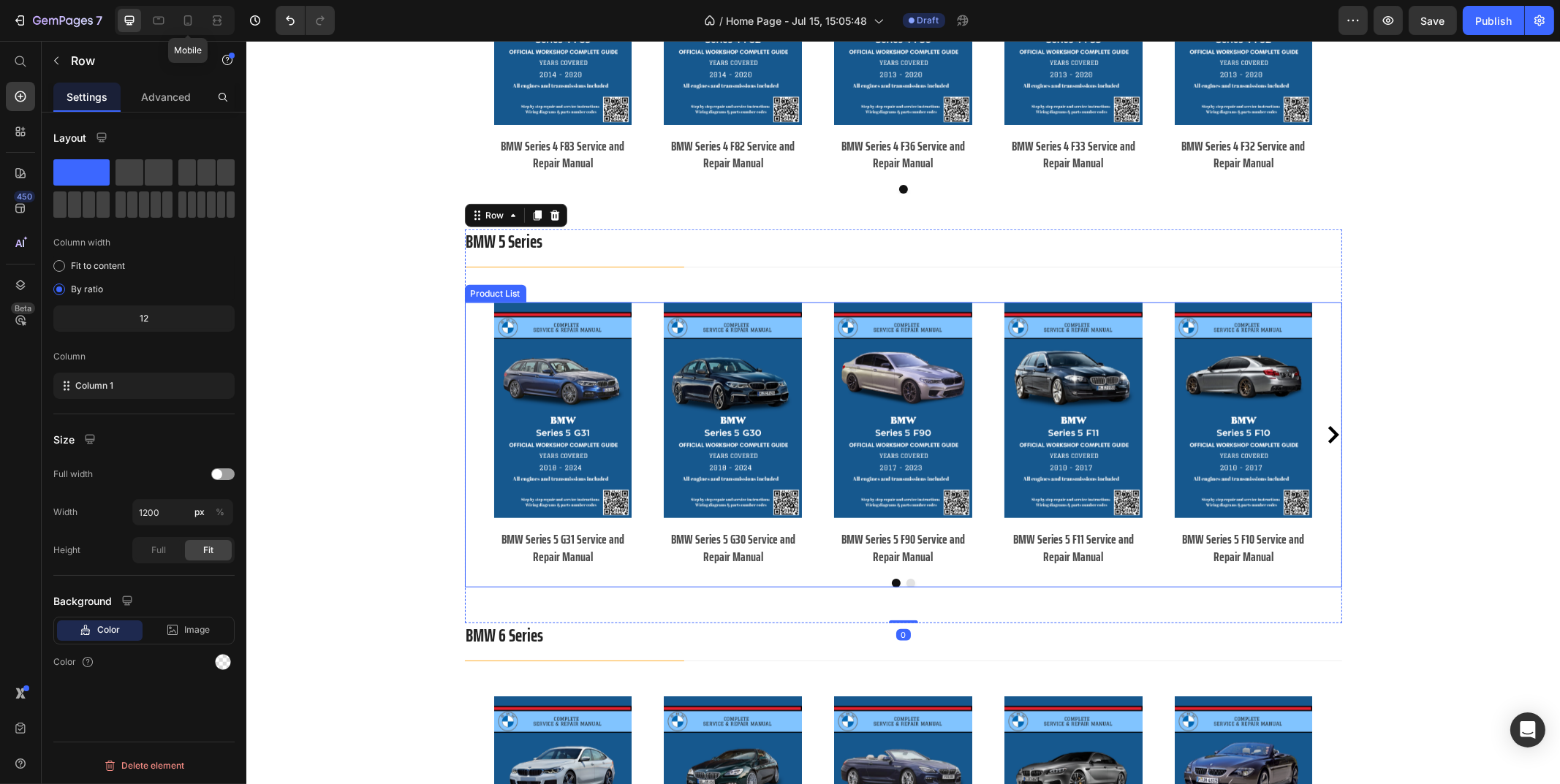 click on "Product Images BMW Series 5 G31 Service and Repair Manual Product Title Row Product Images BMW Series 5 G30 Service and Repair Manual Product Title Row Product Images BMW Series 5 F90 Service and Repair Manual Product Title Row Product Images BMW Series 5 F11 Service and Repair Manual Product Title Row Product Images BMW Series 5 F10 Service and Repair Manual Product Title Row Product Images BMW Series 5 F07 Service and Repair Manual Product Title Row Product Images BMW Series 5 E61 Service and Repair Manual Product Title Row Product Images BMW Series 5 E60 Service and Repair Manual Product Title Row Product Images BMW Series 5 E39 Service and Repair Manual Product Title Row Product Images BMW Series 5 E34 Service and Repair Manual Product Title Row" at bounding box center [903, 435] 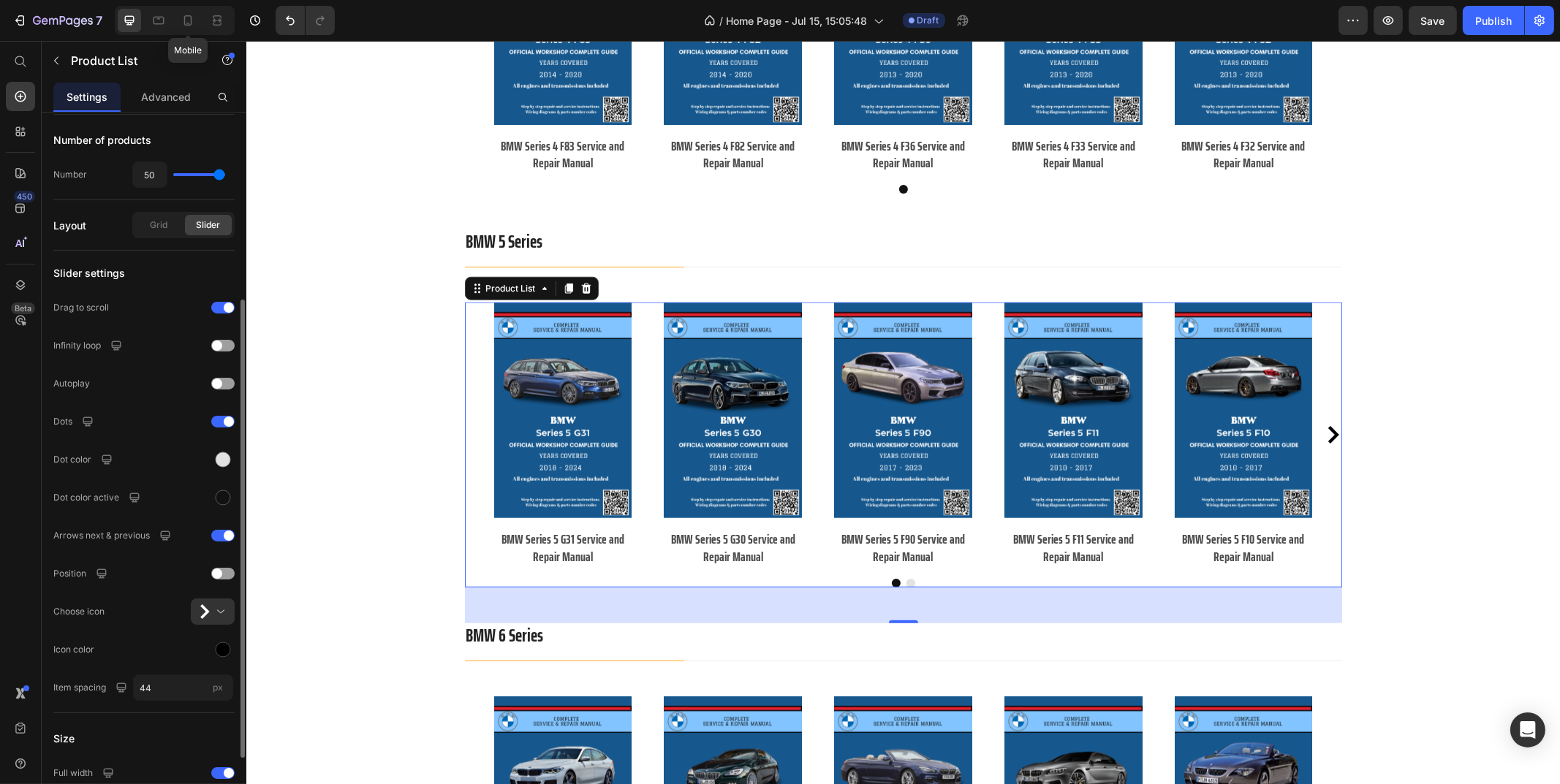 scroll, scrollTop: 396, scrollLeft: 0, axis: vertical 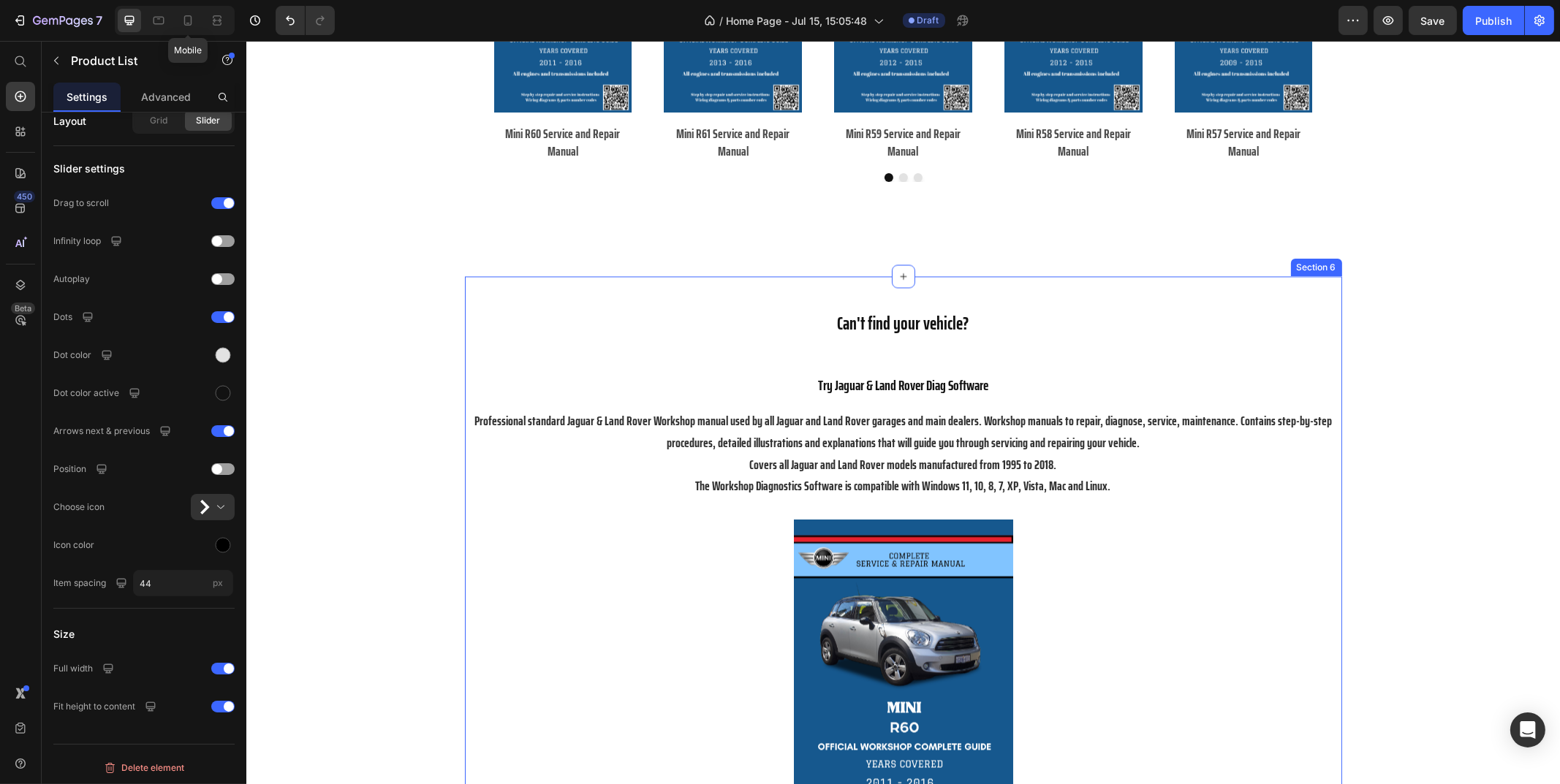 click on "Can't find your vehicle? Heading Try Jaguar & Land Rover Diag Software Heading Professional standard Jaguar & Land Rover Workshop manual used by all Jaguar and Land Rover garages and main dealers. Workshop manuals to repair, diagnose, service, maintenance. Contains step-by-step procedures, detailed illustrations and explanations that will guide you through servicing and repairing your vehicle. Covers all Jaguar and Land Rover models manufactured from 1995 to 2018. The Workshop Diagnostics Software is compatible with Windows 11, 10, 8, 7, XP, Vista, Mac and Linux. Text Block Product Images Mini R60 Service and Repair Manual Product Title £10.00 Product Price £20.00 Product Price Row Buy it now Dynamic Checkout
Add to cart Add to Cart Row Product" at bounding box center [903, 647] 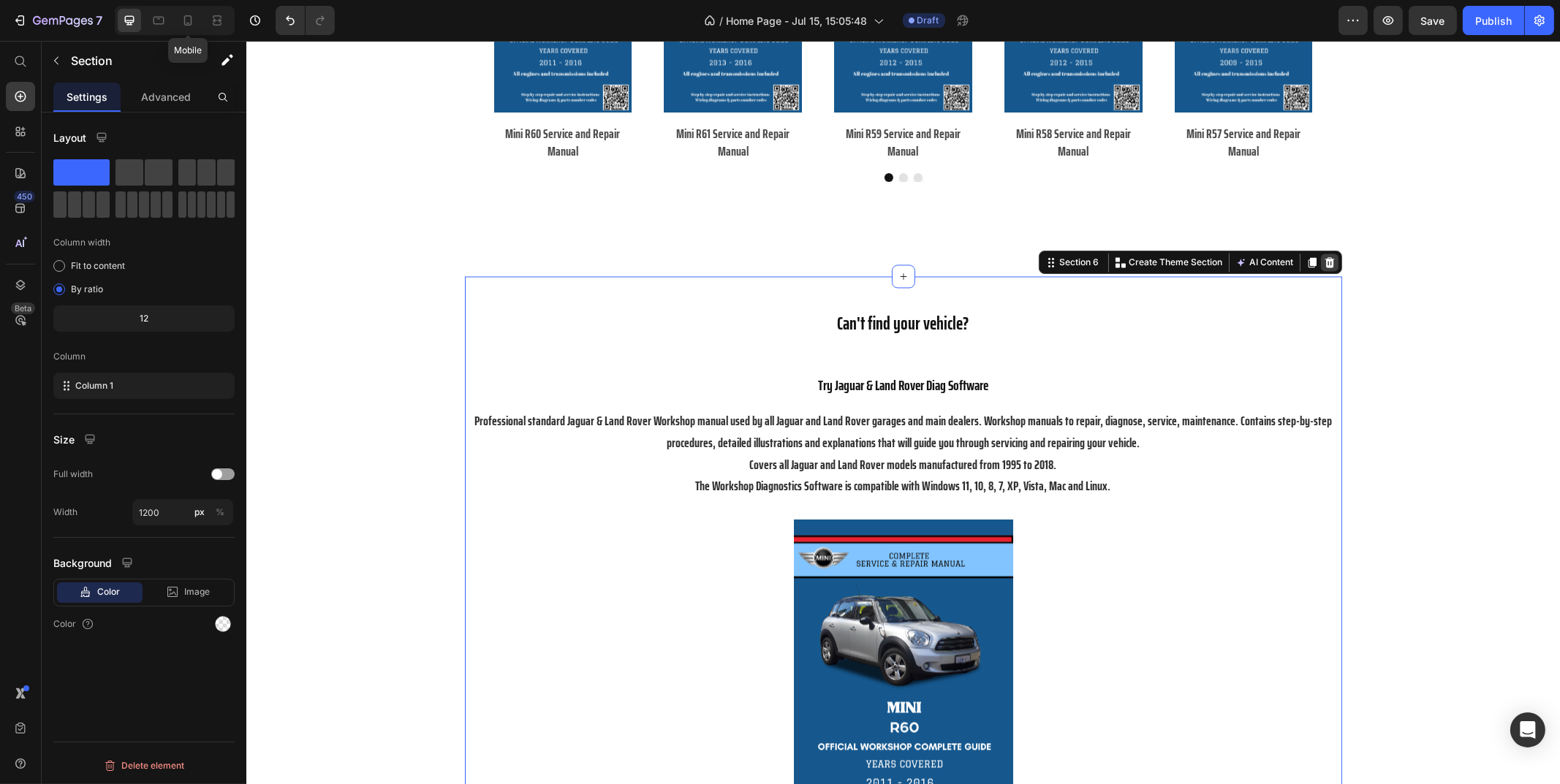 click 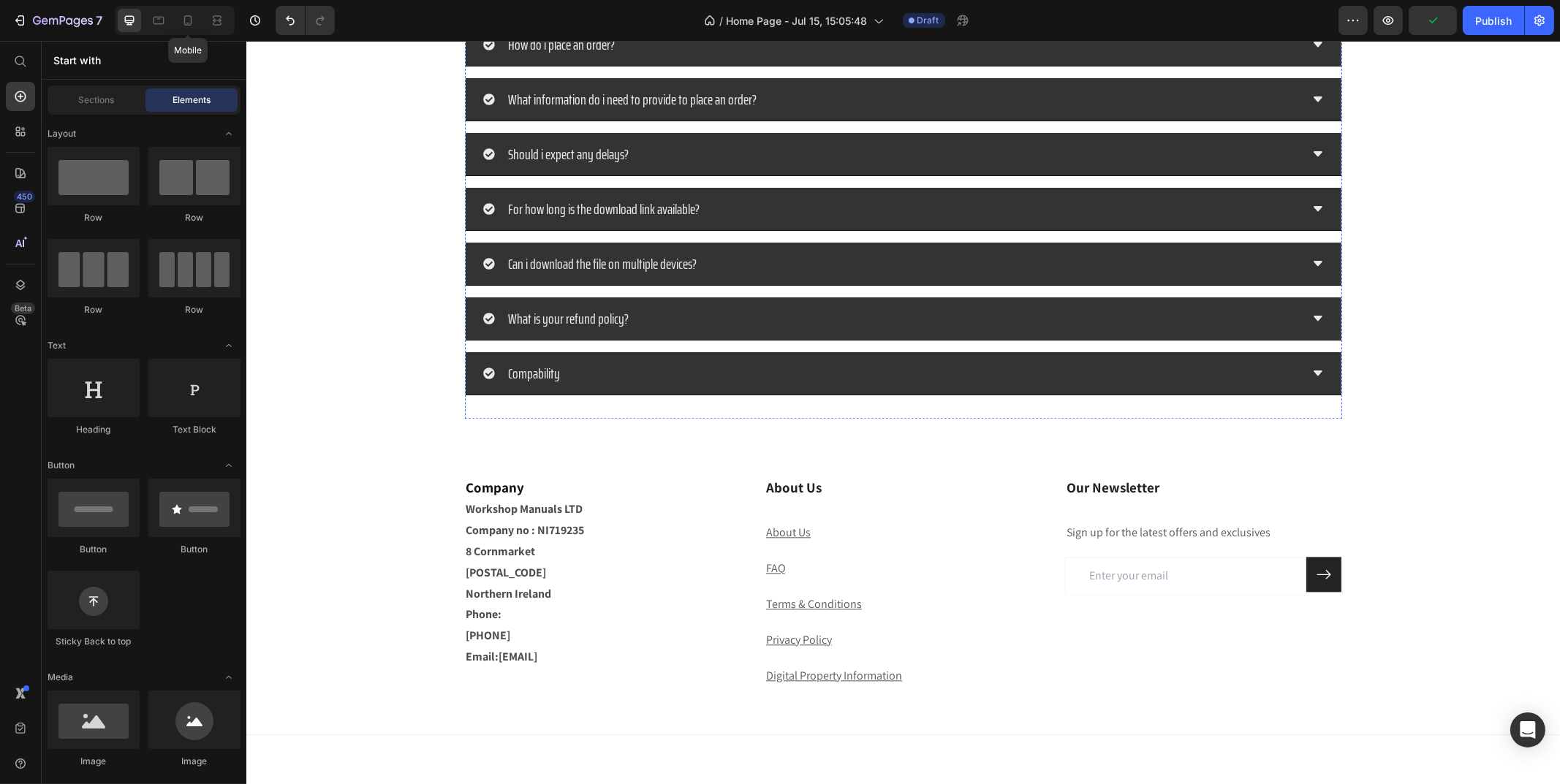 scroll, scrollTop: 5470, scrollLeft: 0, axis: vertical 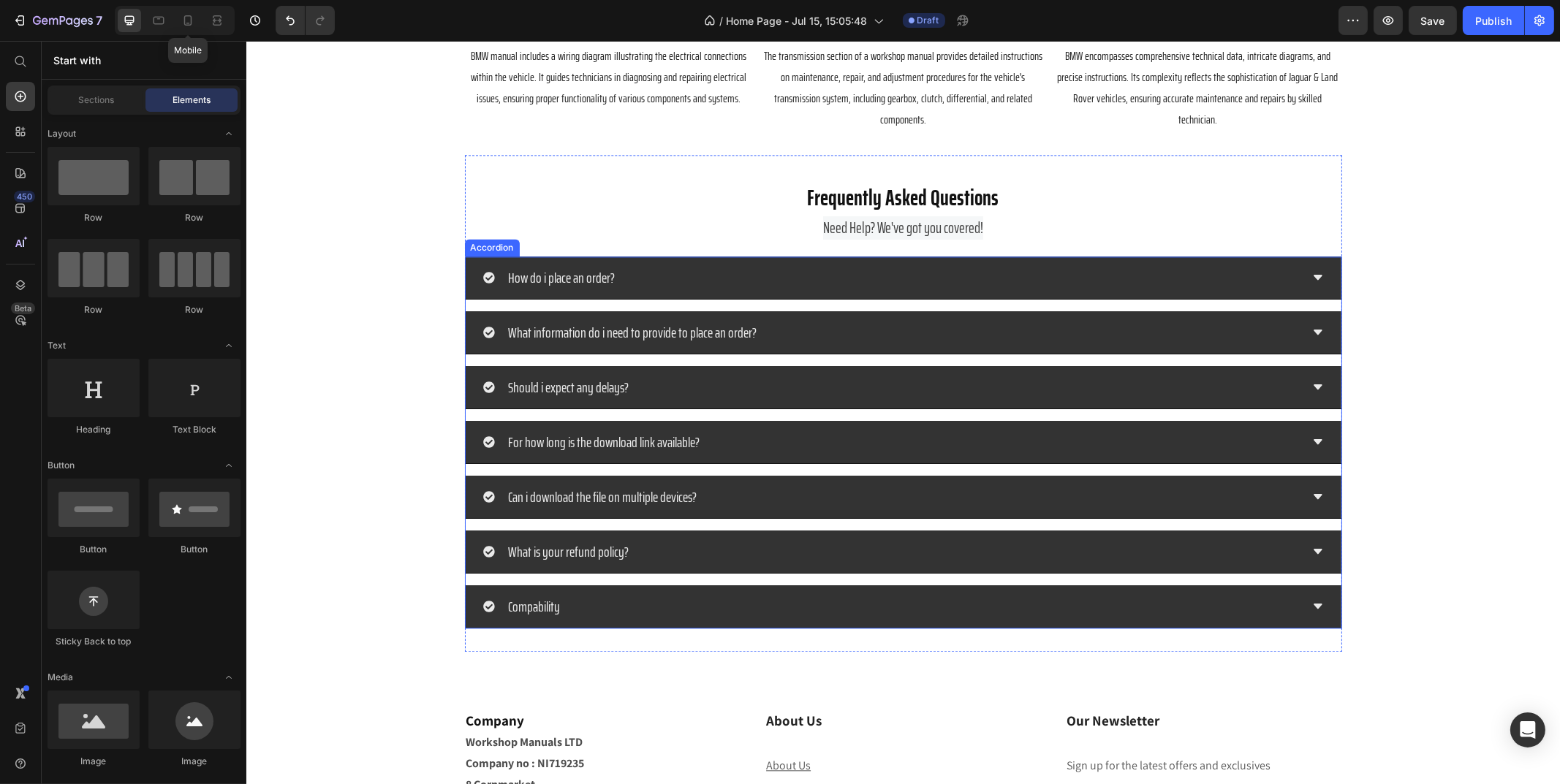 click 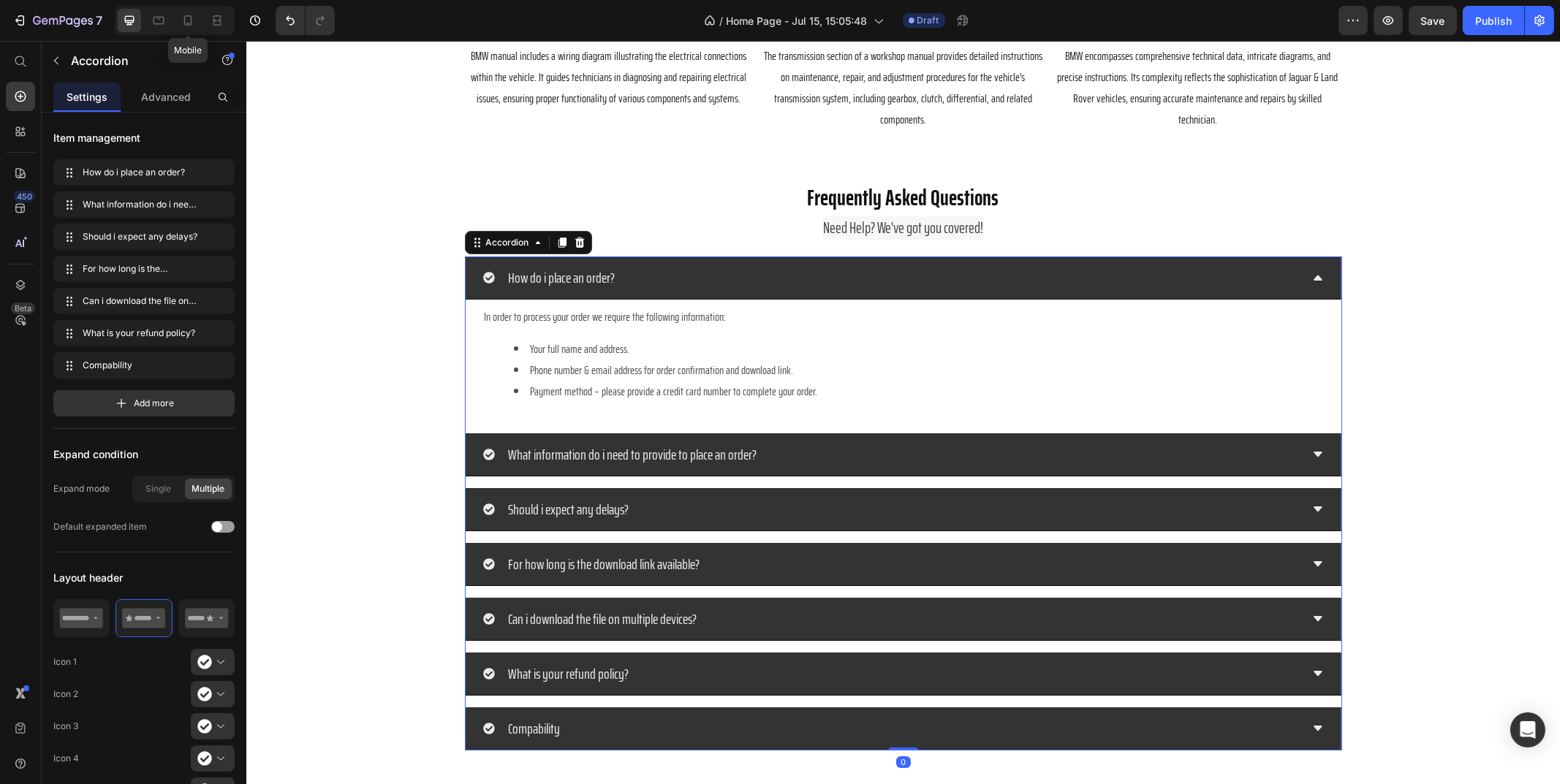 click 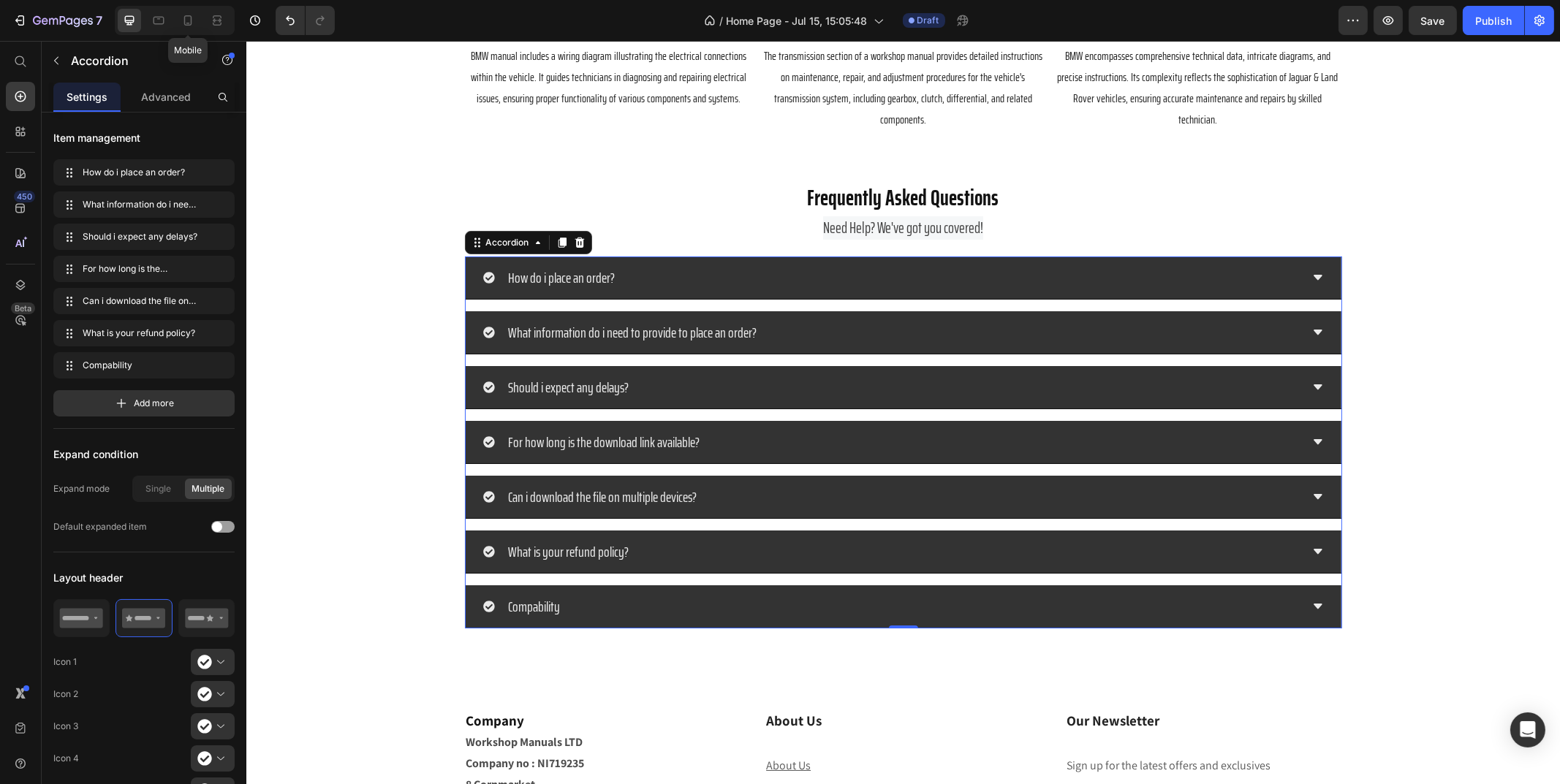 click 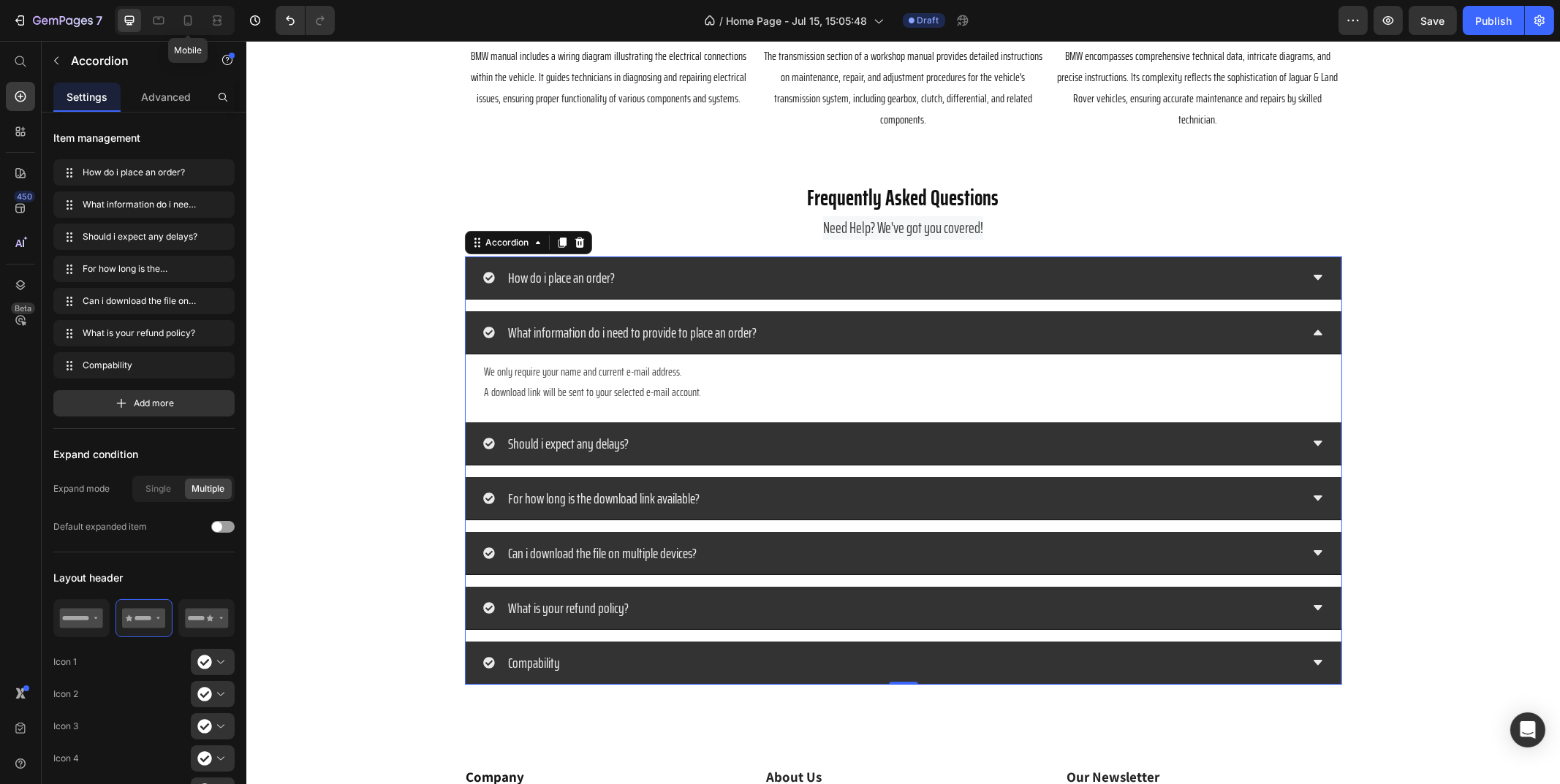click 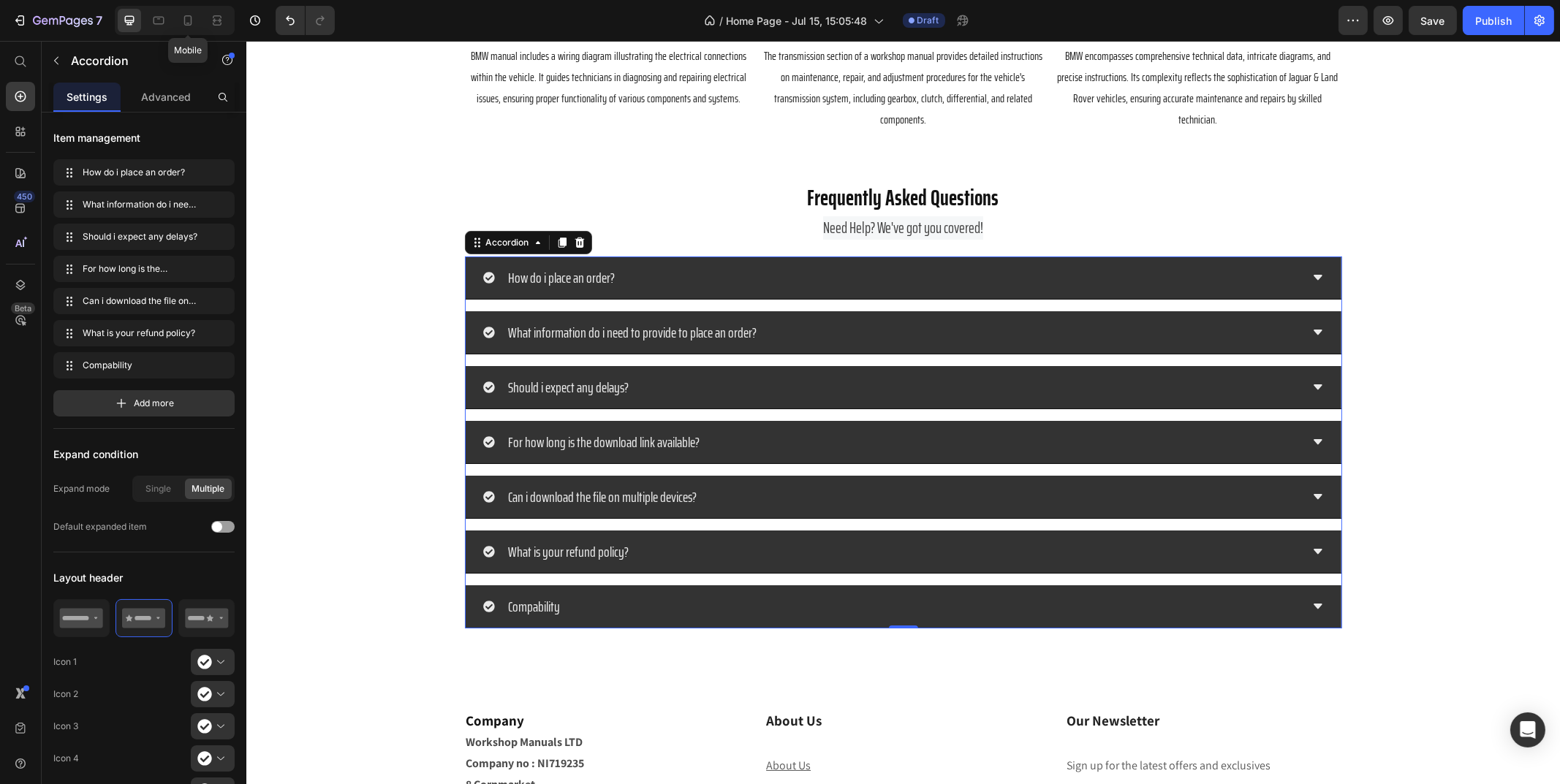 click 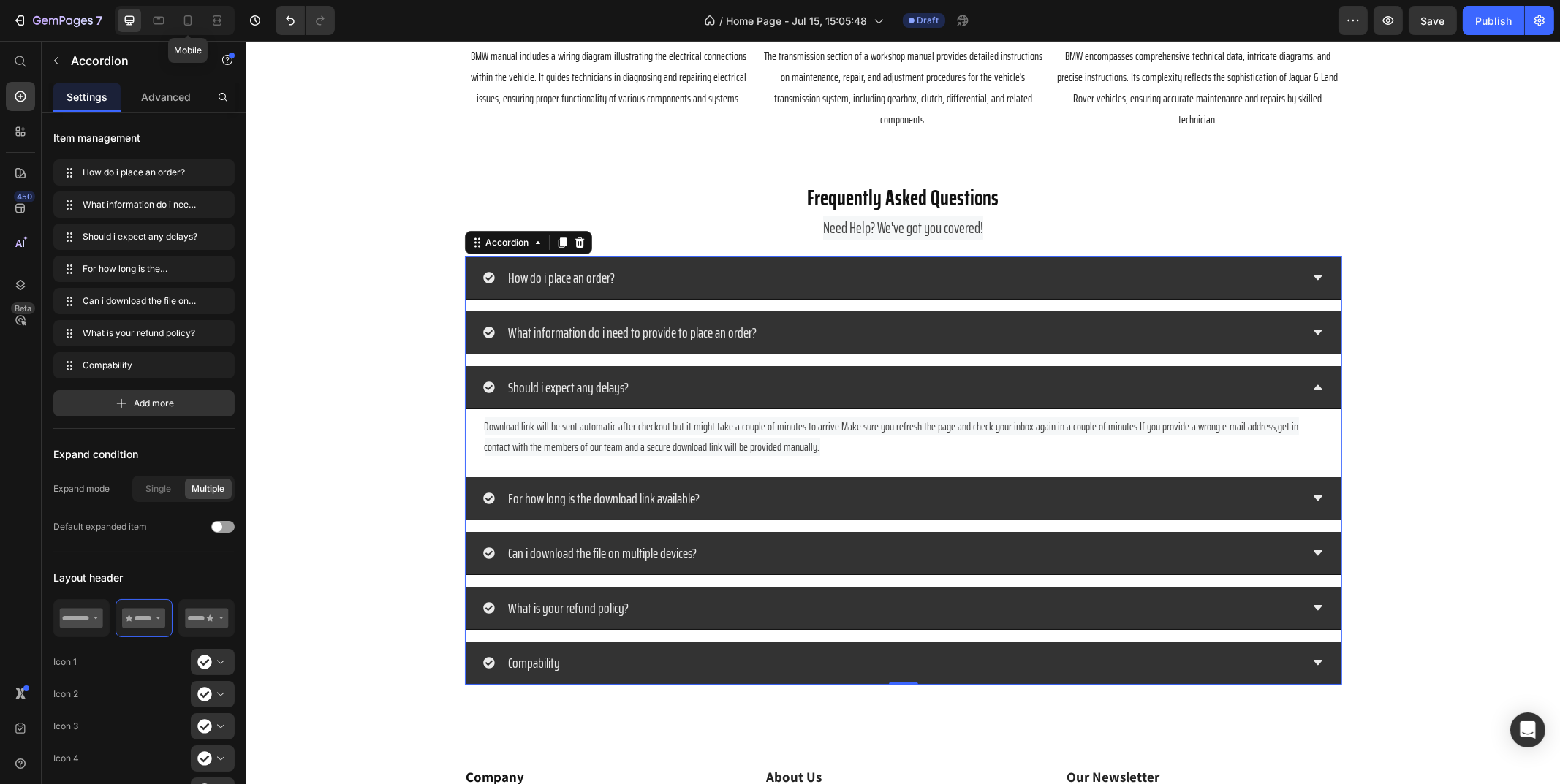 click 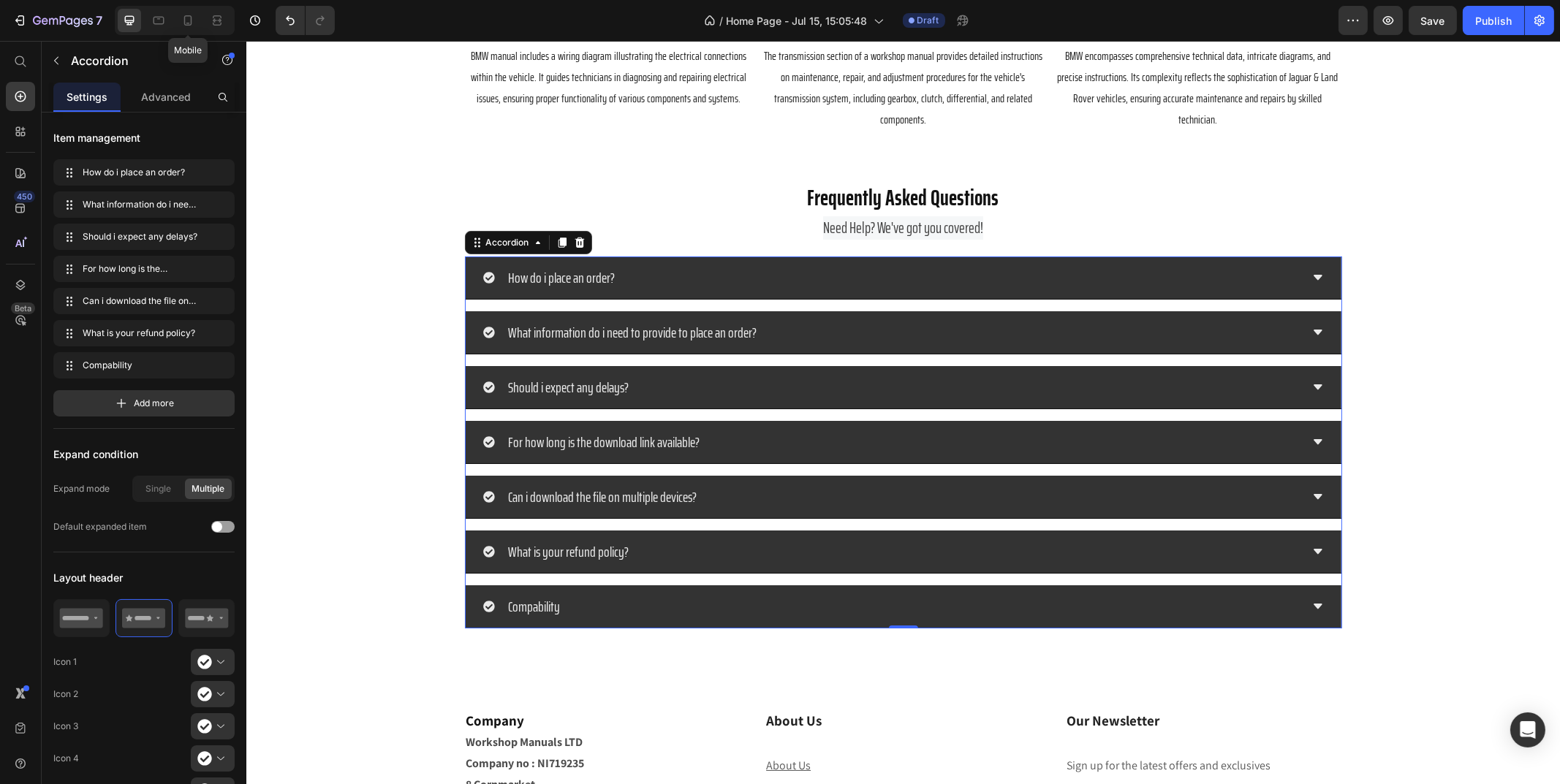 click 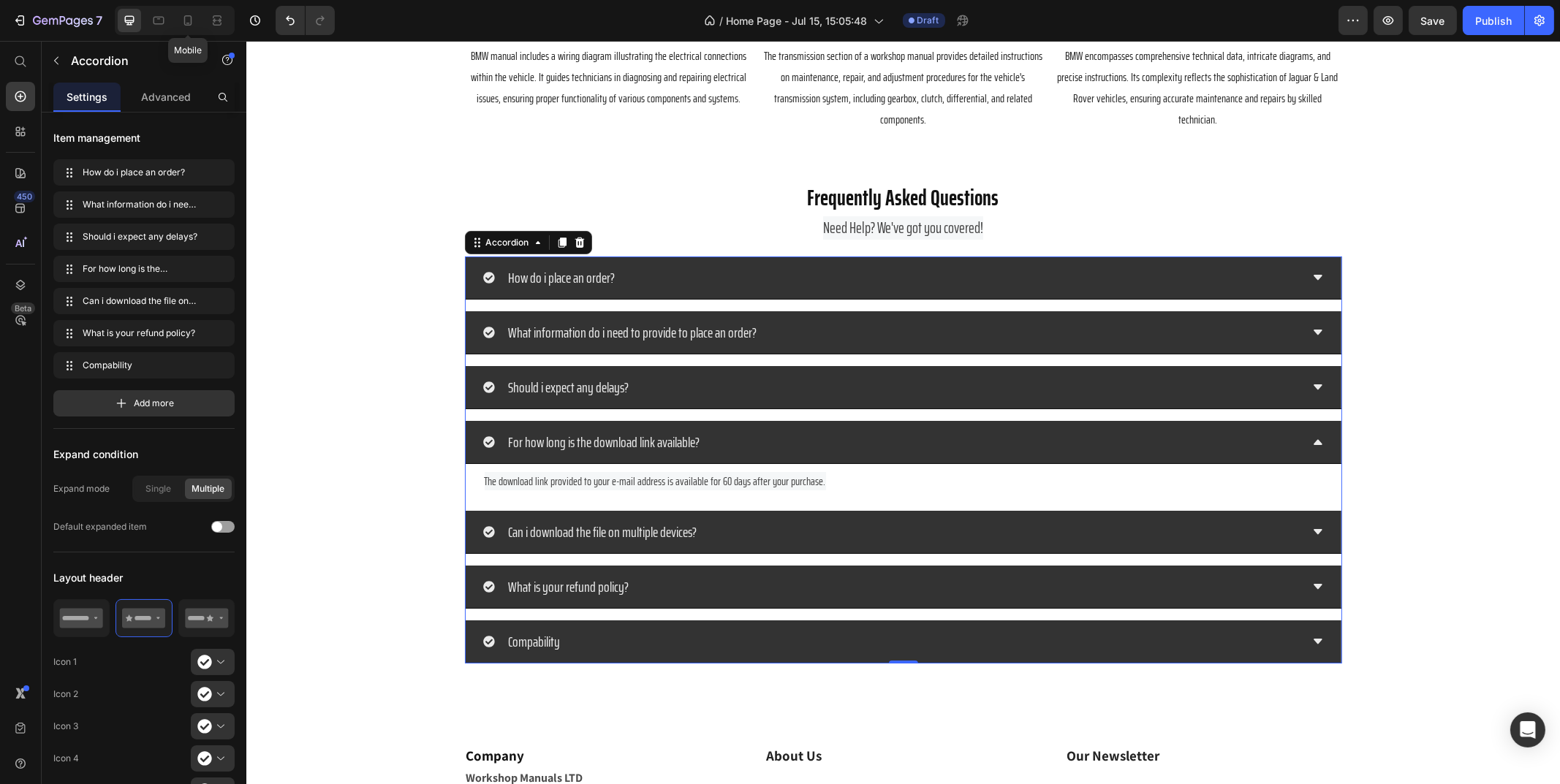 click 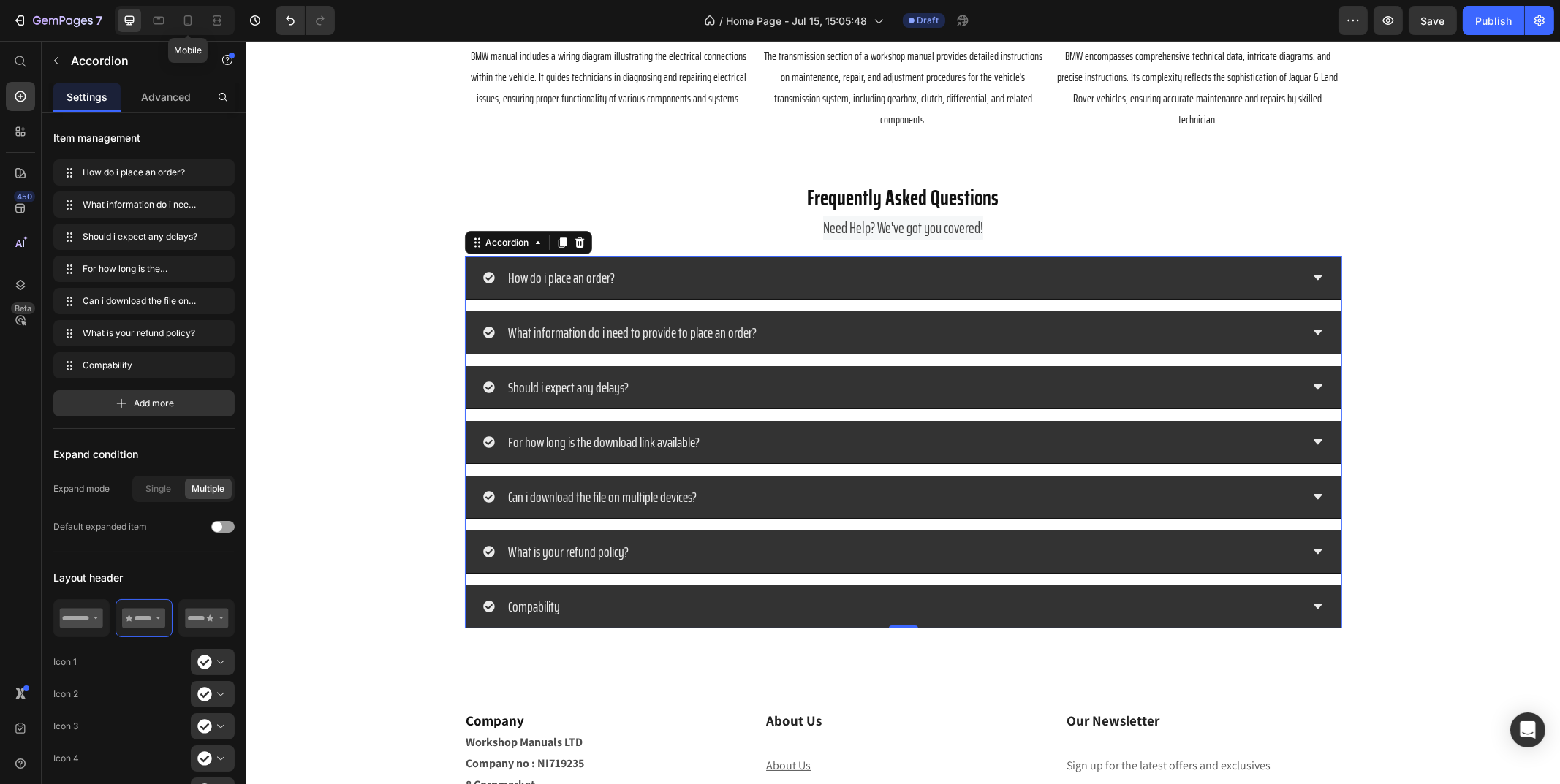 click 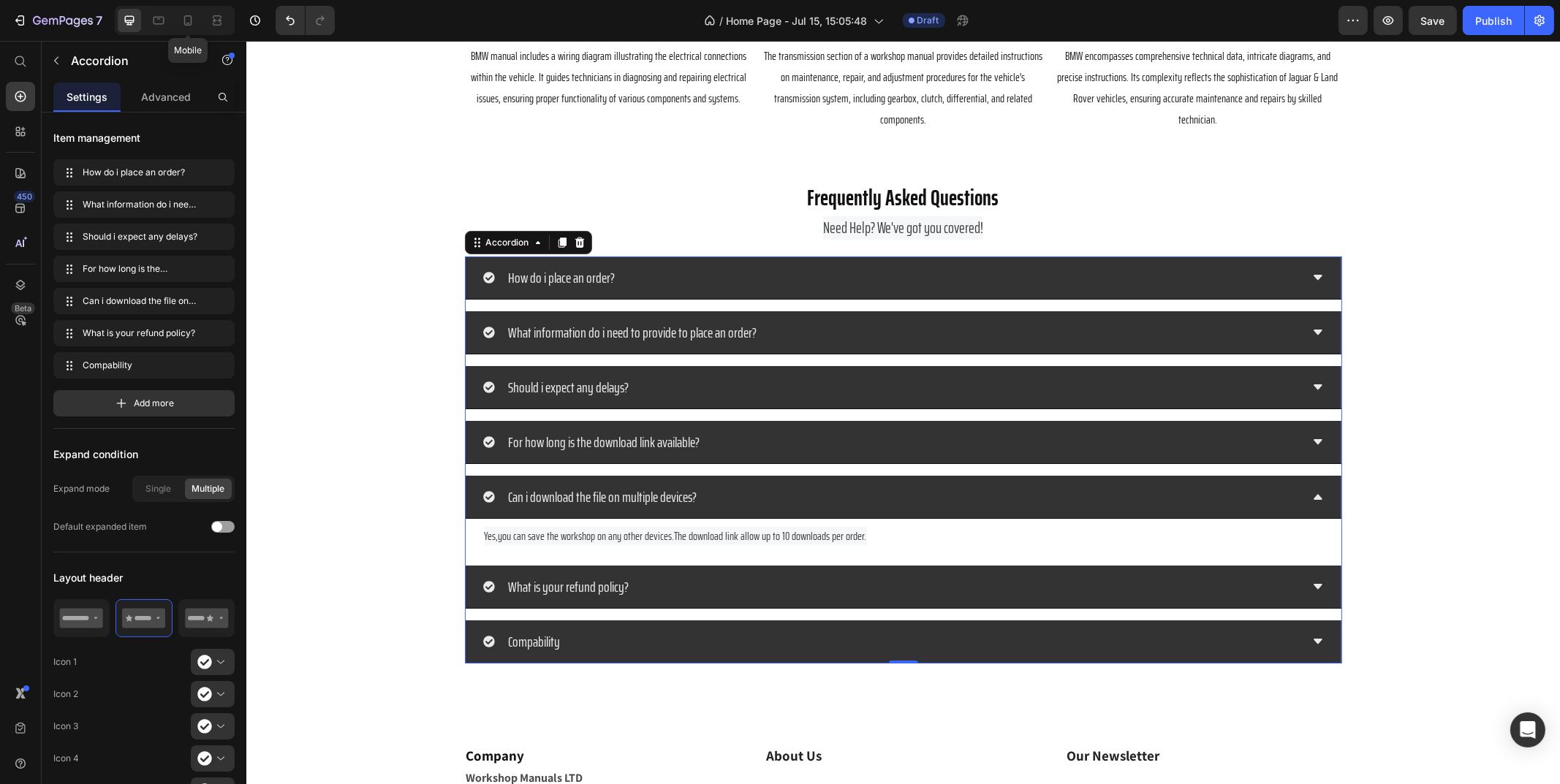 click 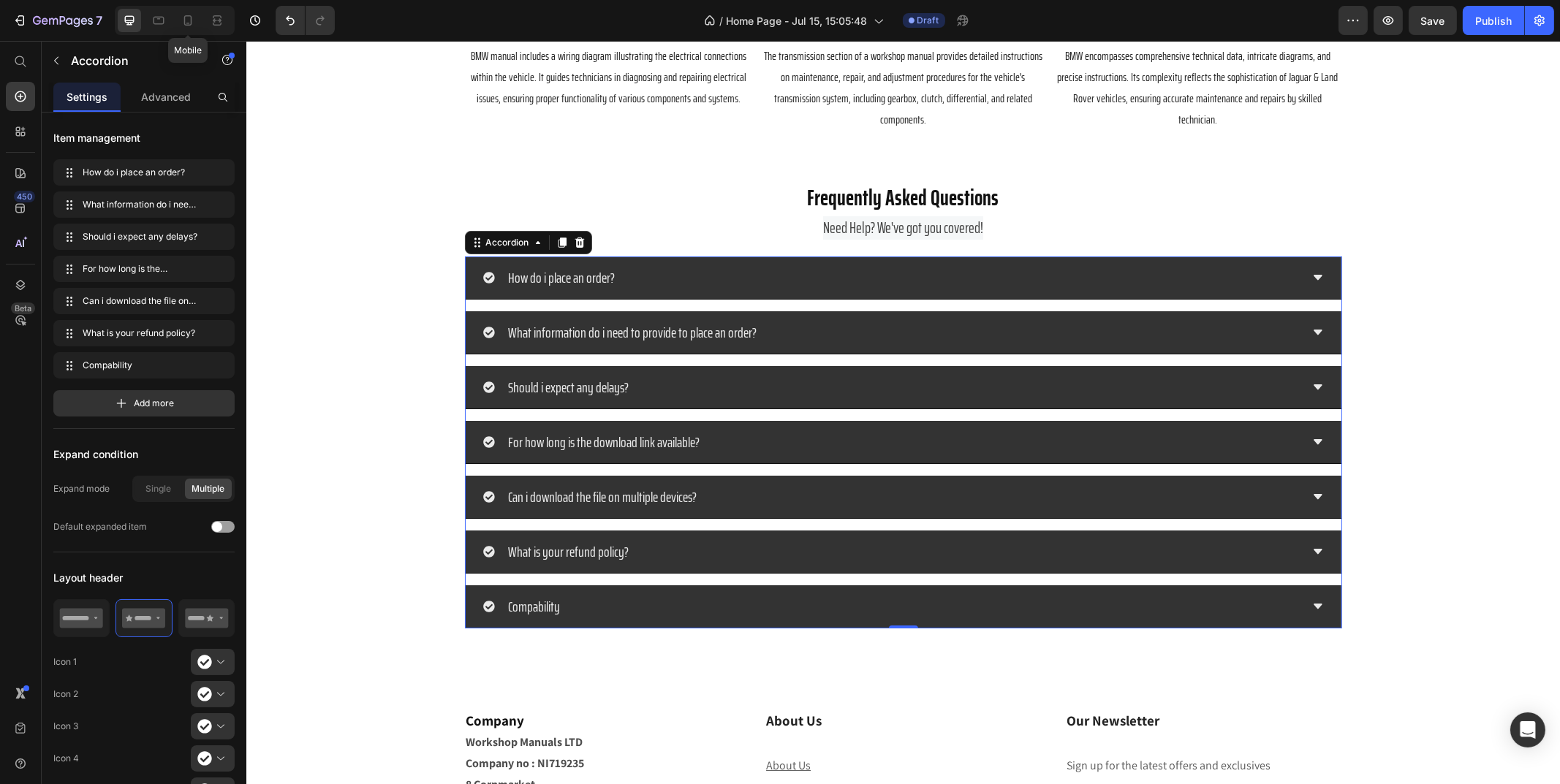 click 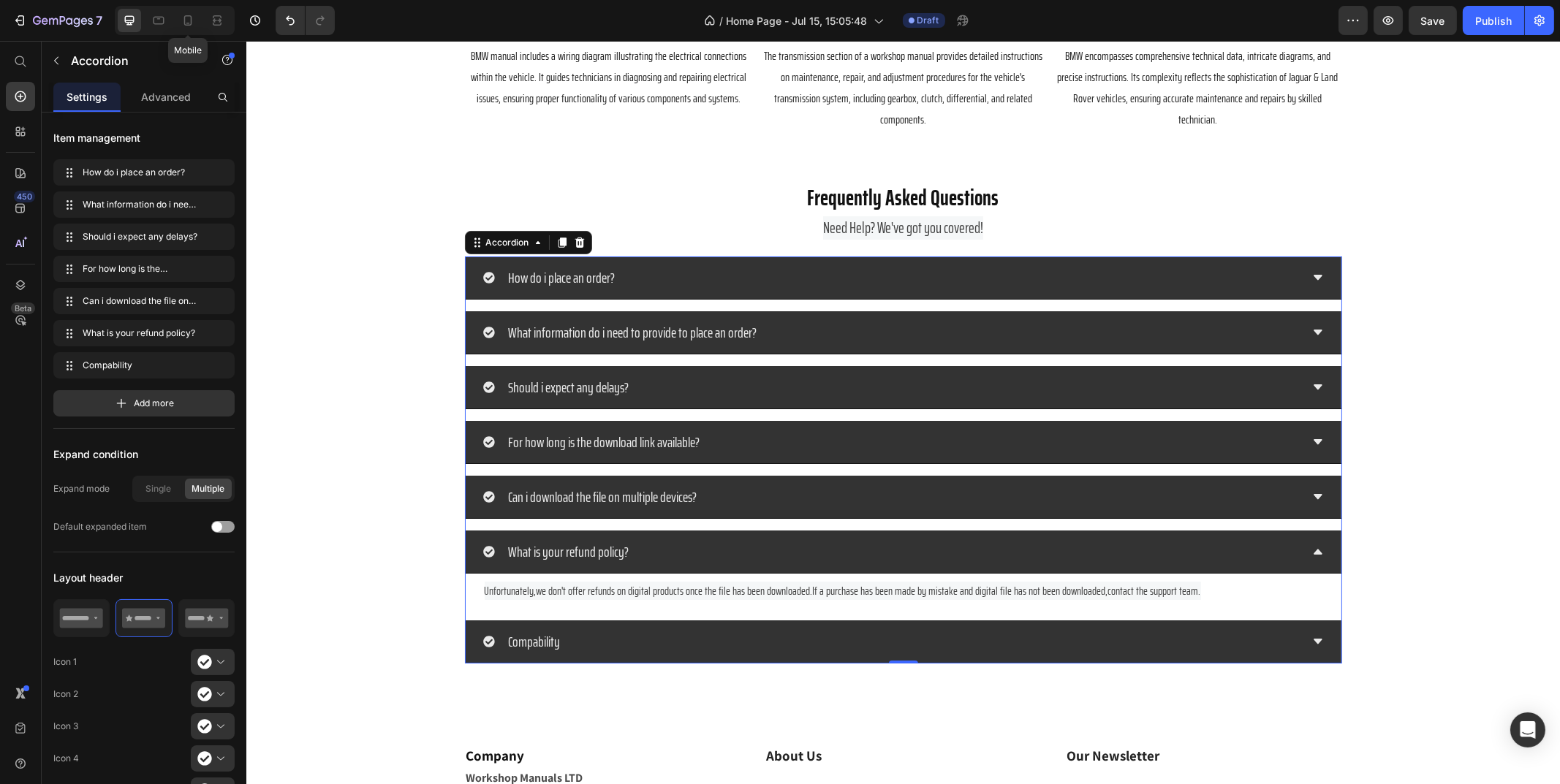 click 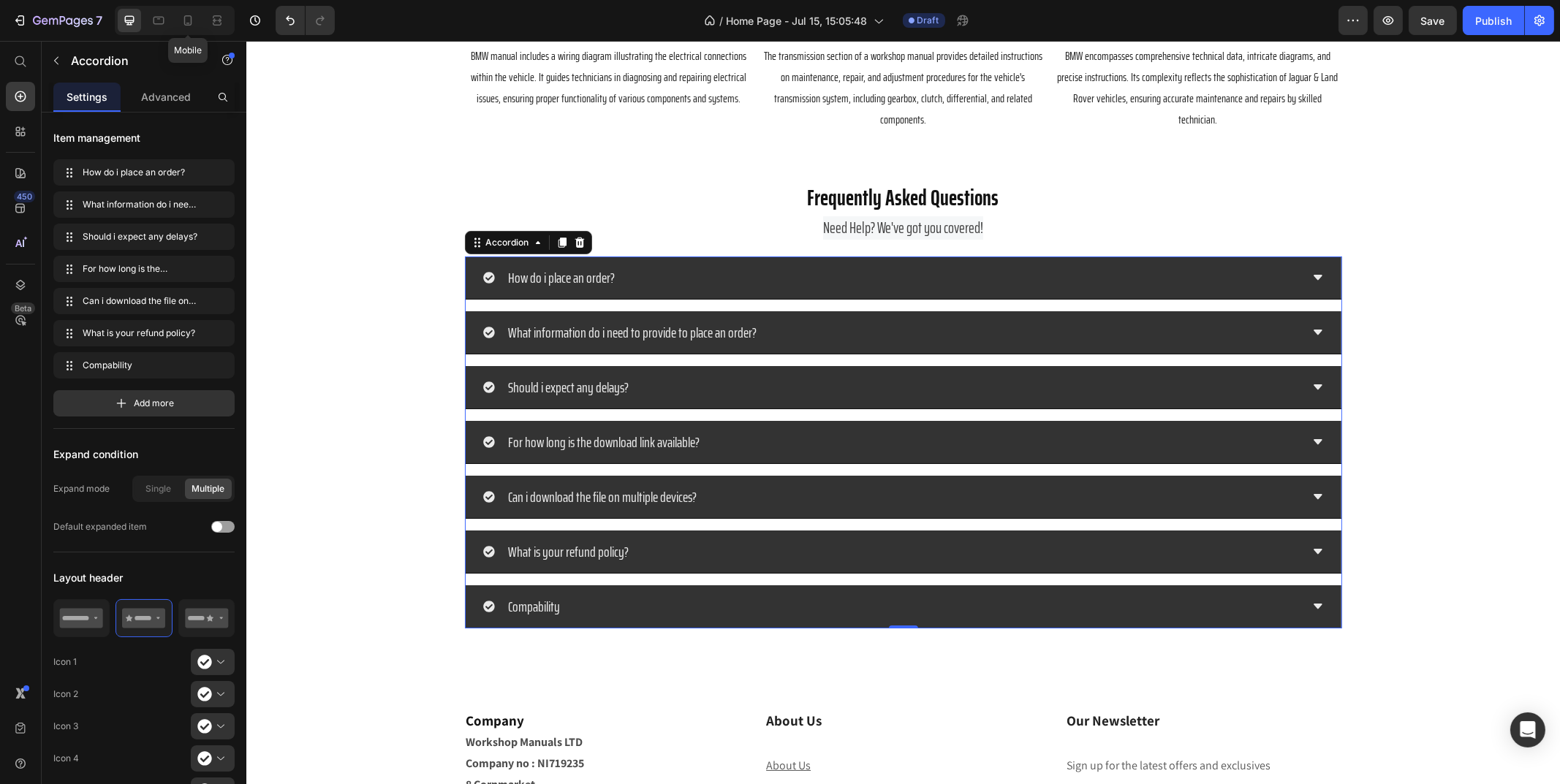click 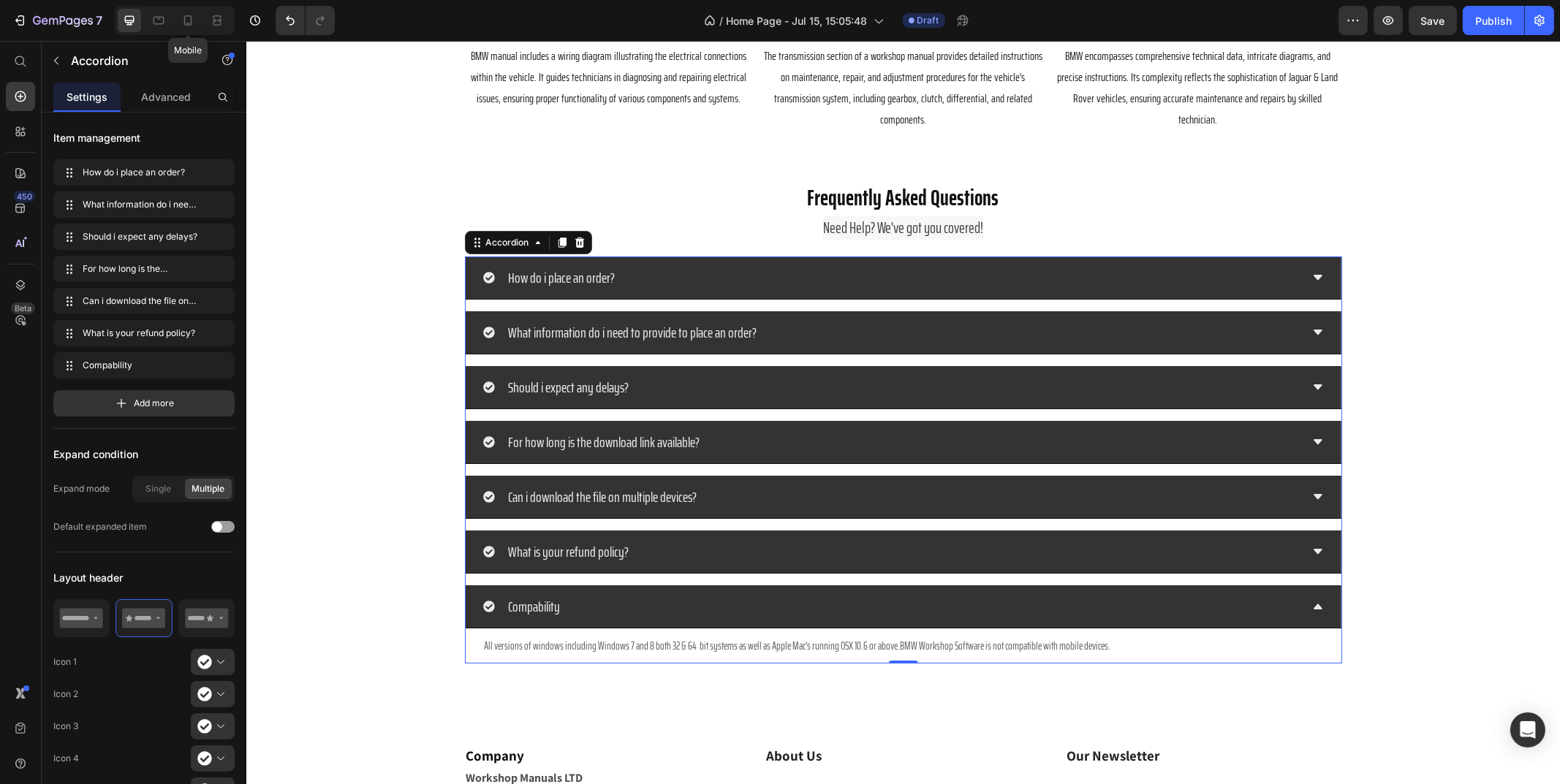 click 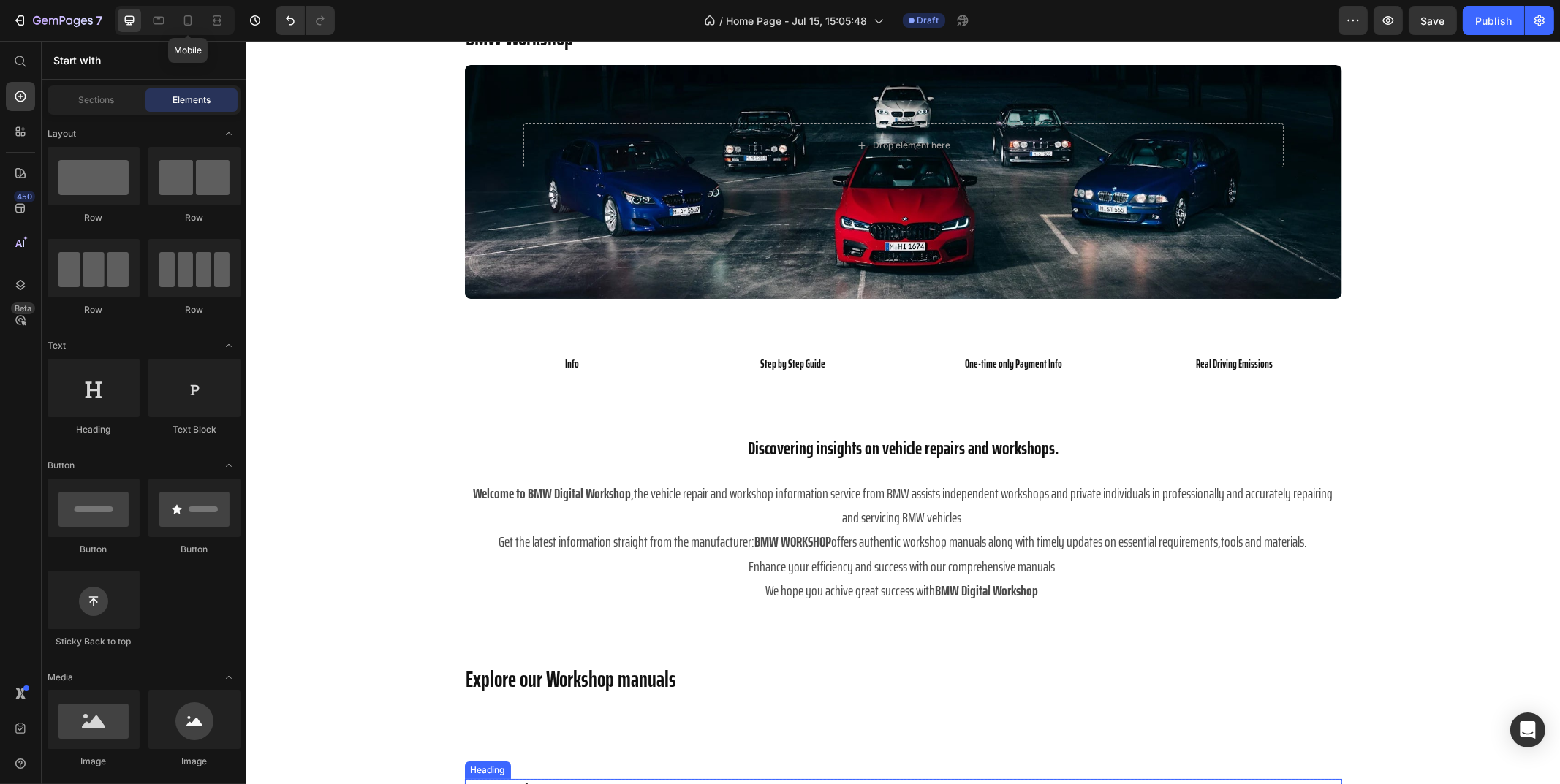 scroll, scrollTop: 0, scrollLeft: 0, axis: both 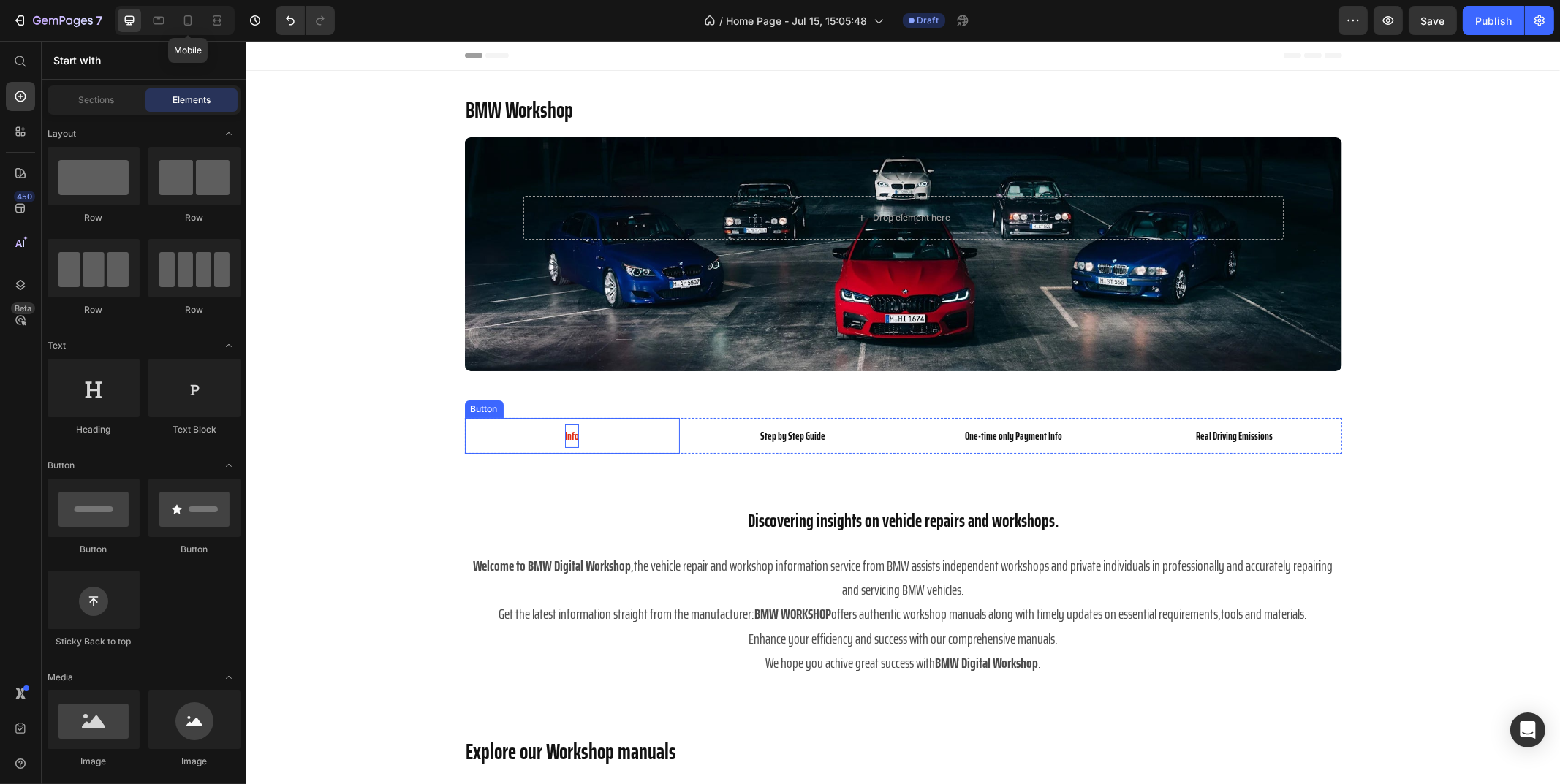 click on "Info" at bounding box center [571, 436] 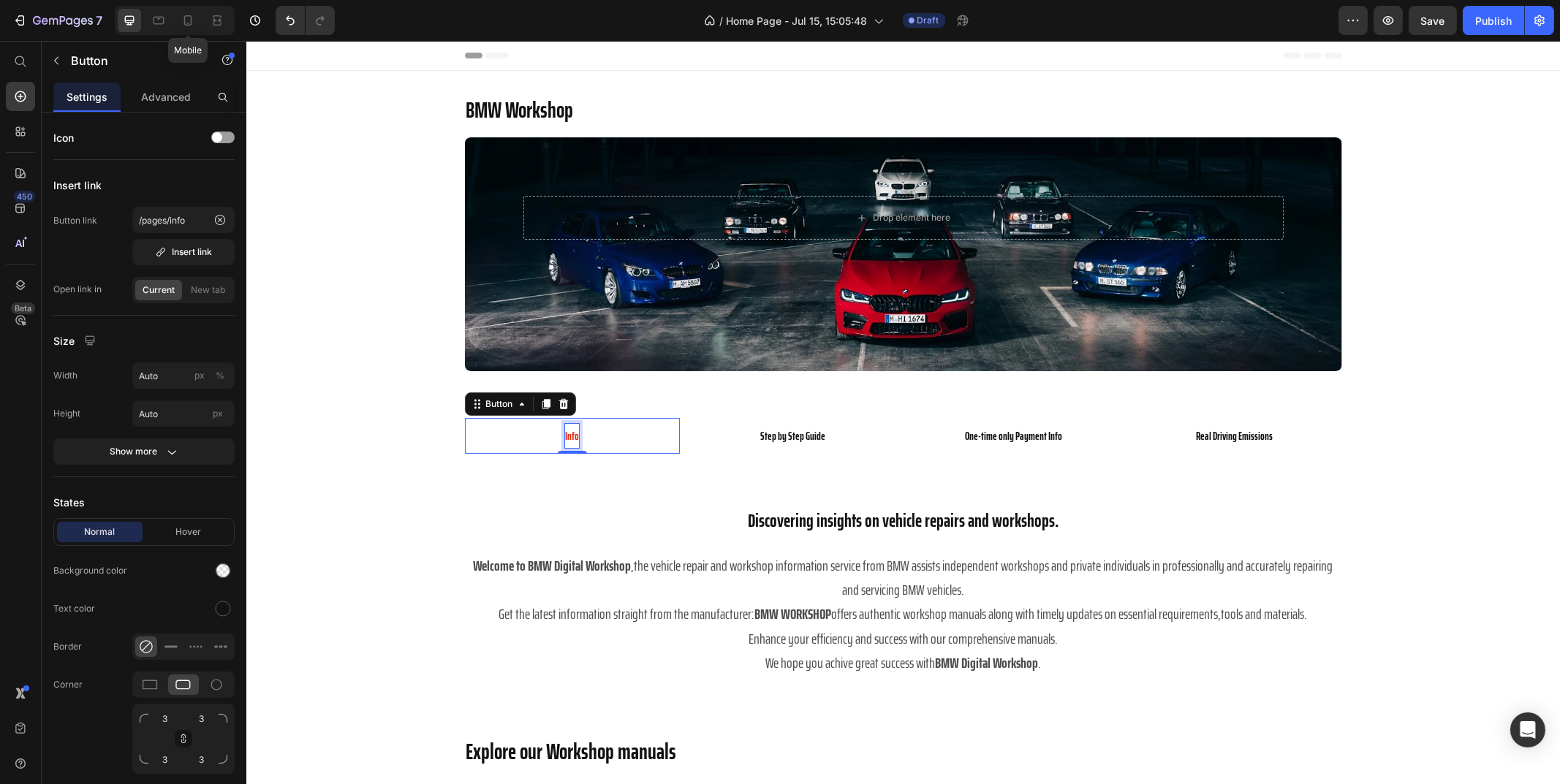 click on "Info" at bounding box center [571, 436] 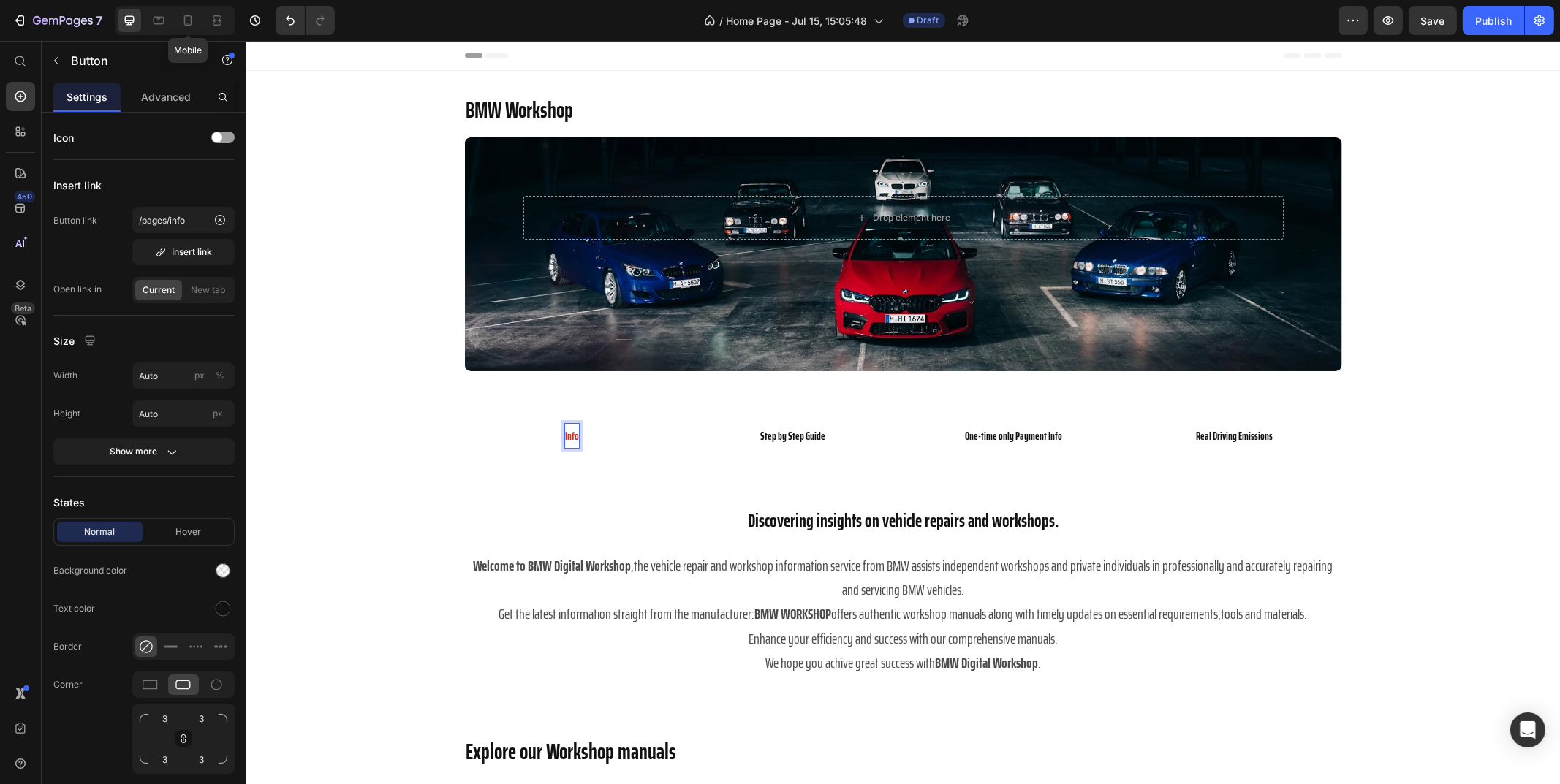 click on "Info" at bounding box center (571, 436) 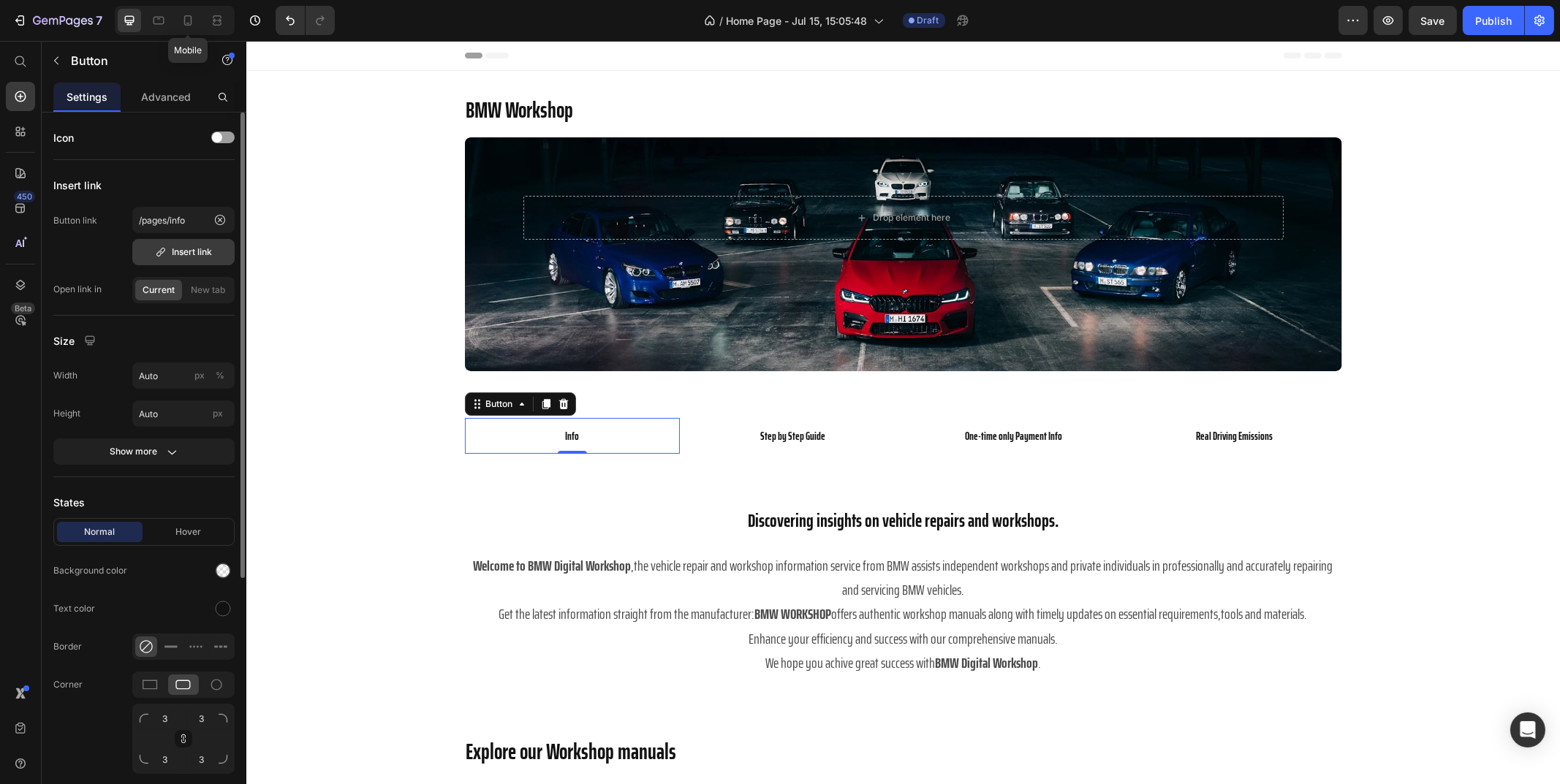 click on "Insert link" at bounding box center (183, 252) 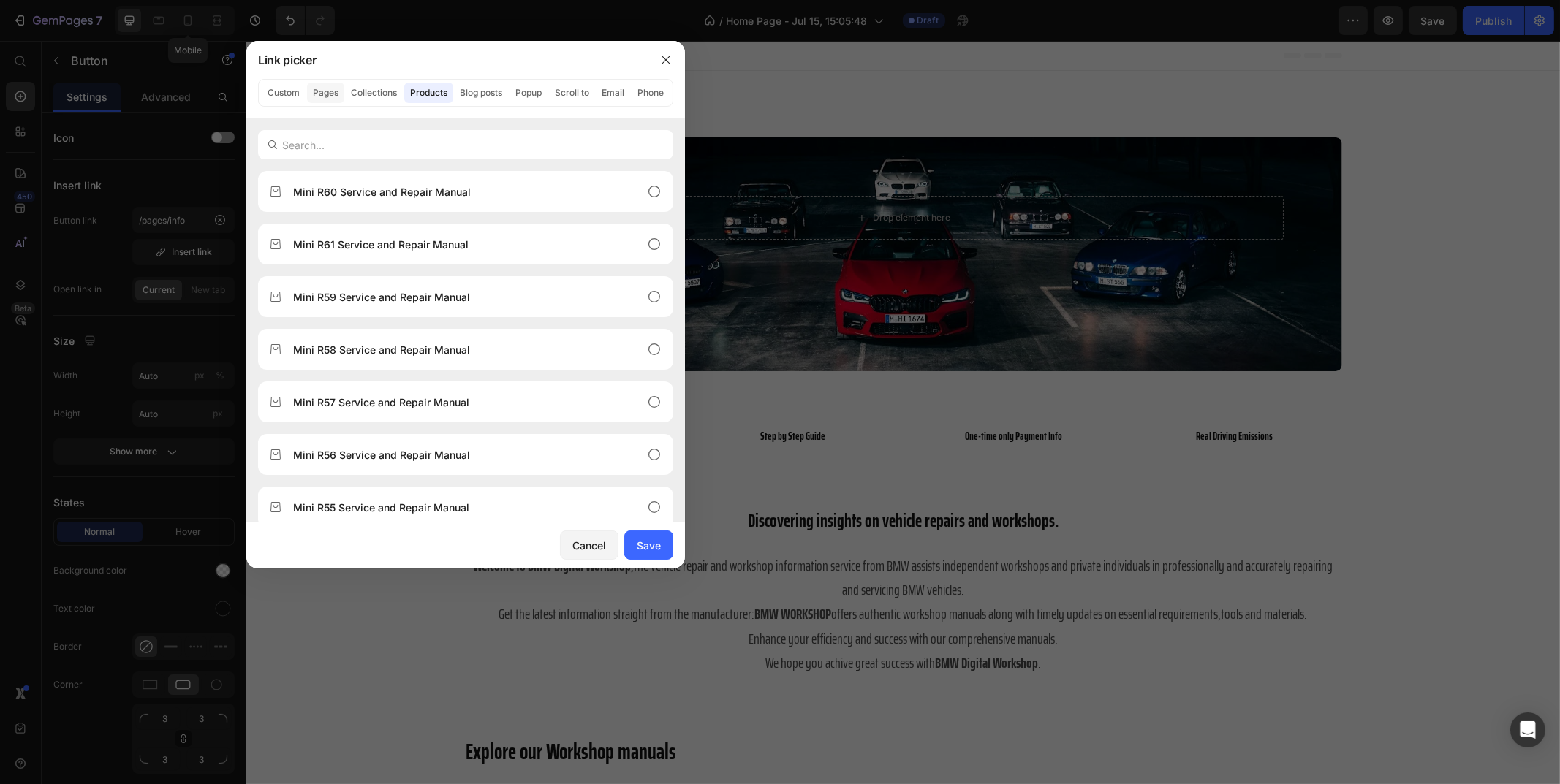 click on "Pages" 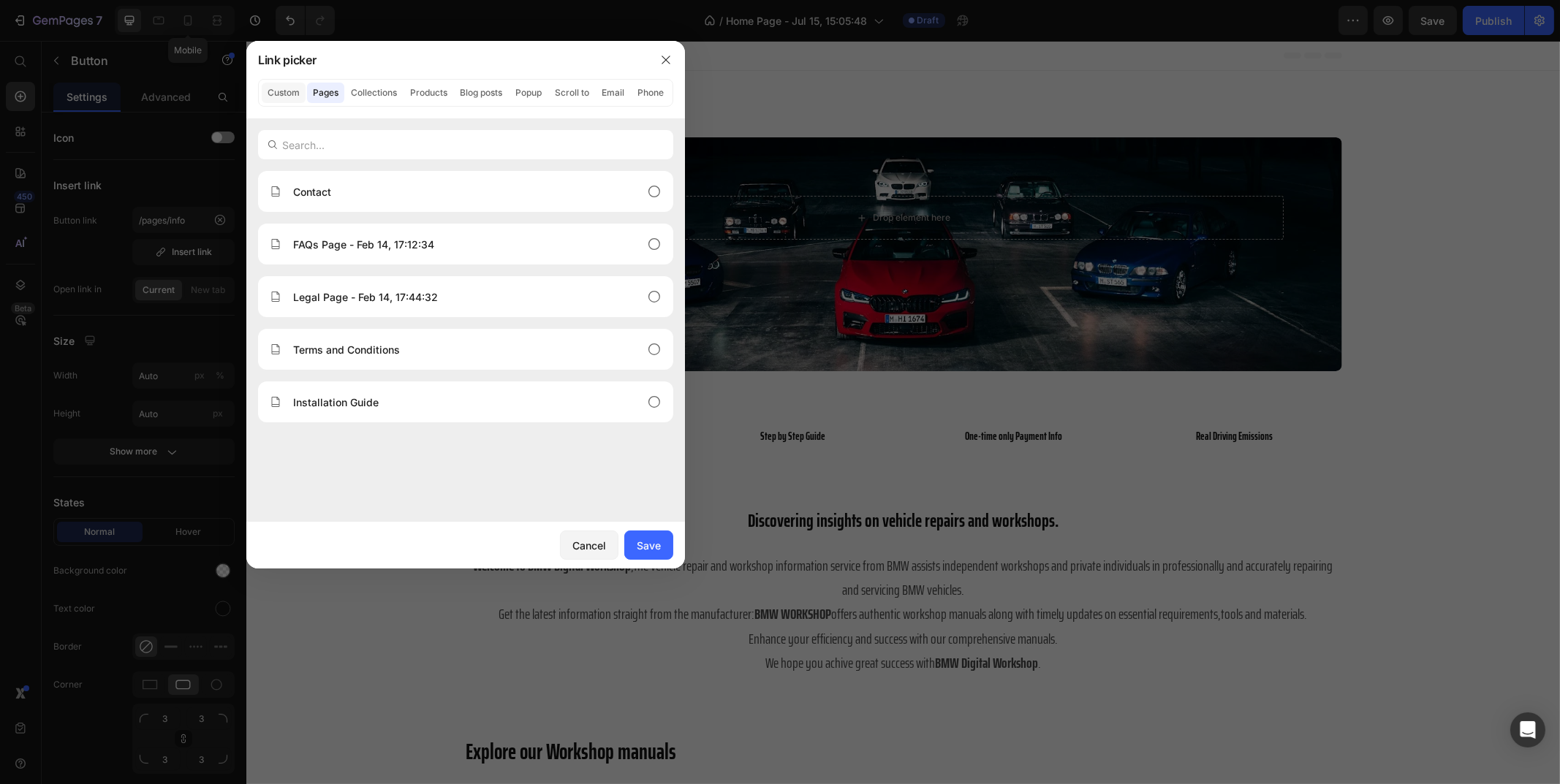 click on "Custom" 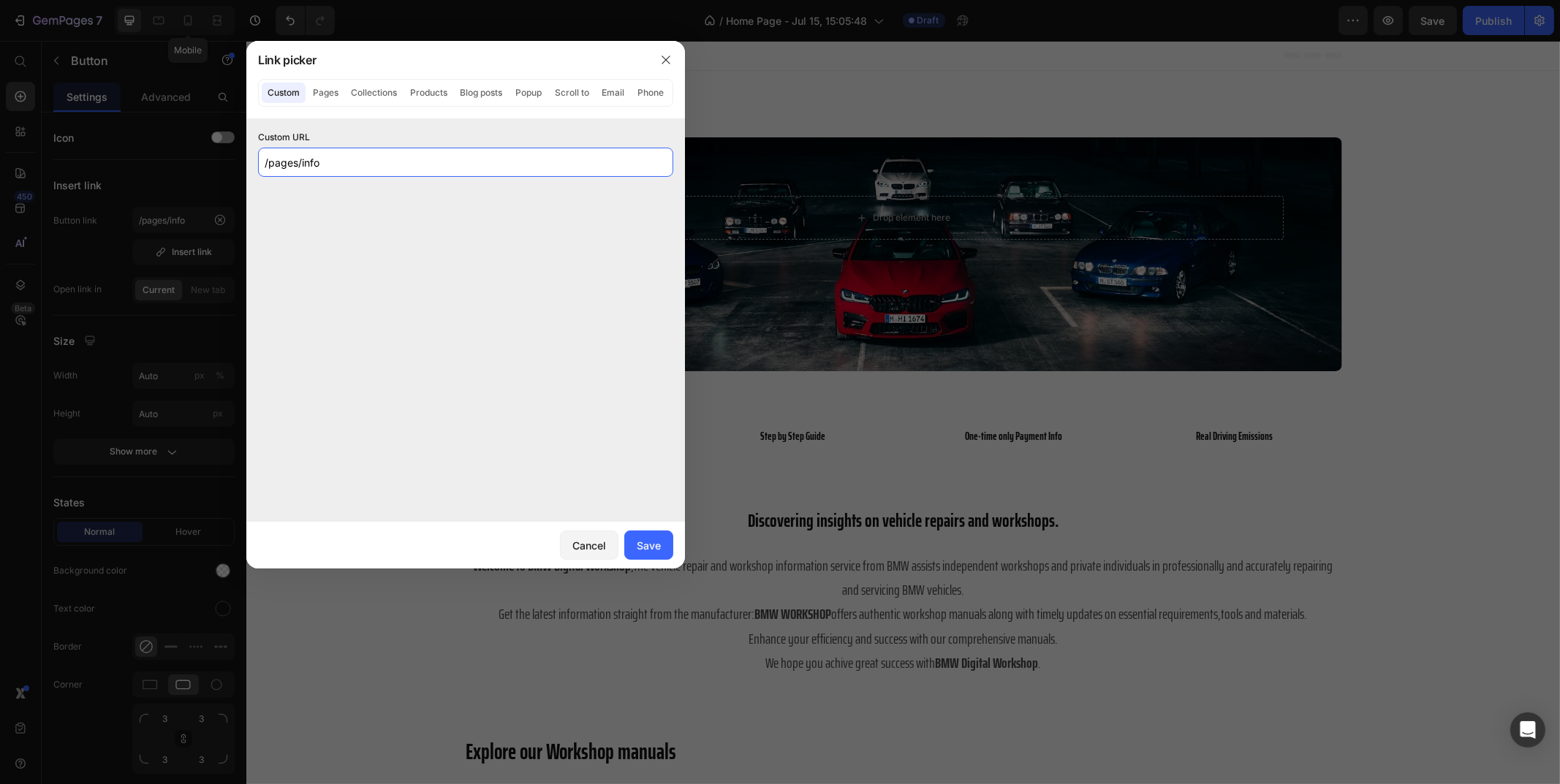 click on "/pages/info" 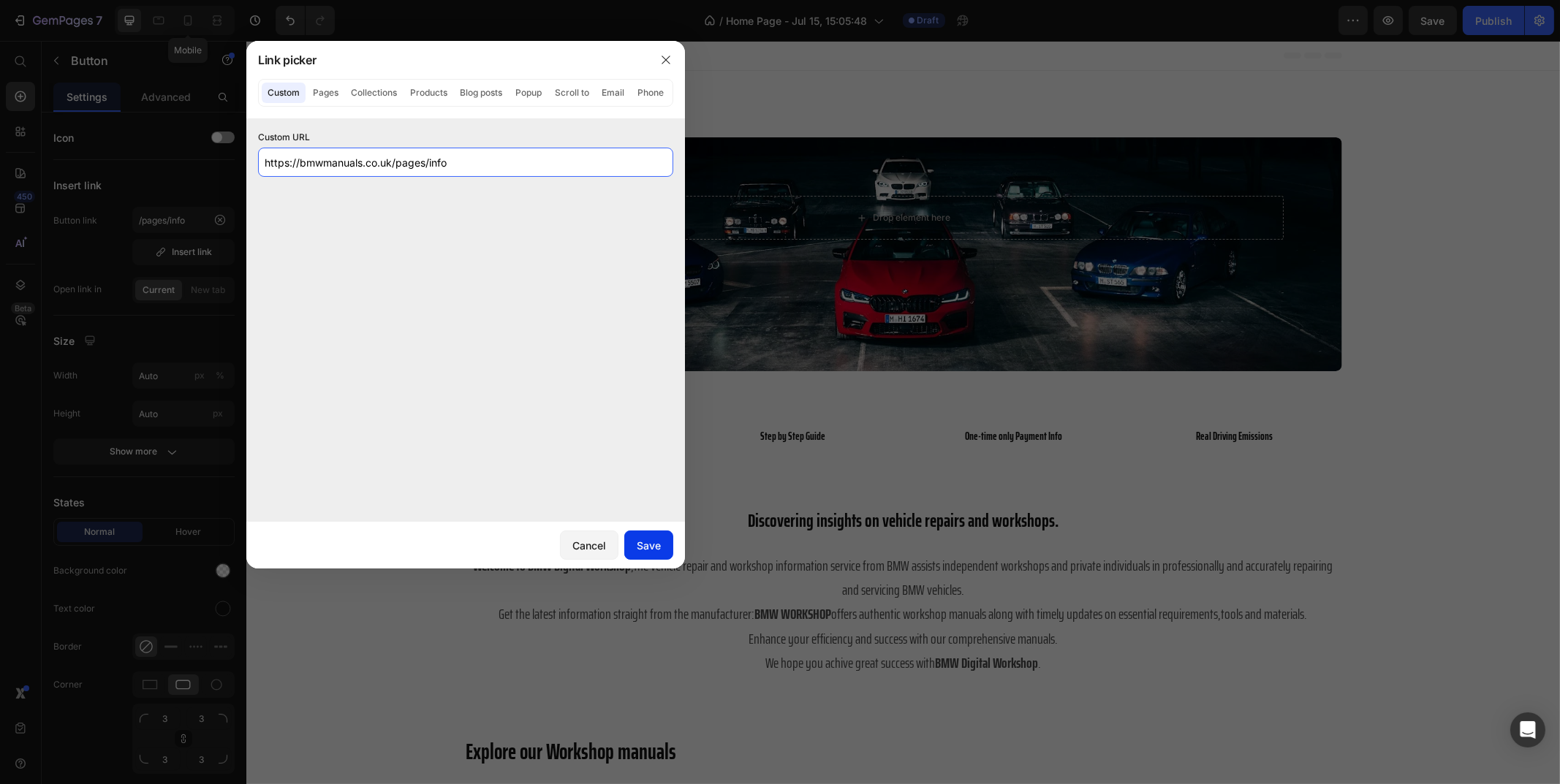 type on "https://bmwmanuals.co.uk/pages/info" 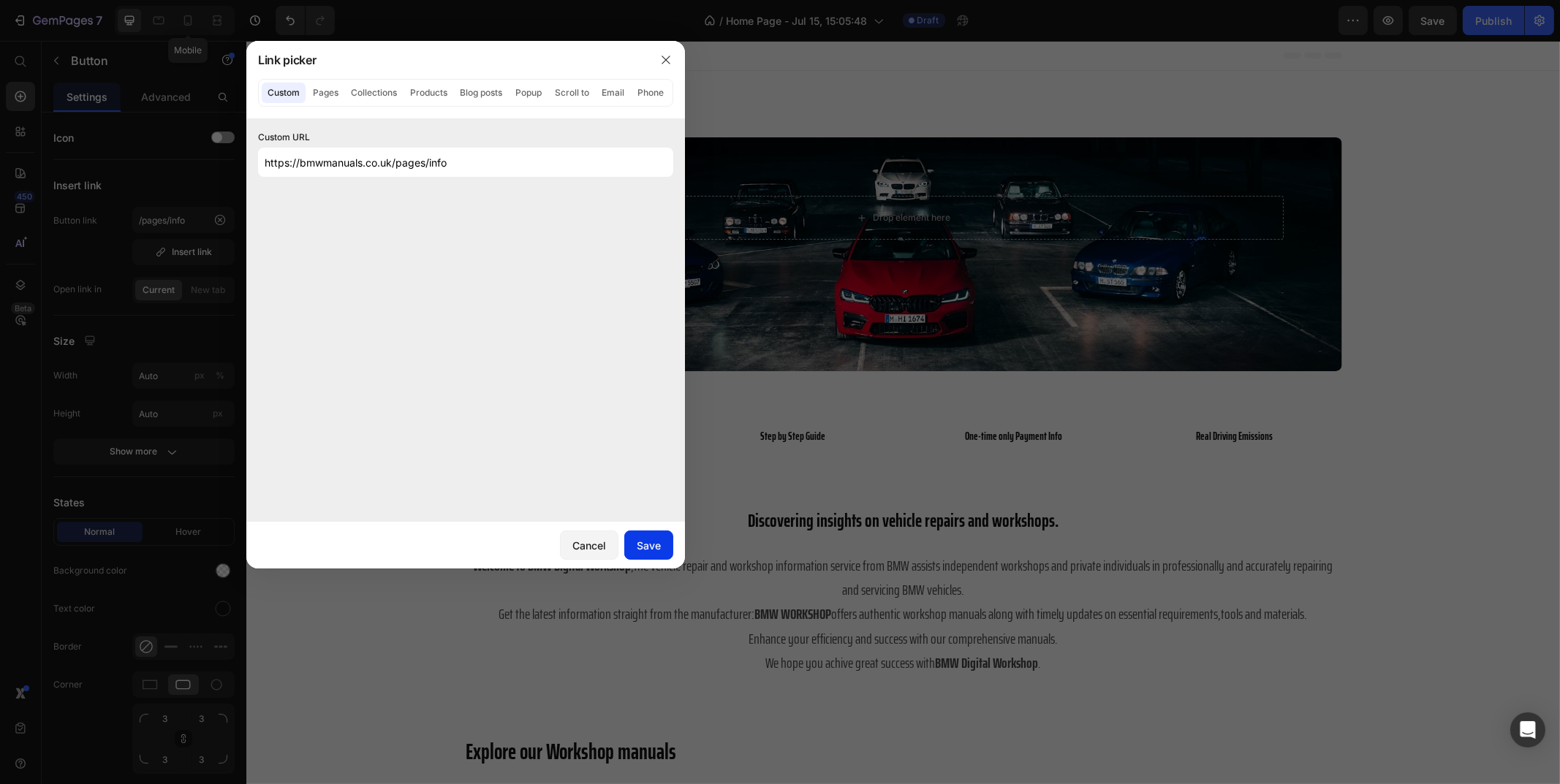 click on "Save" at bounding box center (648, 545) 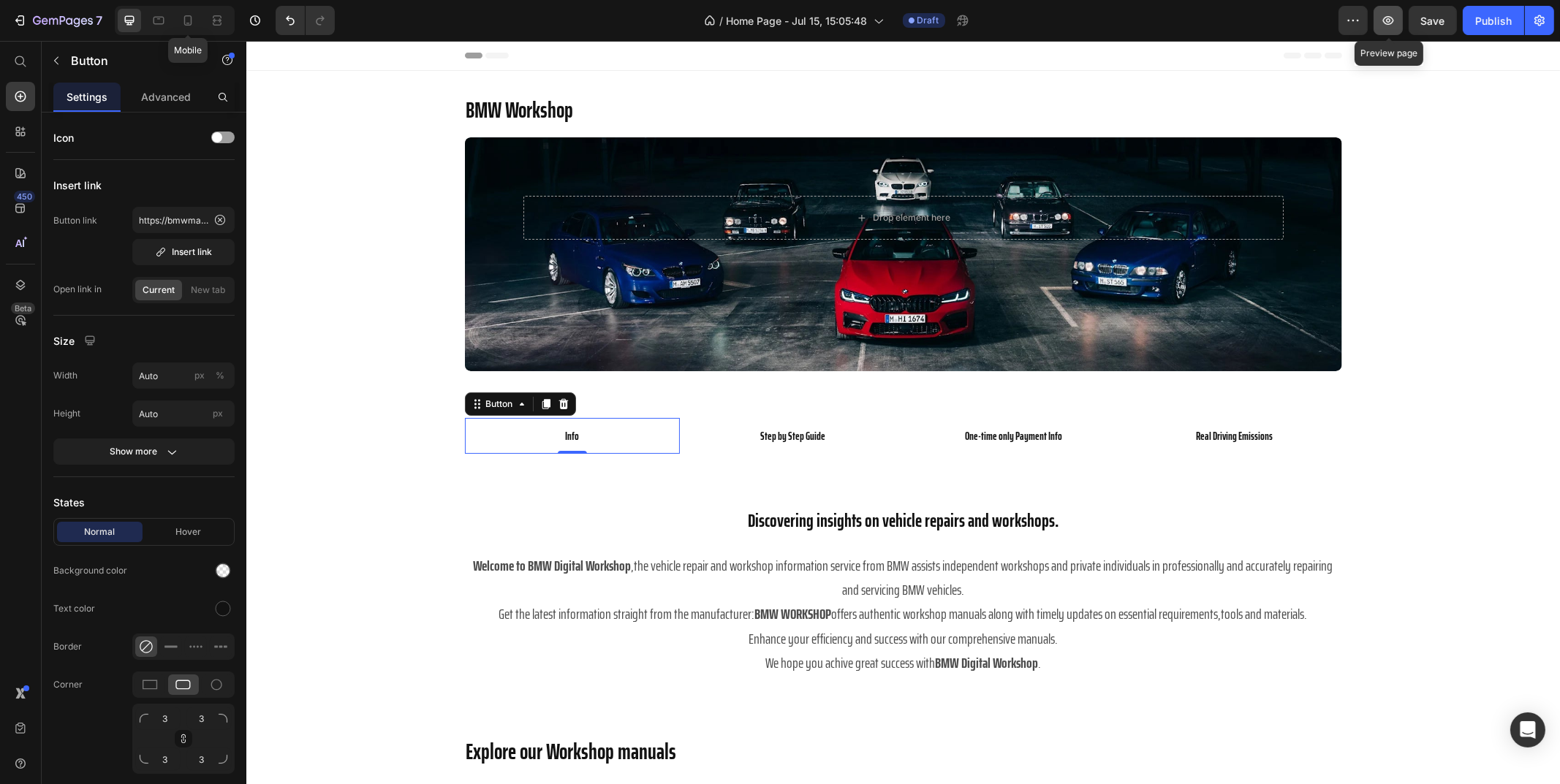 click 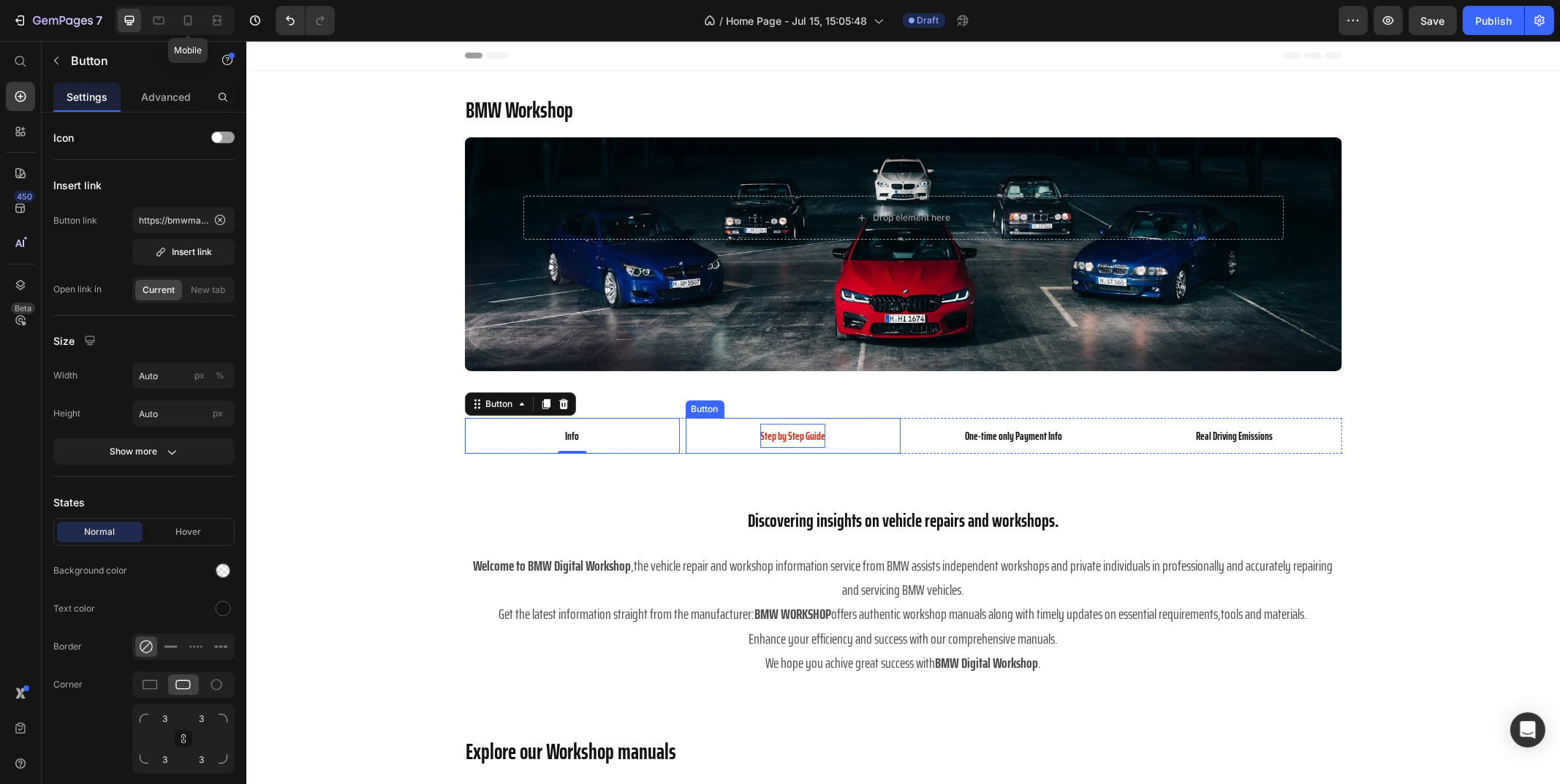 click on "Step by Step Guide" at bounding box center (792, 436) 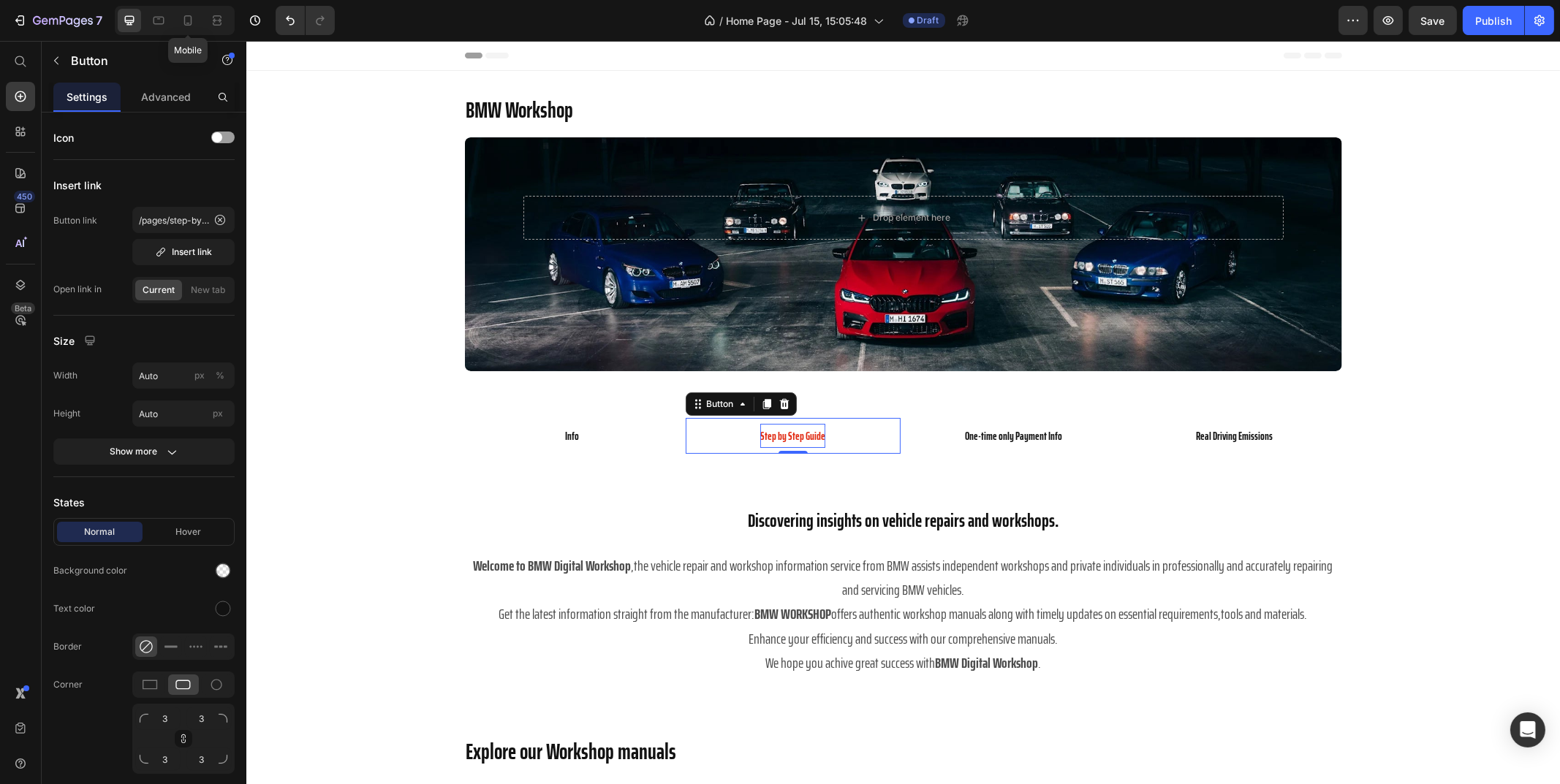 click on "Step by Step Guide" at bounding box center (792, 436) 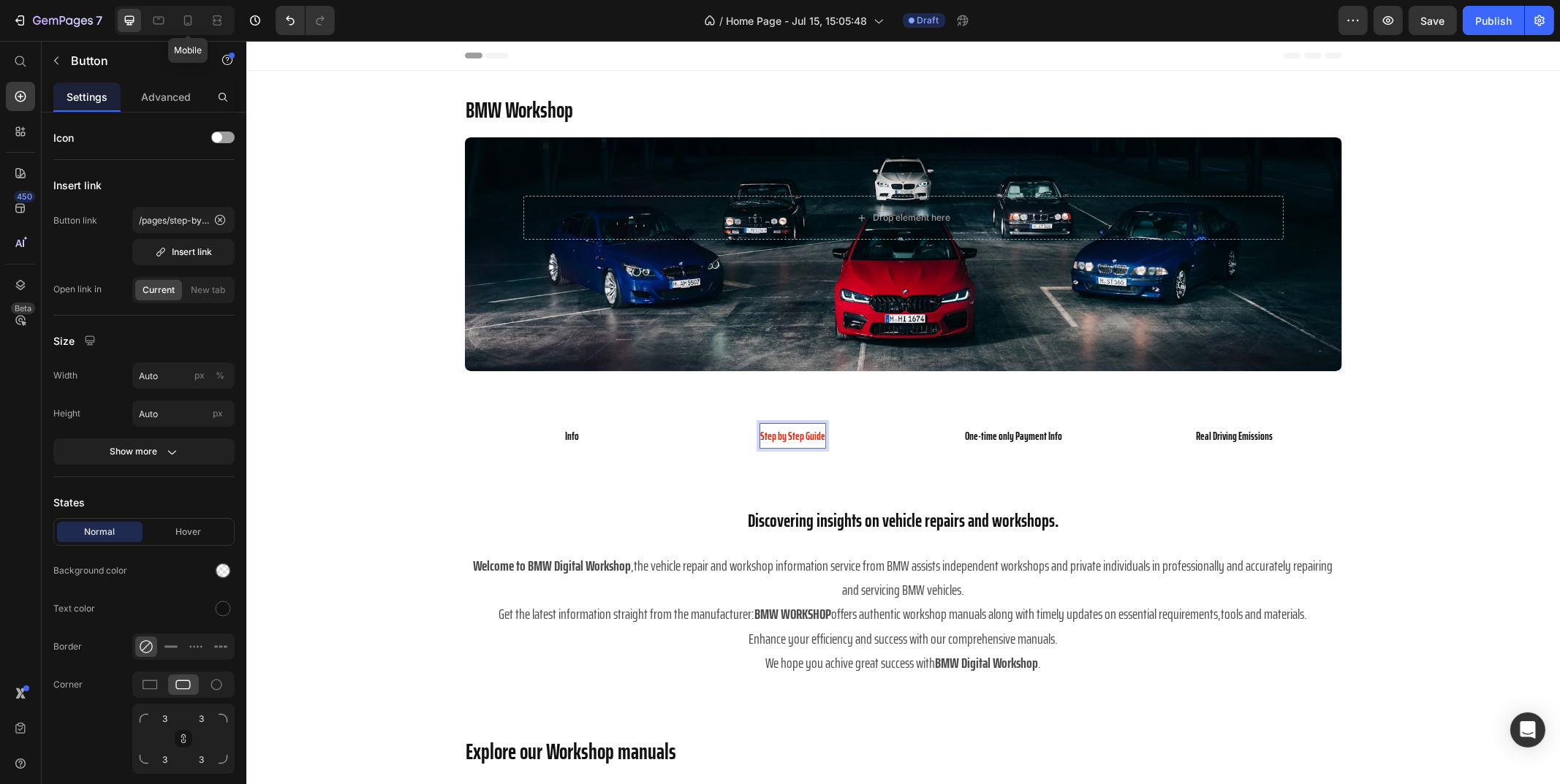 click on "Step by Step Guide" at bounding box center [792, 436] 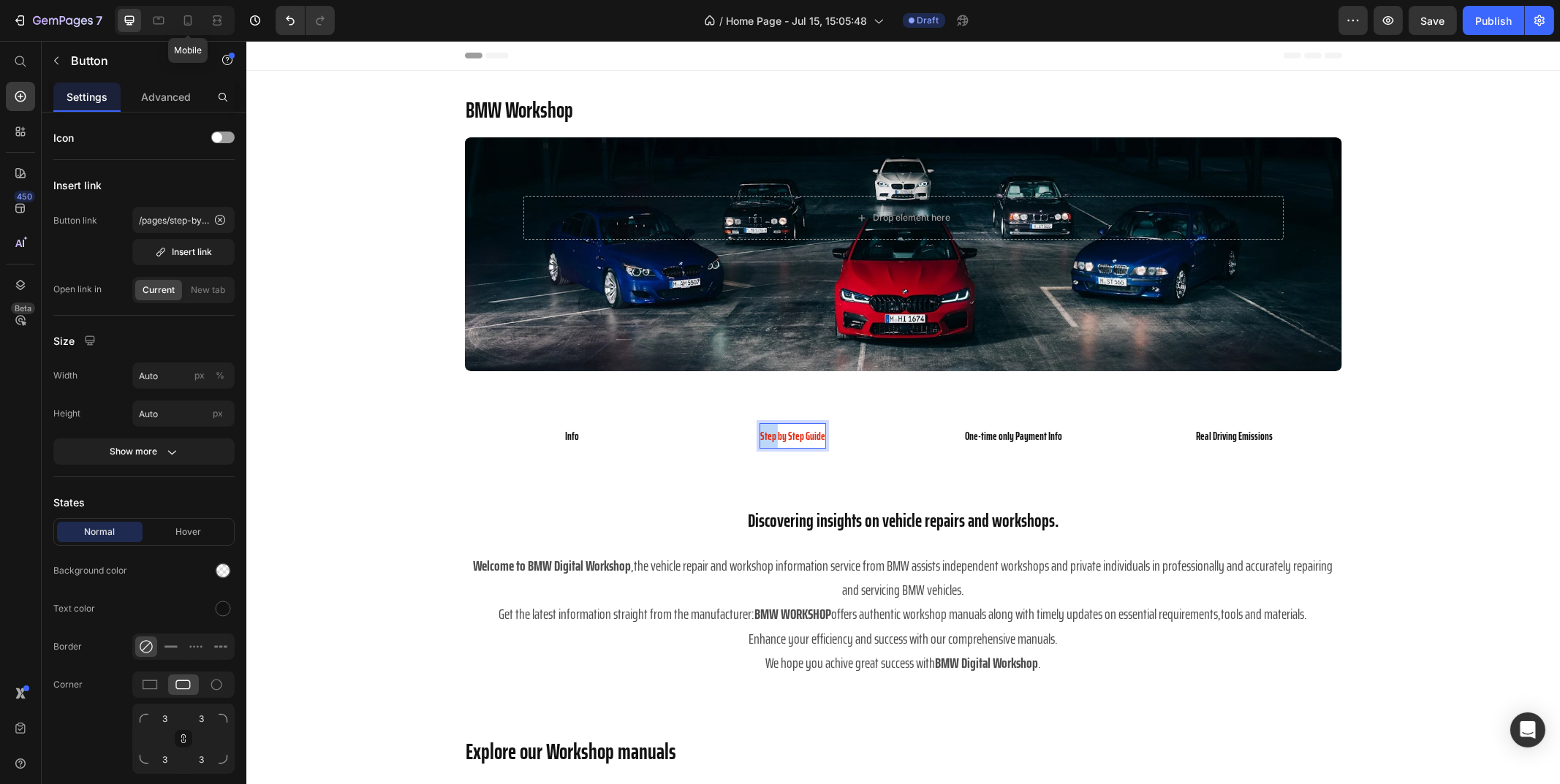click on "Step by Step Guide" at bounding box center [792, 436] 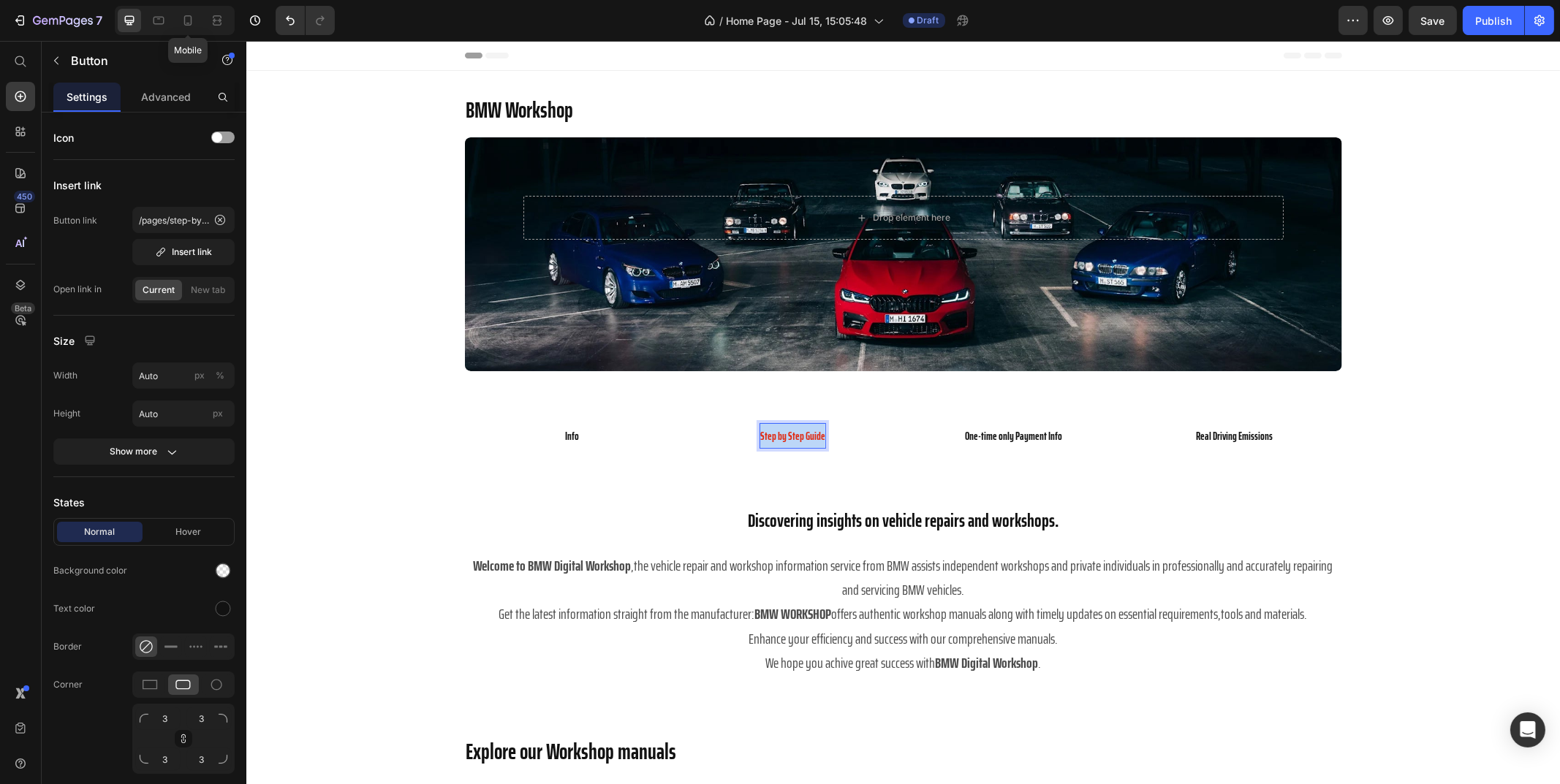 click on "Step by Step Guide" at bounding box center [792, 436] 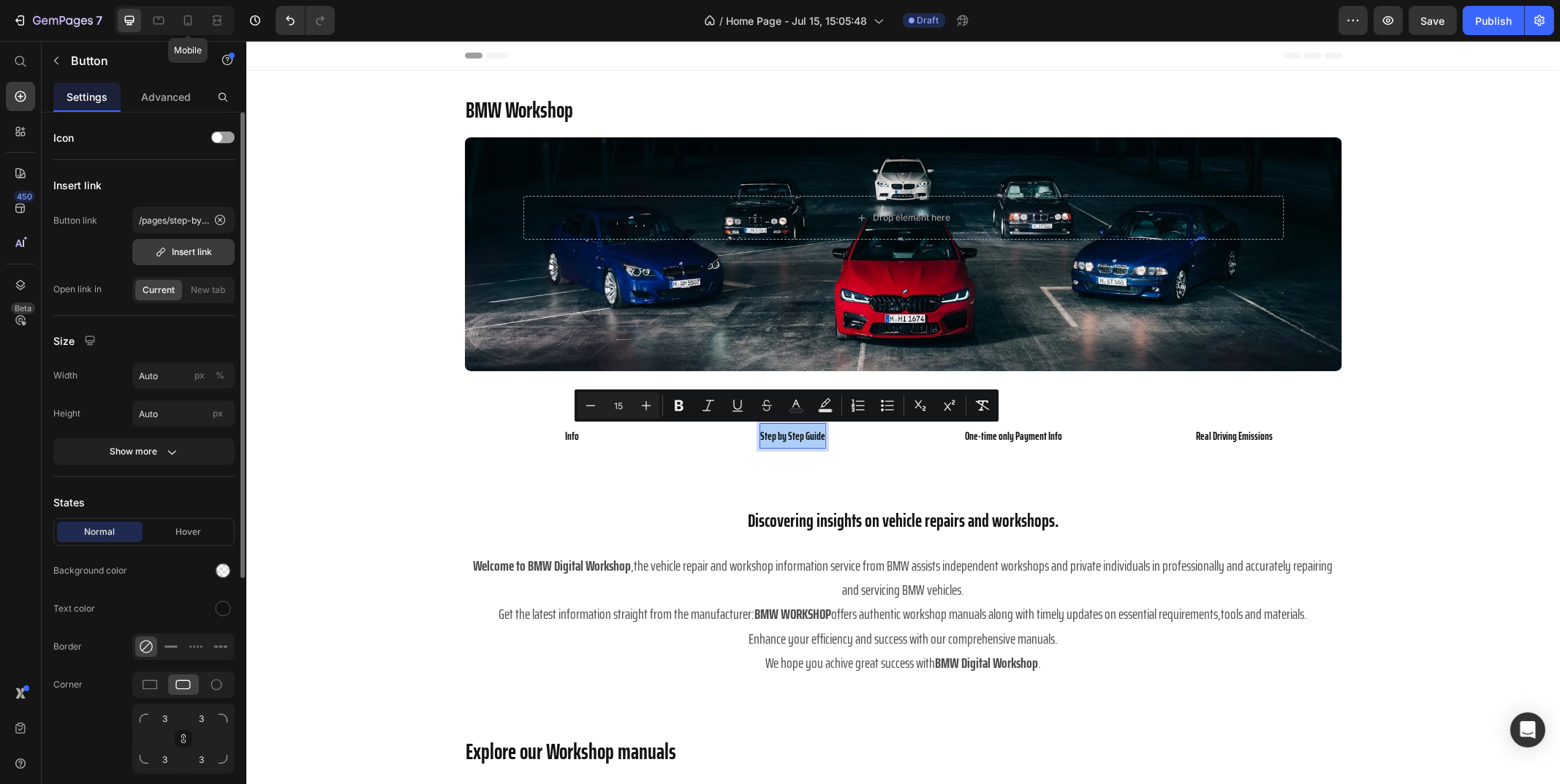 click on "Insert link" at bounding box center (183, 252) 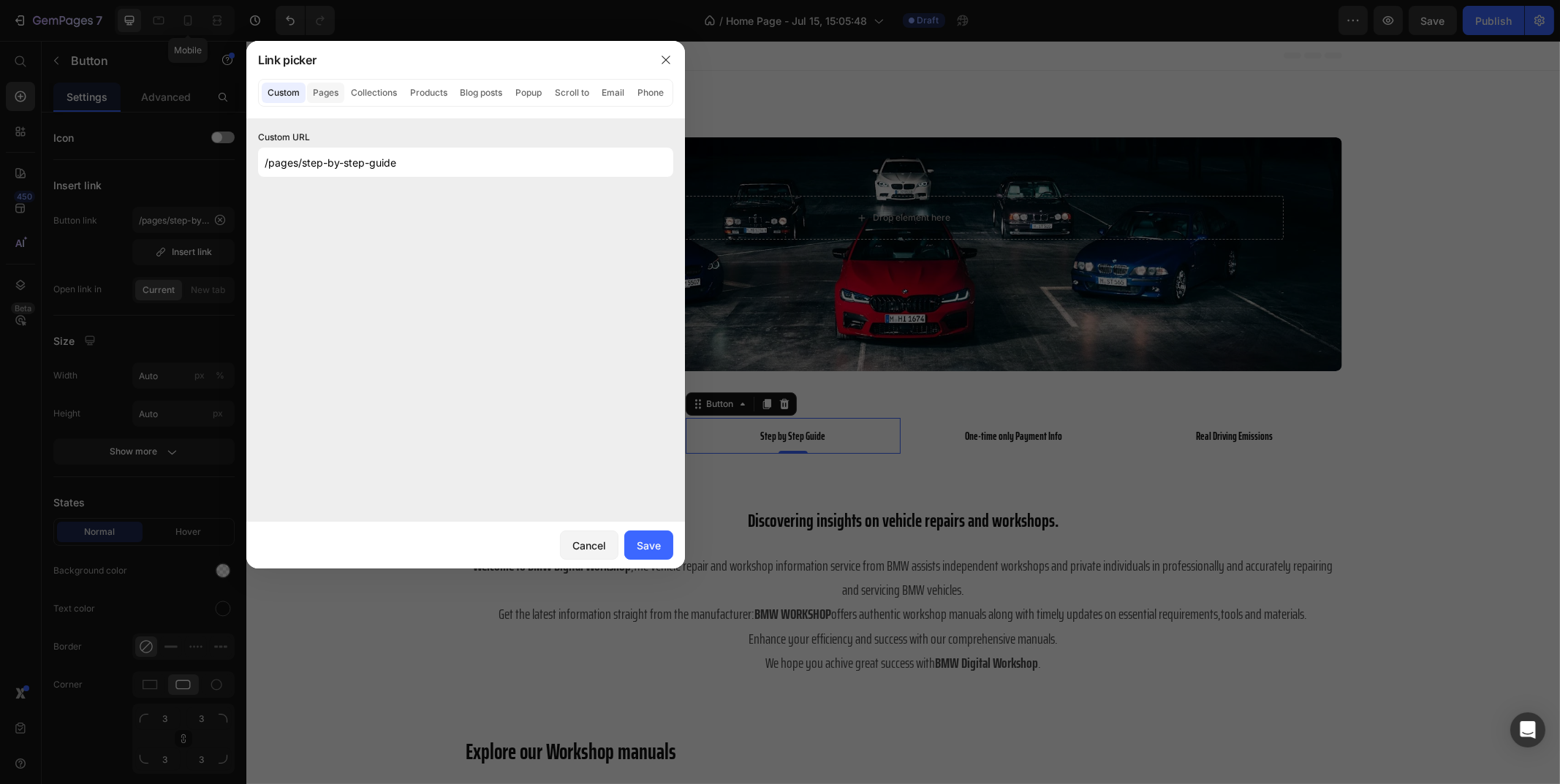 click on "Pages" 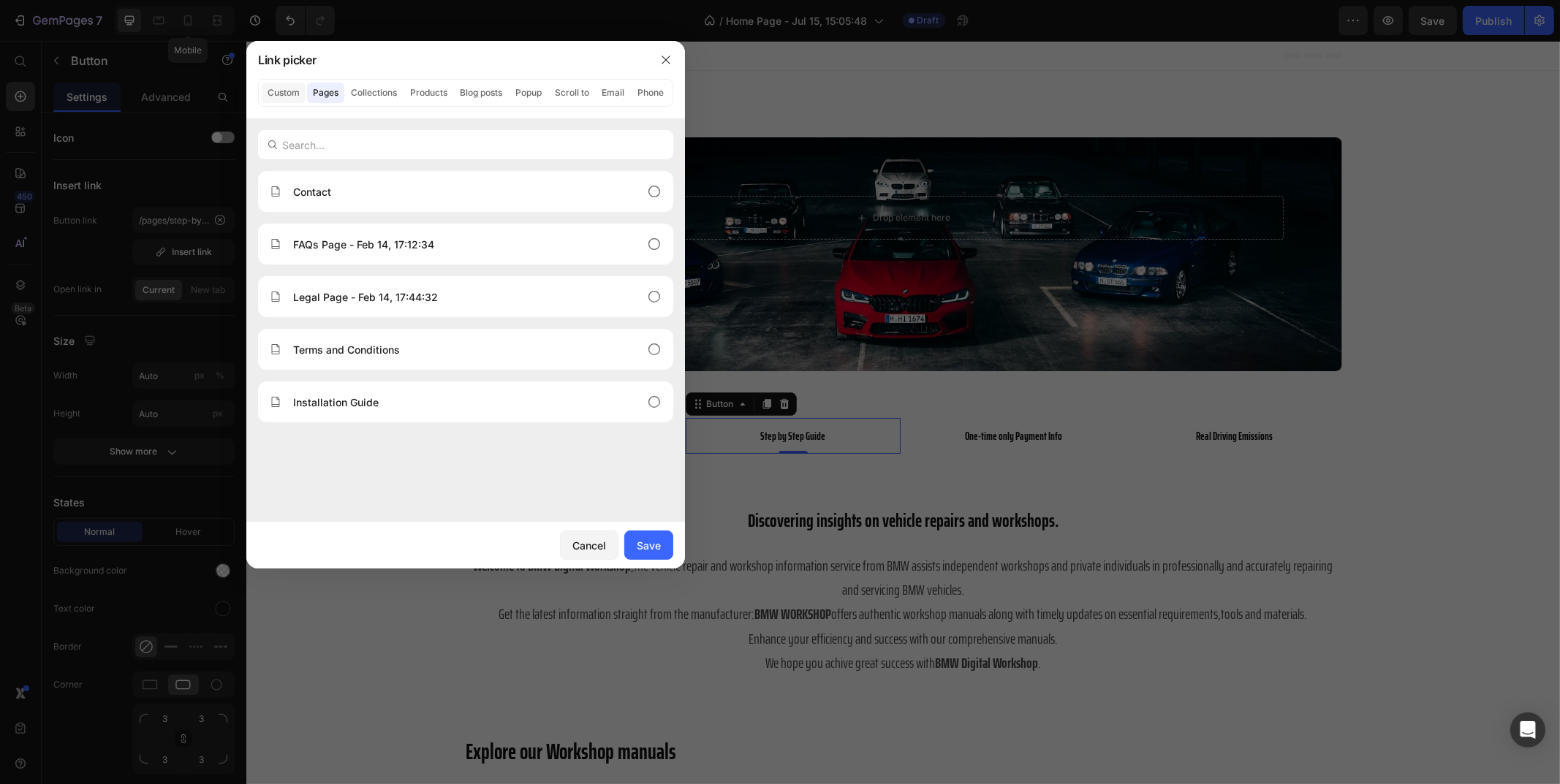 click on "Custom" 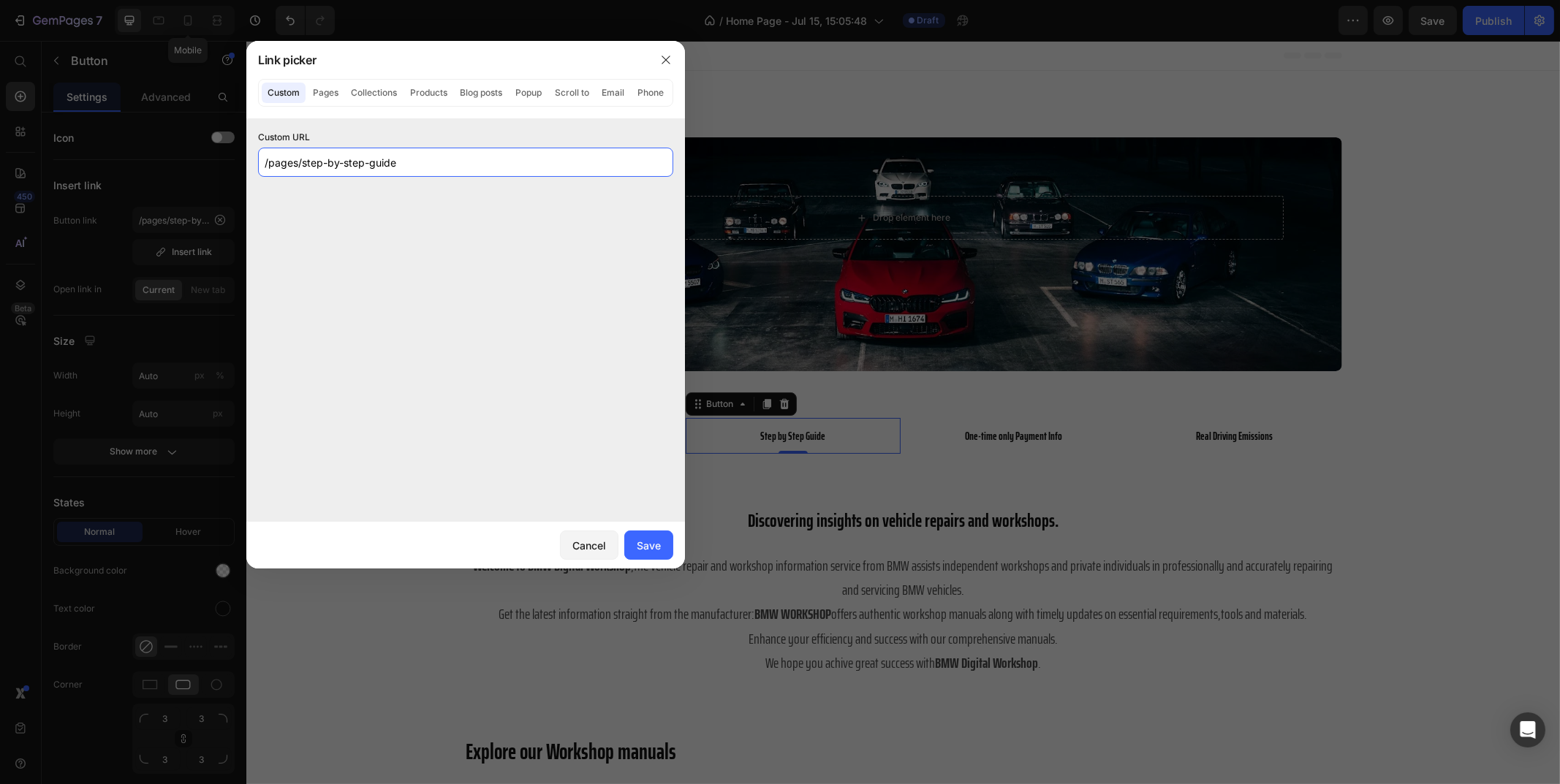 click on "/pages/step-by-step-guide" 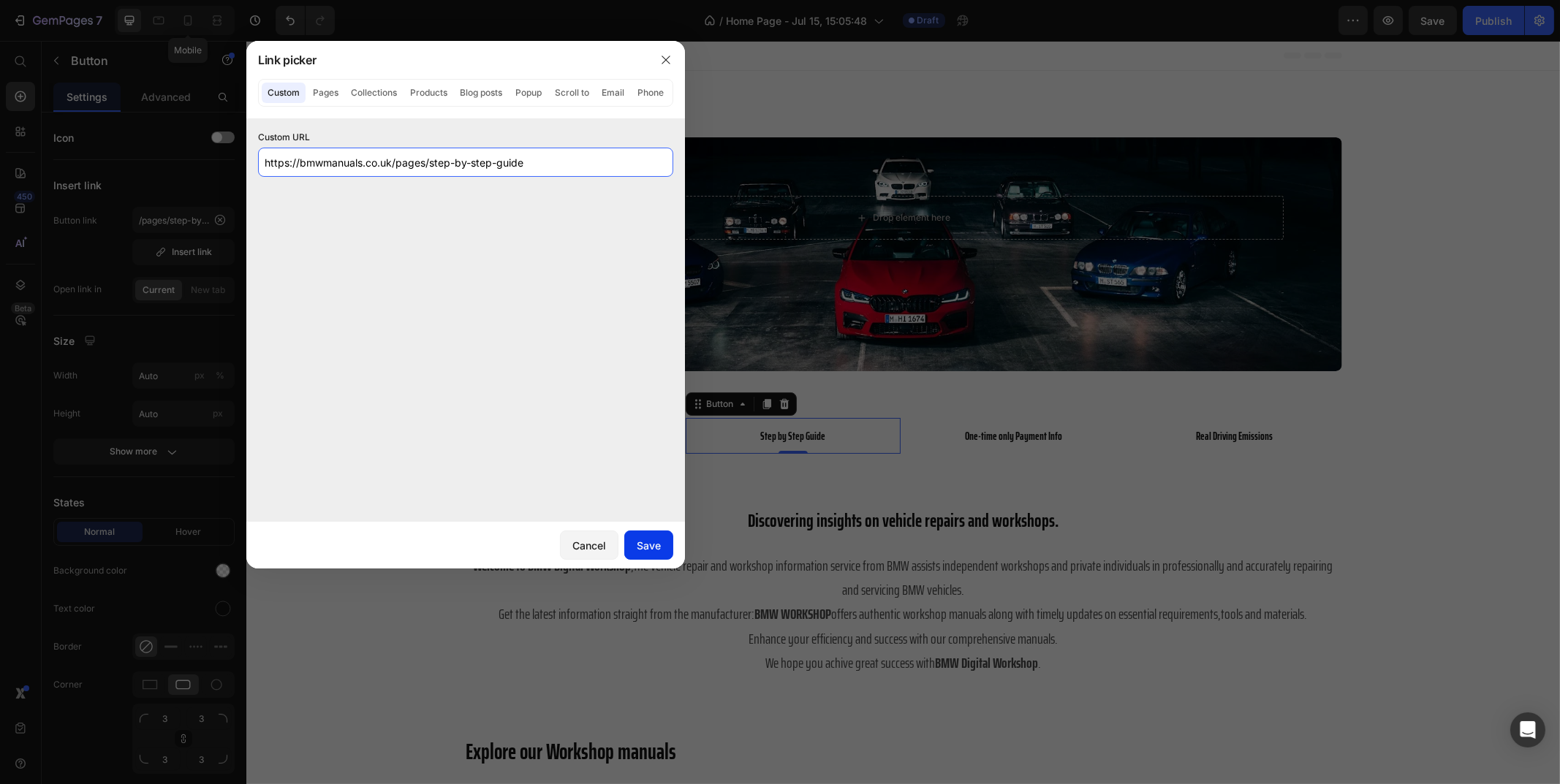type on "https://bmwmanuals.co.uk/pages/step-by-step-guide" 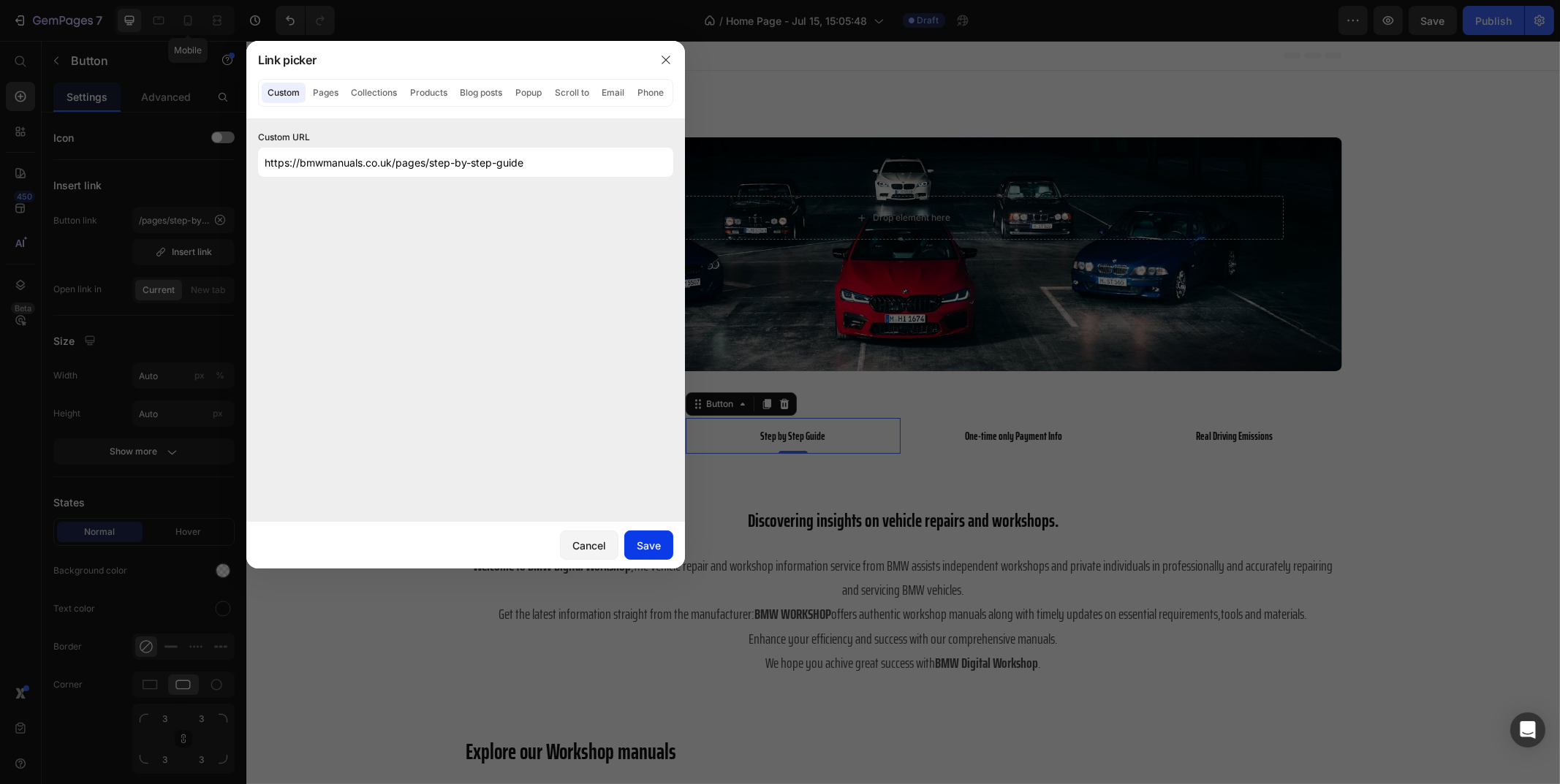 click on "Save" at bounding box center [648, 545] 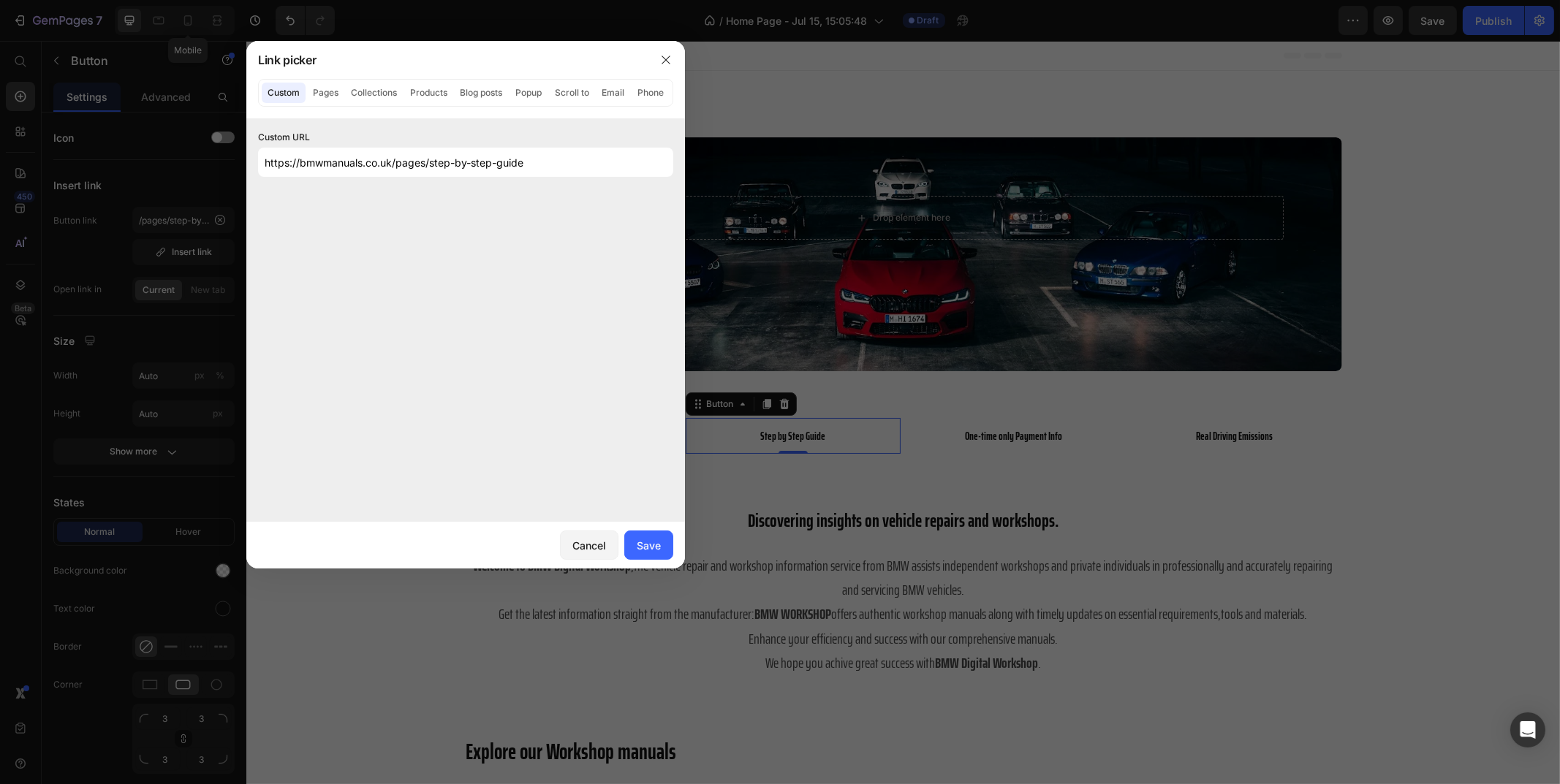 type on "https://bmwmanuals.co.uk/pages/step-by-step-guide" 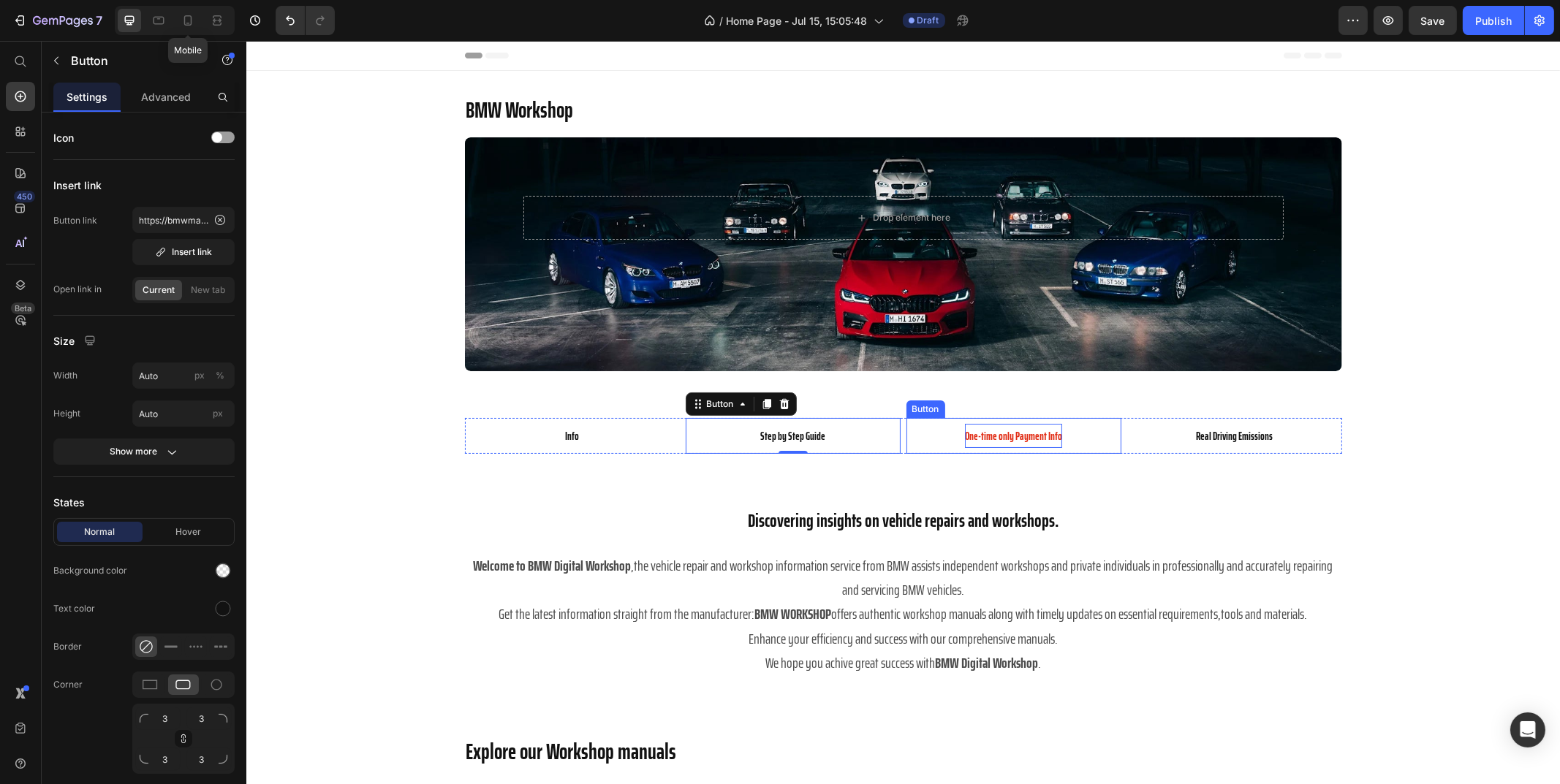 click on "One-time only Payment Info" at bounding box center [1012, 436] 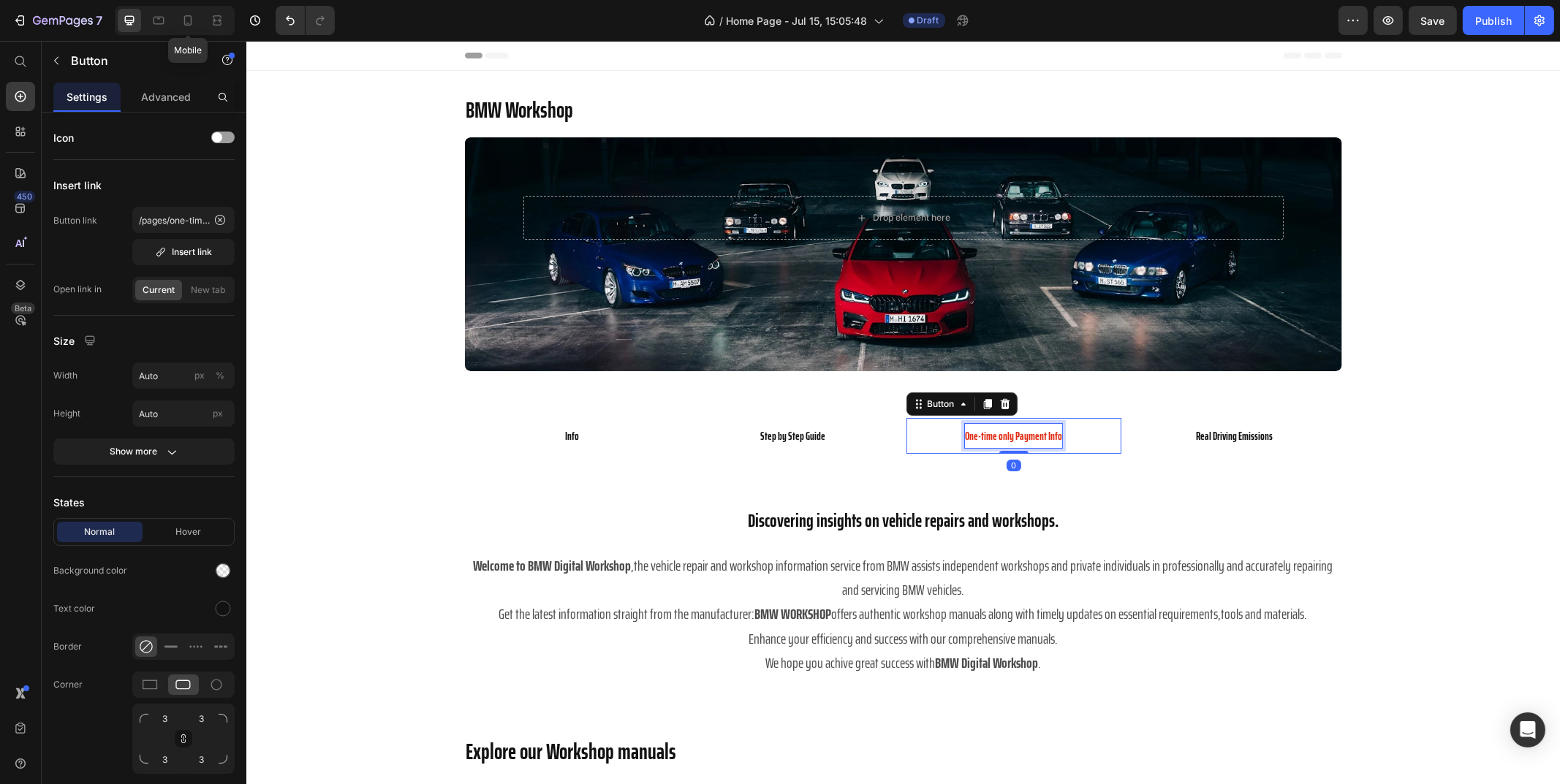 click on "One-time only Payment Info" at bounding box center [1012, 436] 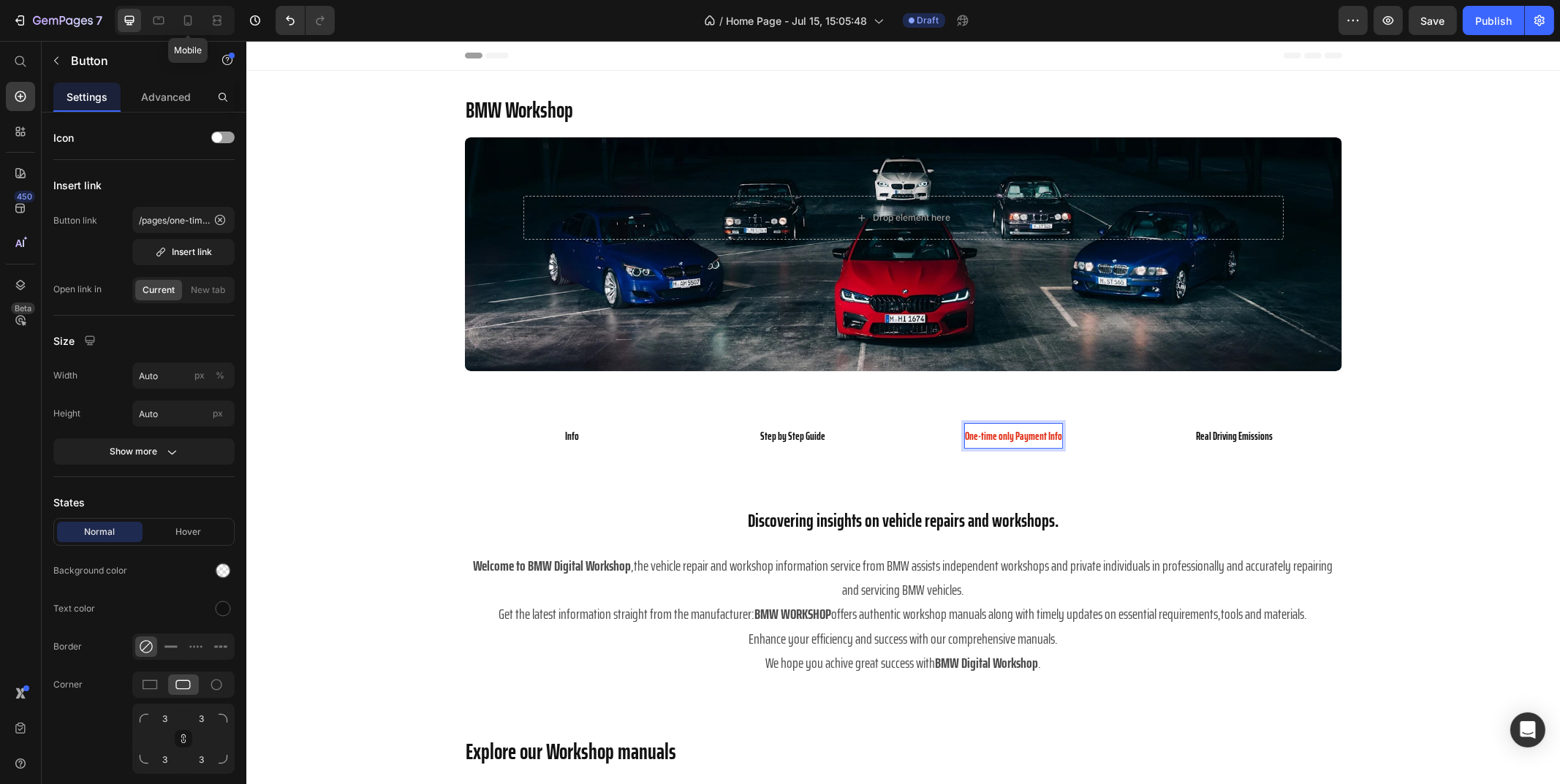 click on "One-time only Payment Info" at bounding box center [1012, 436] 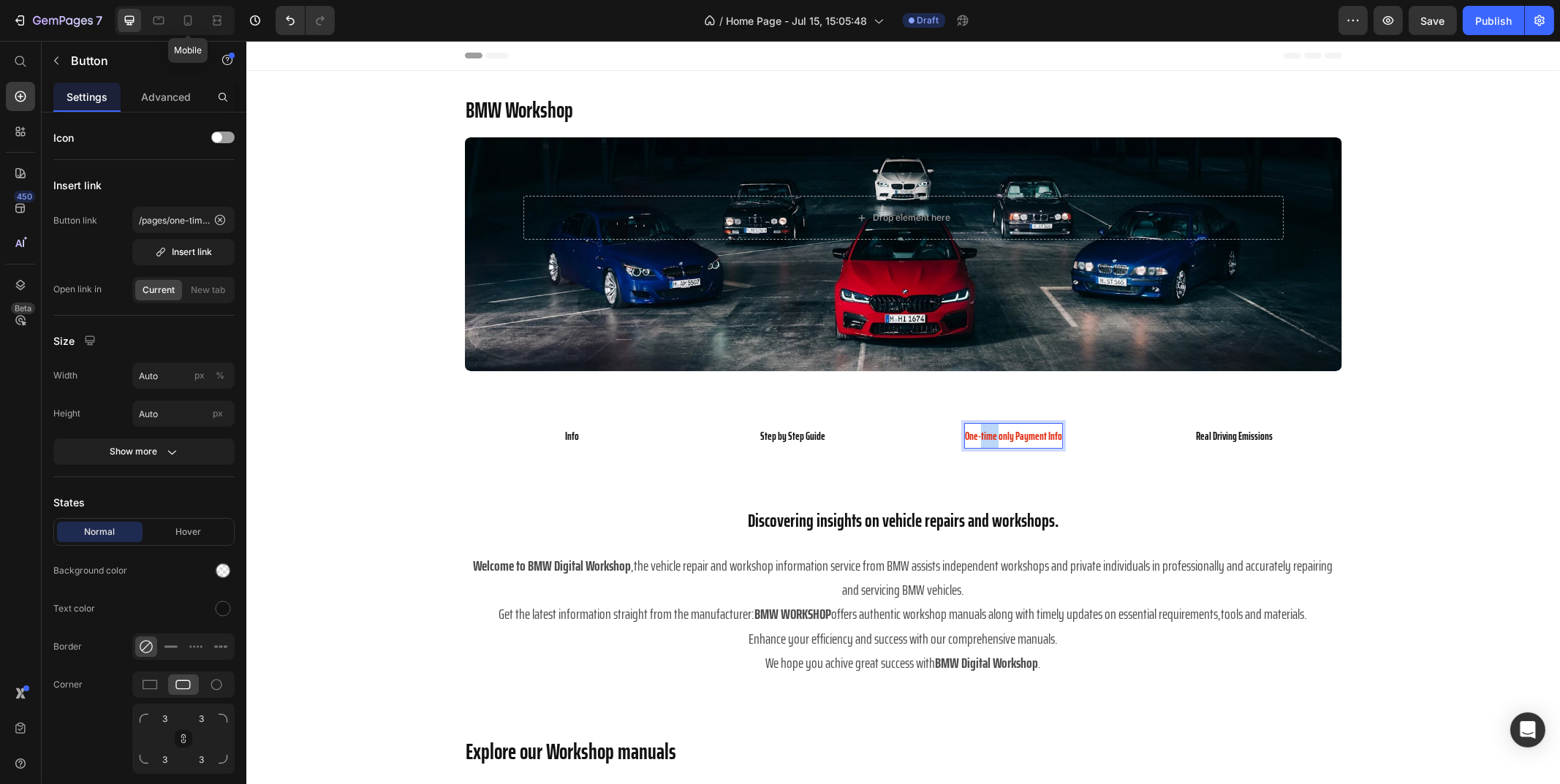 click on "One-time only Payment Info" at bounding box center (1012, 436) 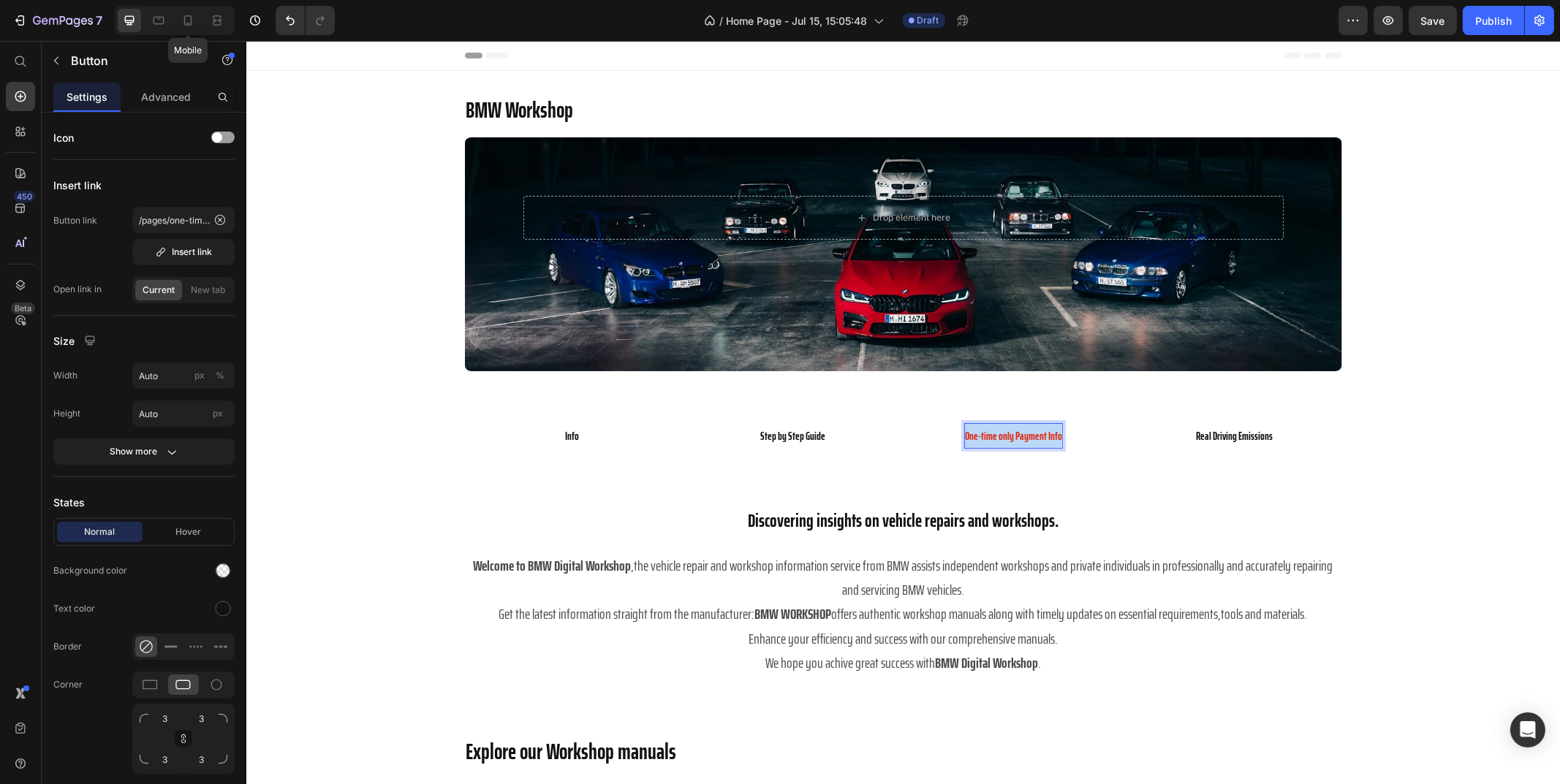 click on "One-time only Payment Info" at bounding box center (1012, 436) 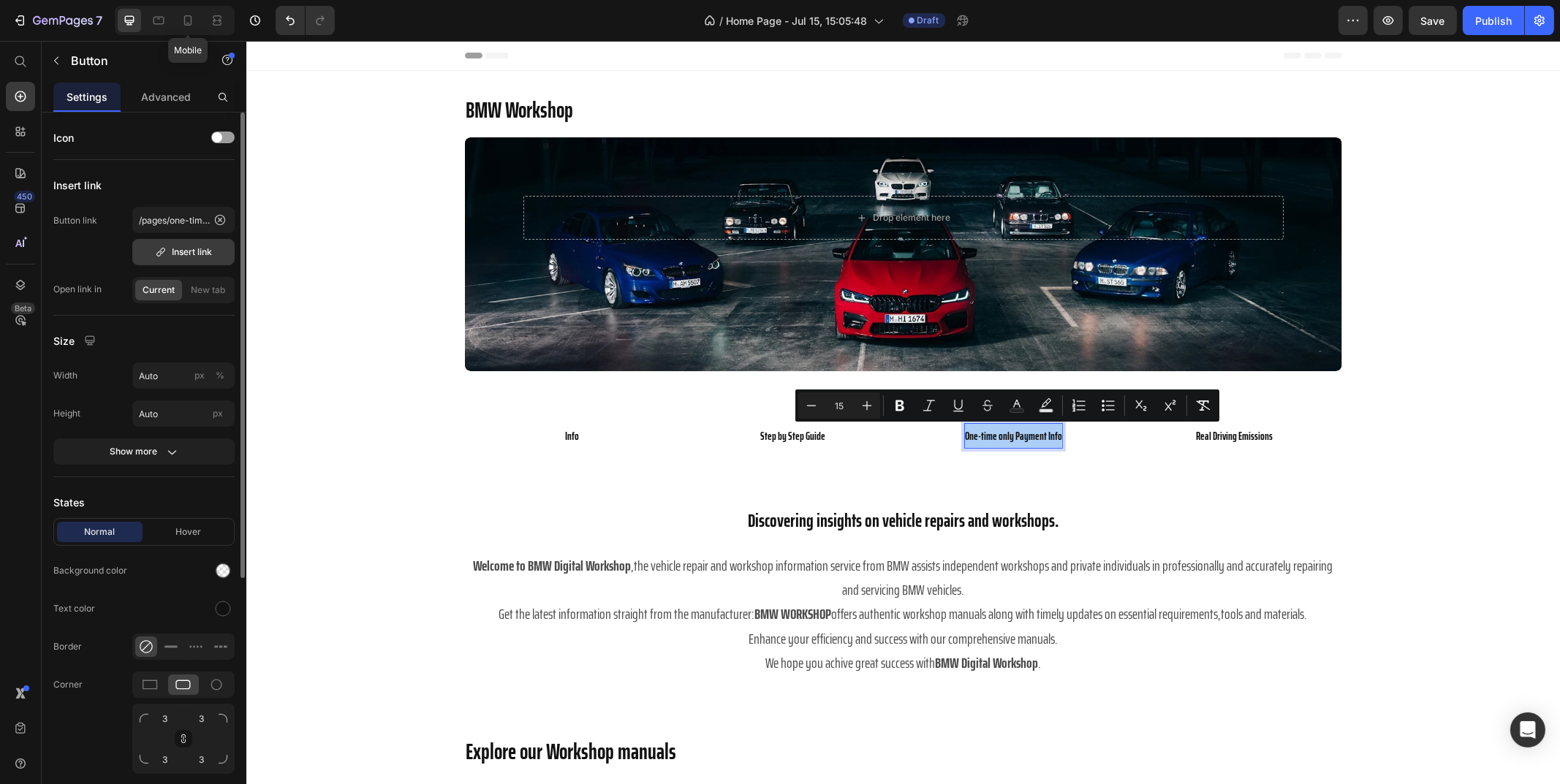 click on "Insert link" at bounding box center [183, 252] 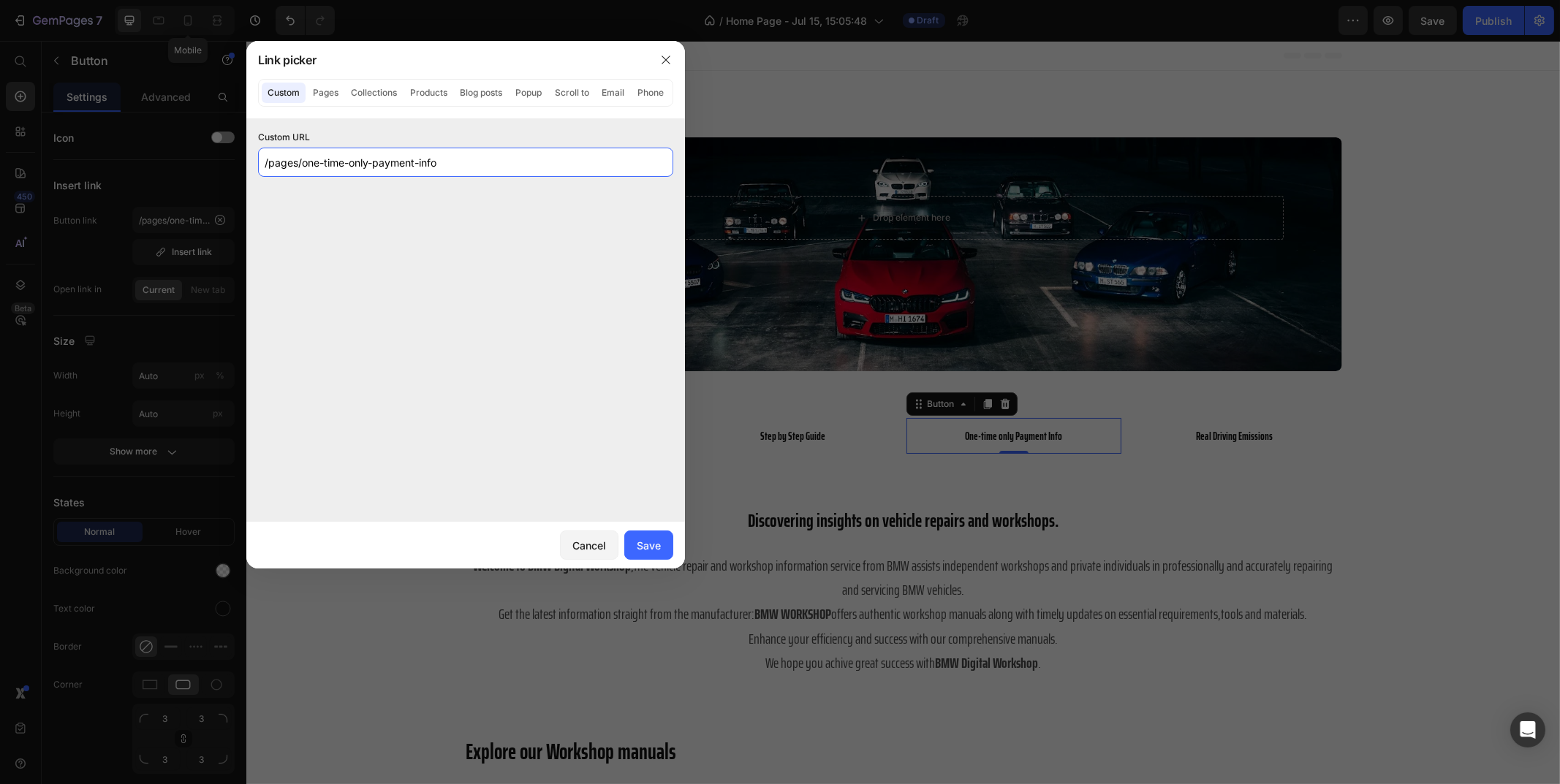 click on "/pages/one-time-only-payment-info" 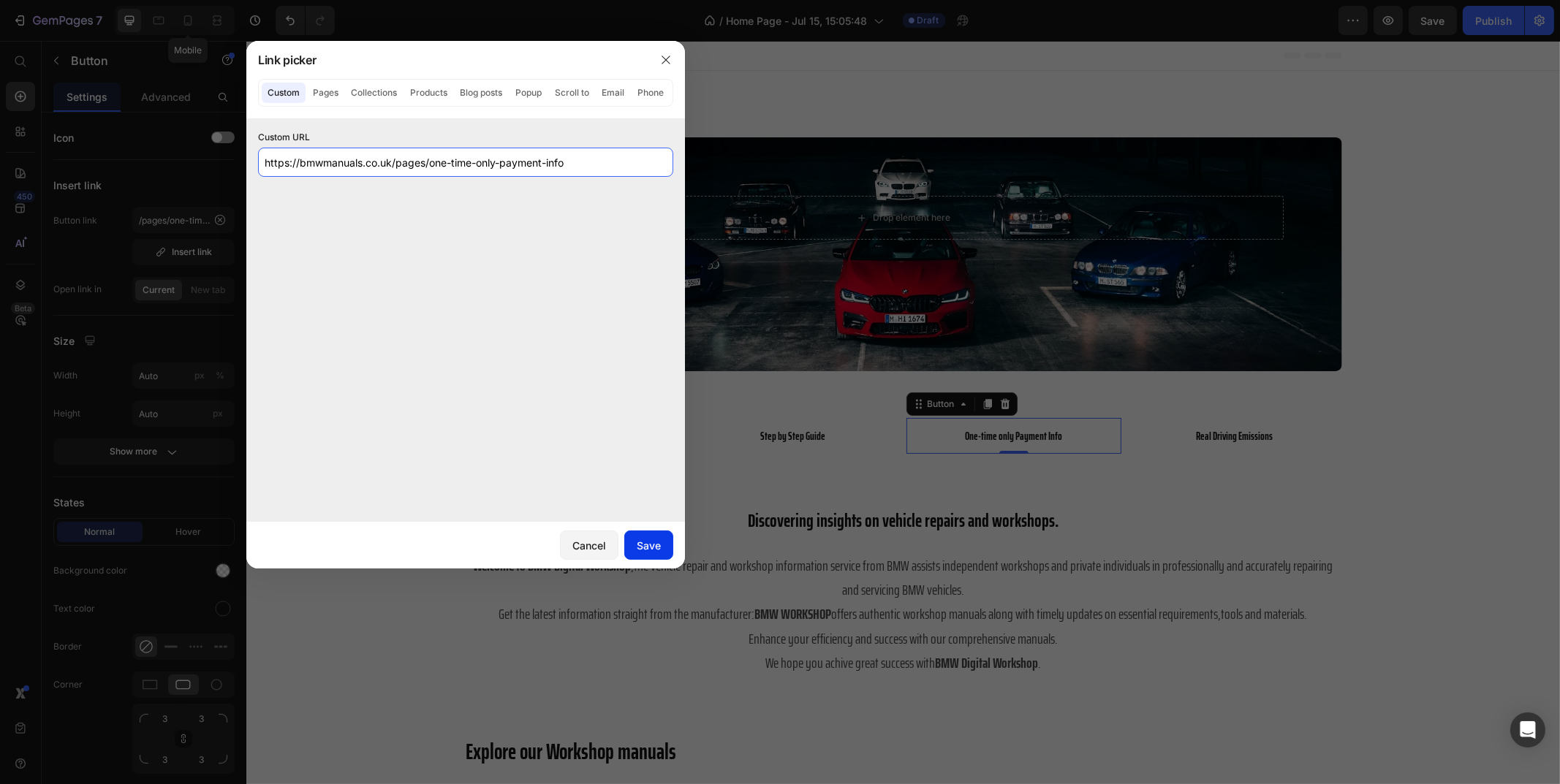 type on "https://bmwmanuals.co.uk/pages/one-time-only-payment-info" 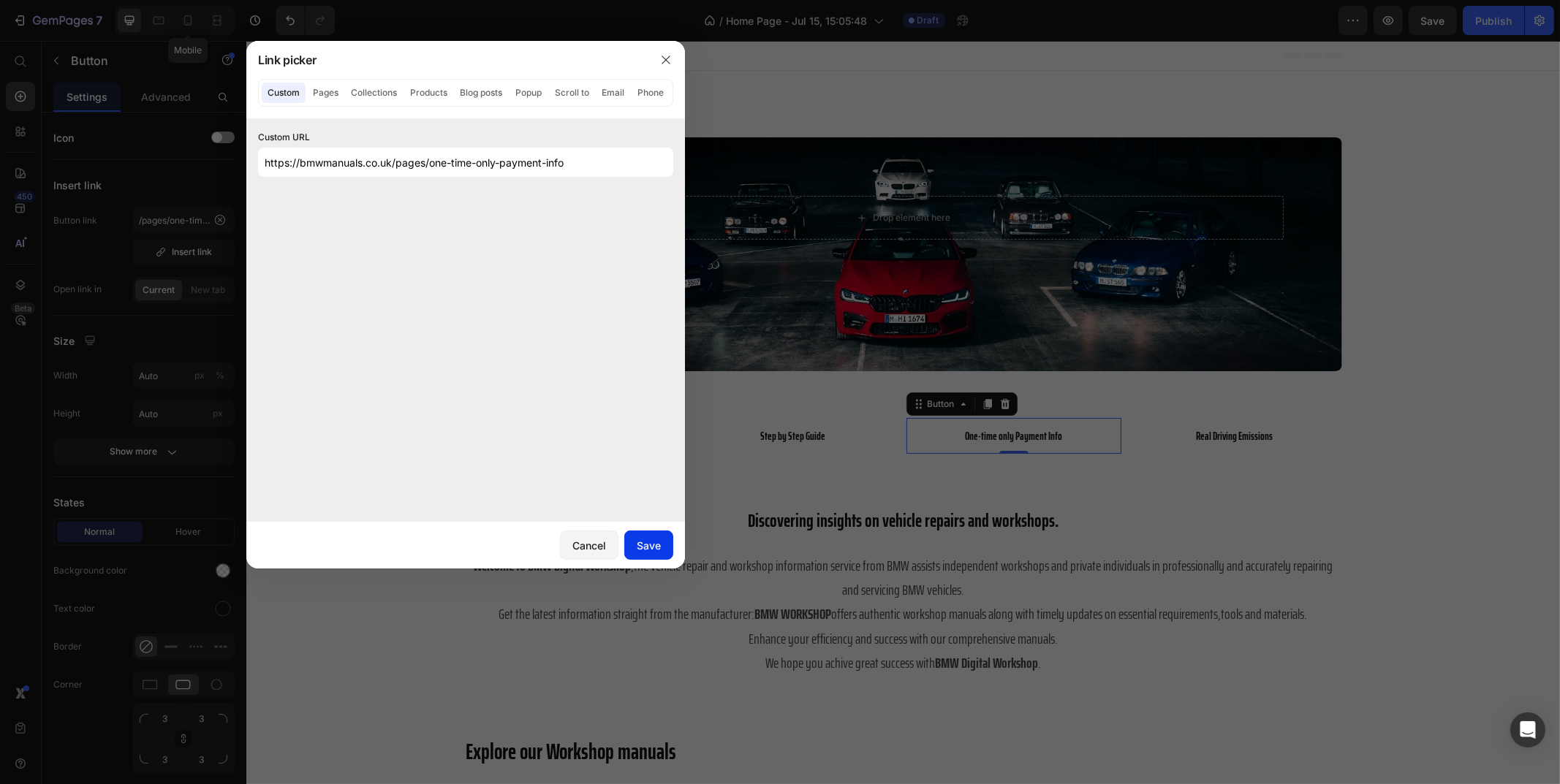 click on "Save" at bounding box center [648, 545] 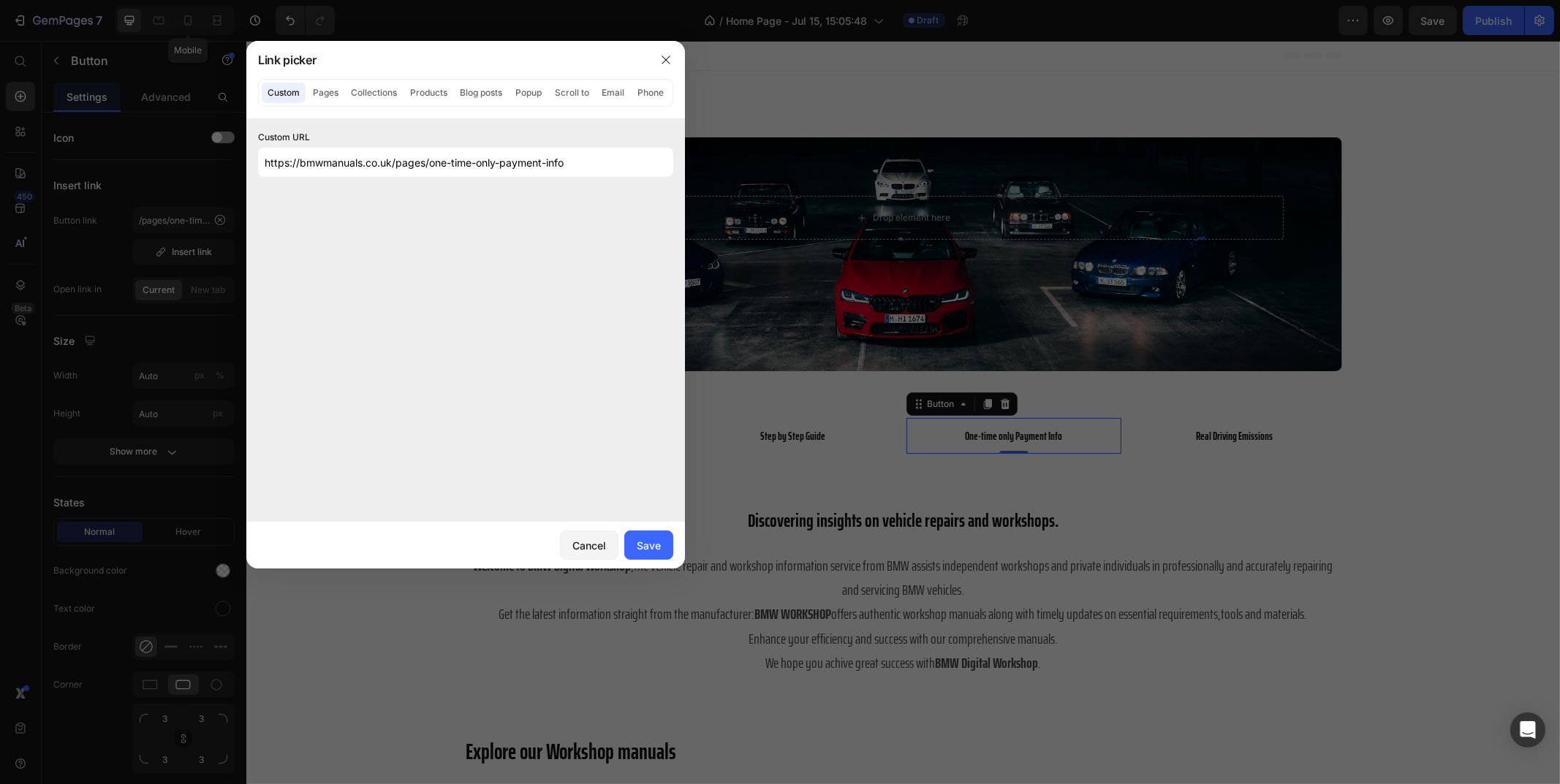 type on "https://bmwmanuals.co.uk/pages/one-time-only-payment-info" 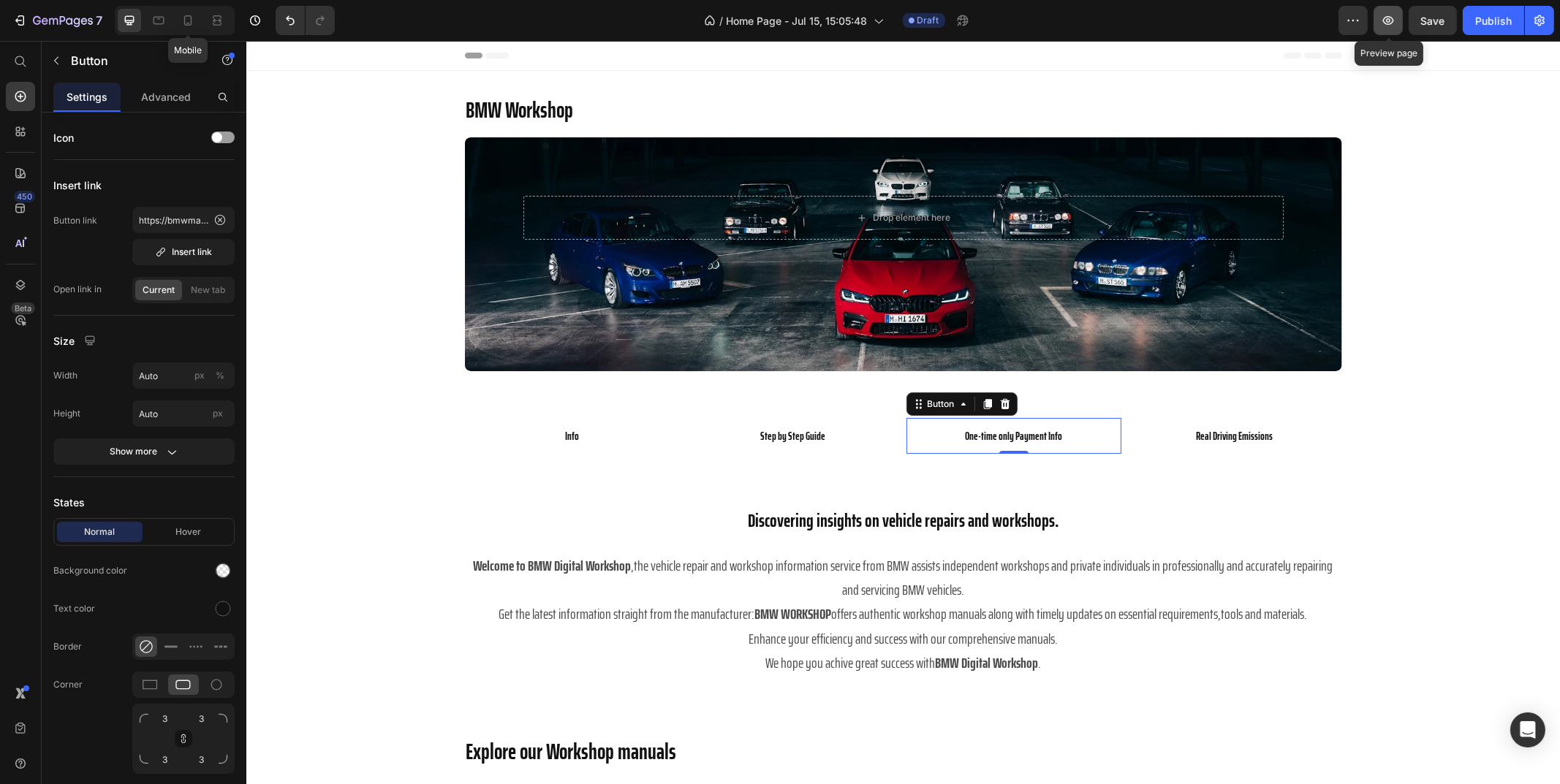 click 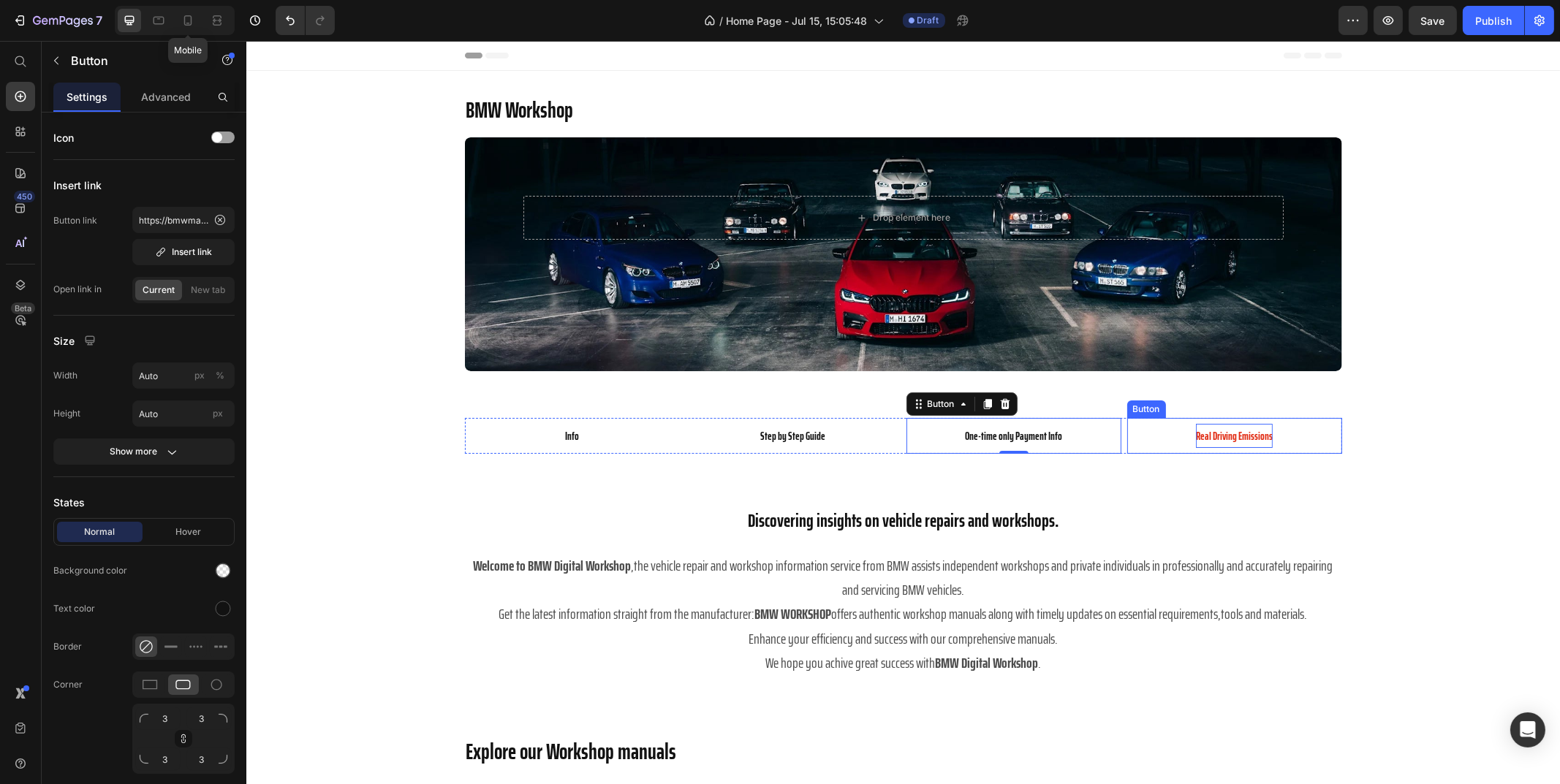 click on "Real Driving Emissions" at bounding box center [1233, 436] 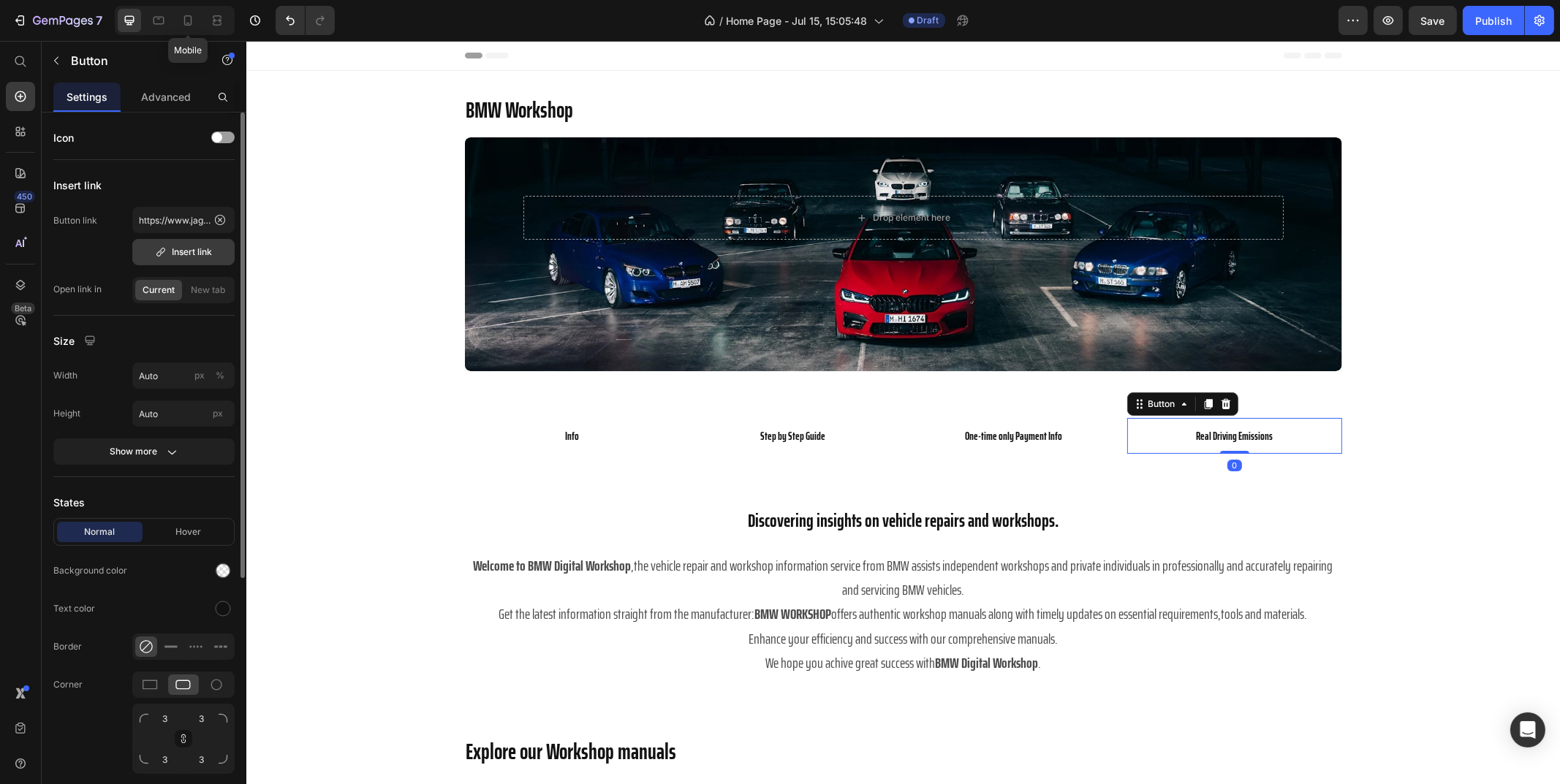 click on "Insert link" at bounding box center (183, 252) 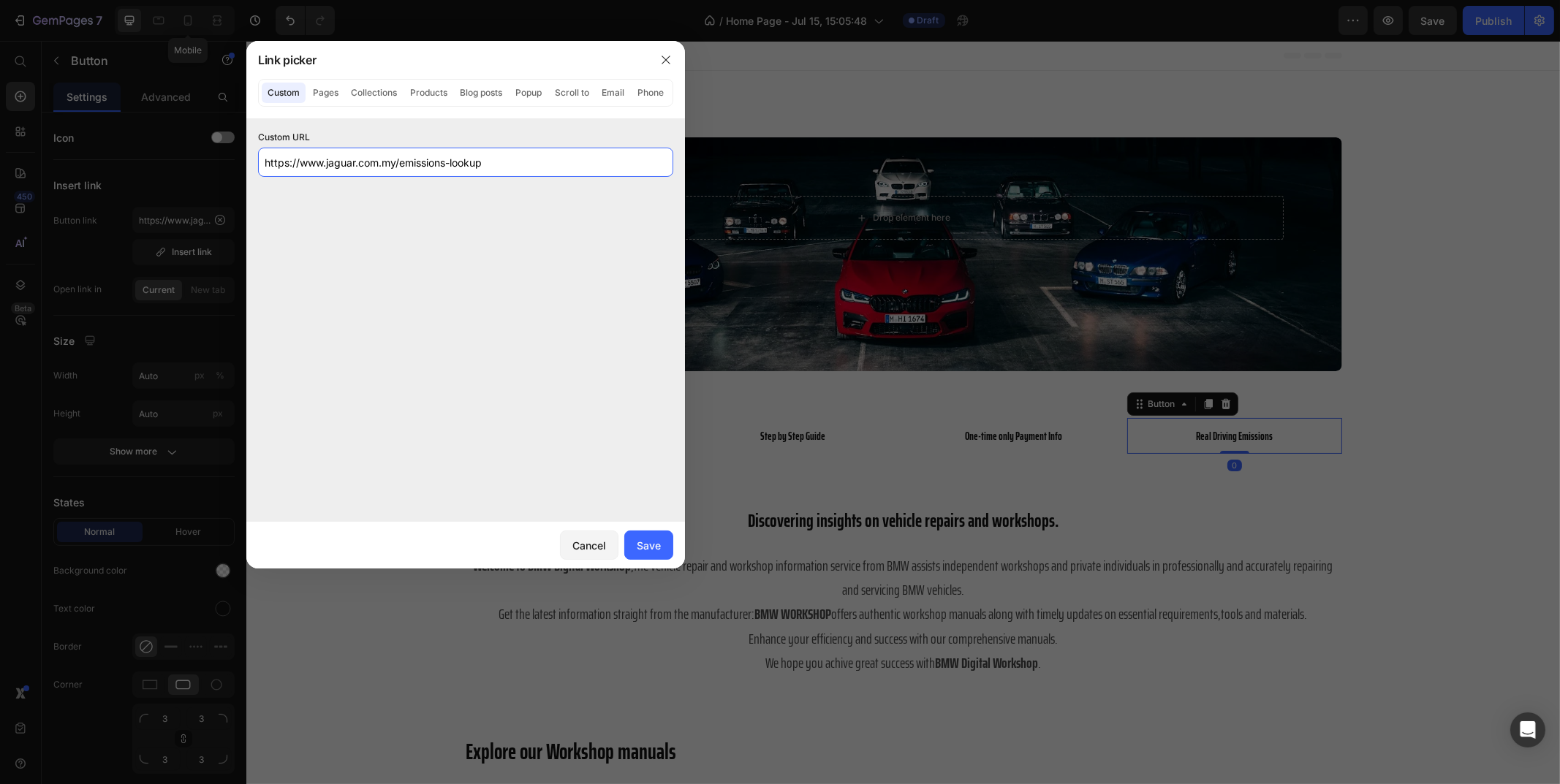click on "https://www.jaguar.com.my/emissions-lookup" 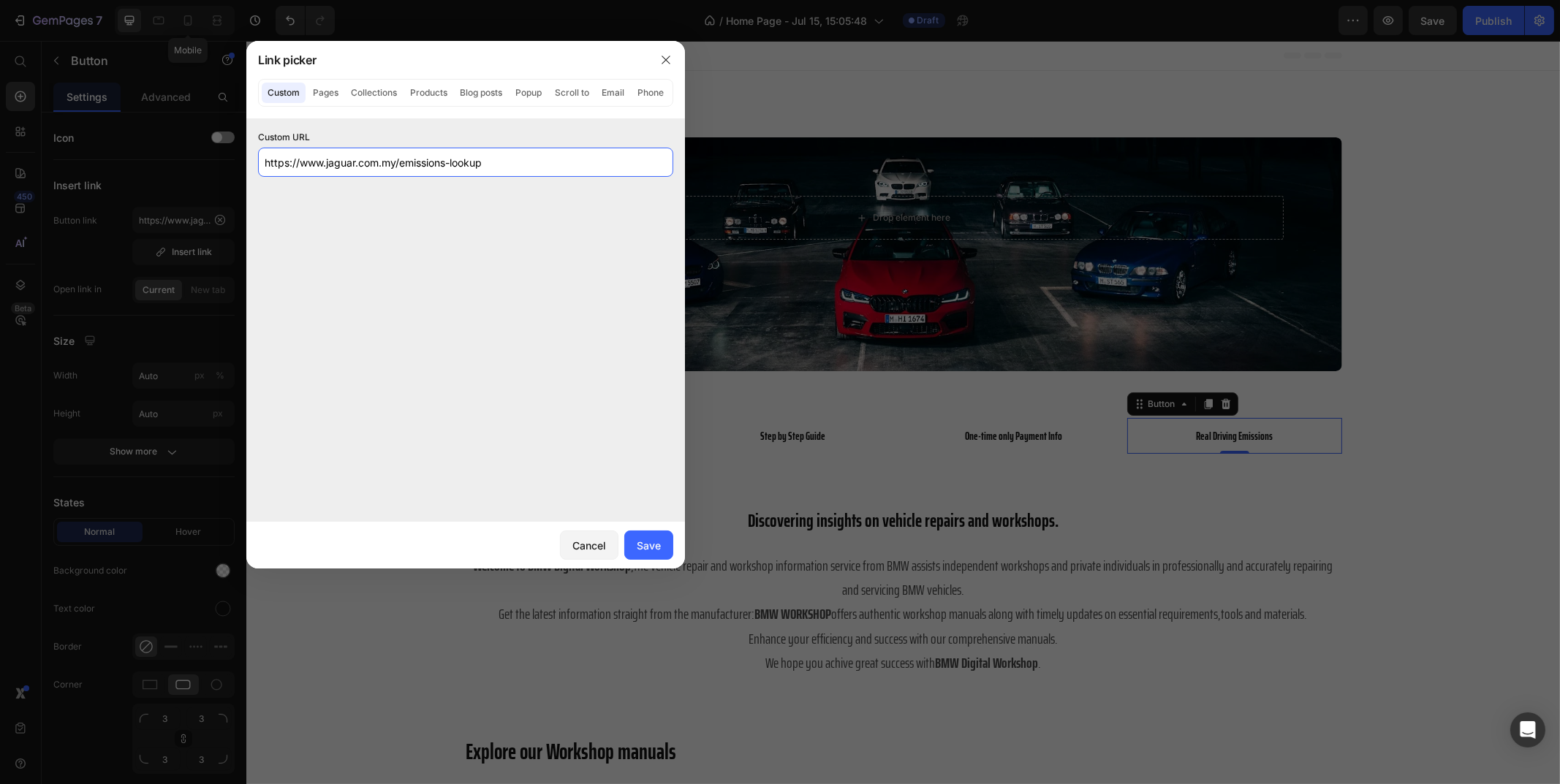 paste on "aos.bmwgroup.com/services/real-driving-emissions" 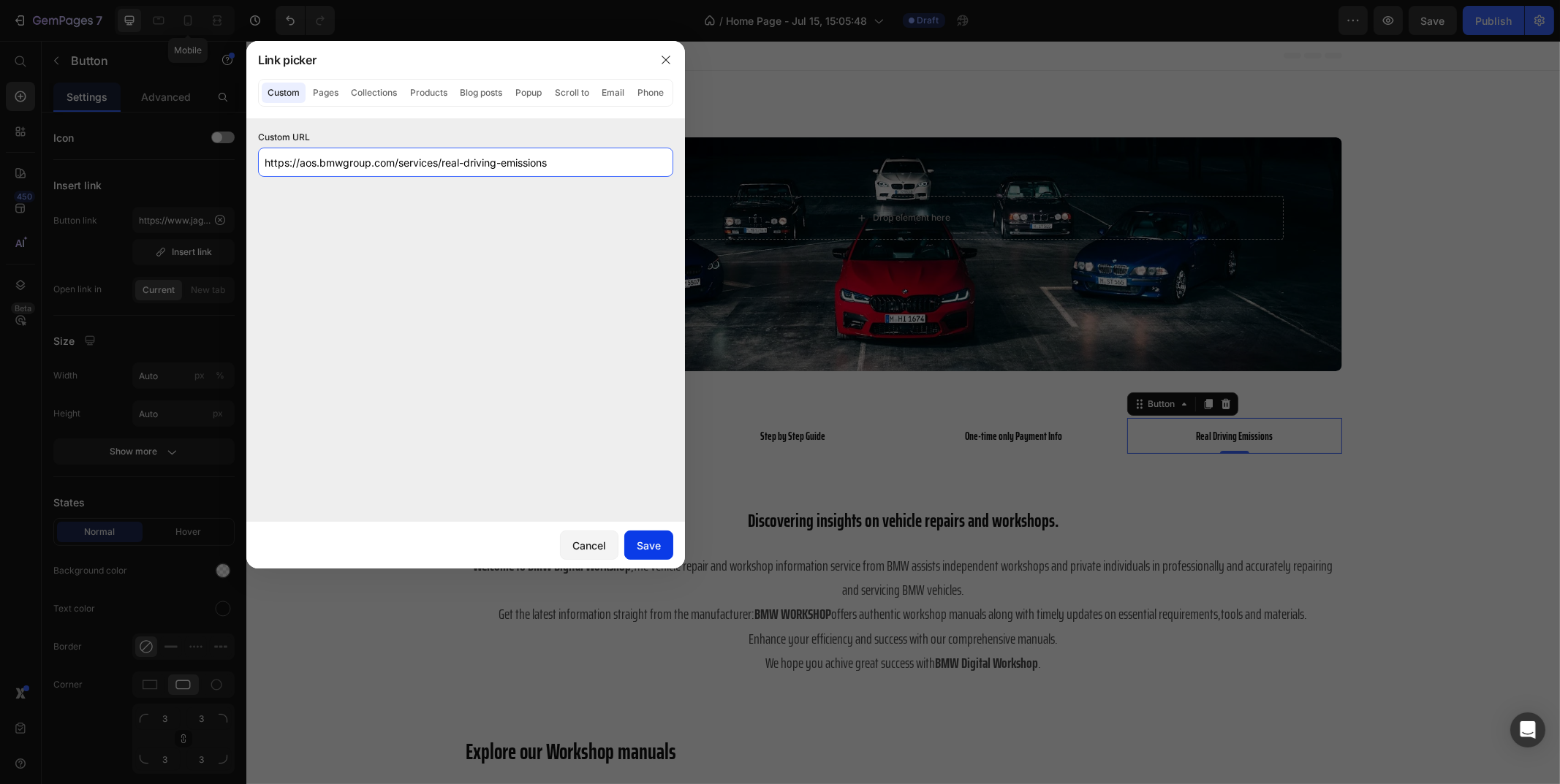 type on "https://aos.bmwgroup.com/services/real-driving-emissions" 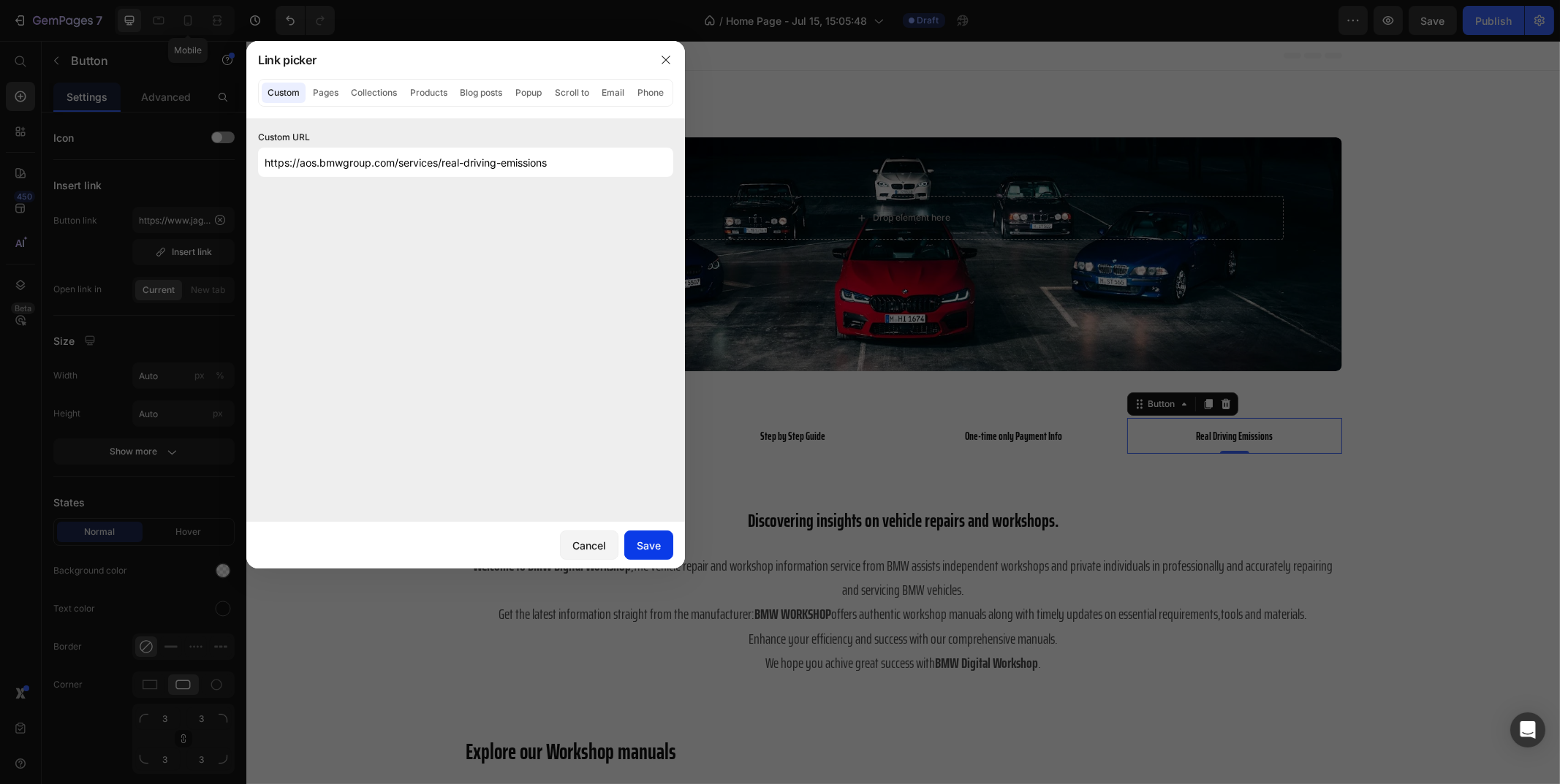 click on "Save" at bounding box center [648, 545] 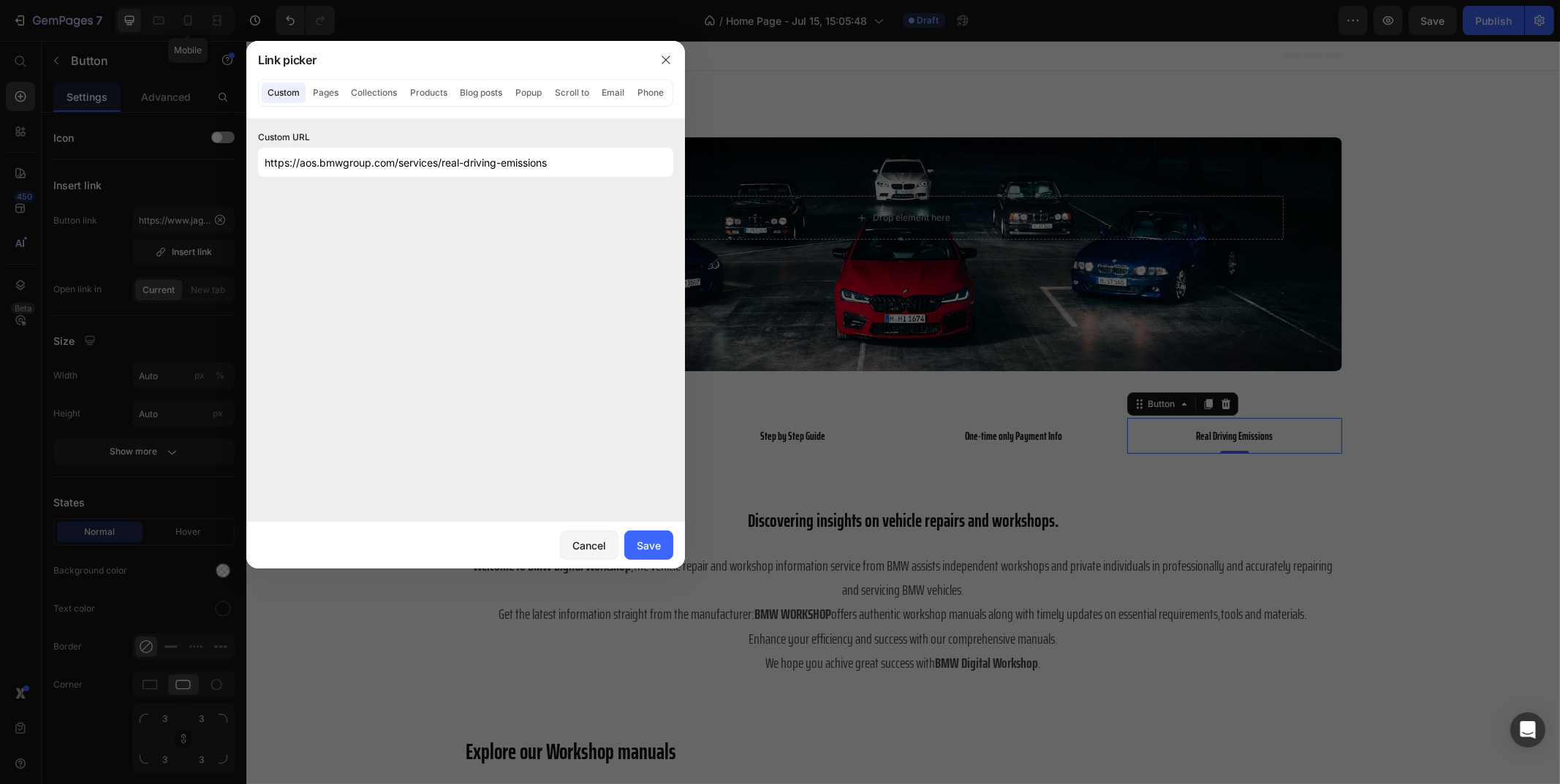 type on "https://aos.bmwgroup.com/services/real-driving-emissions" 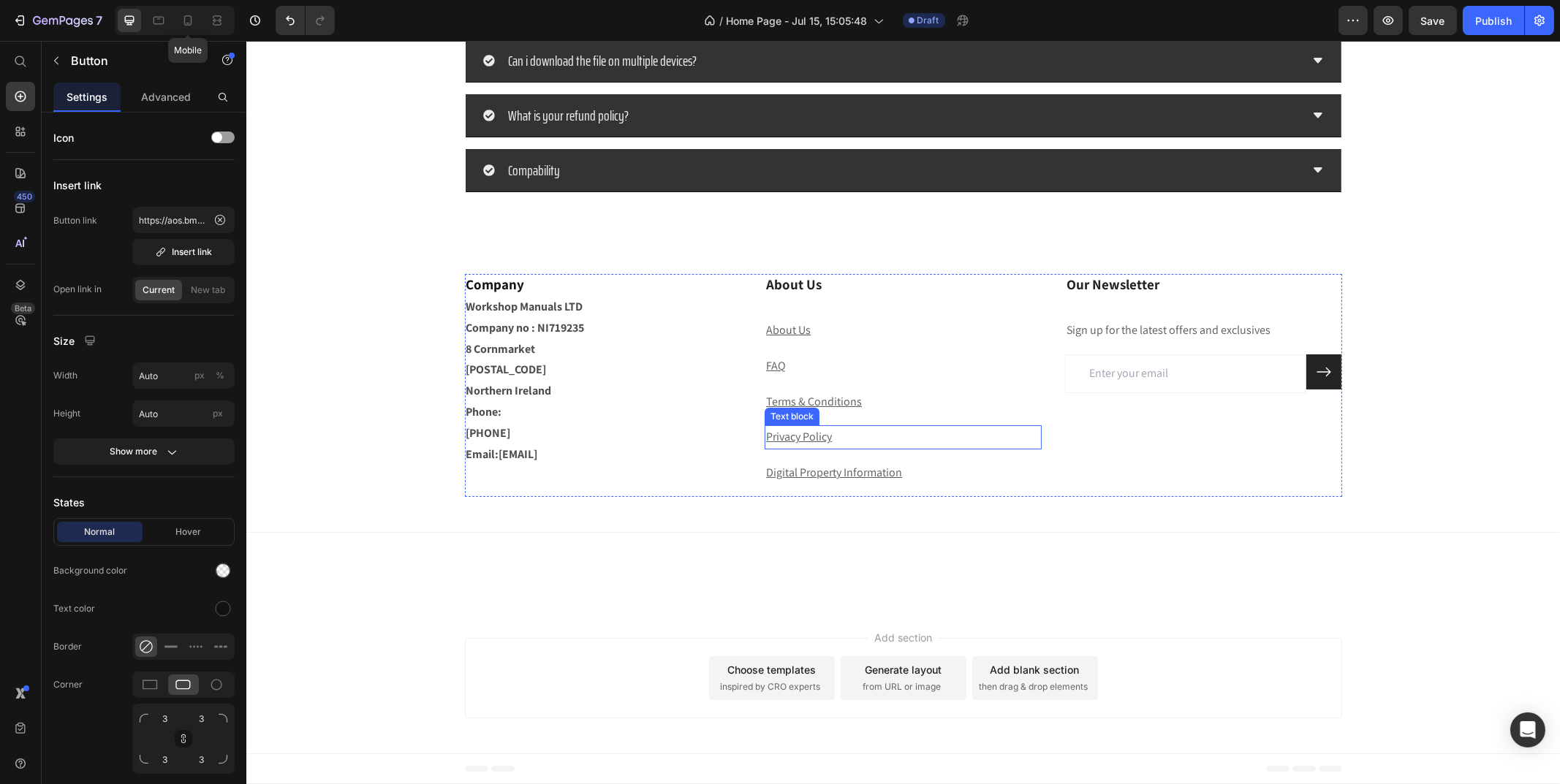 scroll, scrollTop: 5999, scrollLeft: 0, axis: vertical 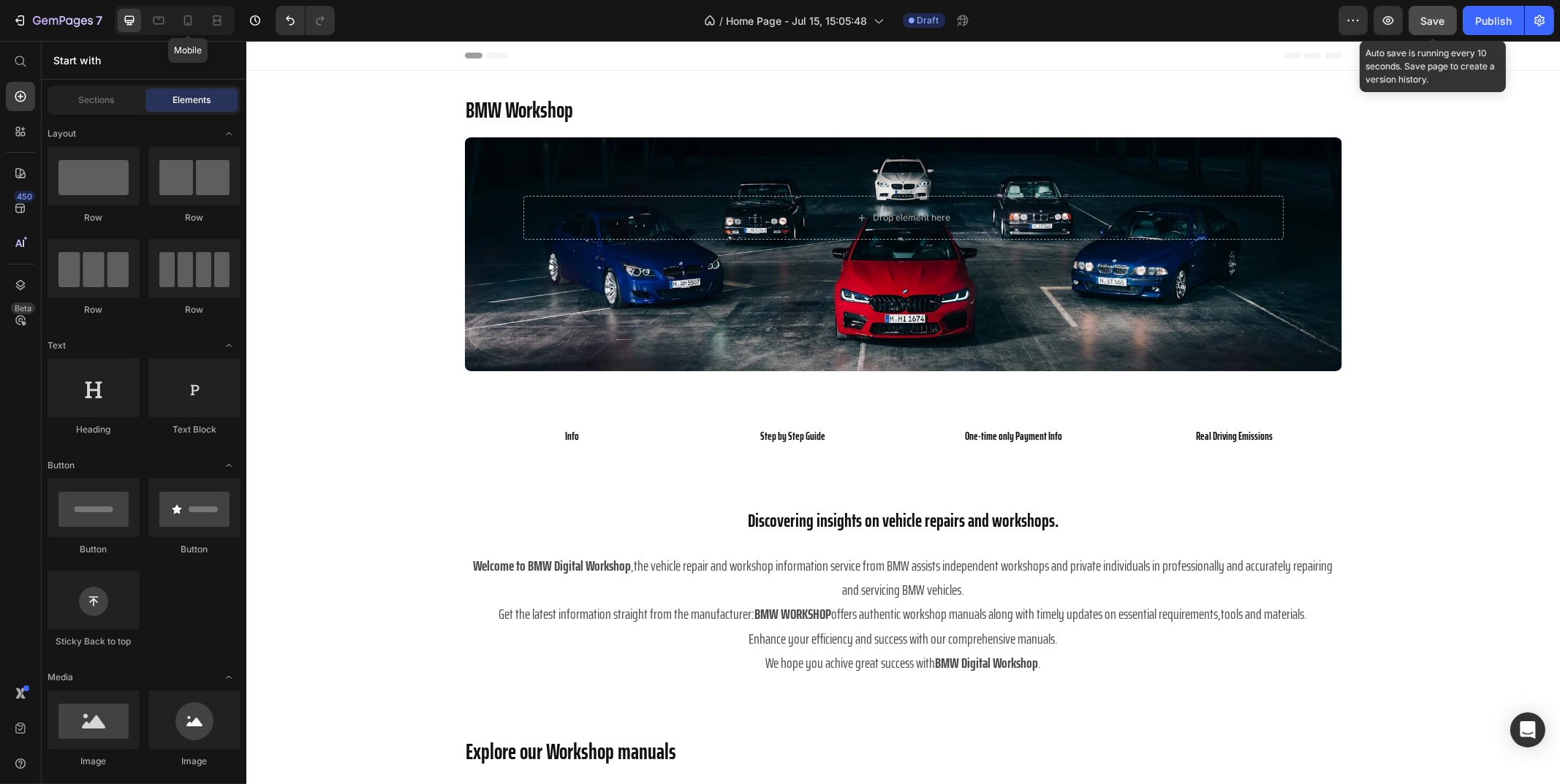 click on "Save" at bounding box center [1433, 20] 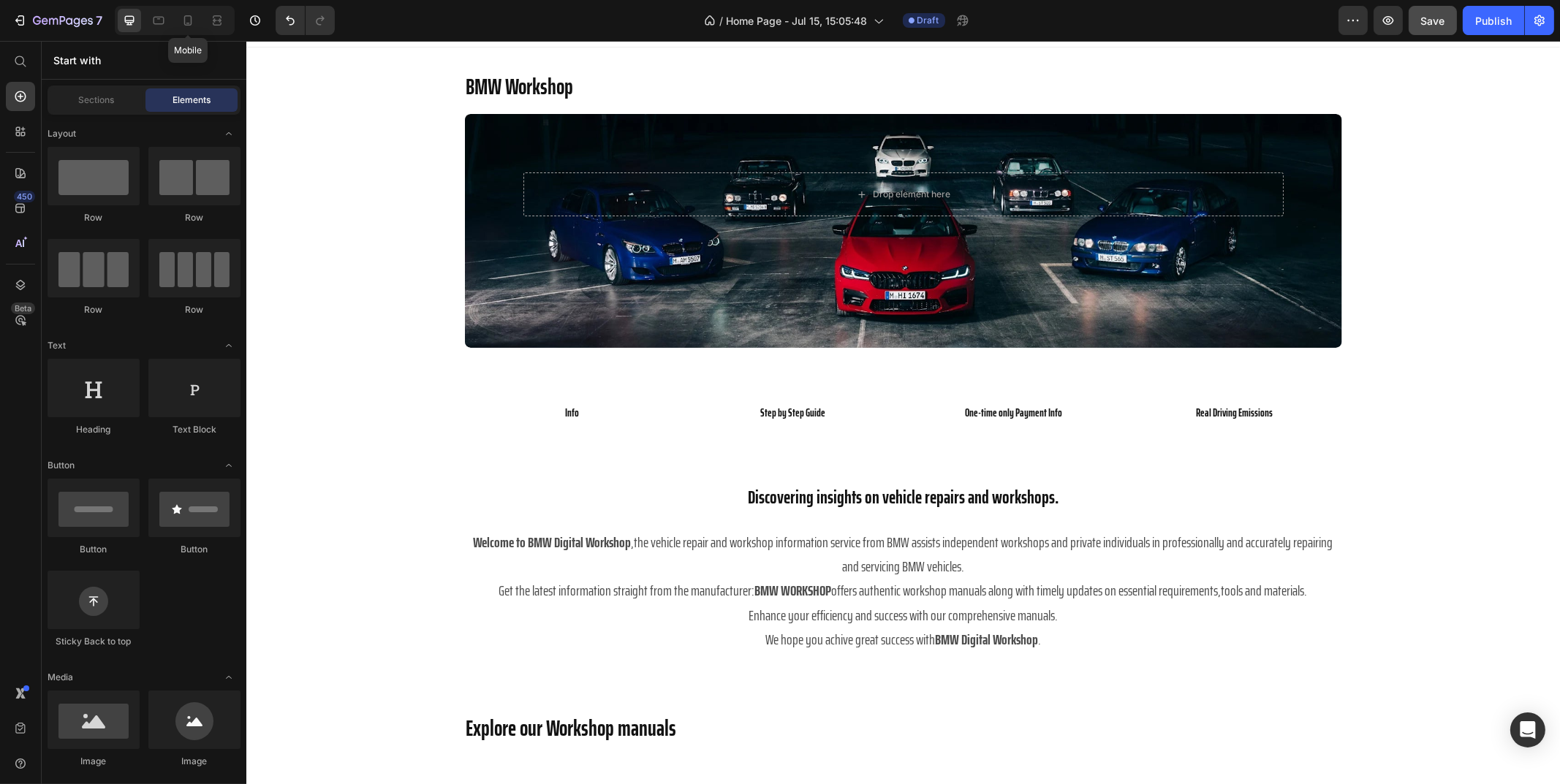 scroll, scrollTop: 0, scrollLeft: 0, axis: both 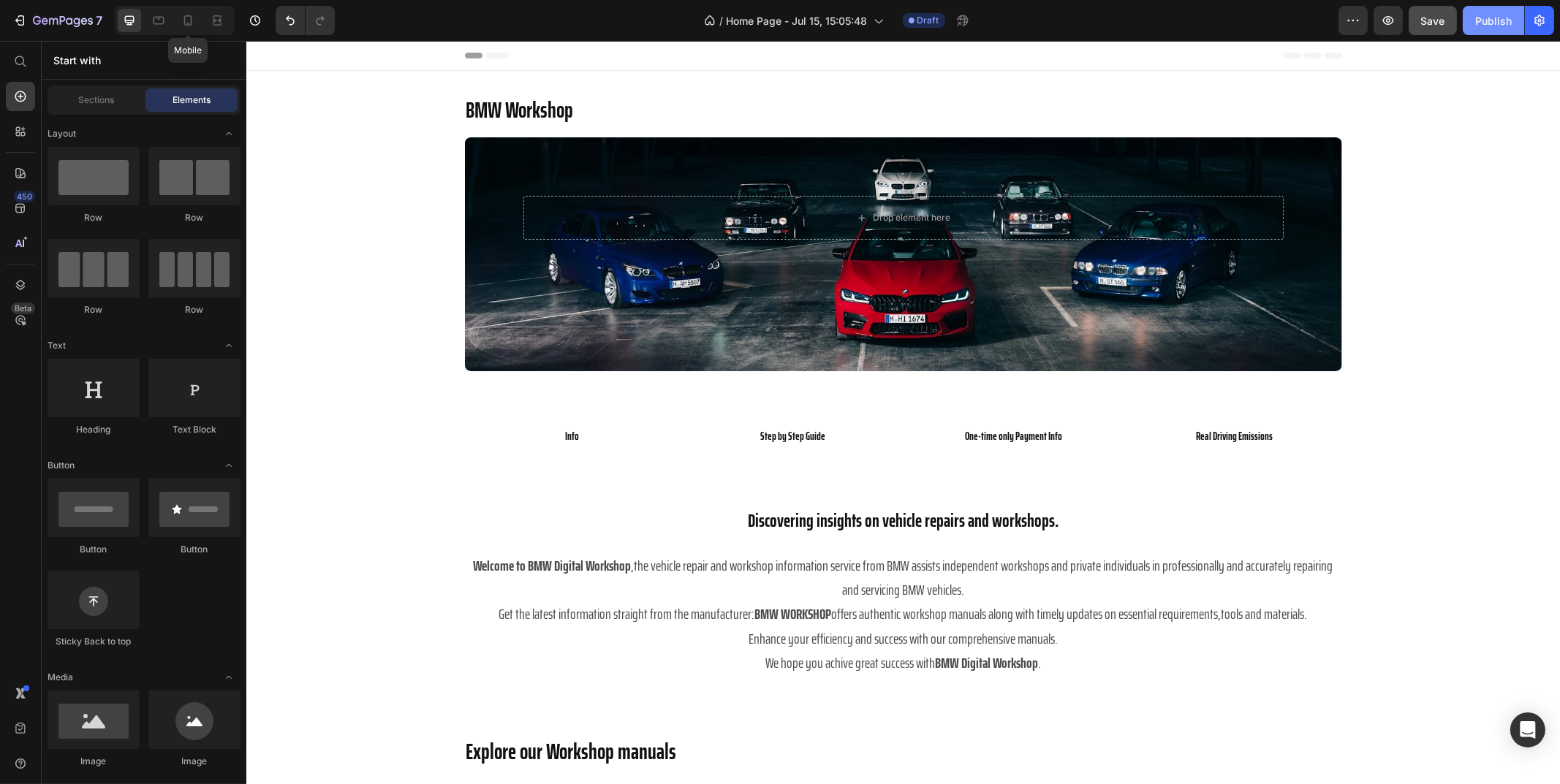 click on "Publish" 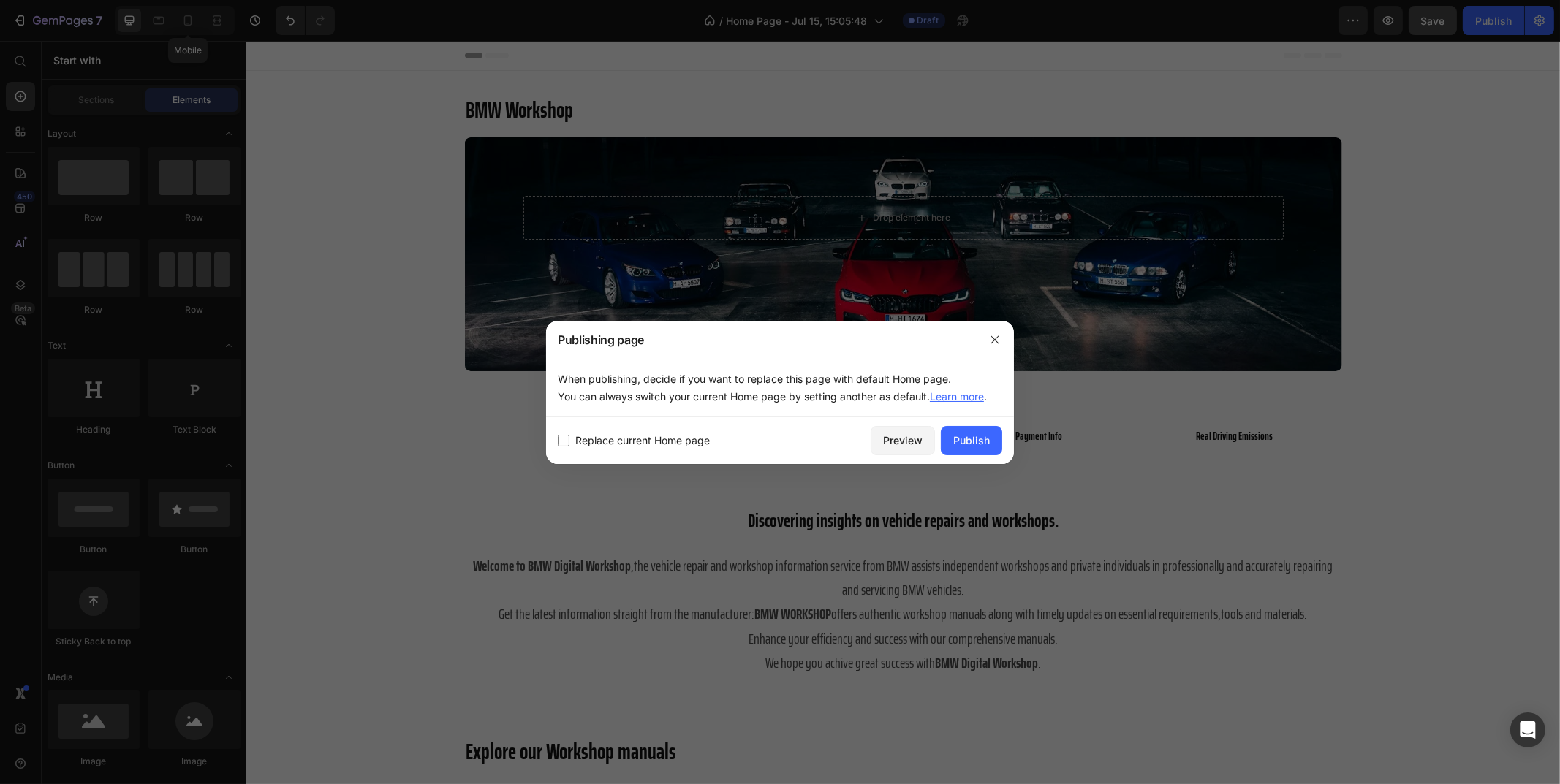 click on "Replace current Home page" at bounding box center [643, 441] 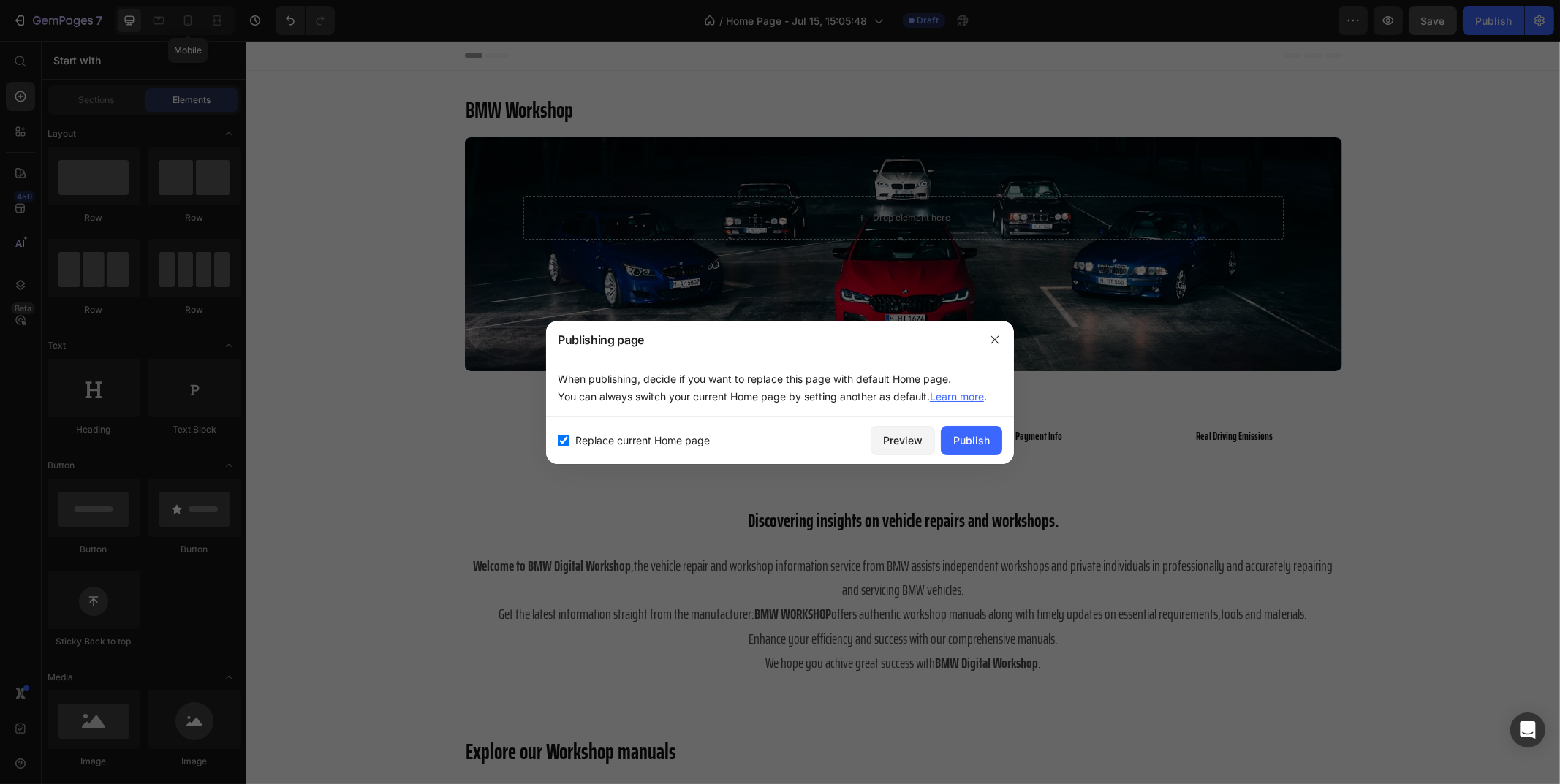 checkbox on "true" 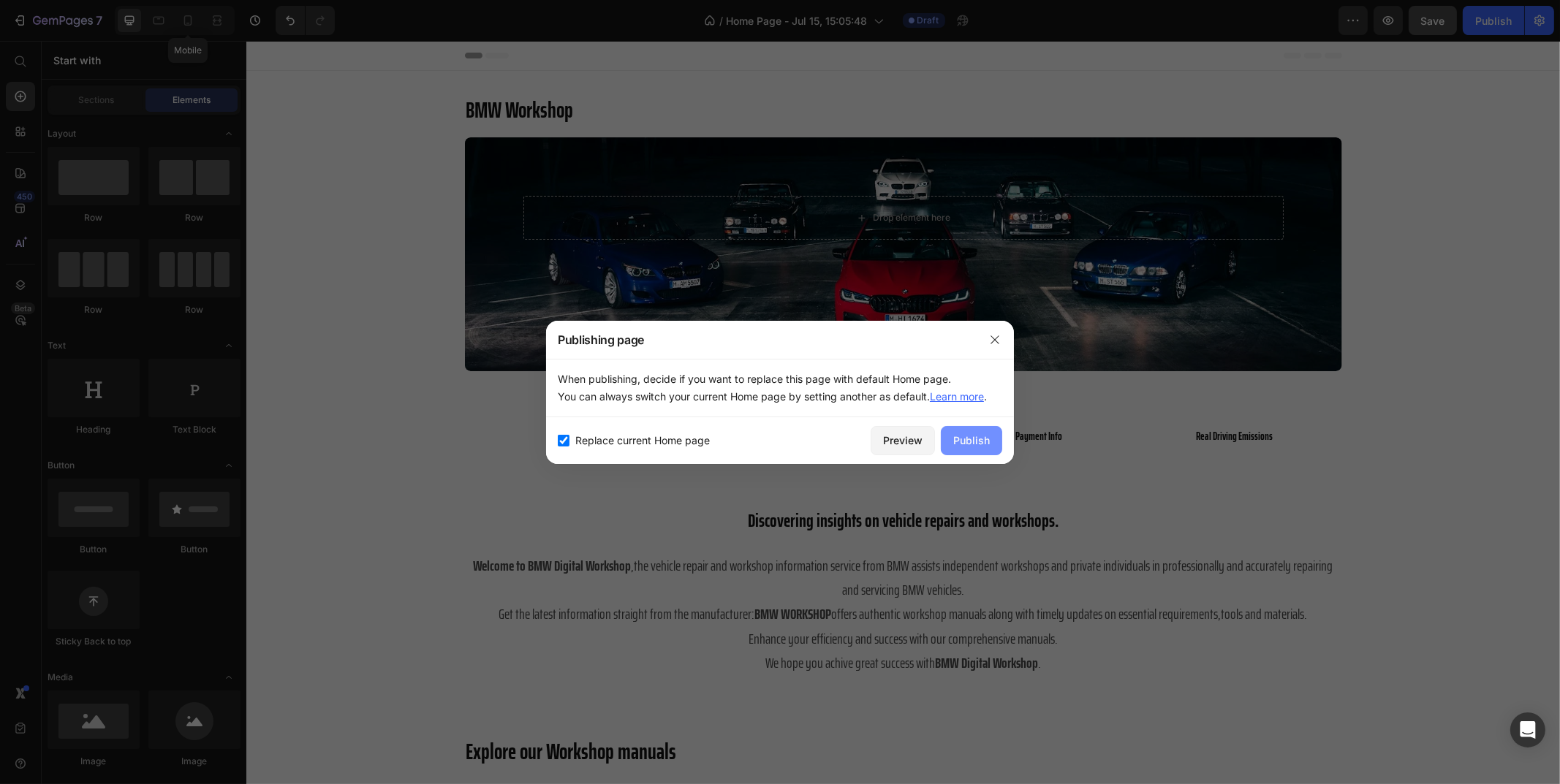 click on "Publish" at bounding box center [972, 440] 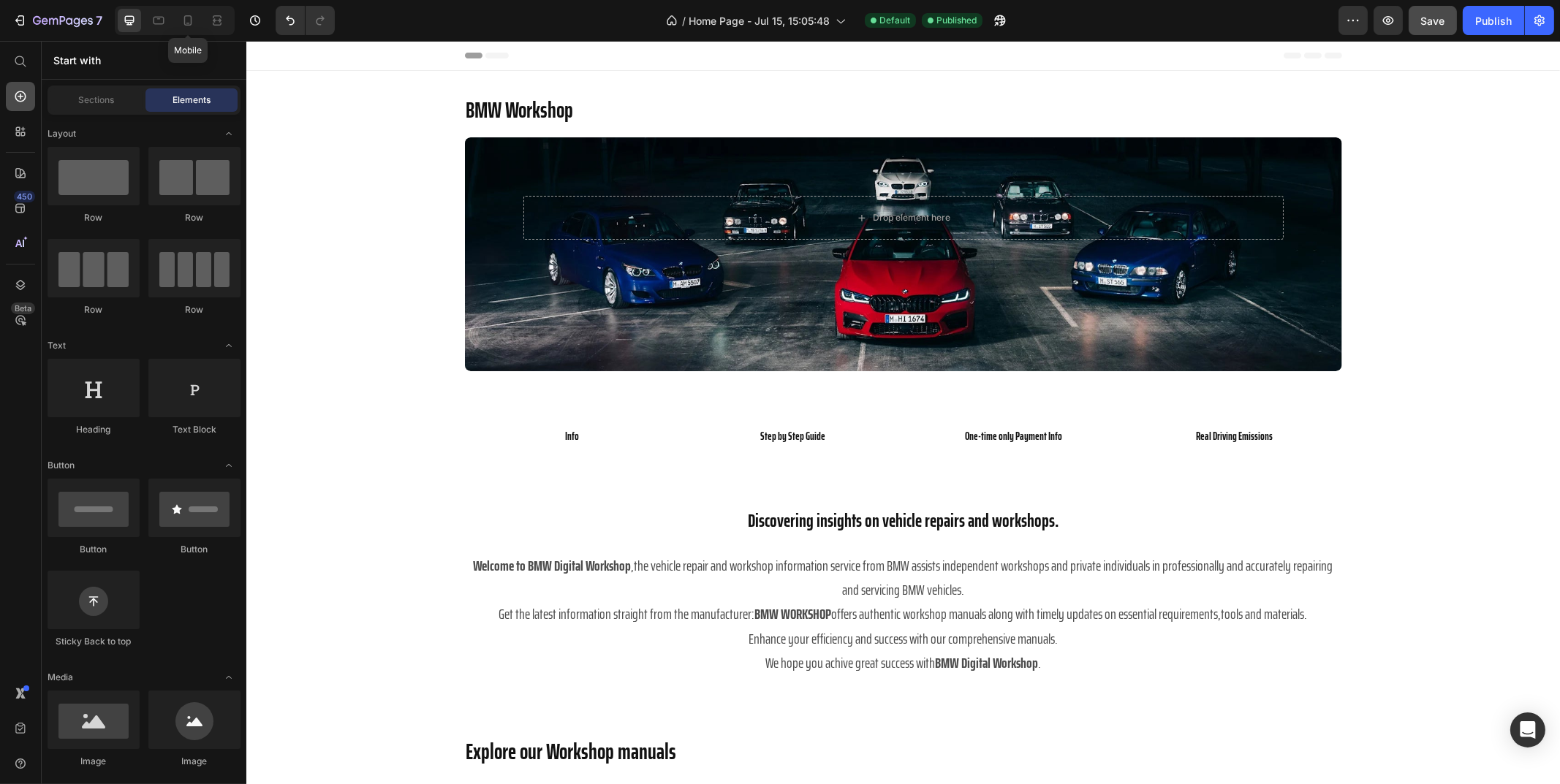 click 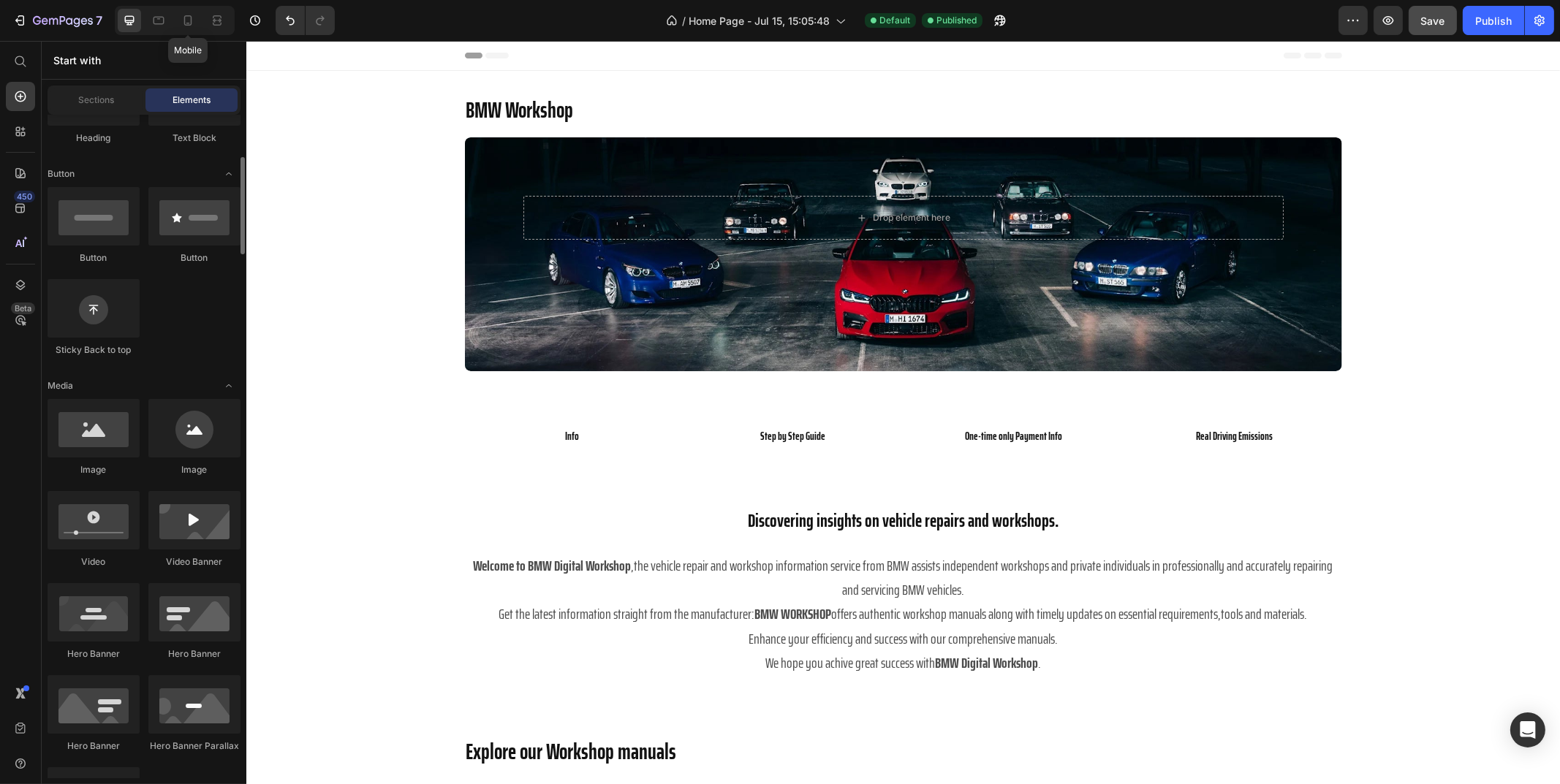 scroll, scrollTop: 0, scrollLeft: 0, axis: both 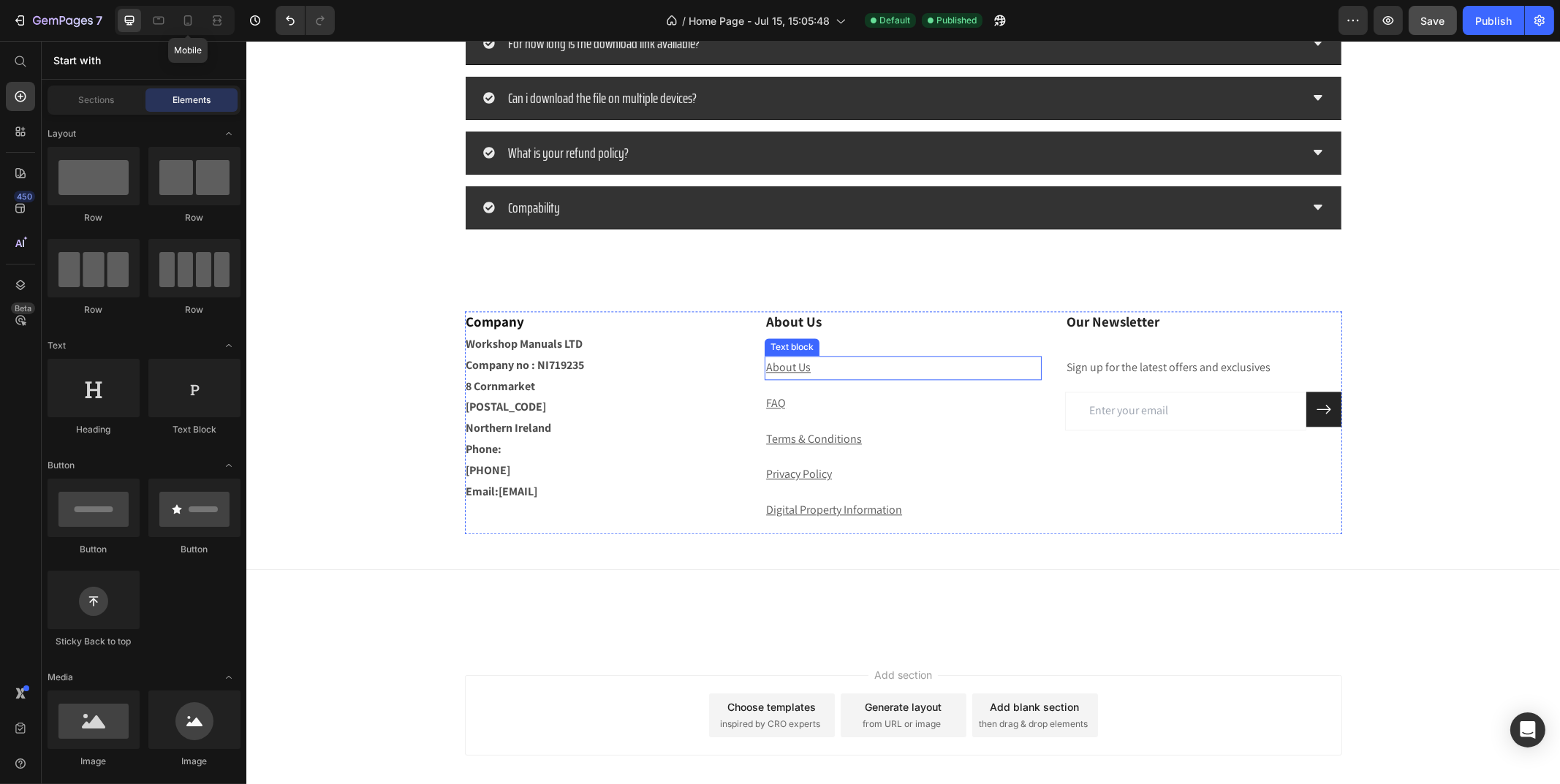 click on "About Us" at bounding box center [787, 367] 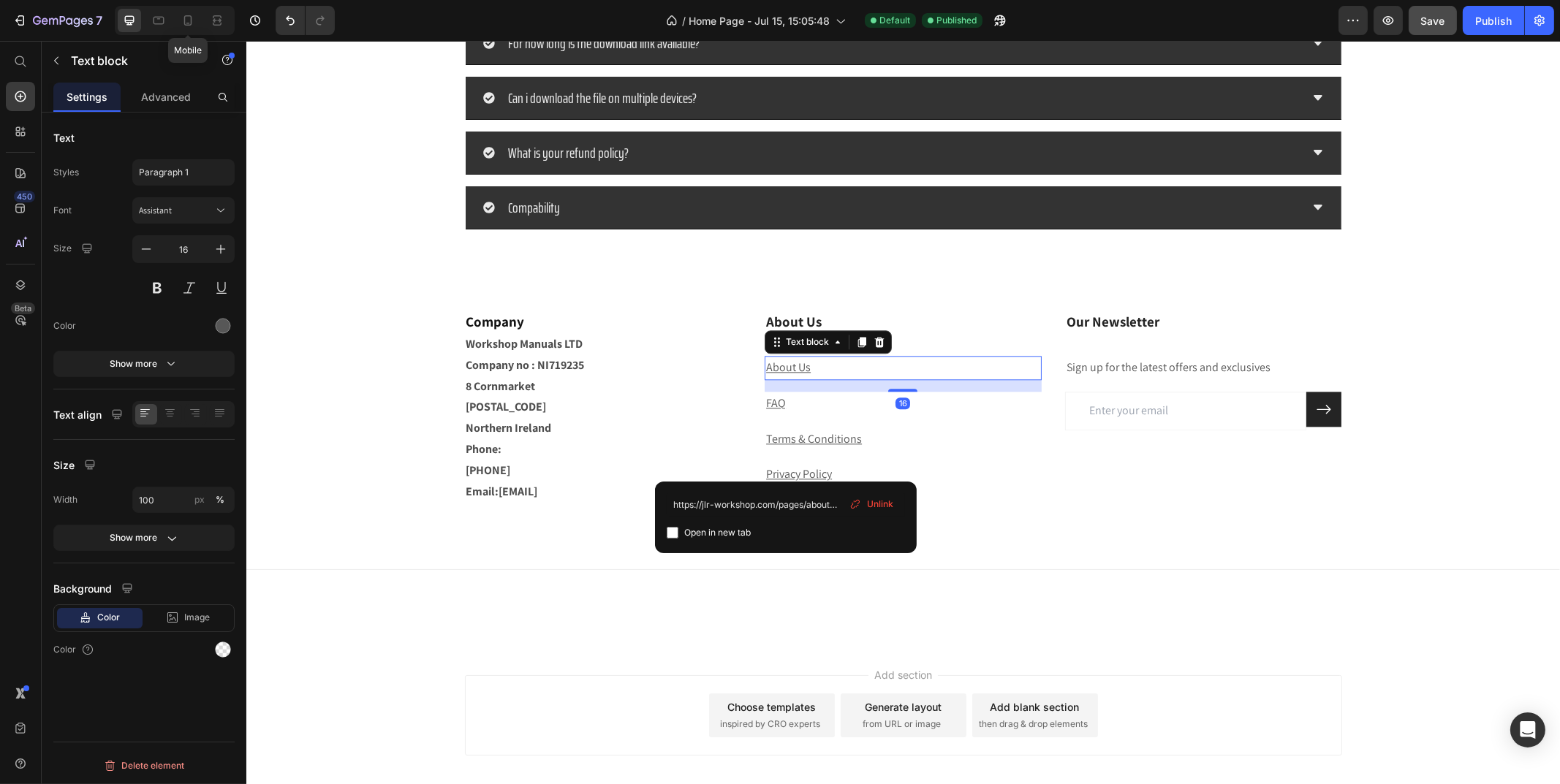 click on "About Us" at bounding box center [787, 367] 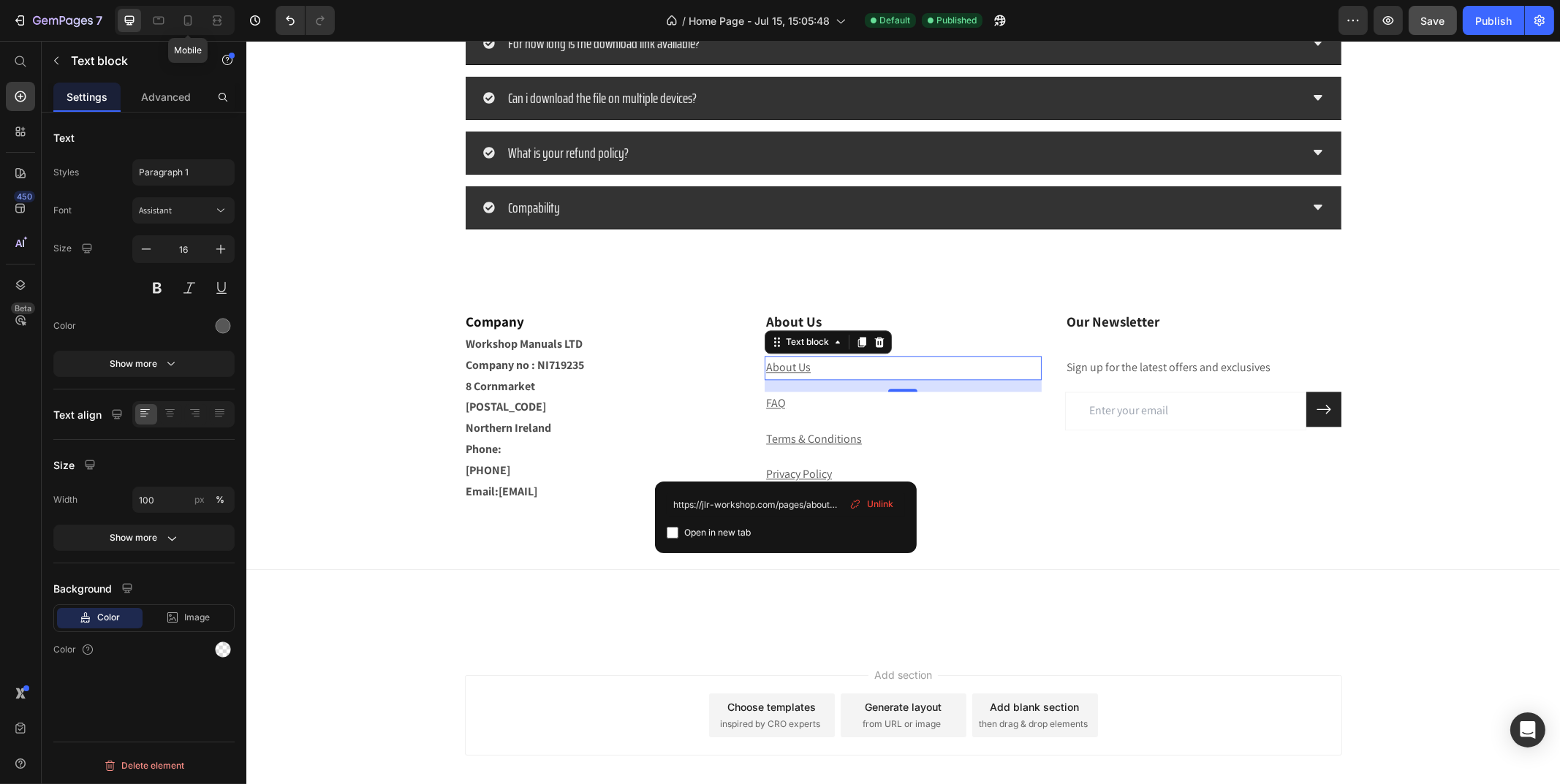 drag, startPoint x: 890, startPoint y: 500, endPoint x: 567, endPoint y: 460, distance: 325.46736 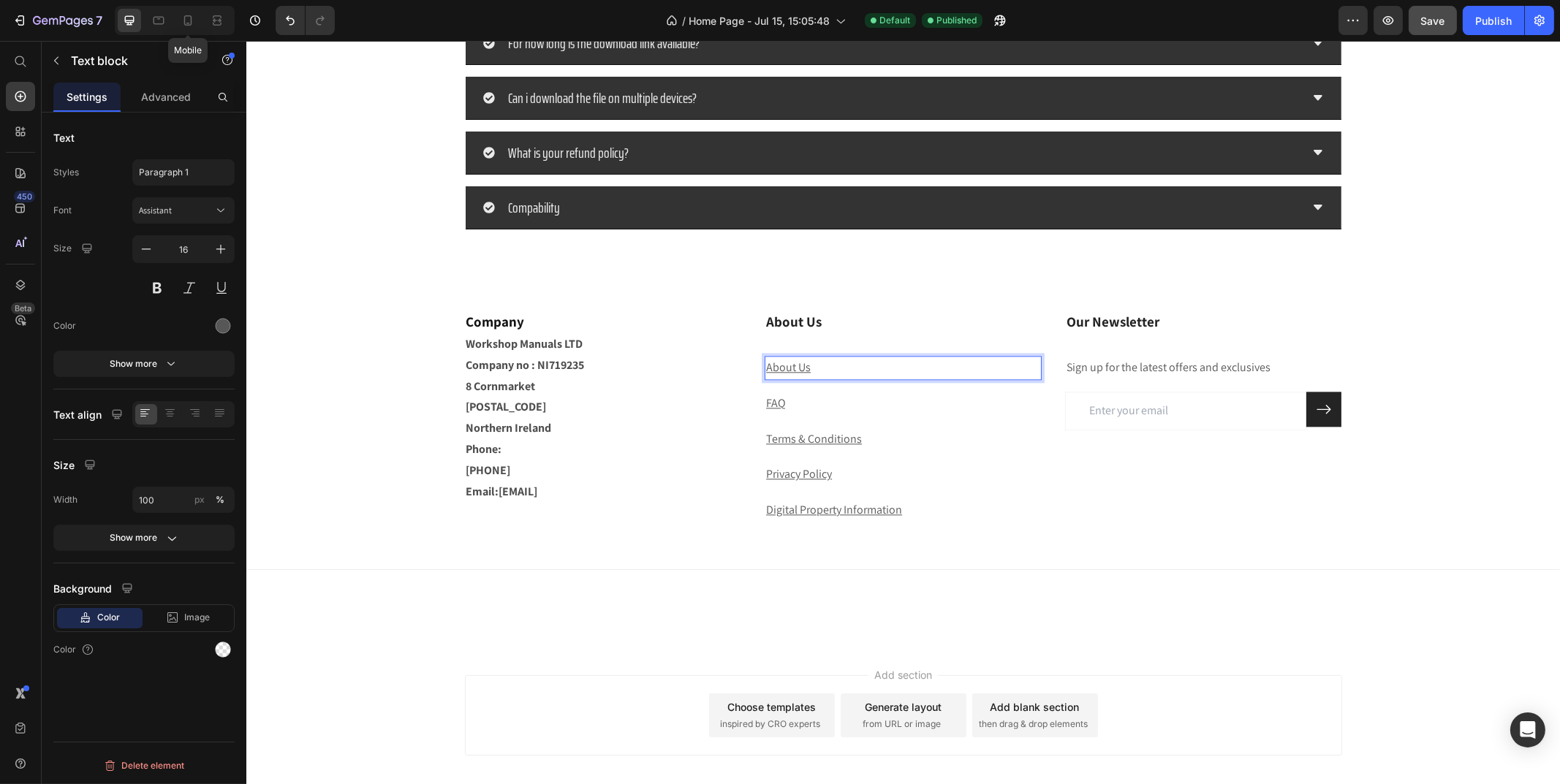 click on "Abou" at bounding box center [779, 367] 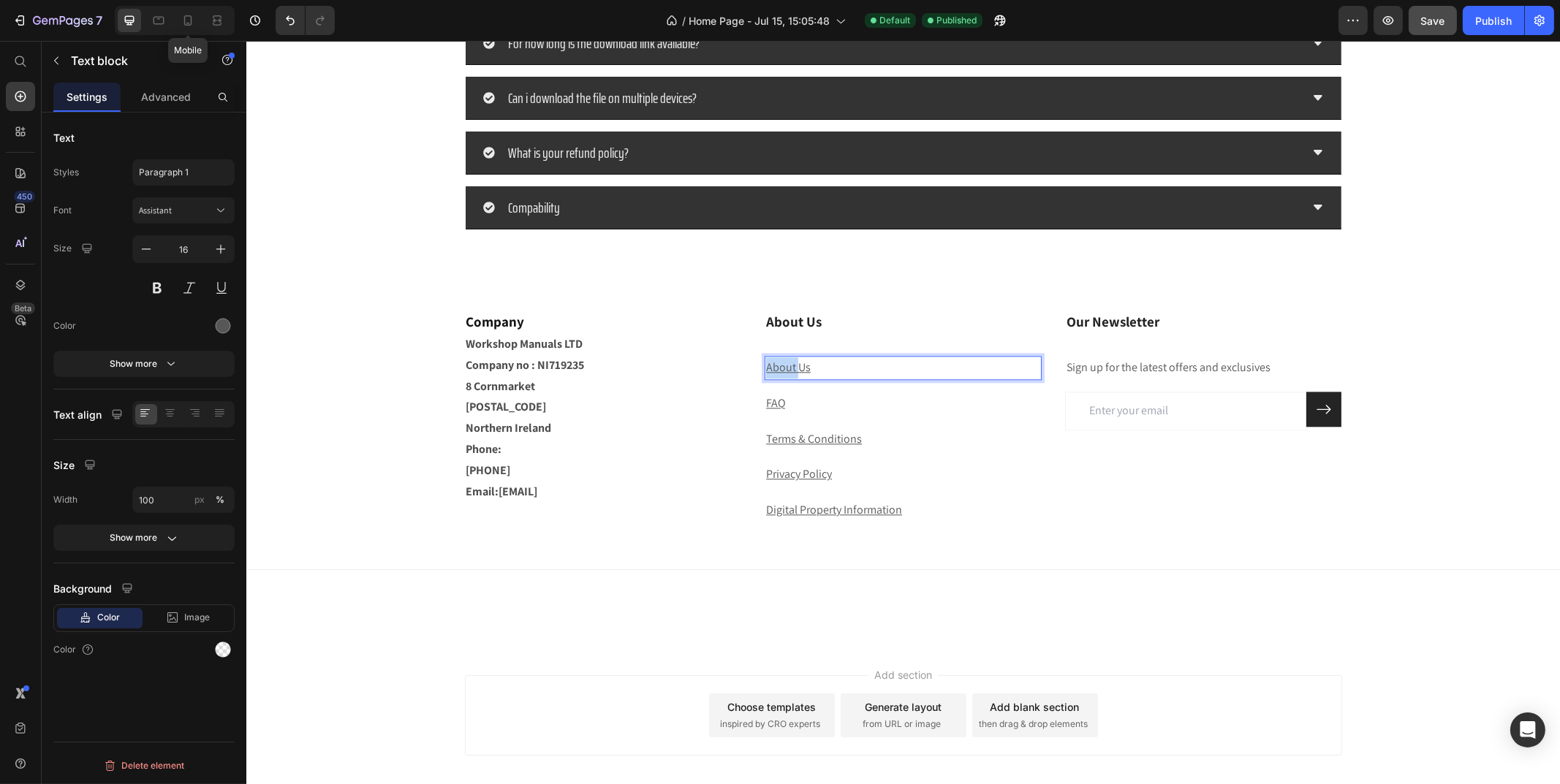 click on "About Us" at bounding box center (787, 367) 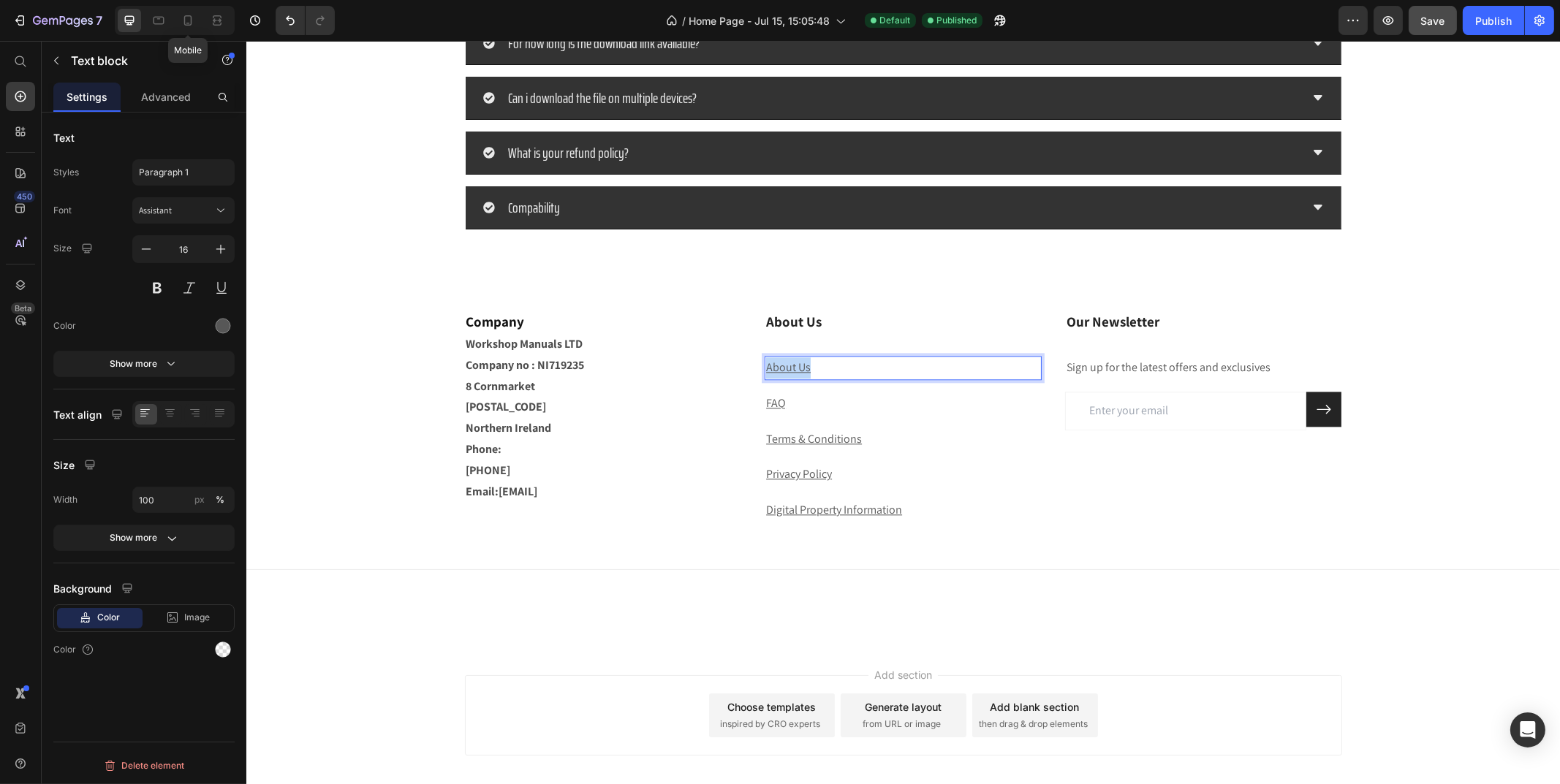 click on "About Us" at bounding box center [787, 367] 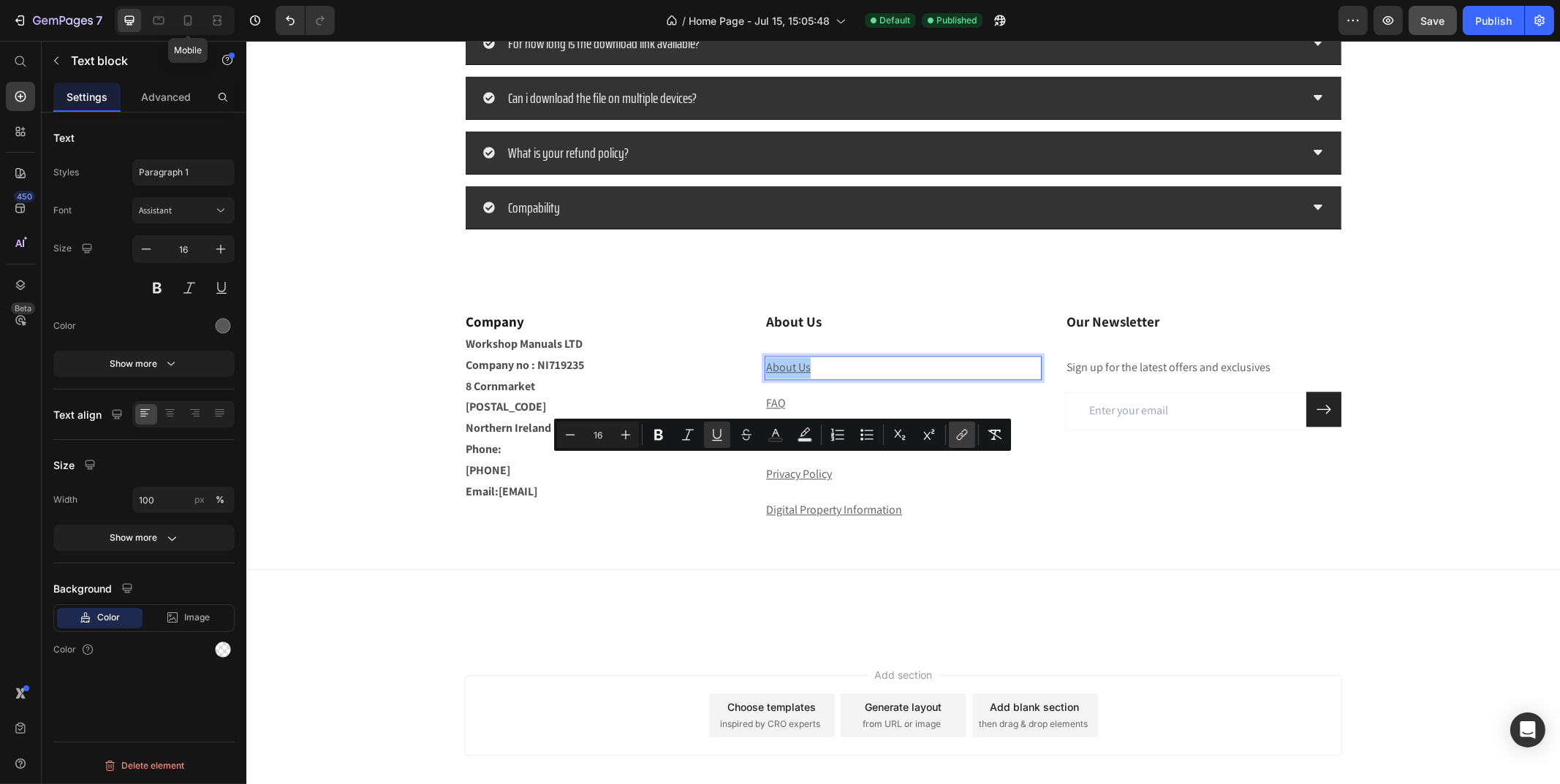 click 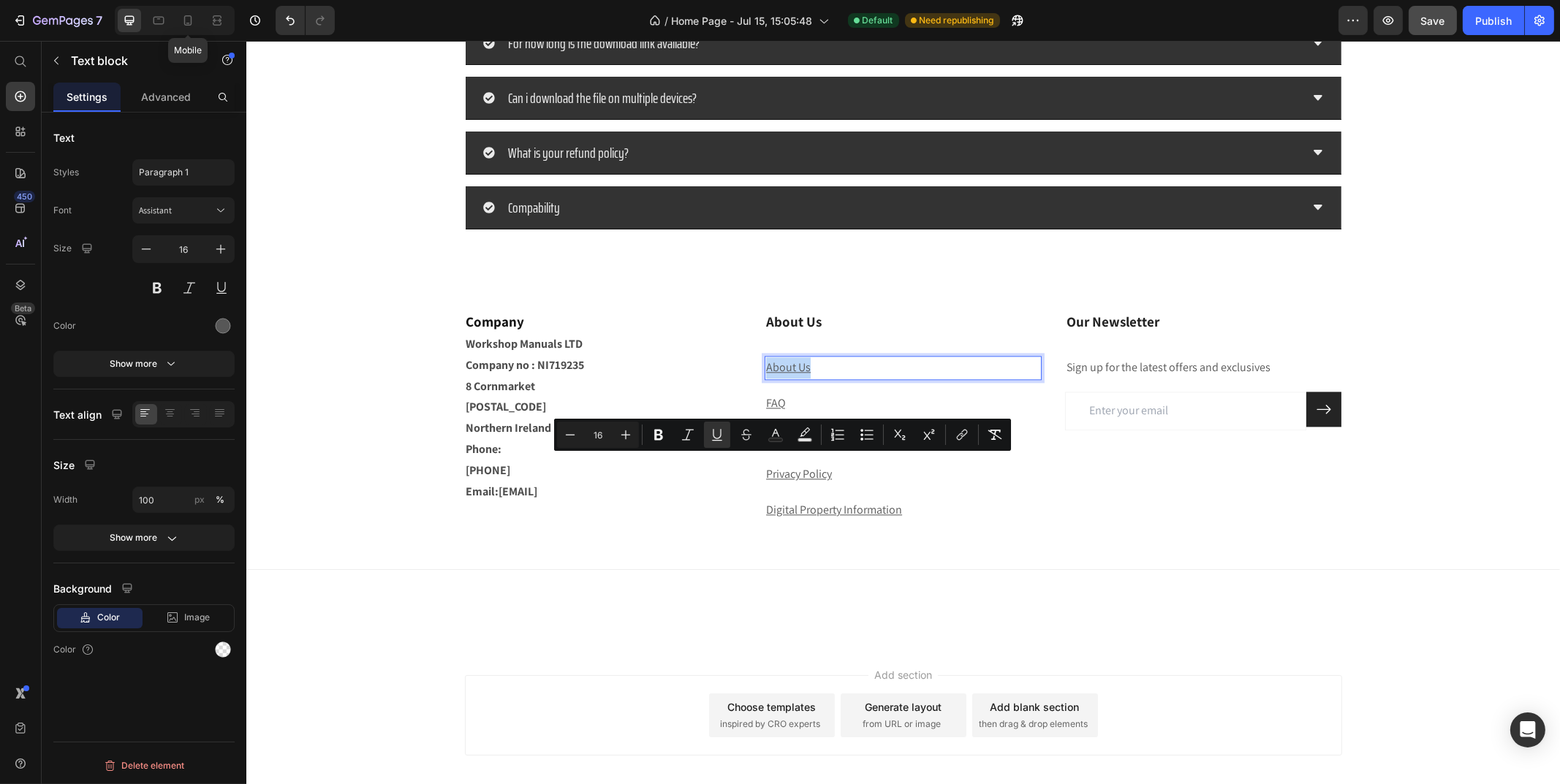 click on "About Us" at bounding box center [787, 367] 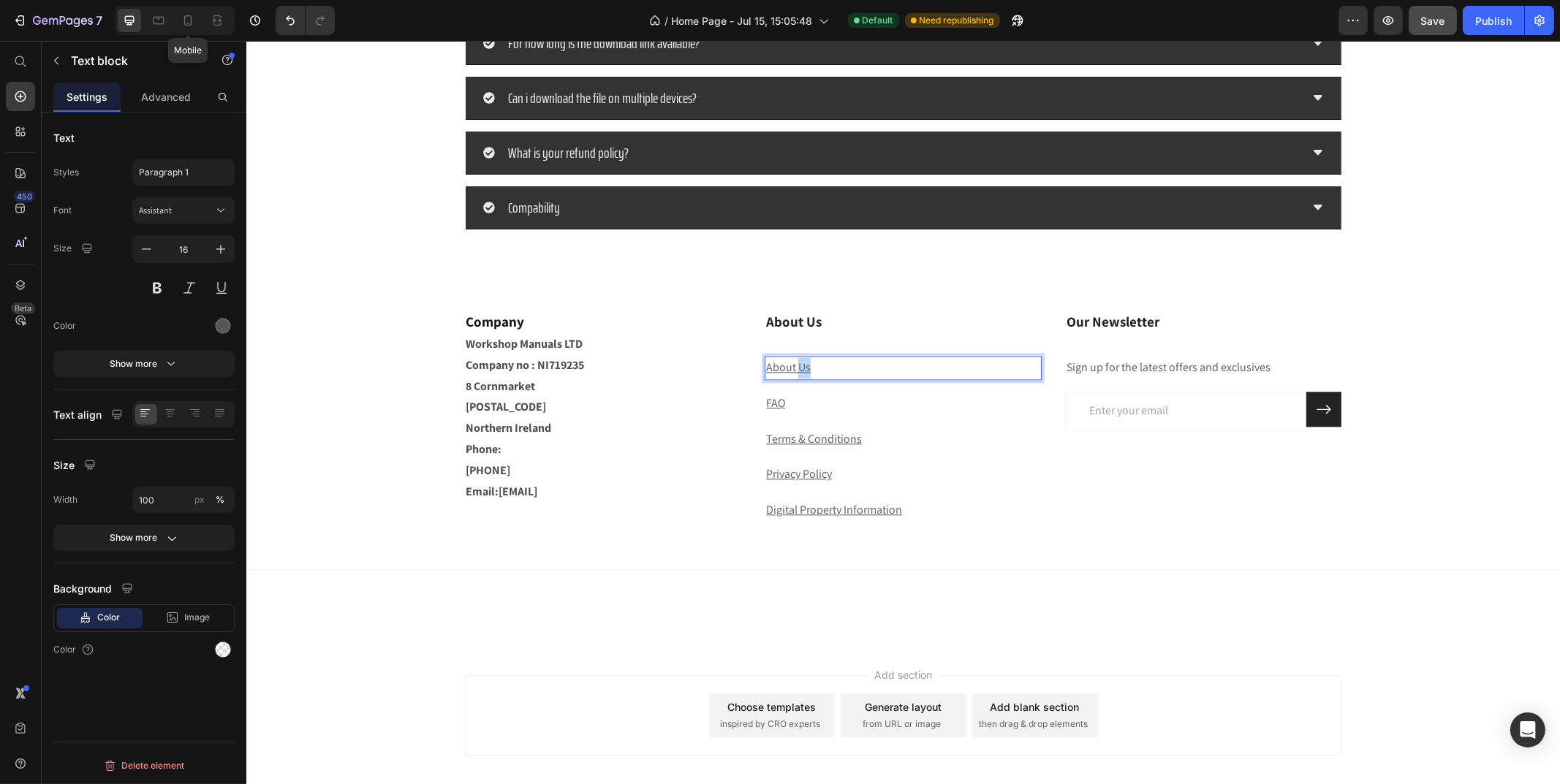 click on "About Us" at bounding box center (787, 367) 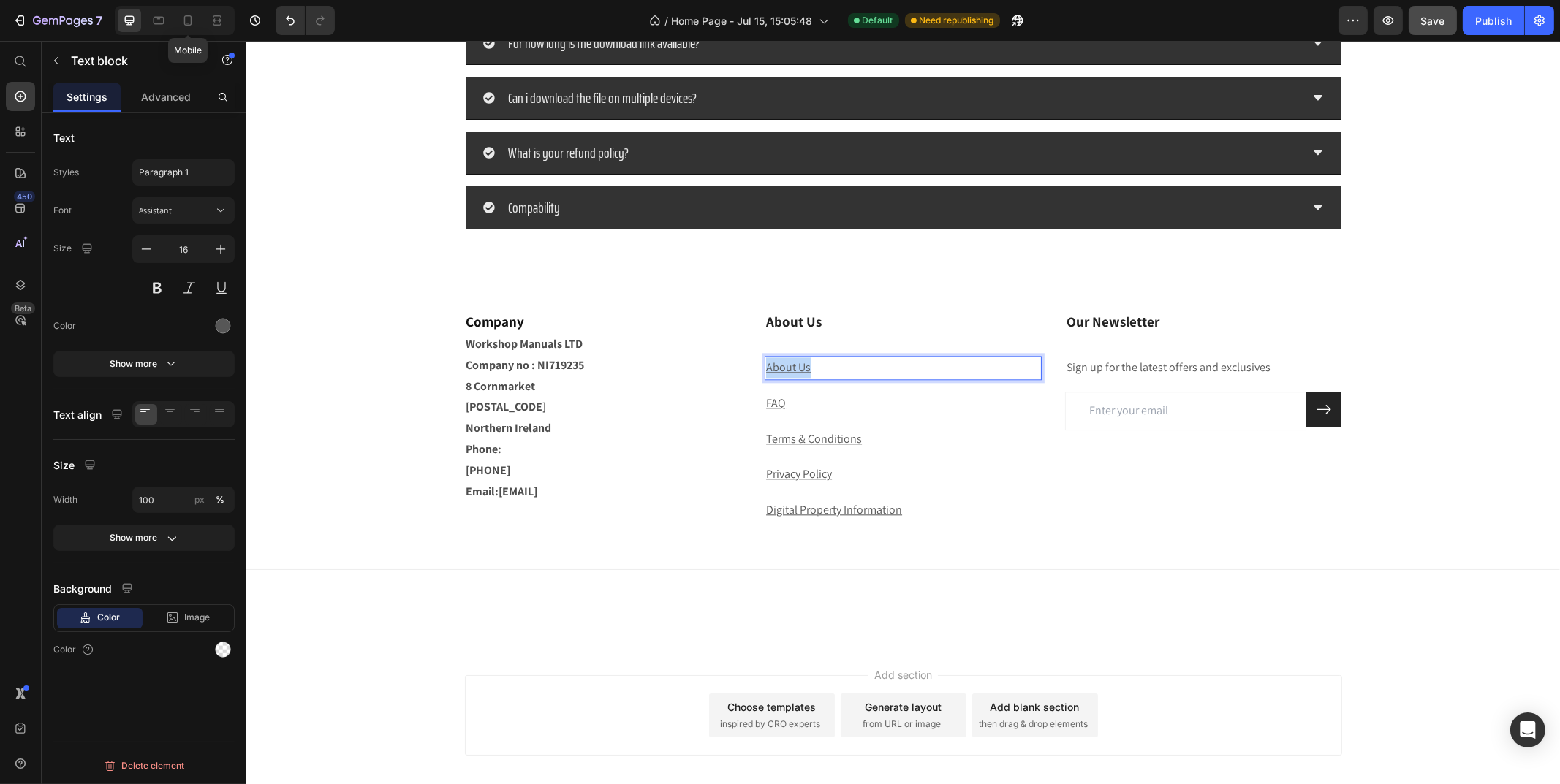 click on "About Us" at bounding box center [787, 367] 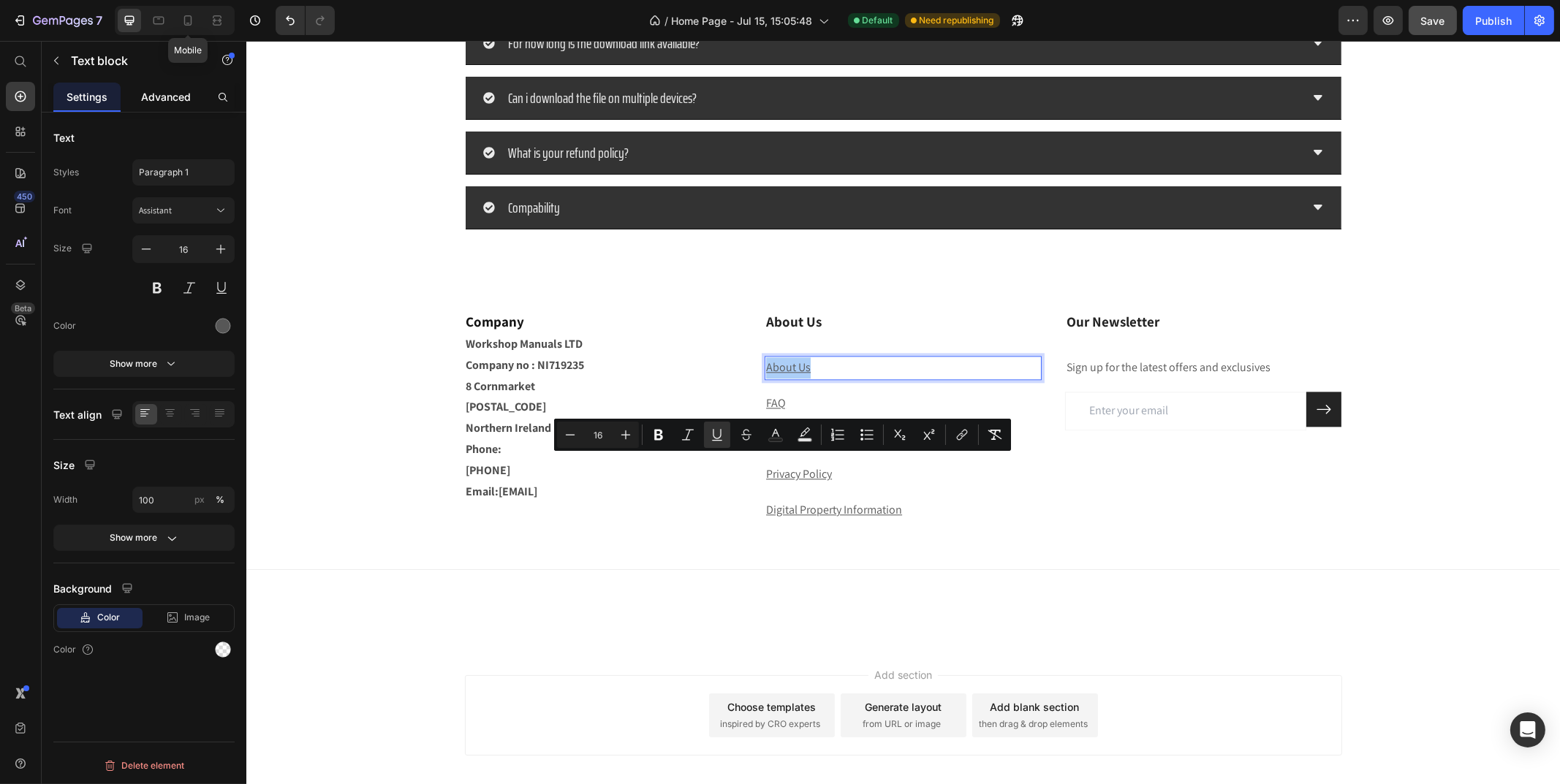 click on "Advanced" 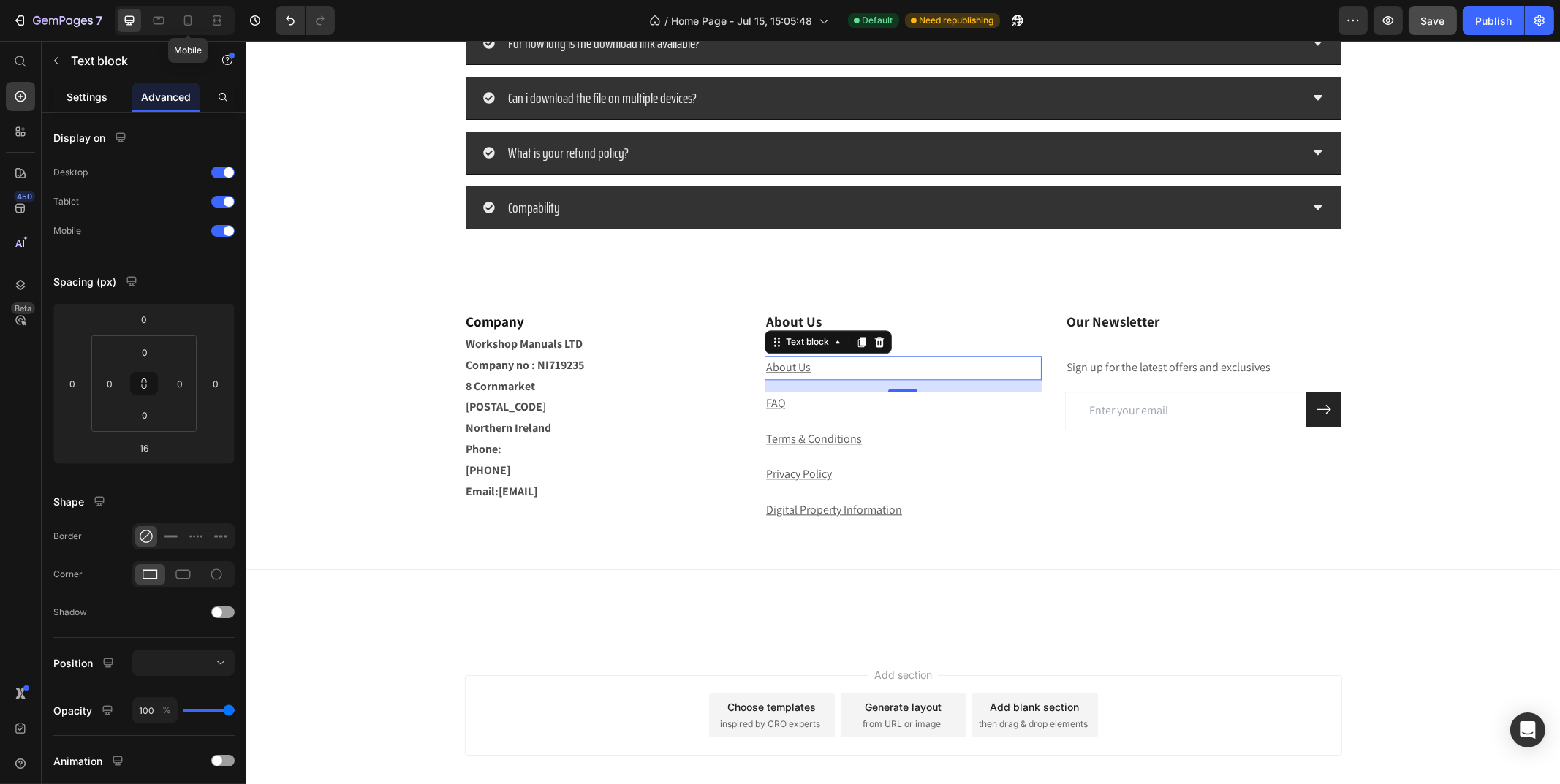 click on "Settings" at bounding box center [87, 96] 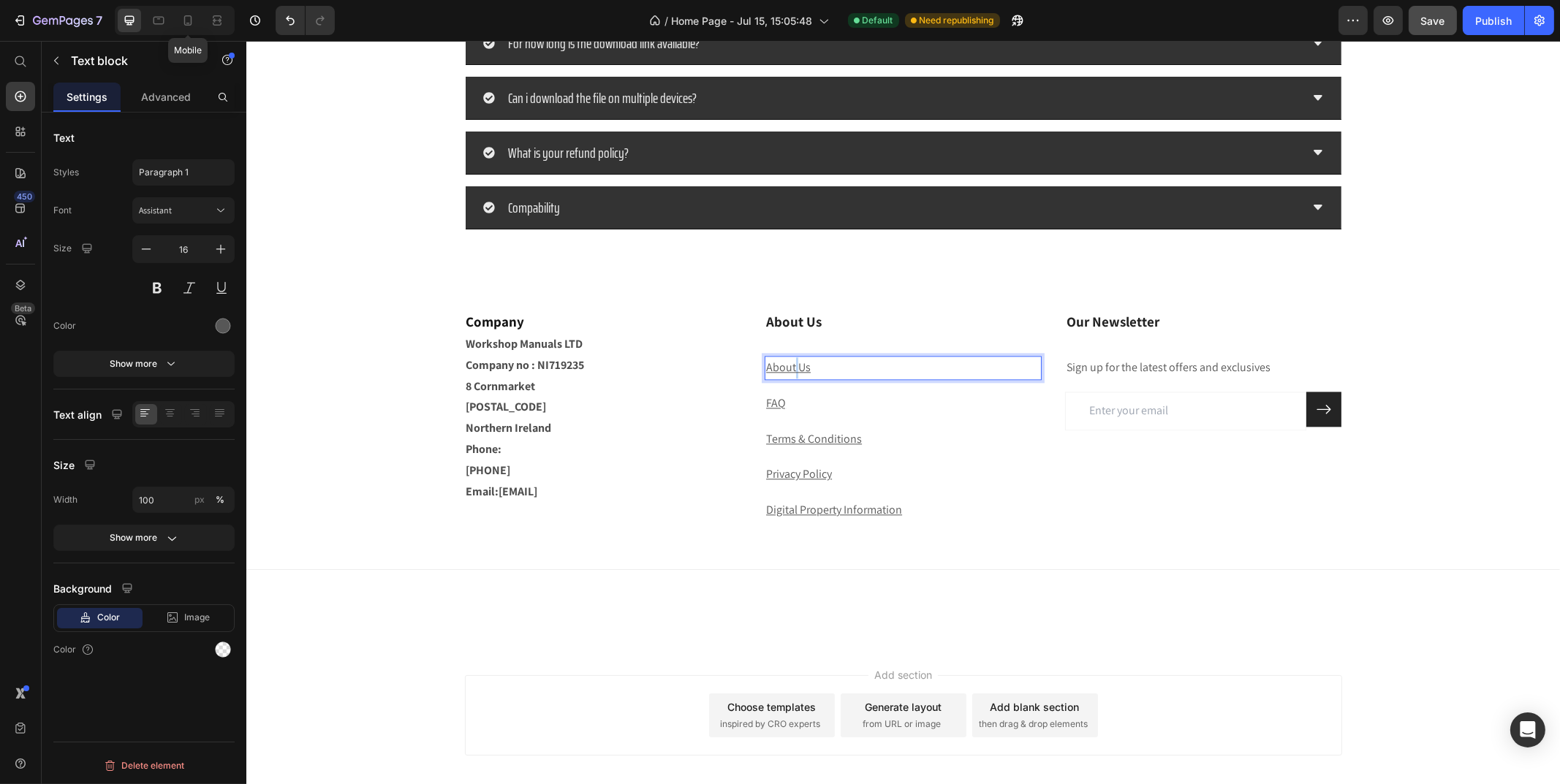 click on "About Us" at bounding box center (787, 367) 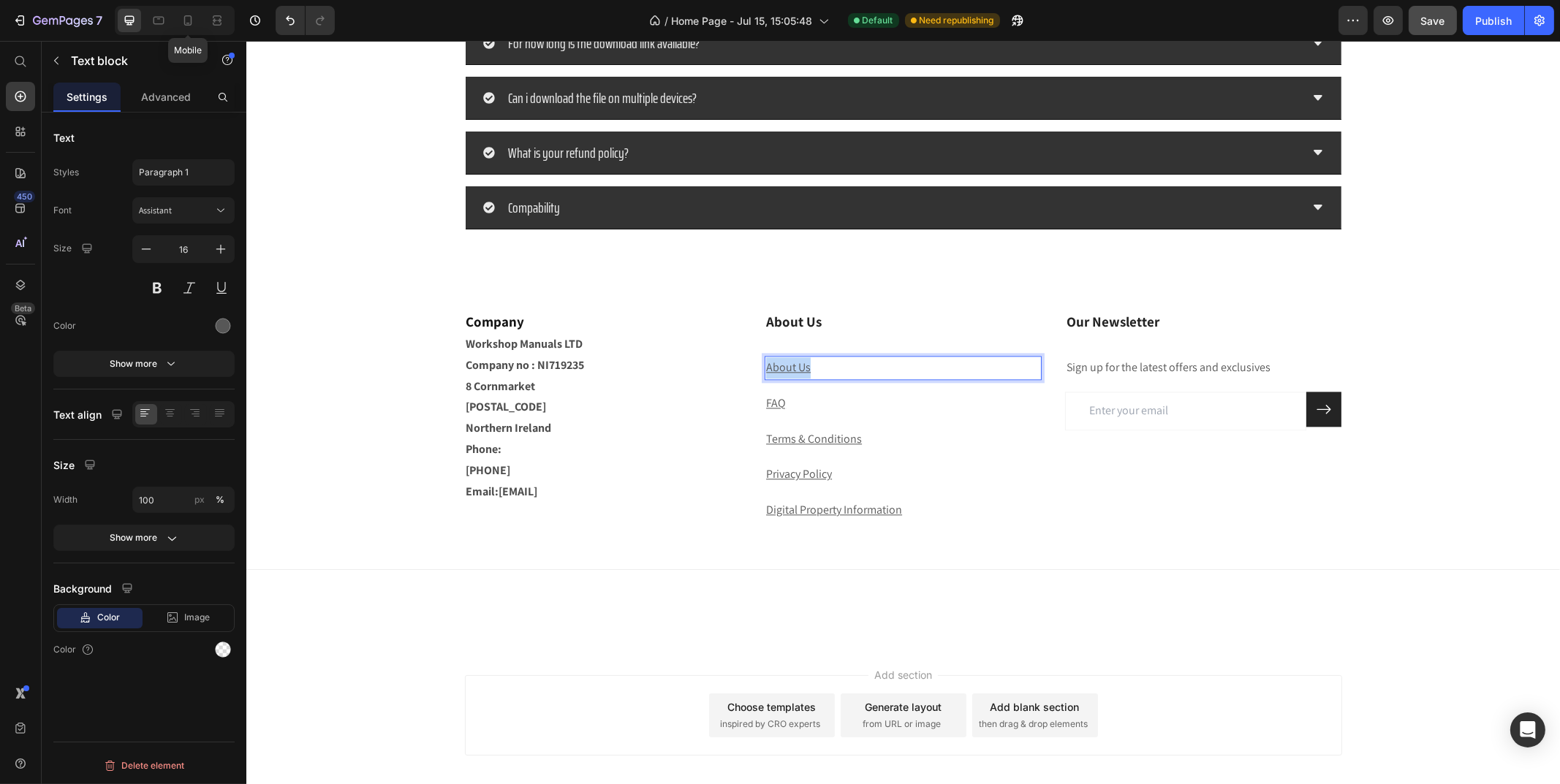 click on "About Us" at bounding box center (787, 367) 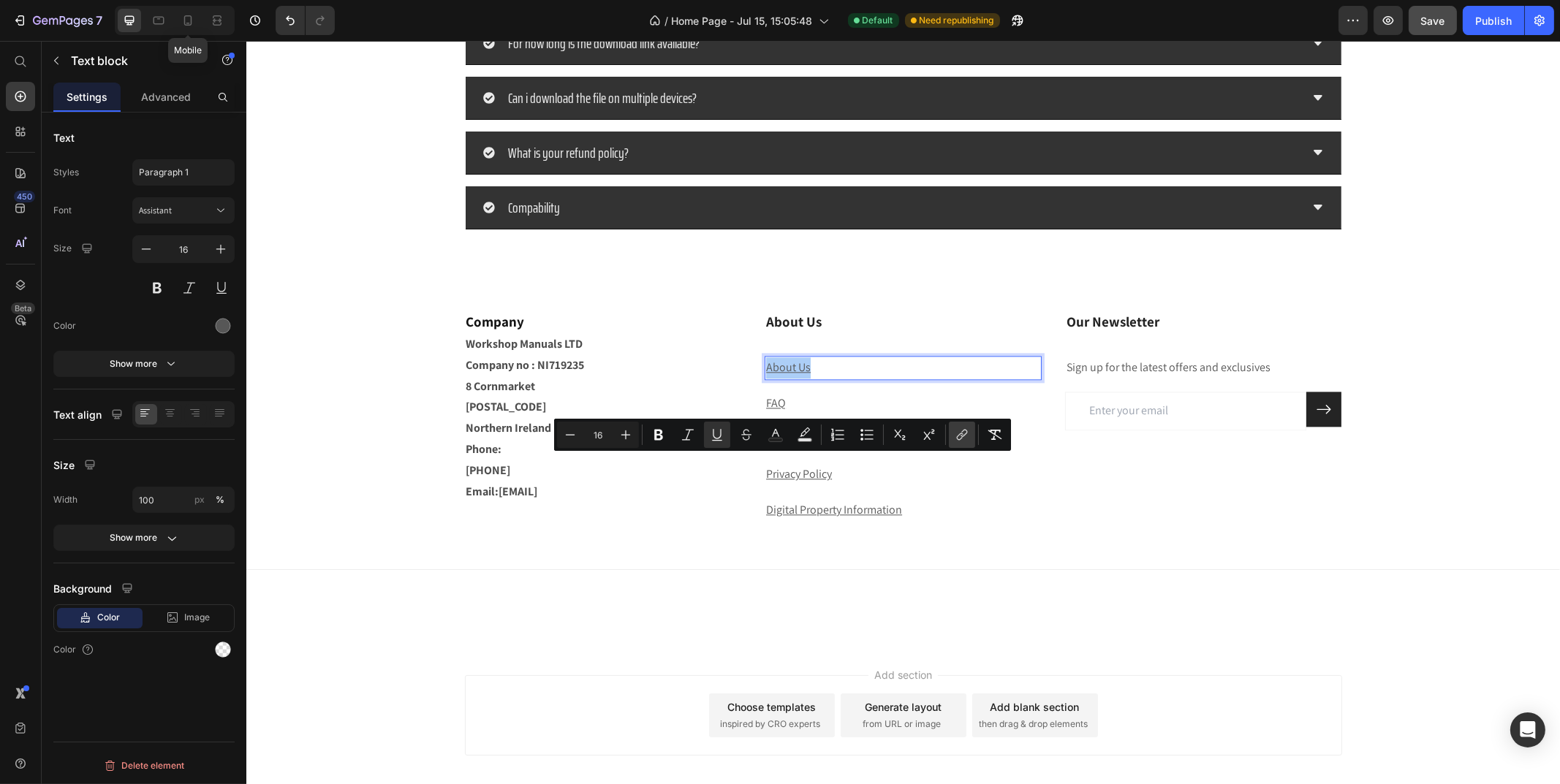 click on "link" at bounding box center (962, 435) 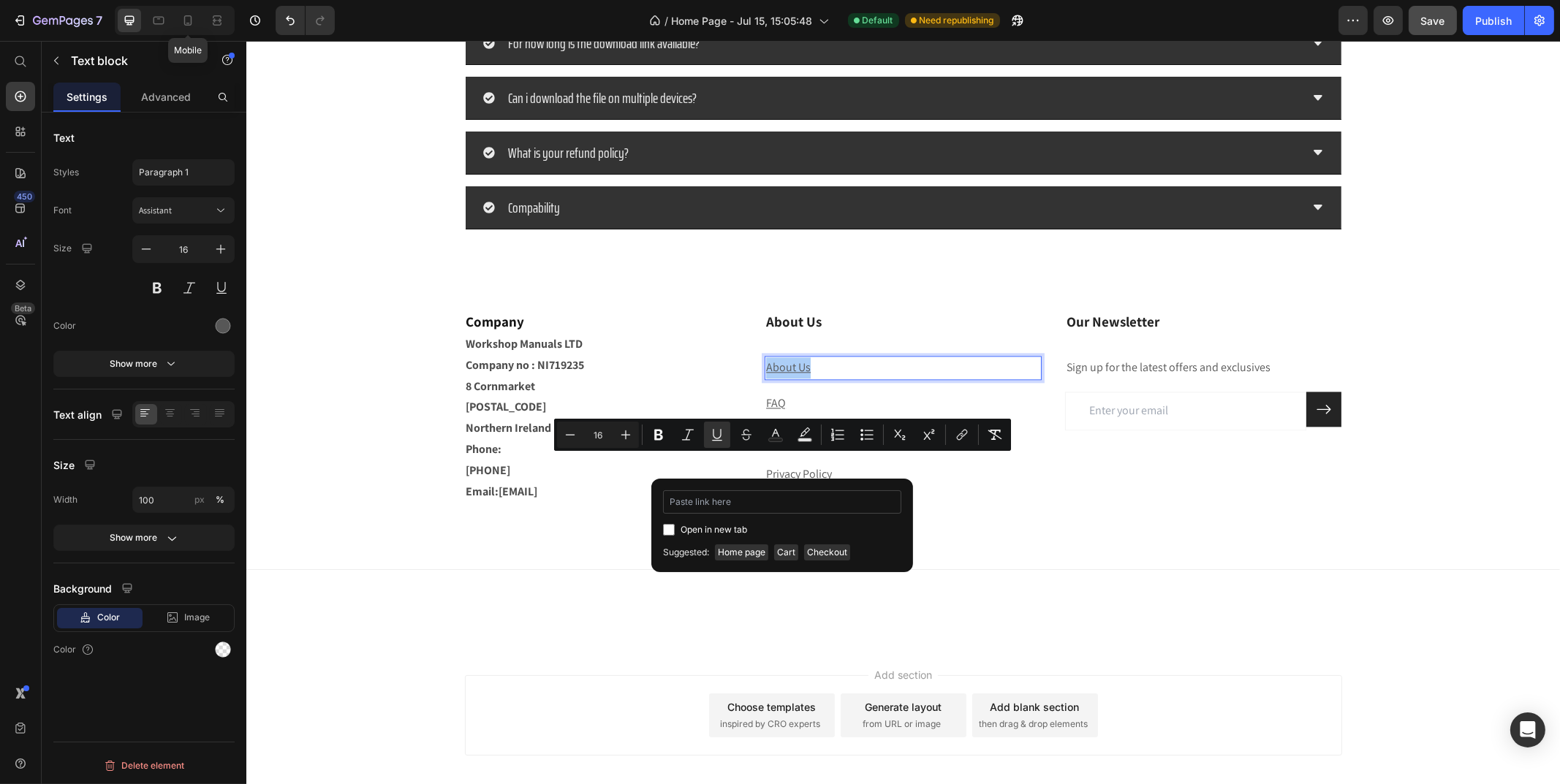 click at bounding box center [782, 502] 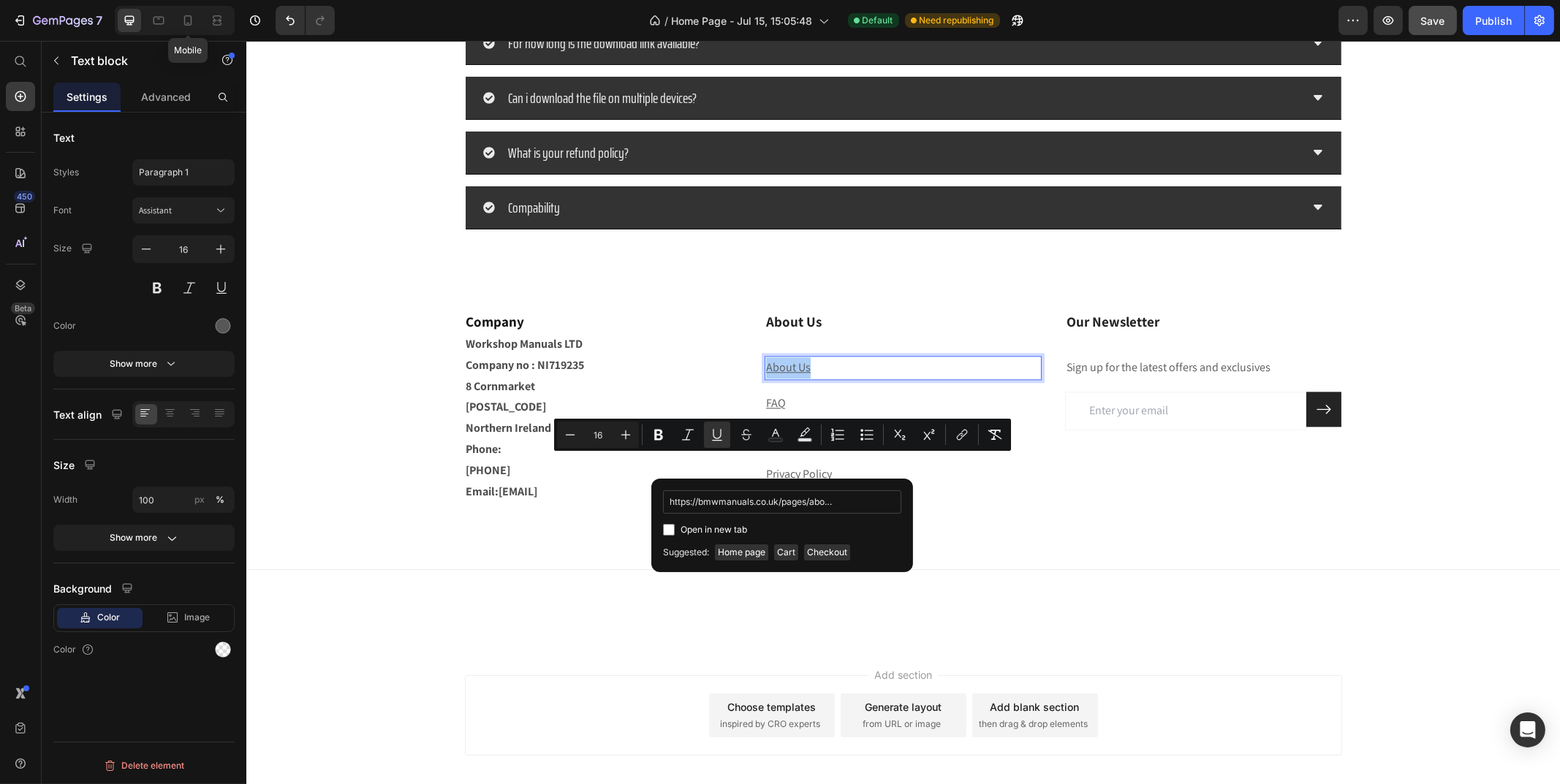 scroll, scrollTop: 0, scrollLeft: 15, axis: horizontal 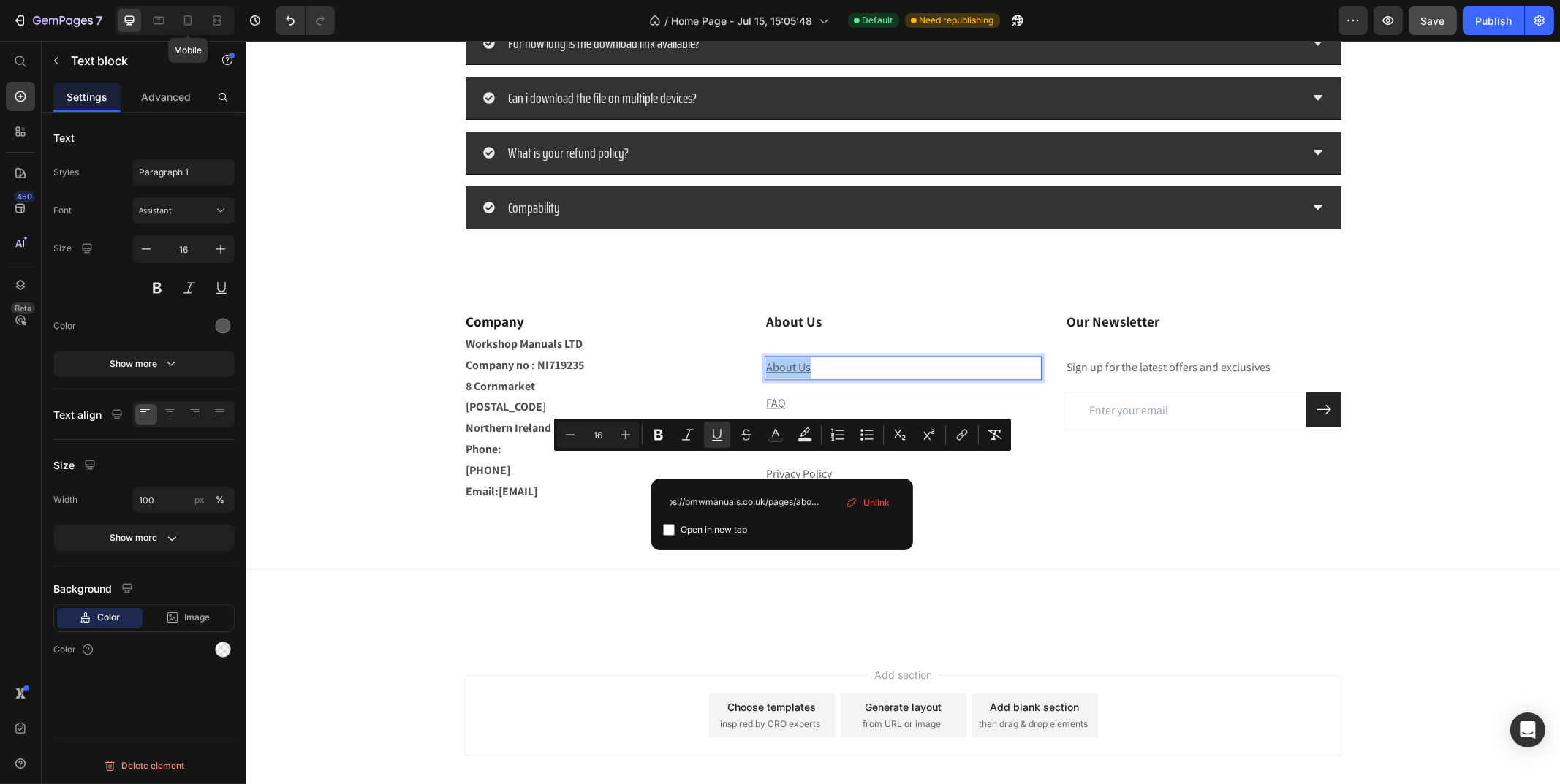 type on "https://bmwmanuals.co.uk/pages/about-us" 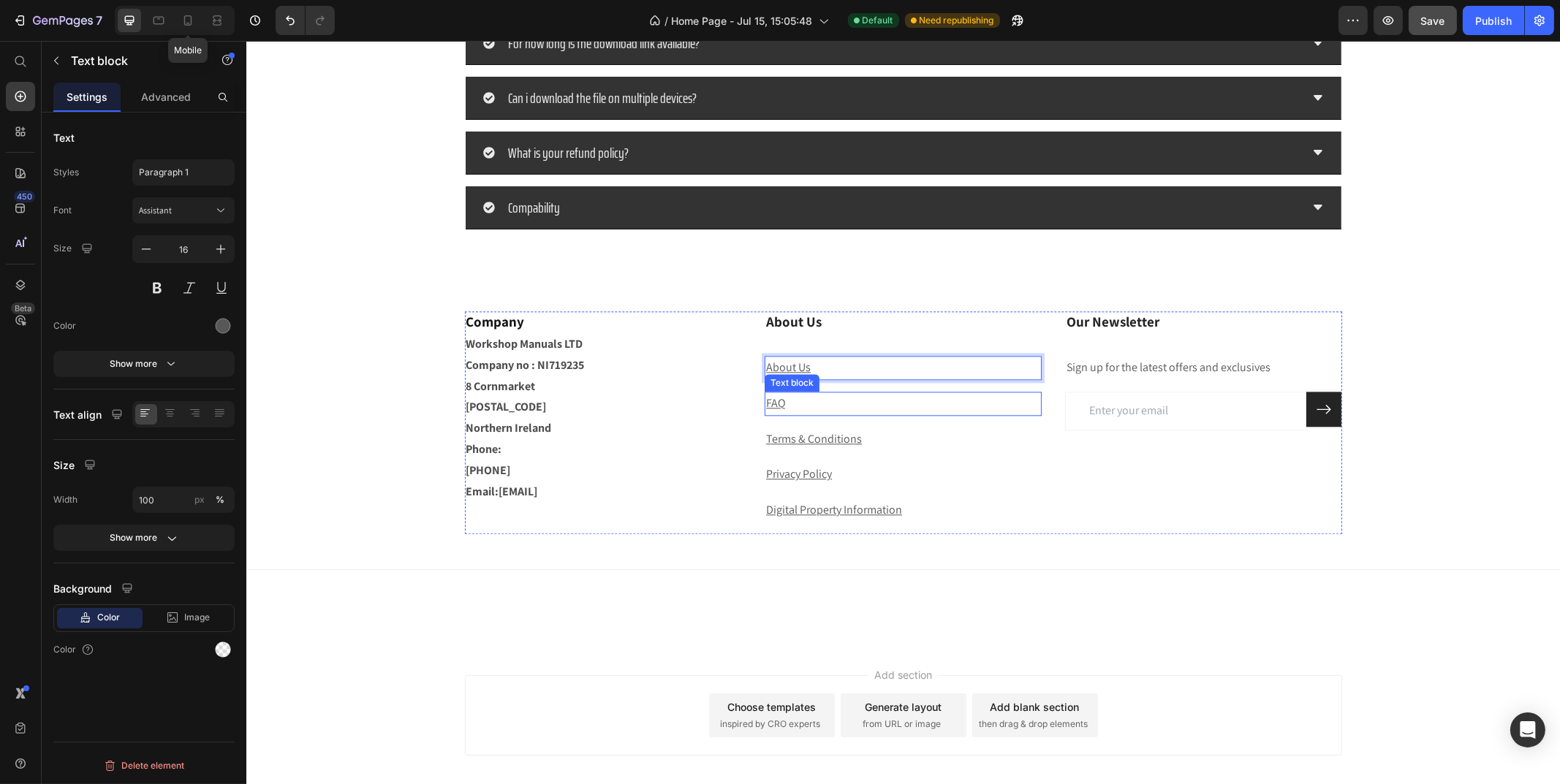 click on "FAQ" at bounding box center (775, 403) 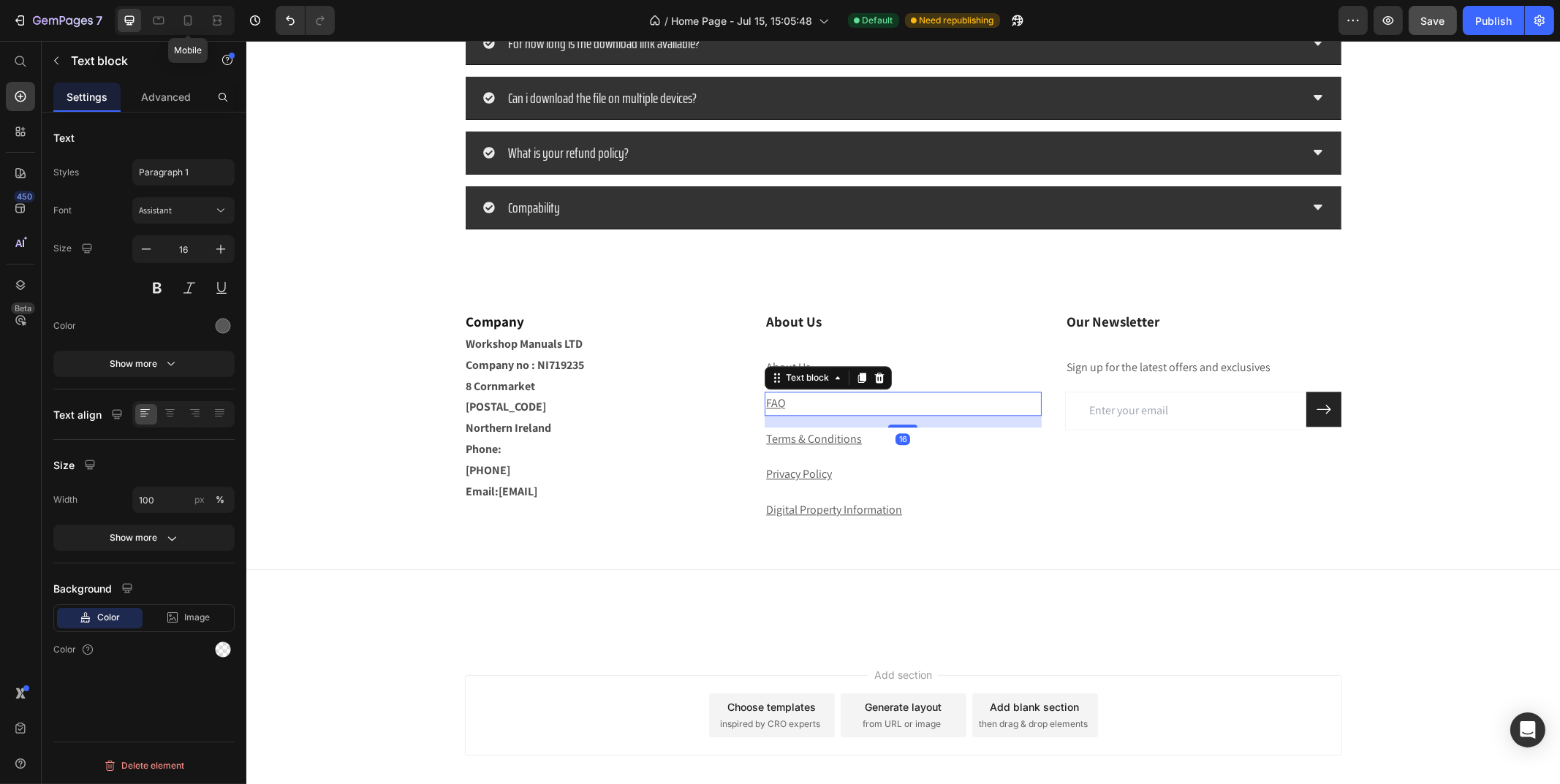 click on "FAQ" at bounding box center (775, 403) 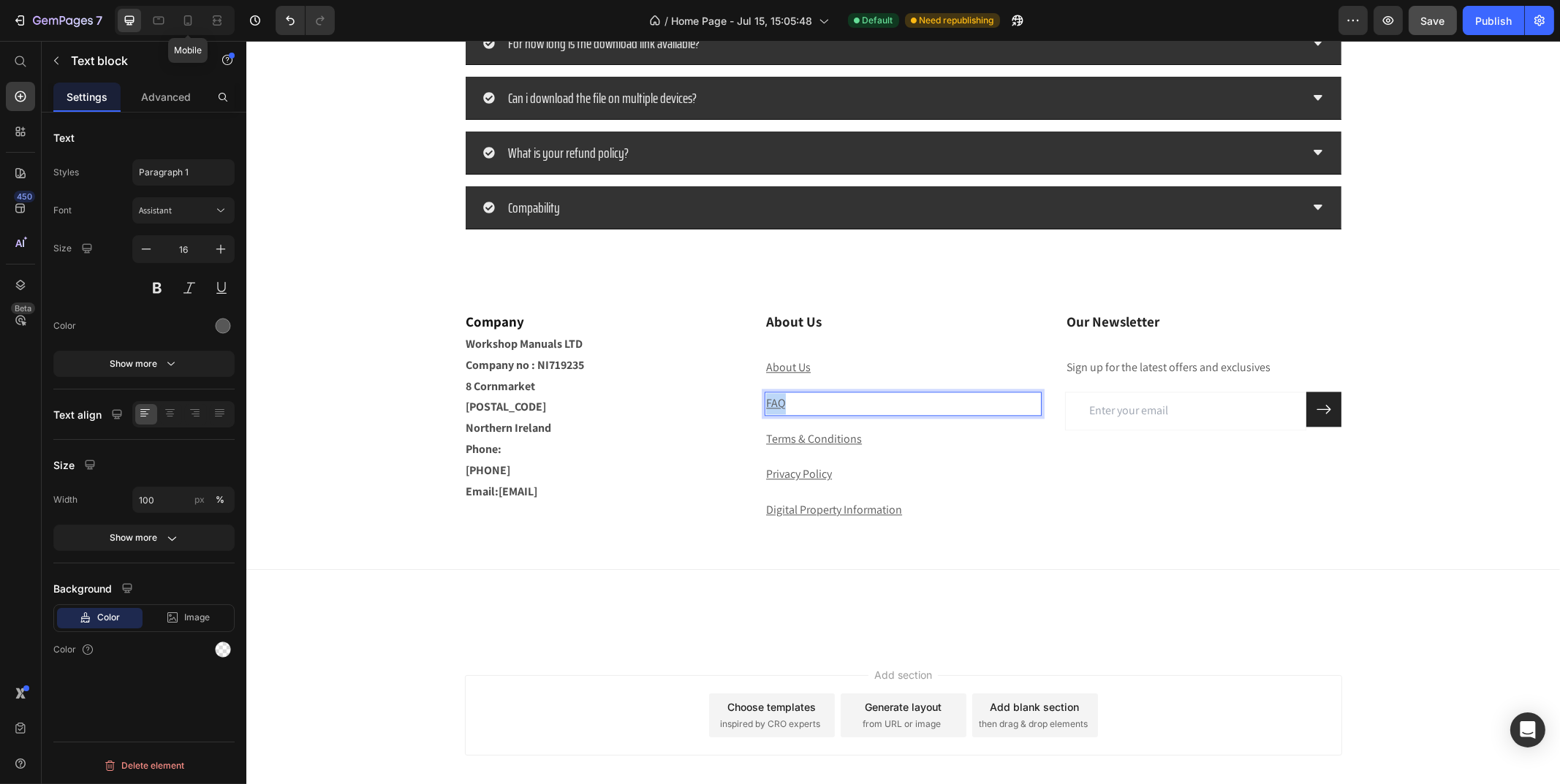 click on "FAQ" at bounding box center (775, 403) 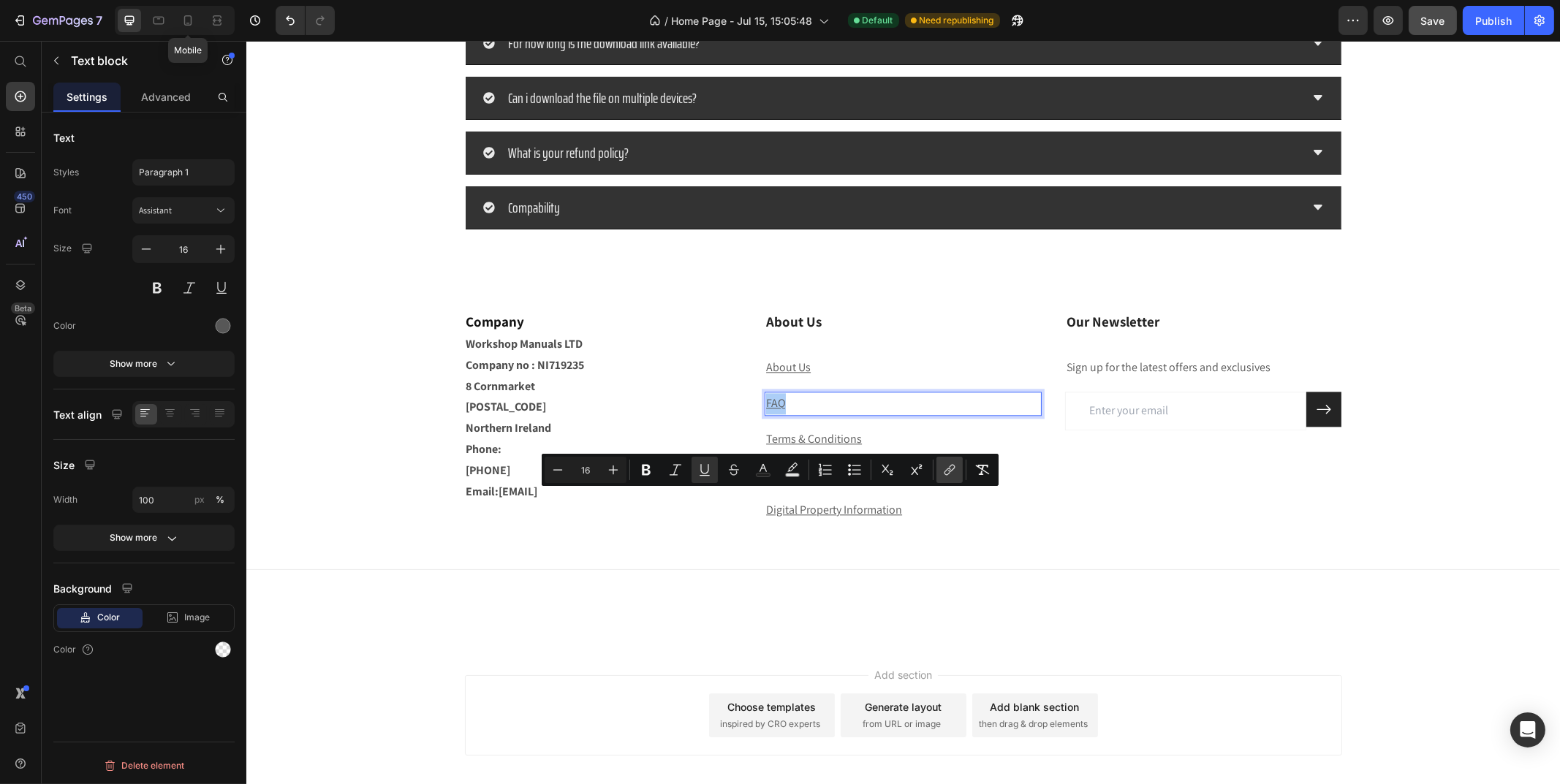 click 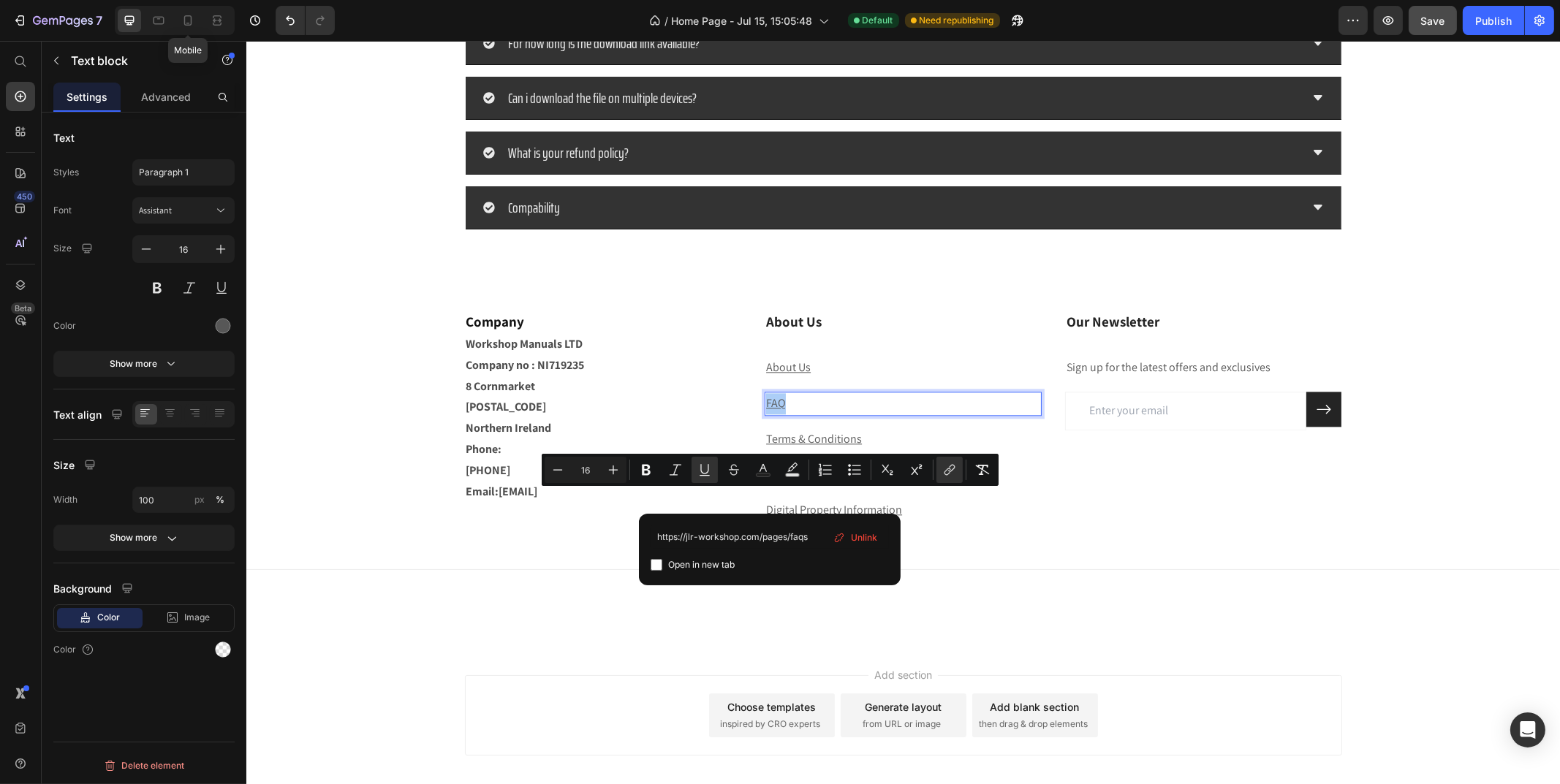 click on "Unlink" at bounding box center [864, 538] 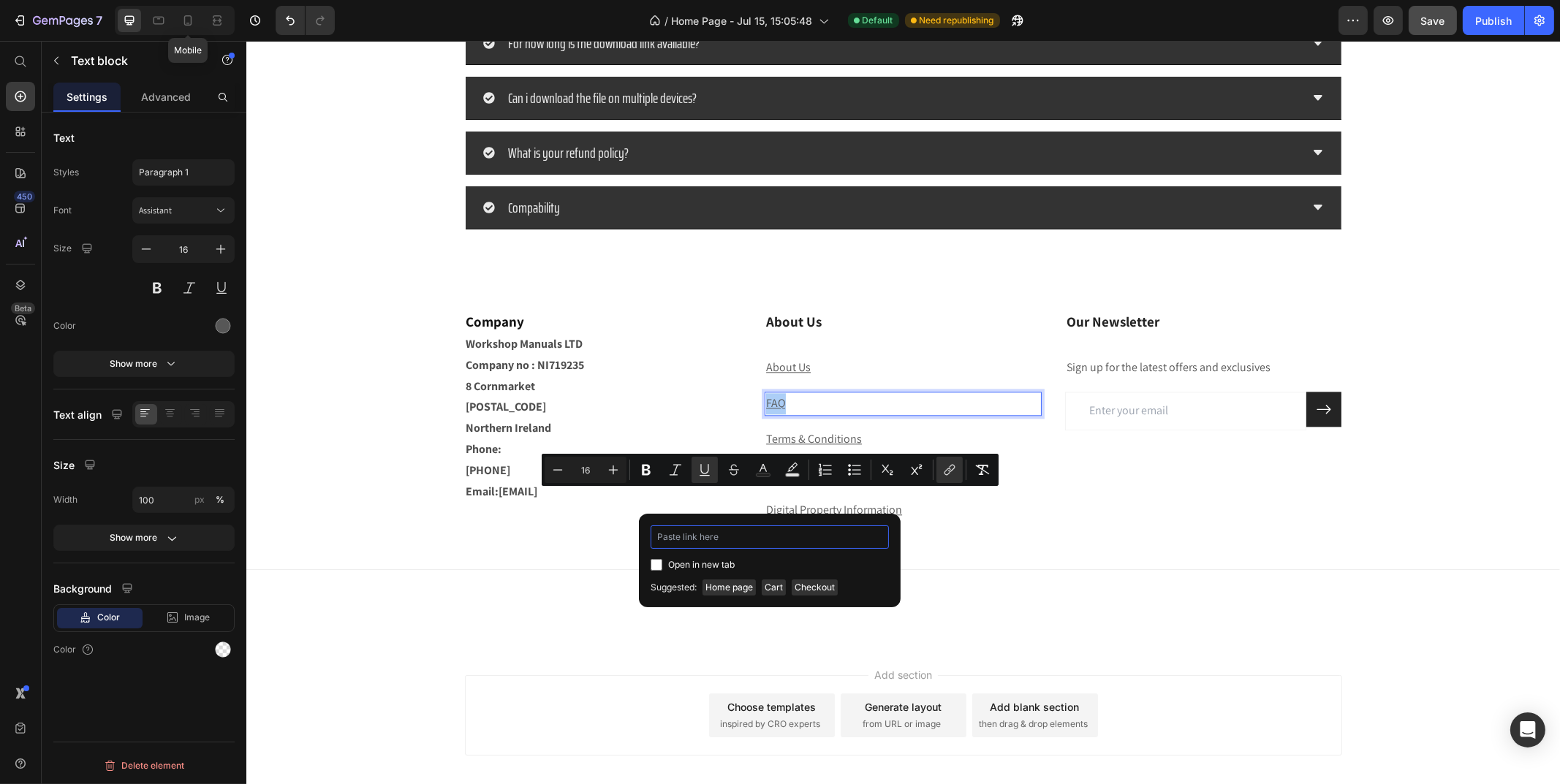 click at bounding box center (770, 537) 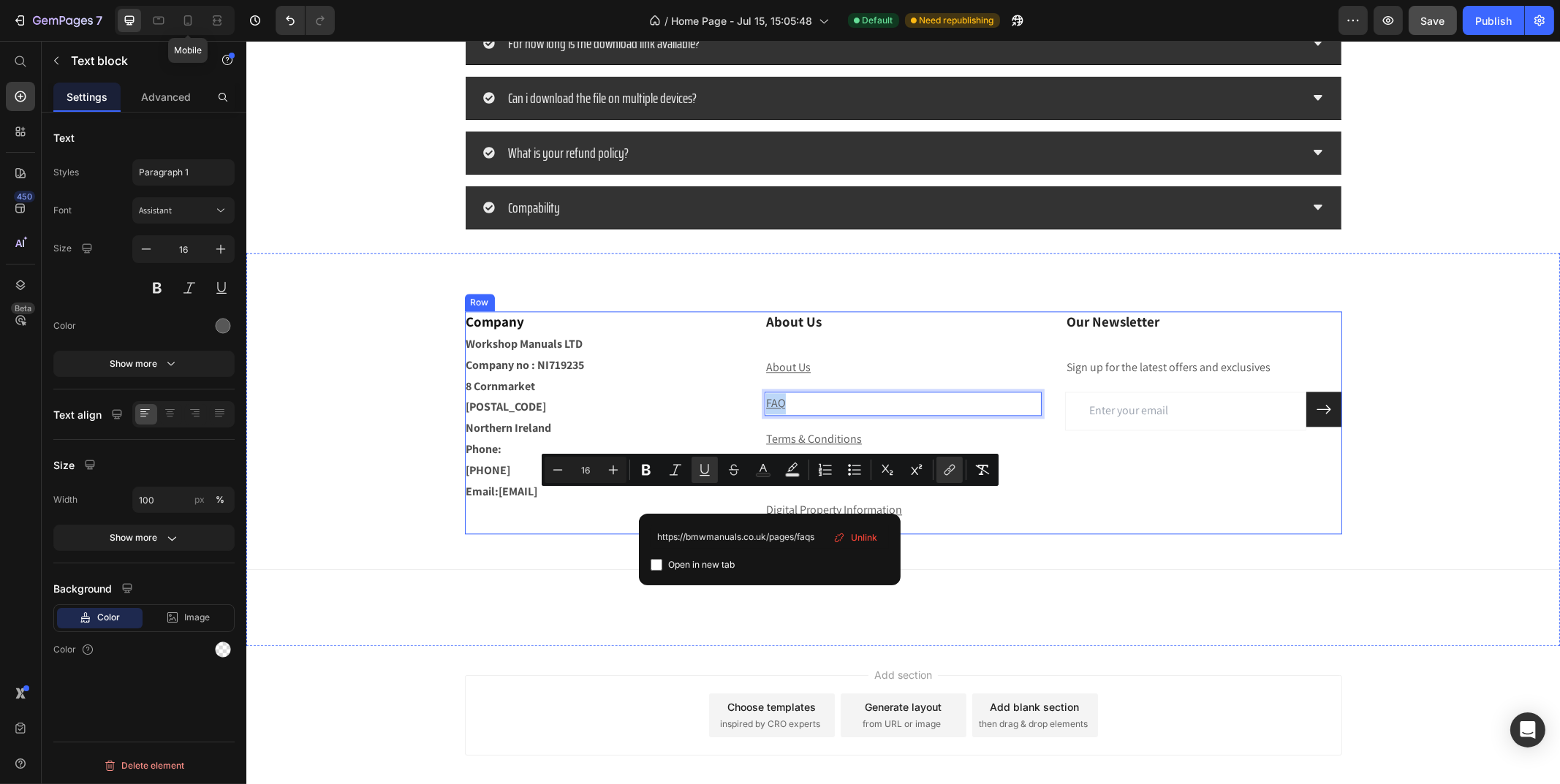 click on "About Us  Heading About Us Text block FAQ Text block   16 Terms & Conditions Text block Privacy Policy Text block Digital Property Information Text block" at bounding box center (902, 422) 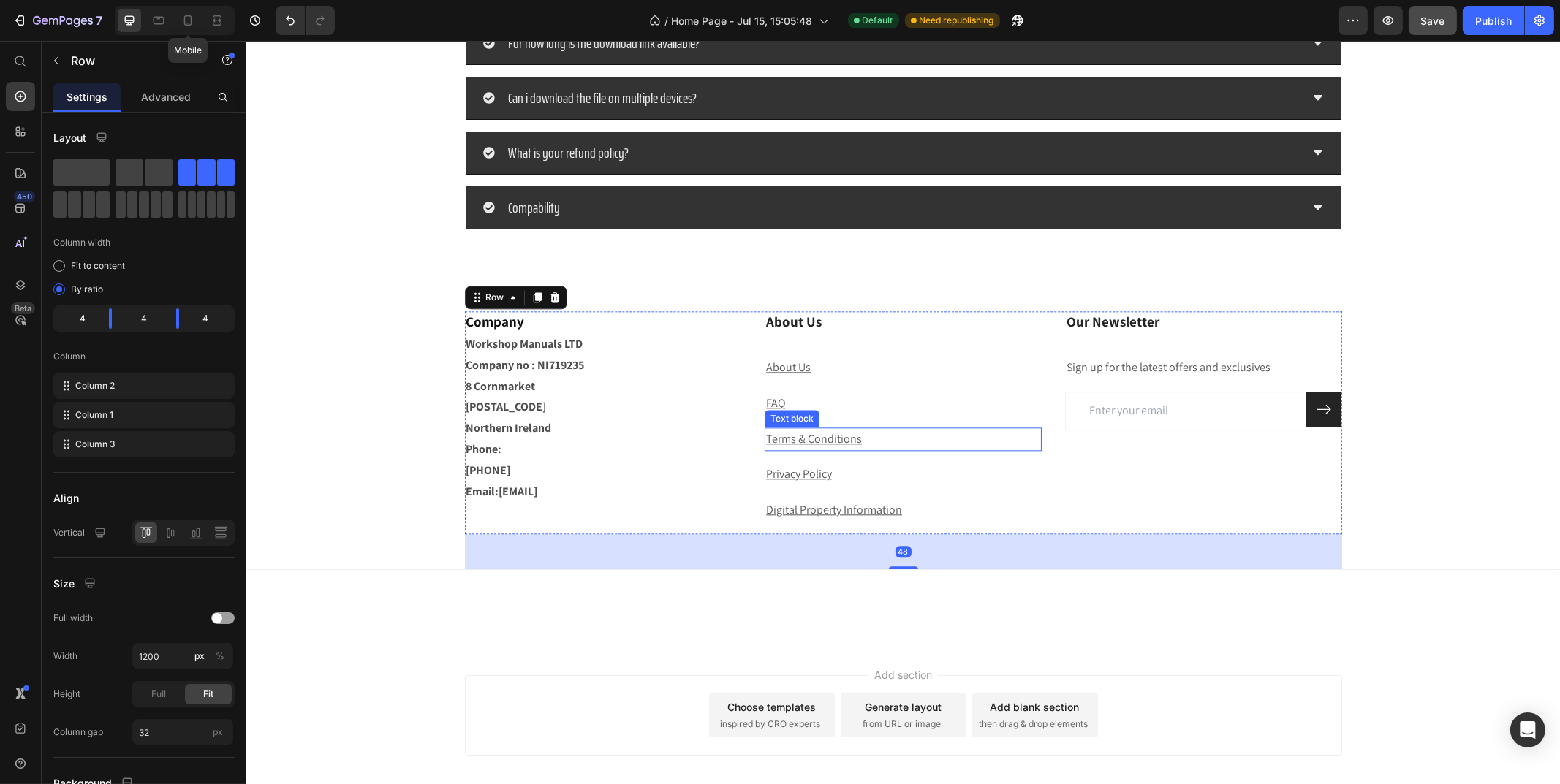 click on "Terms & Conditions" at bounding box center (813, 438) 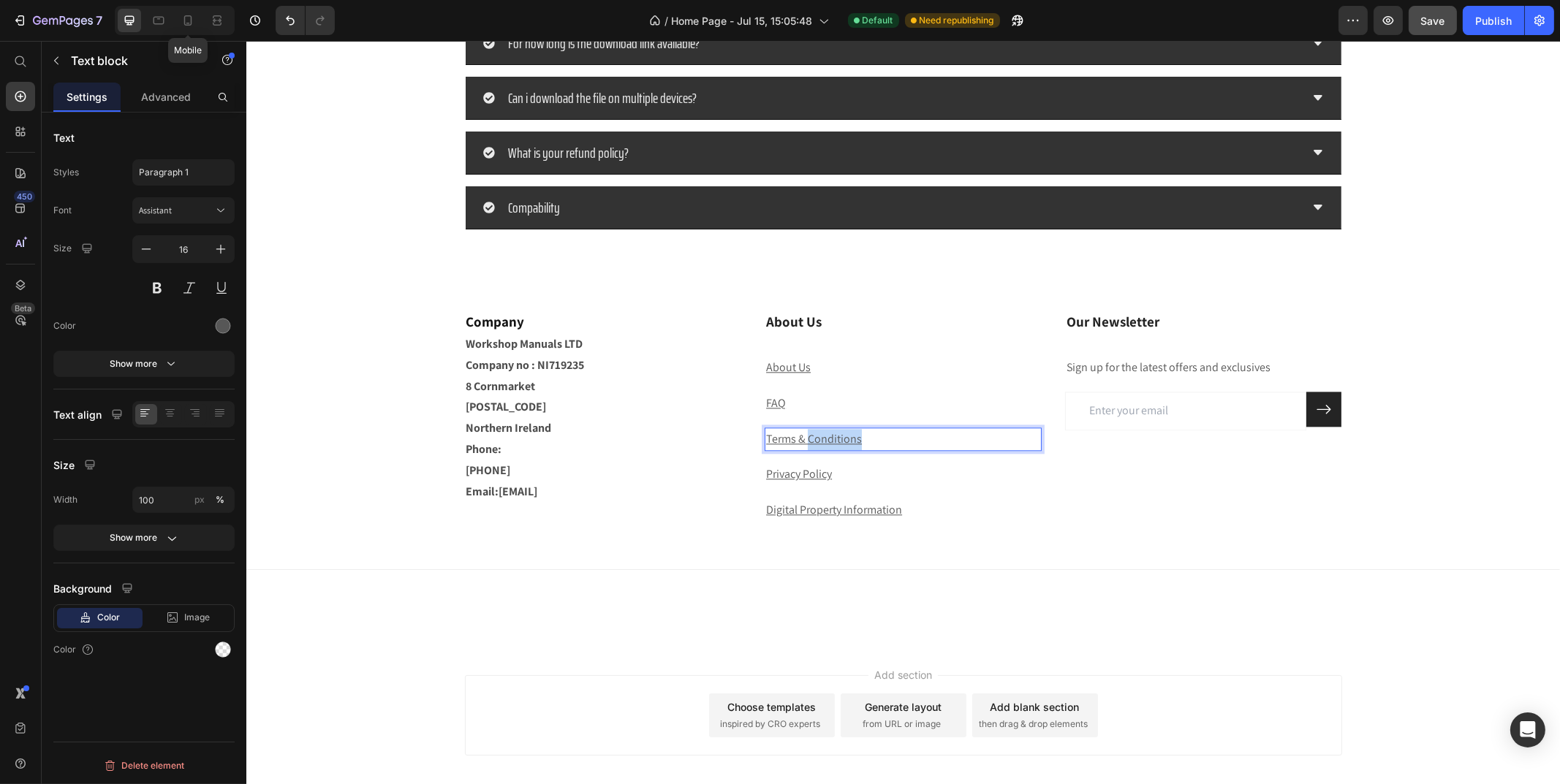 click on "Terms & Conditions" at bounding box center (813, 438) 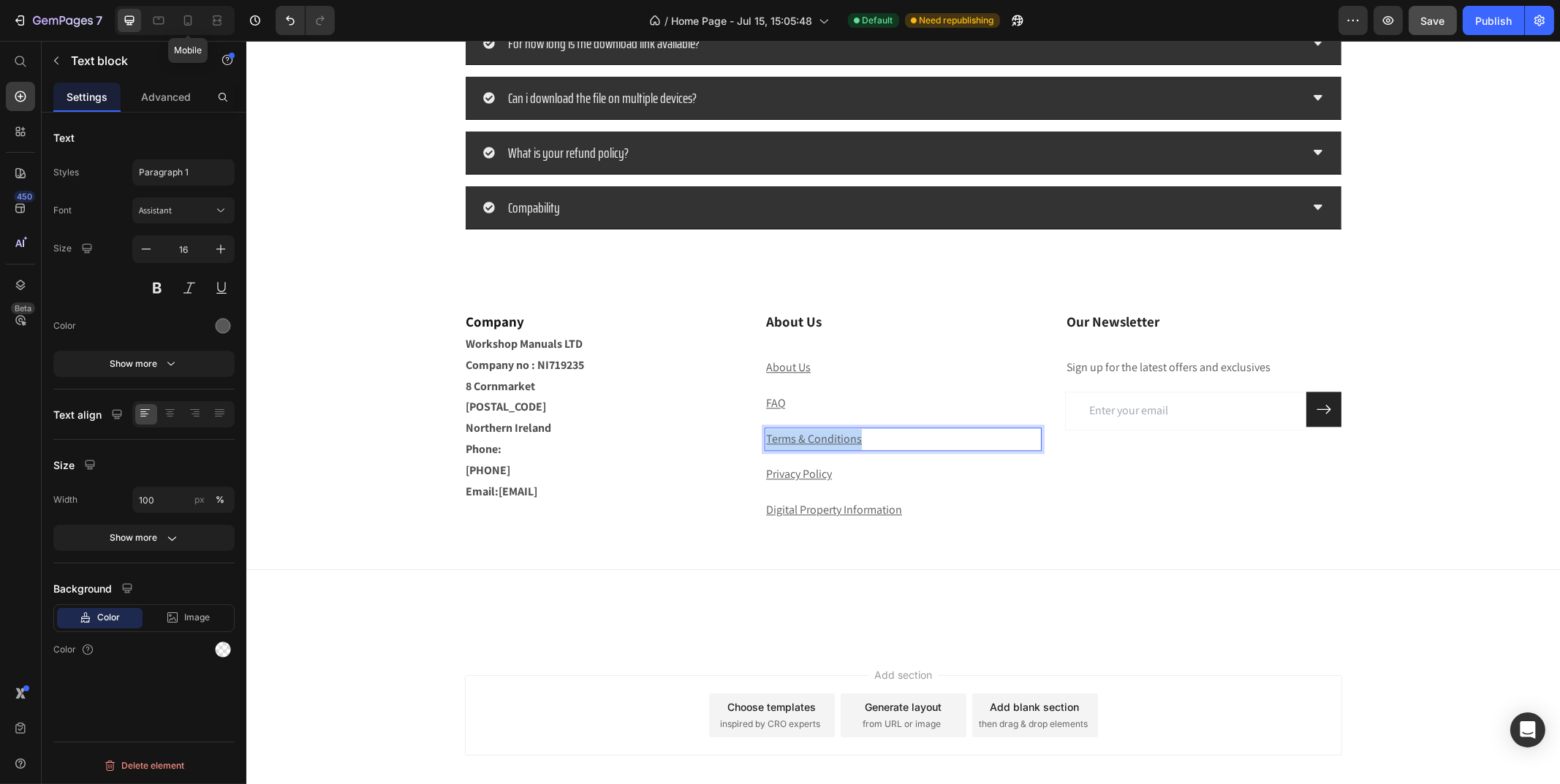 click on "Terms & Conditions" at bounding box center (813, 438) 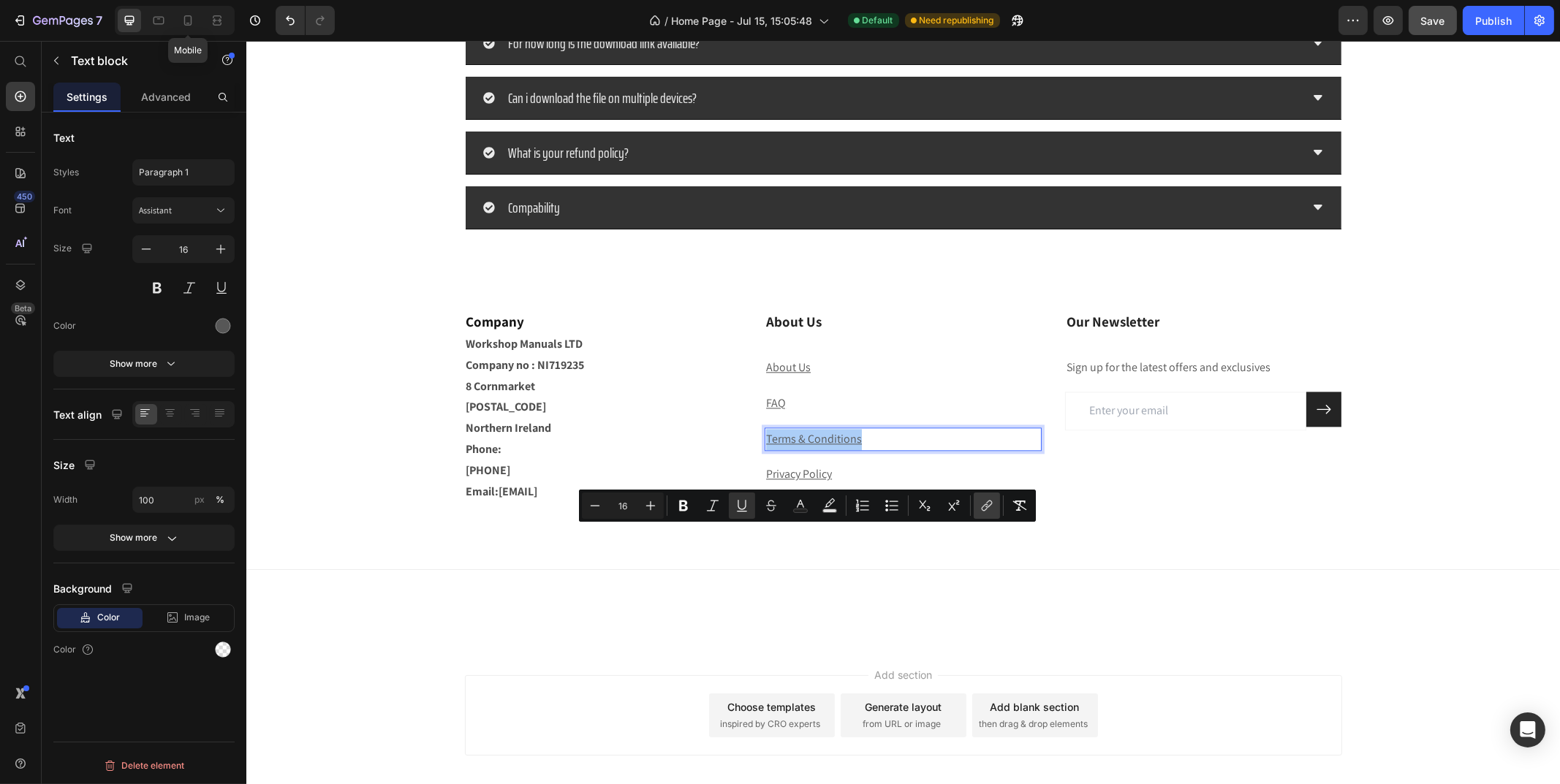 click 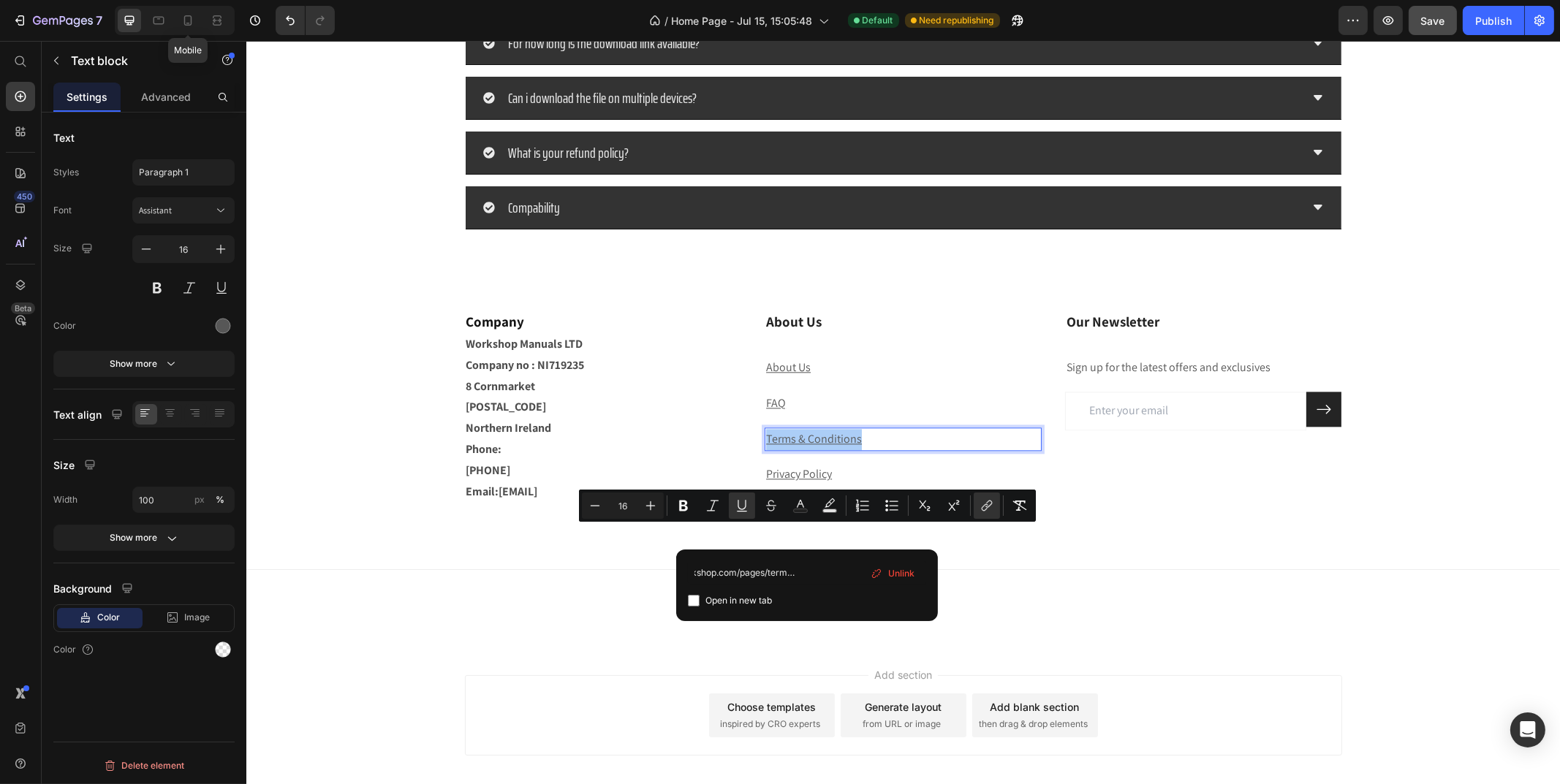 scroll, scrollTop: 0, scrollLeft: 0, axis: both 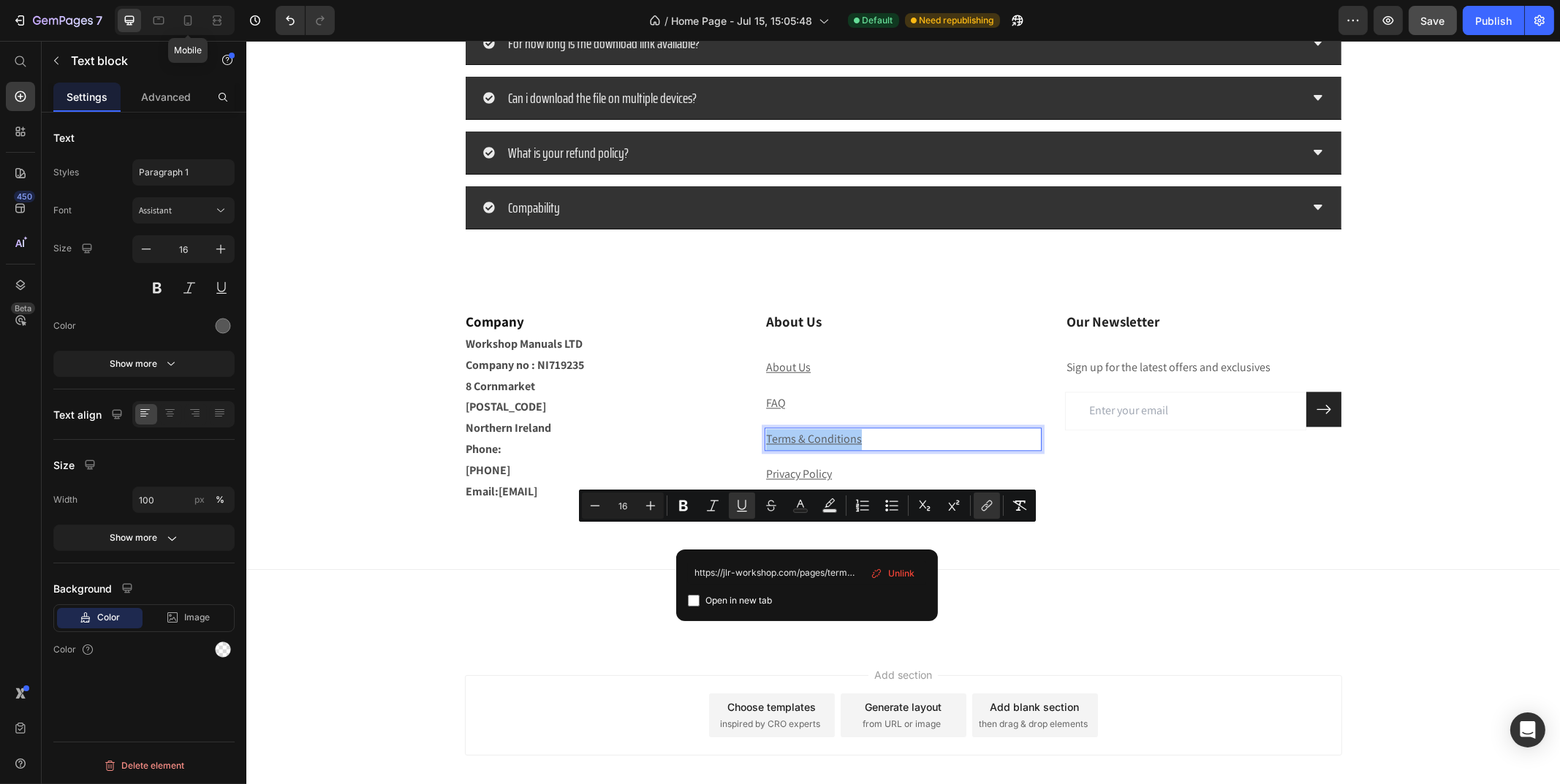 click on "Unlink" at bounding box center [901, 574] 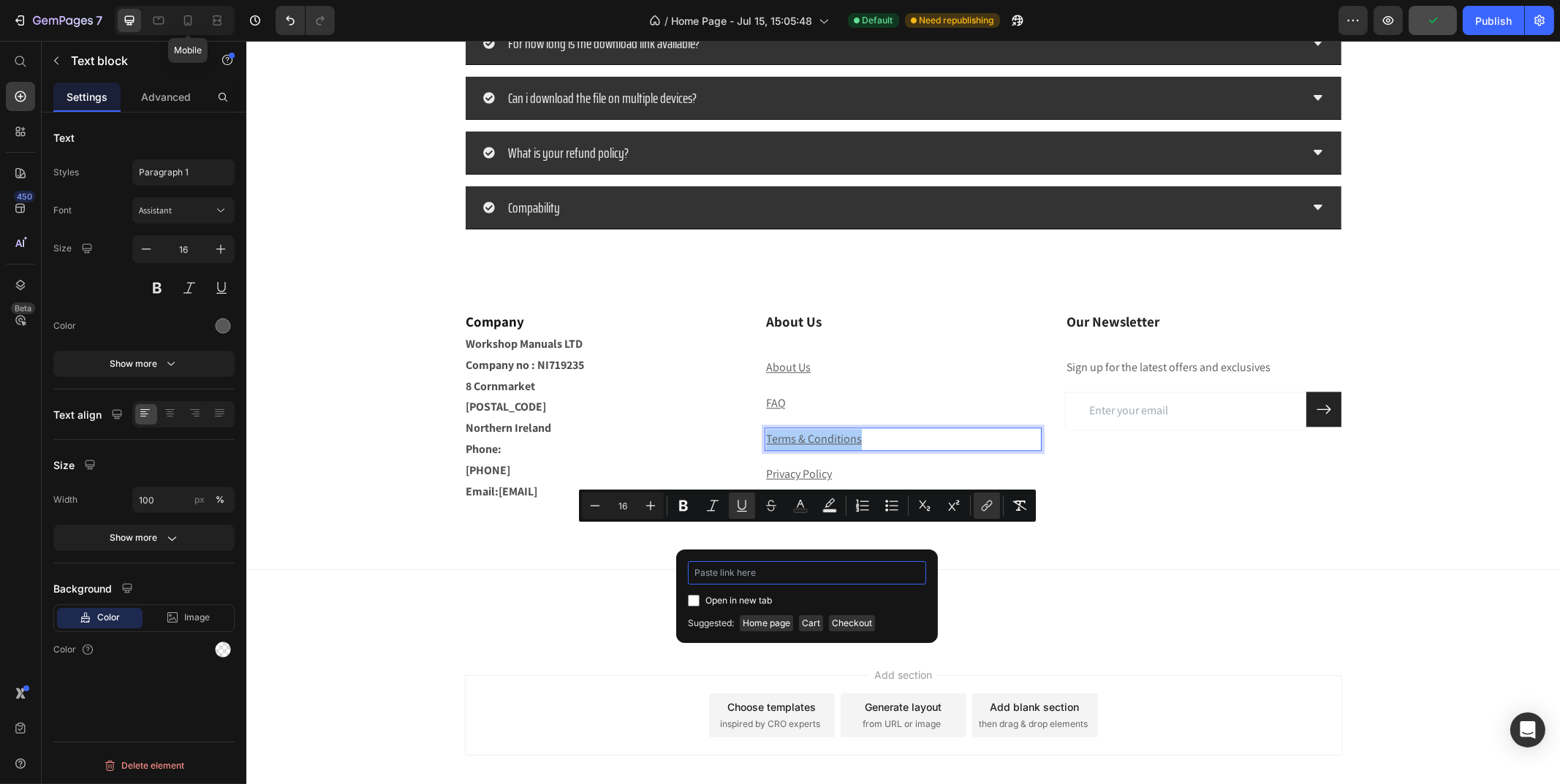 click at bounding box center [807, 573] 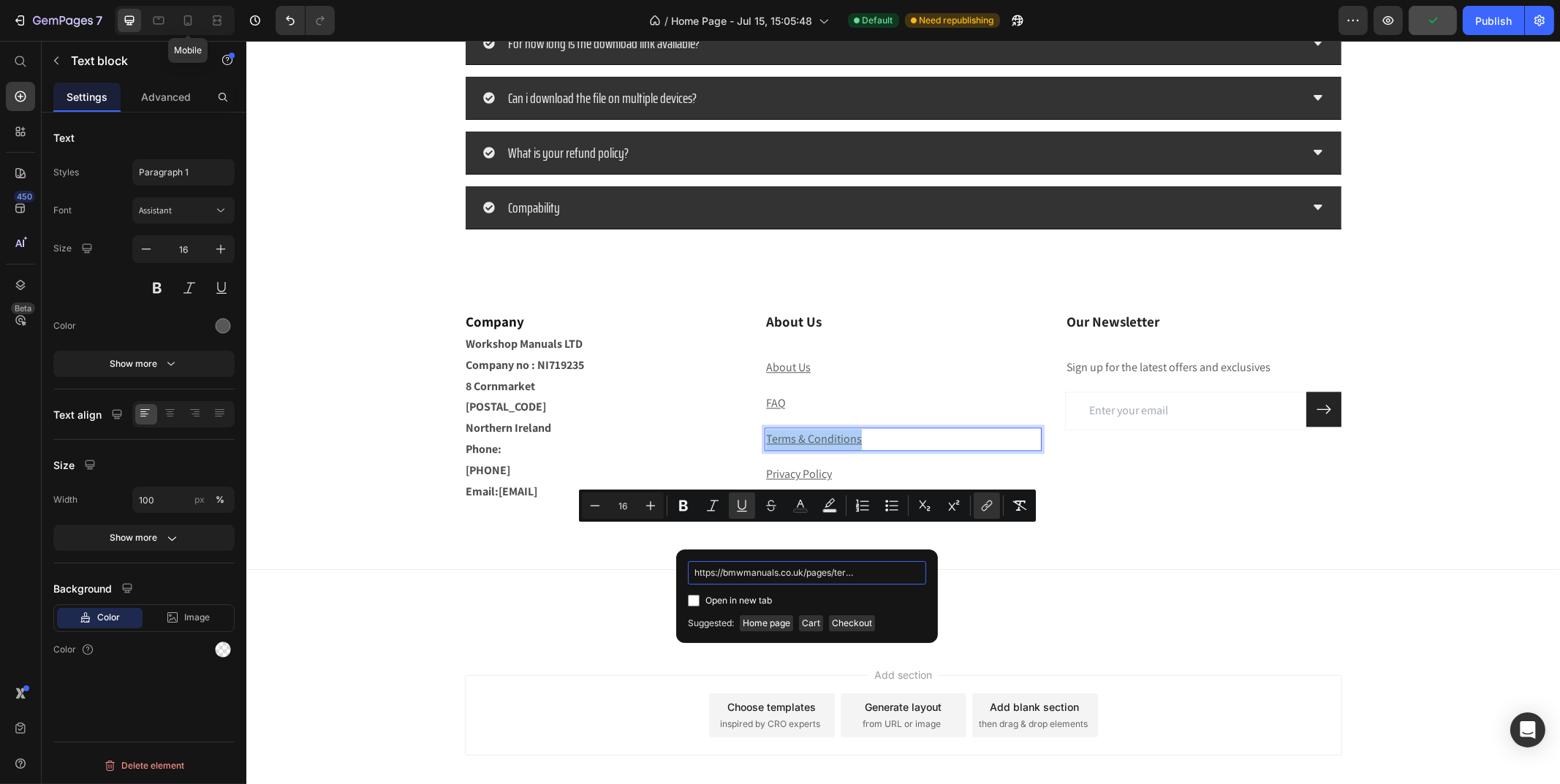 scroll, scrollTop: 0, scrollLeft: 68, axis: horizontal 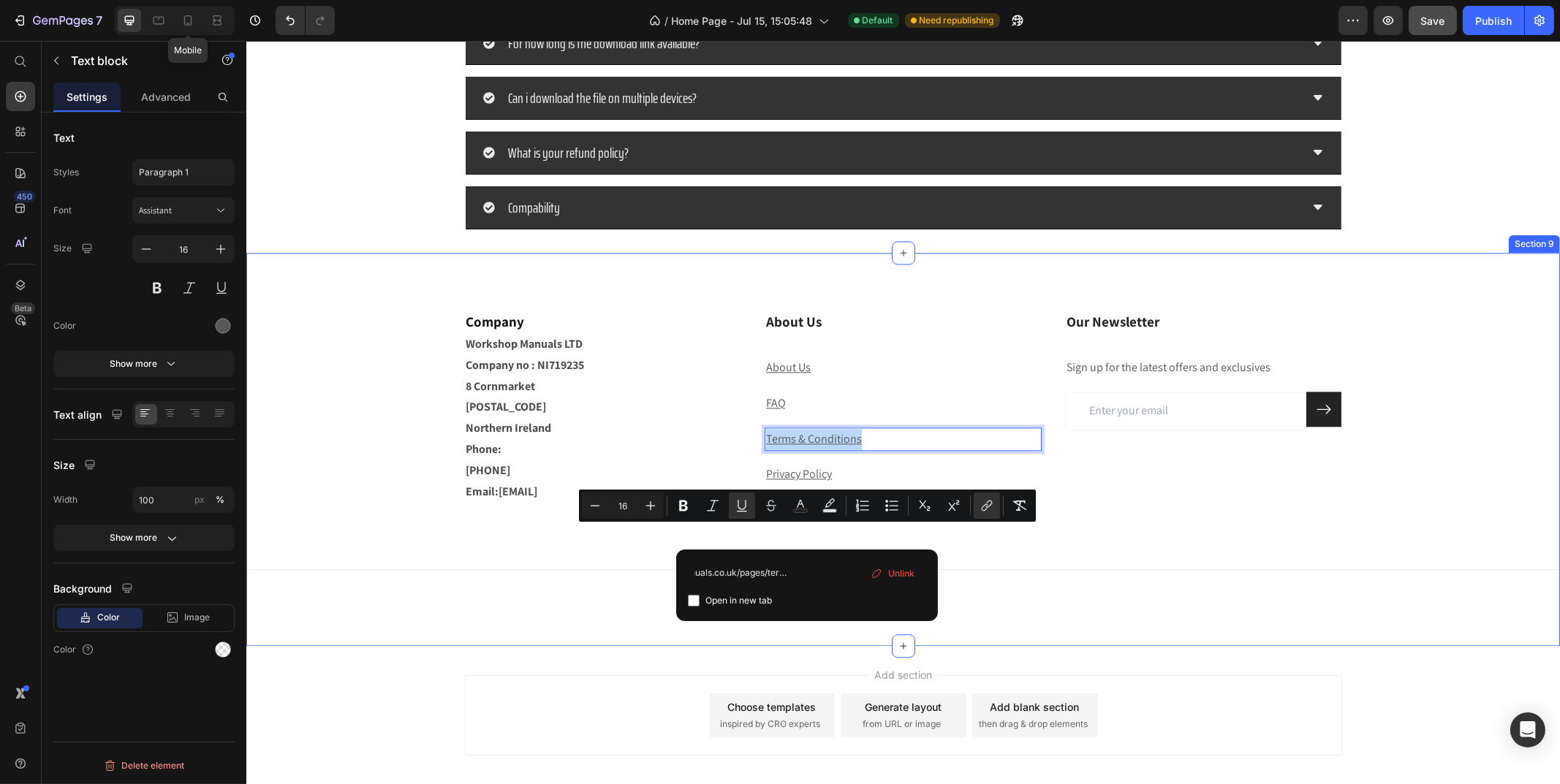 click on "About Us  Heading About Us Text block FAQ Text block Terms & Conditions Text block   16 Privacy Policy Text block Digital Property Information Text block Company Heading Workshop Manuals LTD Company no : NI719235 8 Cornmarket  BT62 2FD Northern Ireland Phone:  +44 7310 525 642 Email:BMW-workshop@outlook.com Text Block Our Newsletter Heading Sign up for the latest offers and exclusives Text block Email Field
Submit Button Row Newsletter Row                Title Line Image
Row" at bounding box center (902, 449) 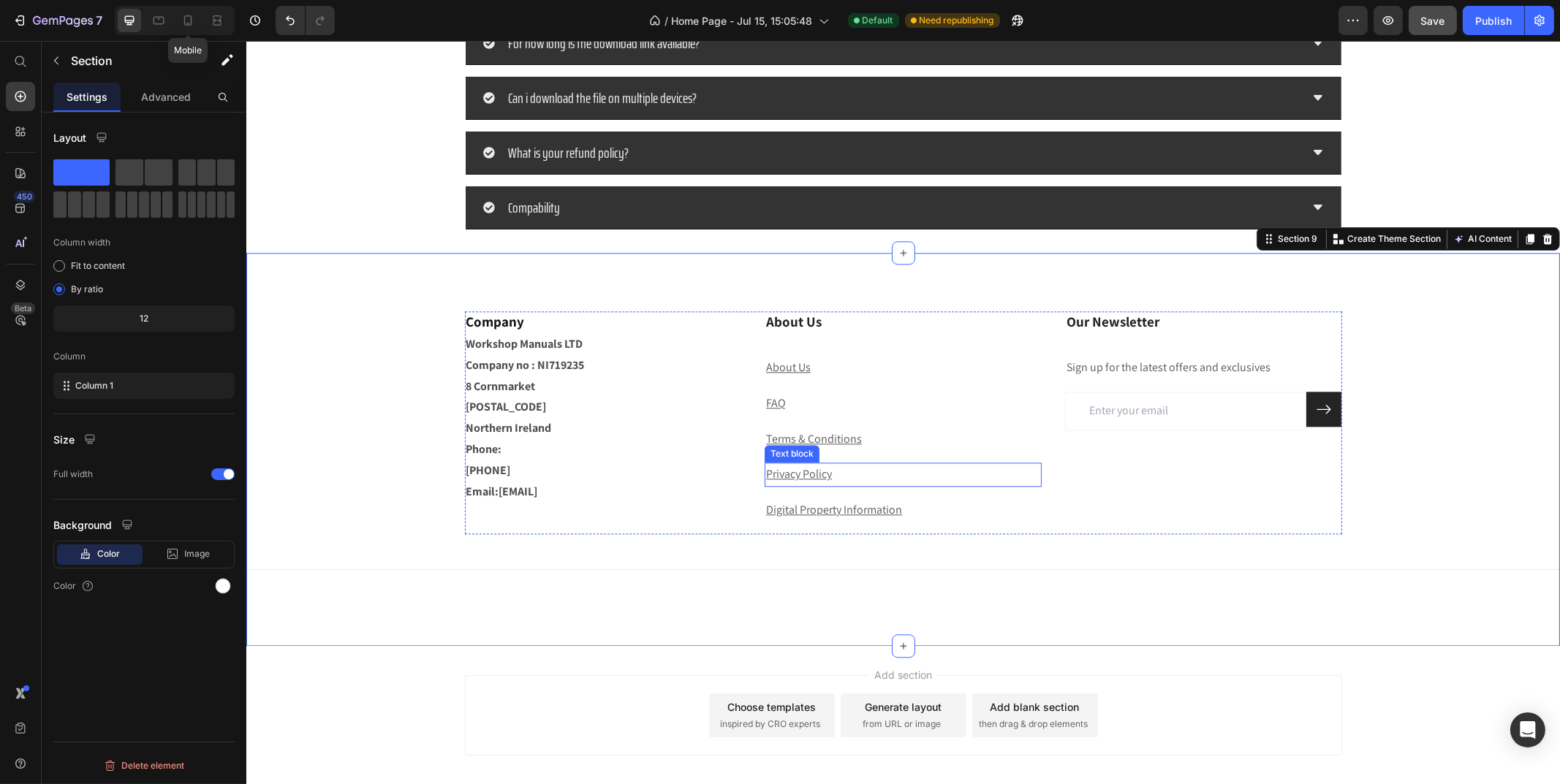 click on "Privacy Policy" at bounding box center [798, 473] 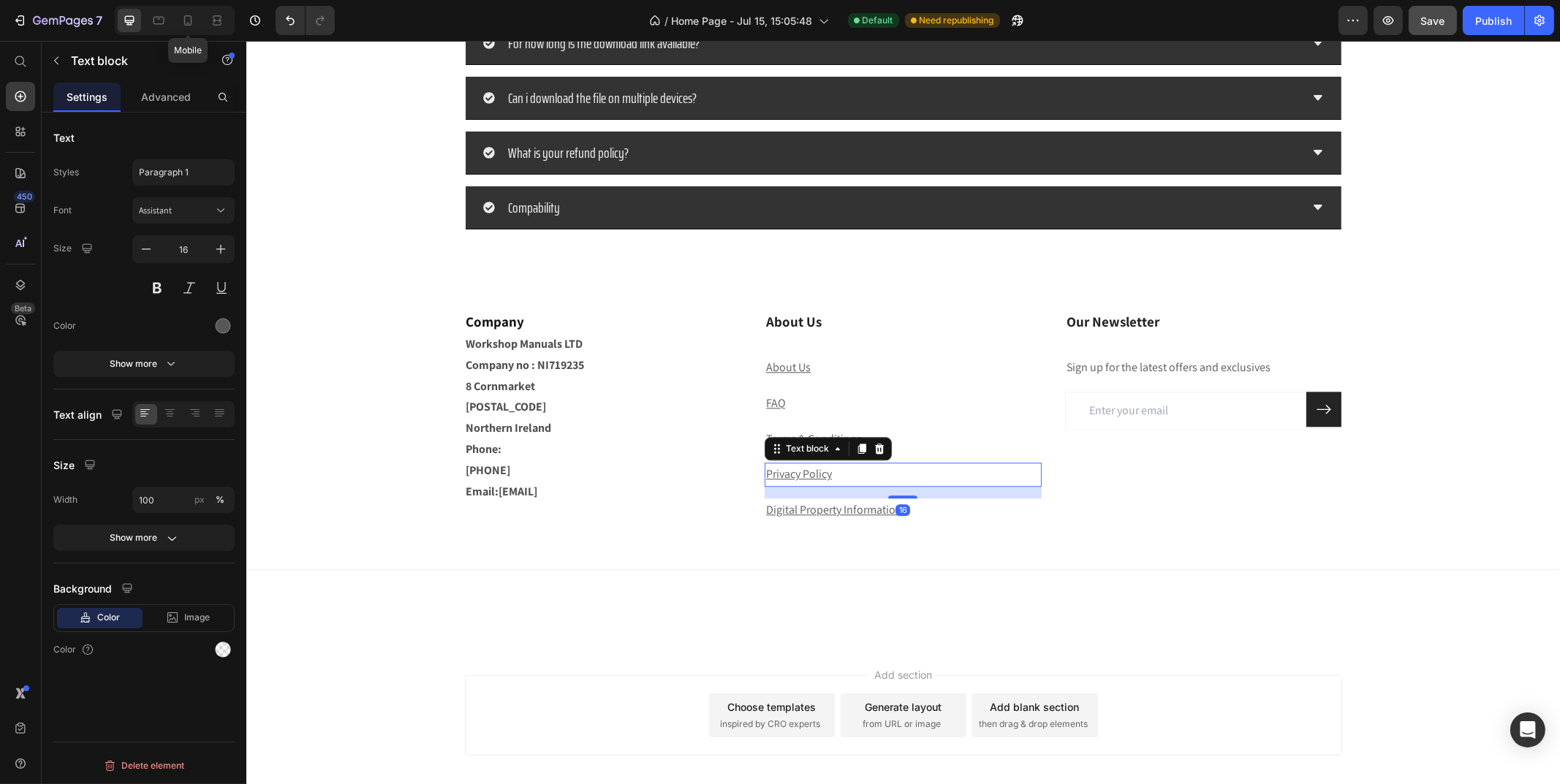 click on "Privacy Policy" at bounding box center (798, 473) 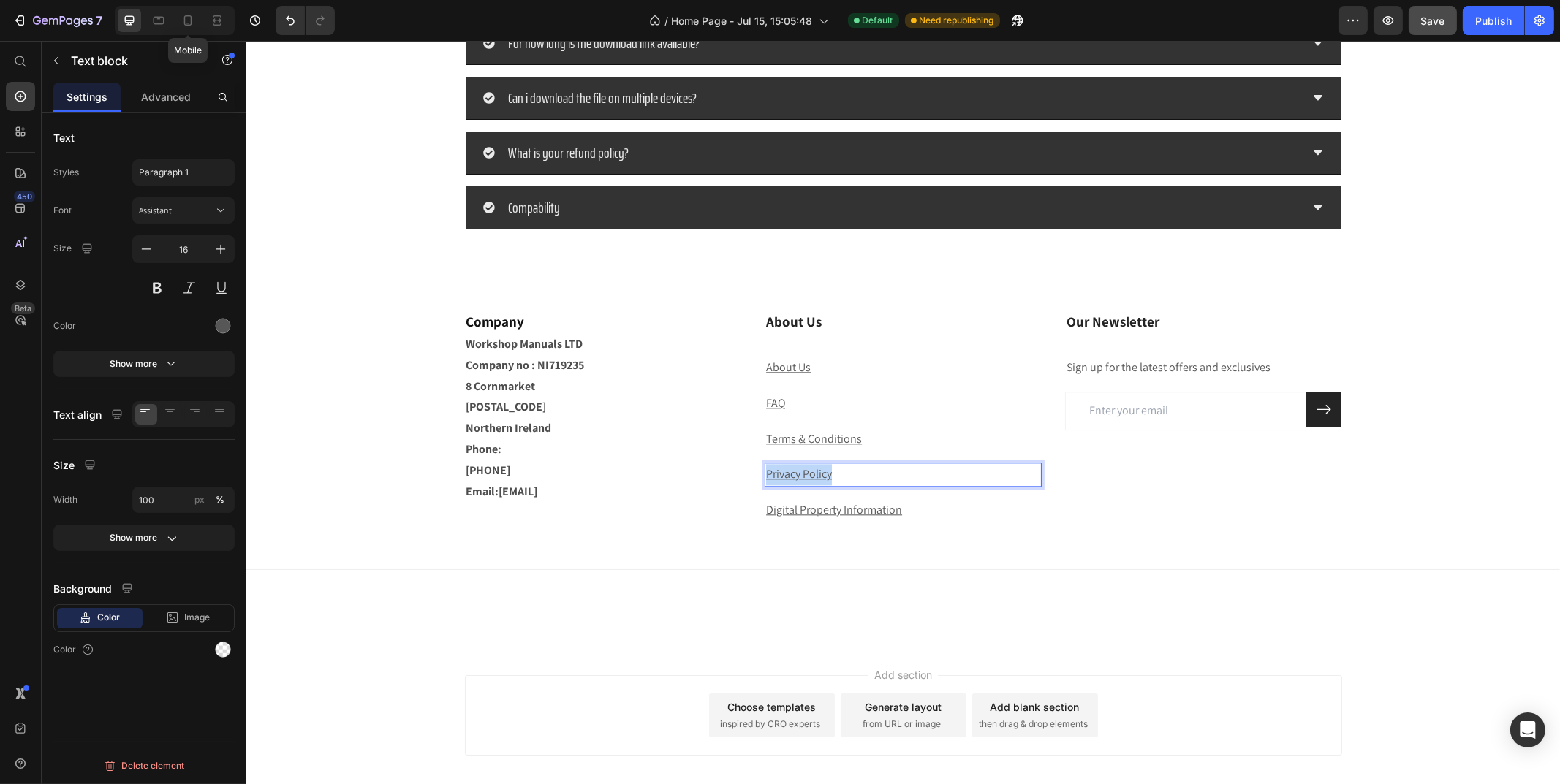 click on "Privacy Policy" at bounding box center (798, 473) 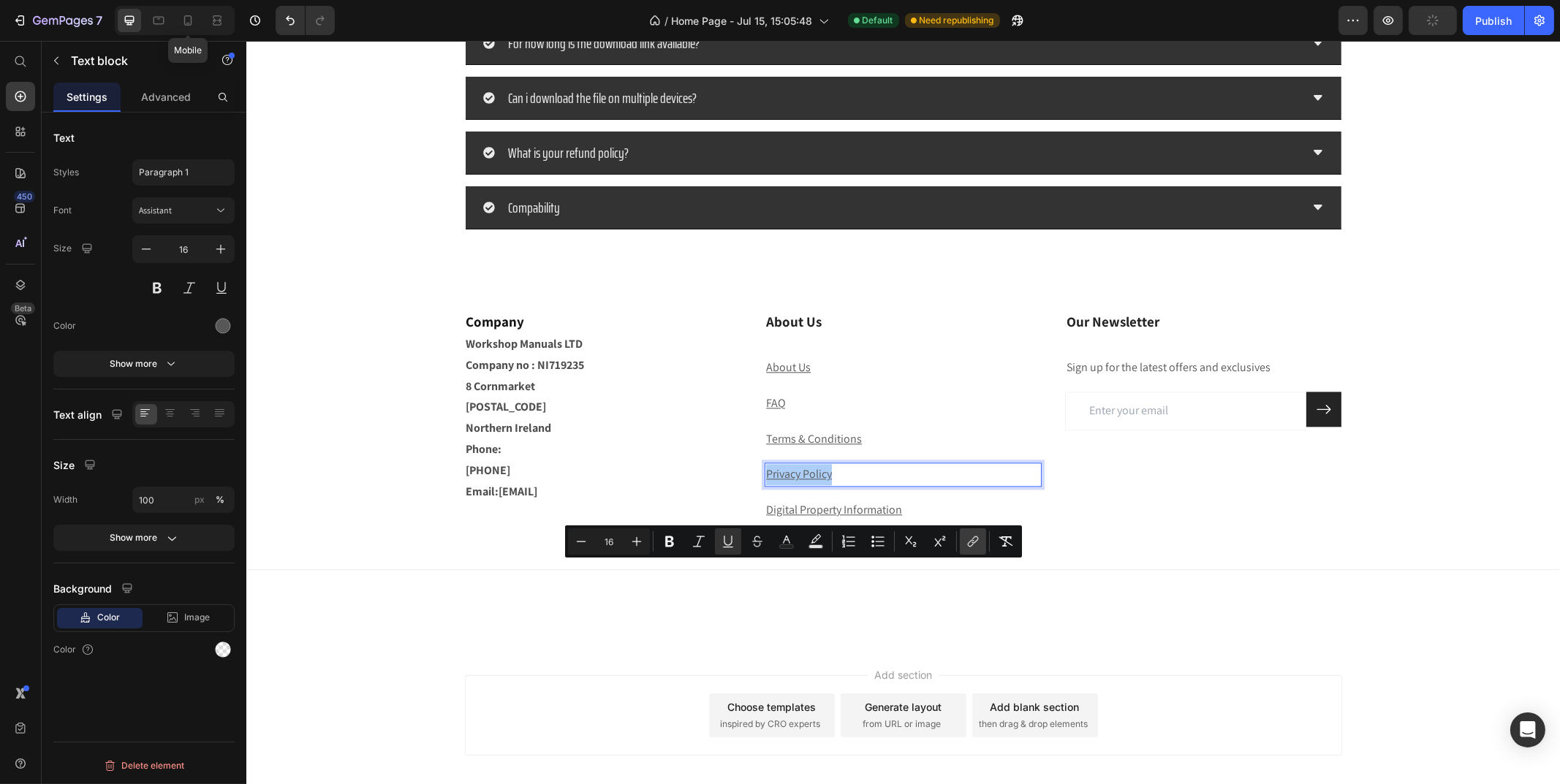 click on "link" at bounding box center (973, 541) 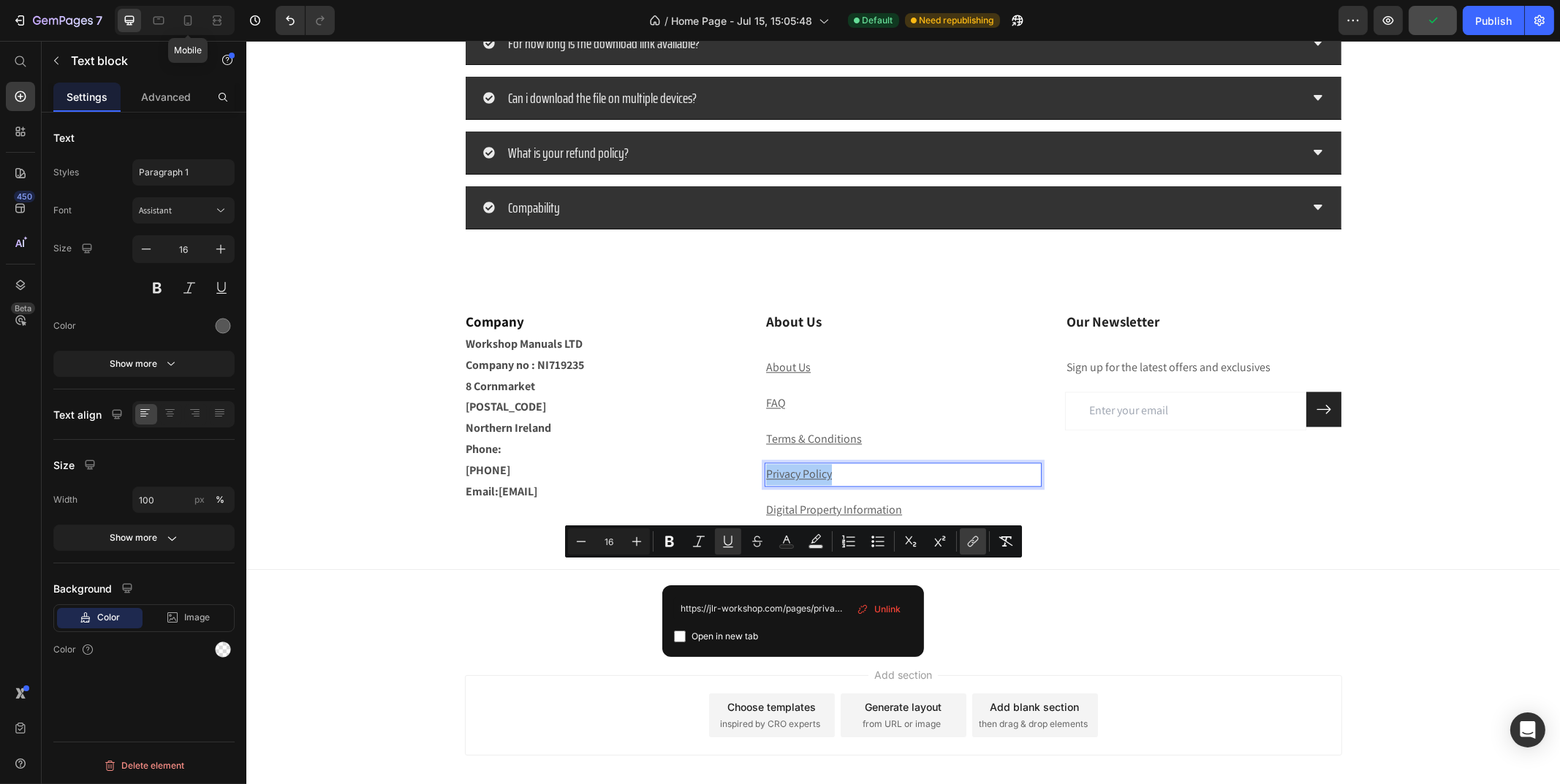 scroll, scrollTop: 0, scrollLeft: 29, axis: horizontal 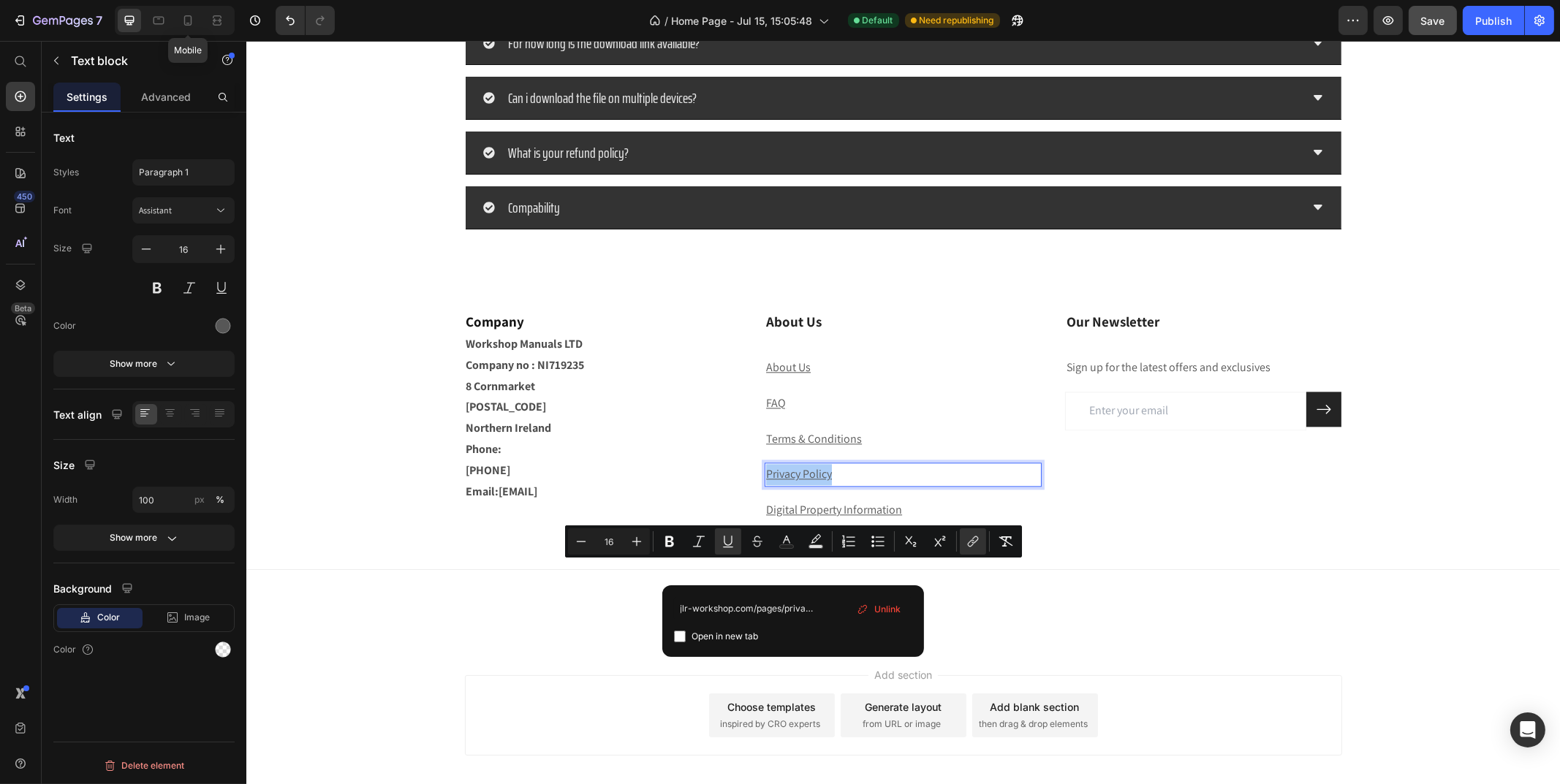 click on "Unlink" at bounding box center (887, 609) 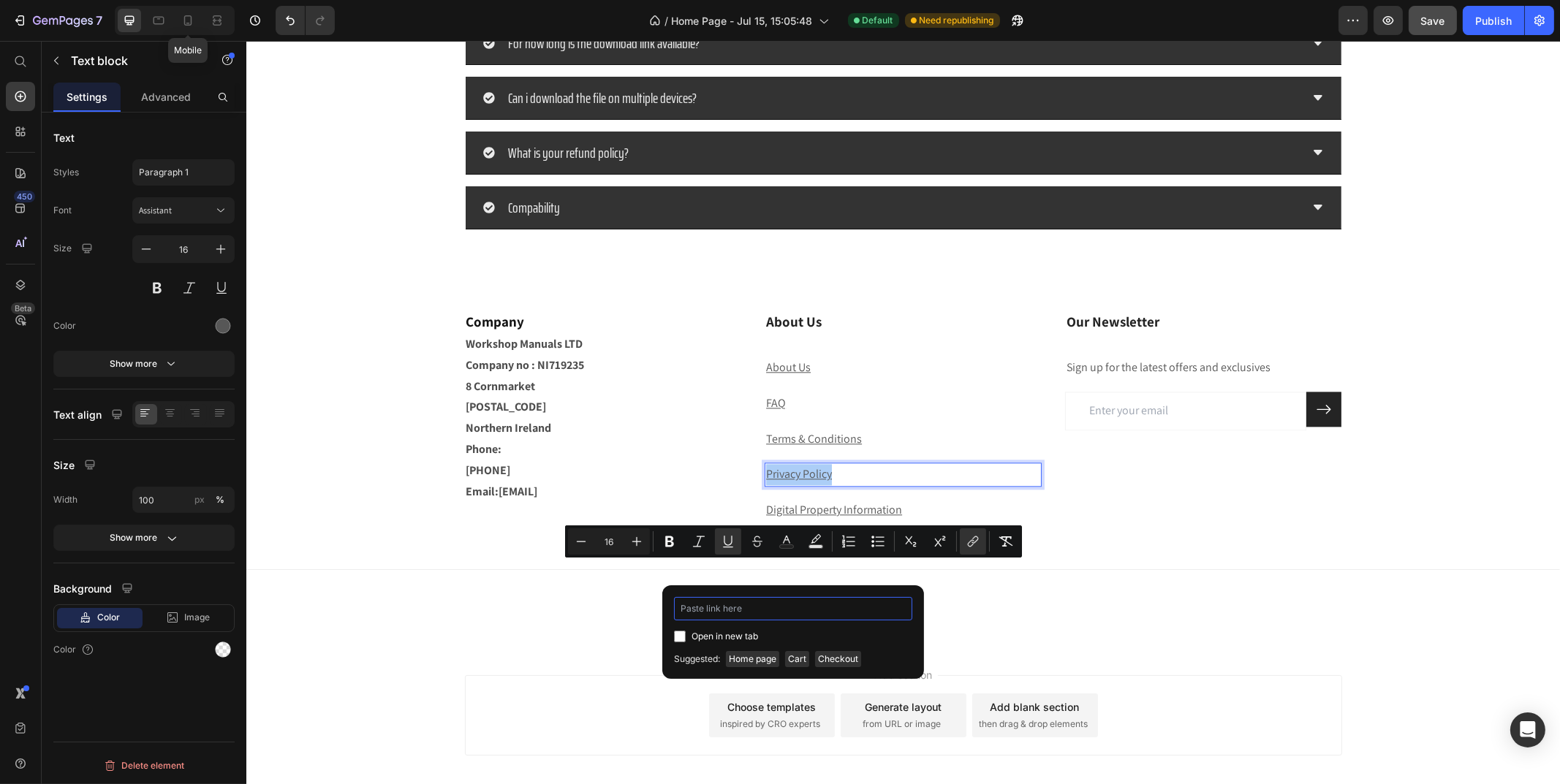 click at bounding box center (793, 609) 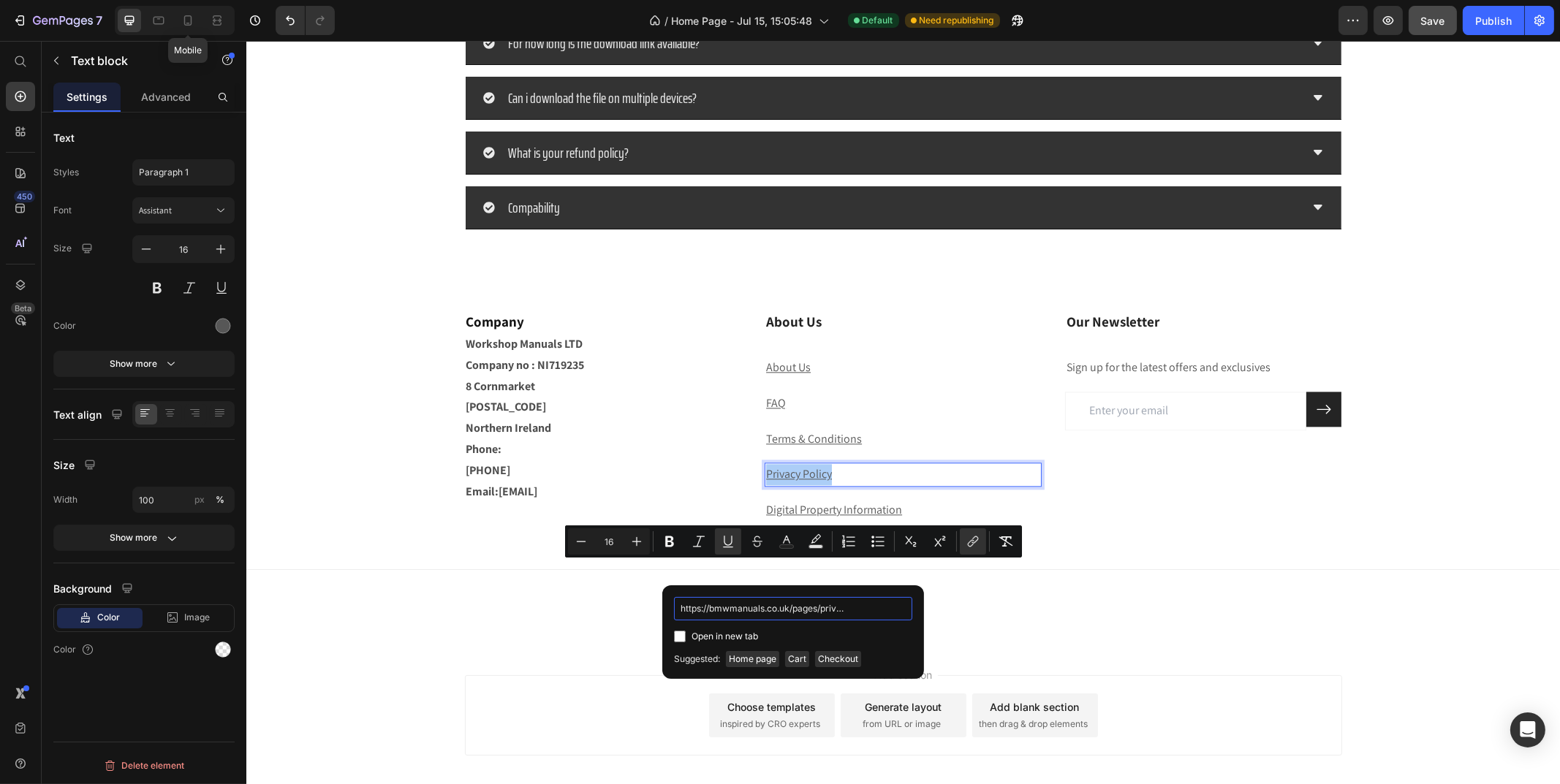 scroll, scrollTop: 0, scrollLeft: 36, axis: horizontal 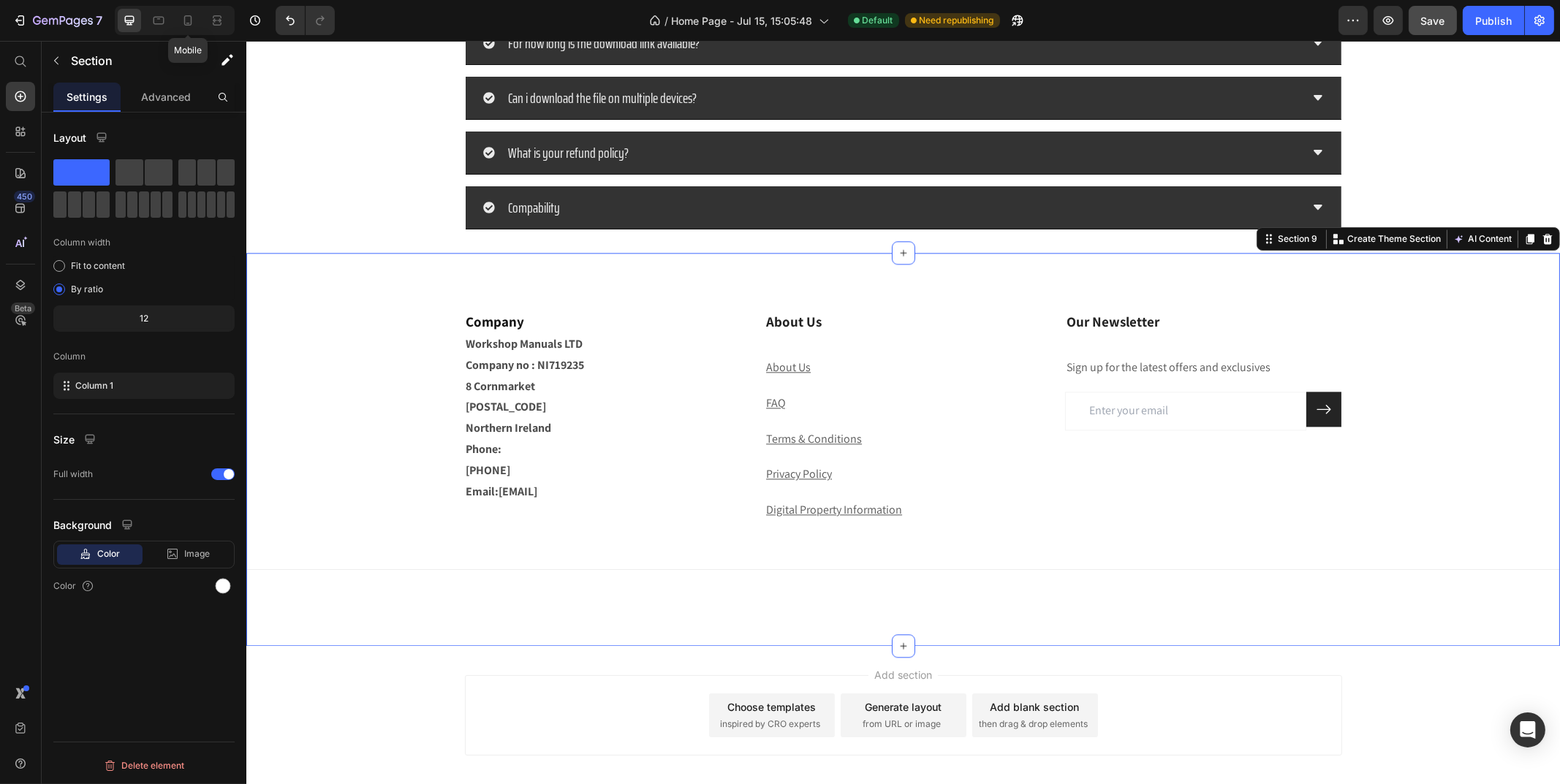 click on "About Us  Heading About Us Text block FAQ Text block Terms & Conditions Text block Privacy Policy Text block Digital Property Information Text block Company Heading Workshop Manuals LTD Company no : NI719235 8 Cornmarket  BT62 2FD Northern Ireland Phone:  +44 7310 525 642 Email:BMW-workshop@outlook.com Text Block Our Newsletter Heading Sign up for the latest offers and exclusives Text block Email Field
Submit Button Row Newsletter Row                Title Line Image
Row" at bounding box center [902, 449] 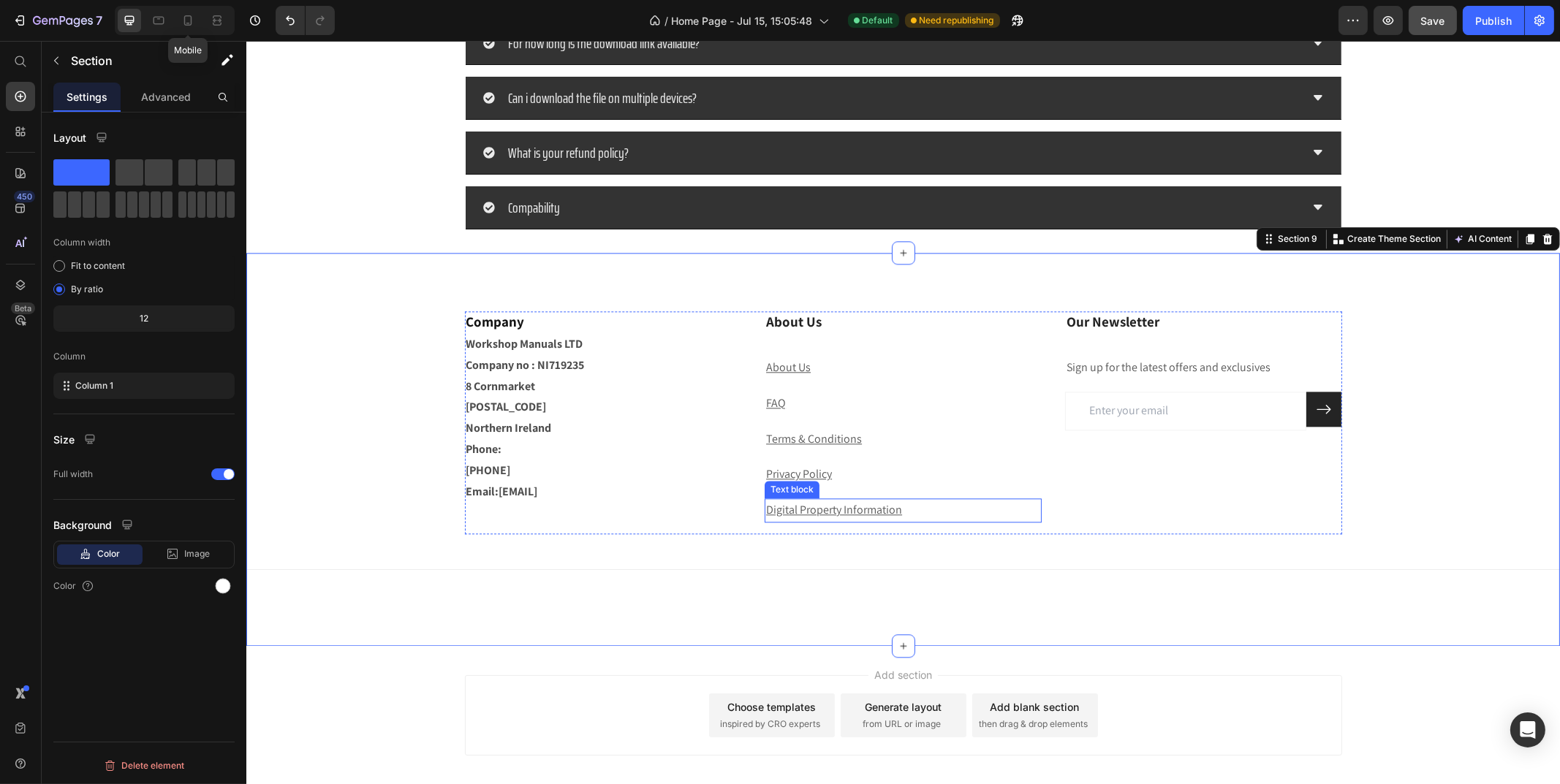 click on "Digital Property Information" at bounding box center [833, 509] 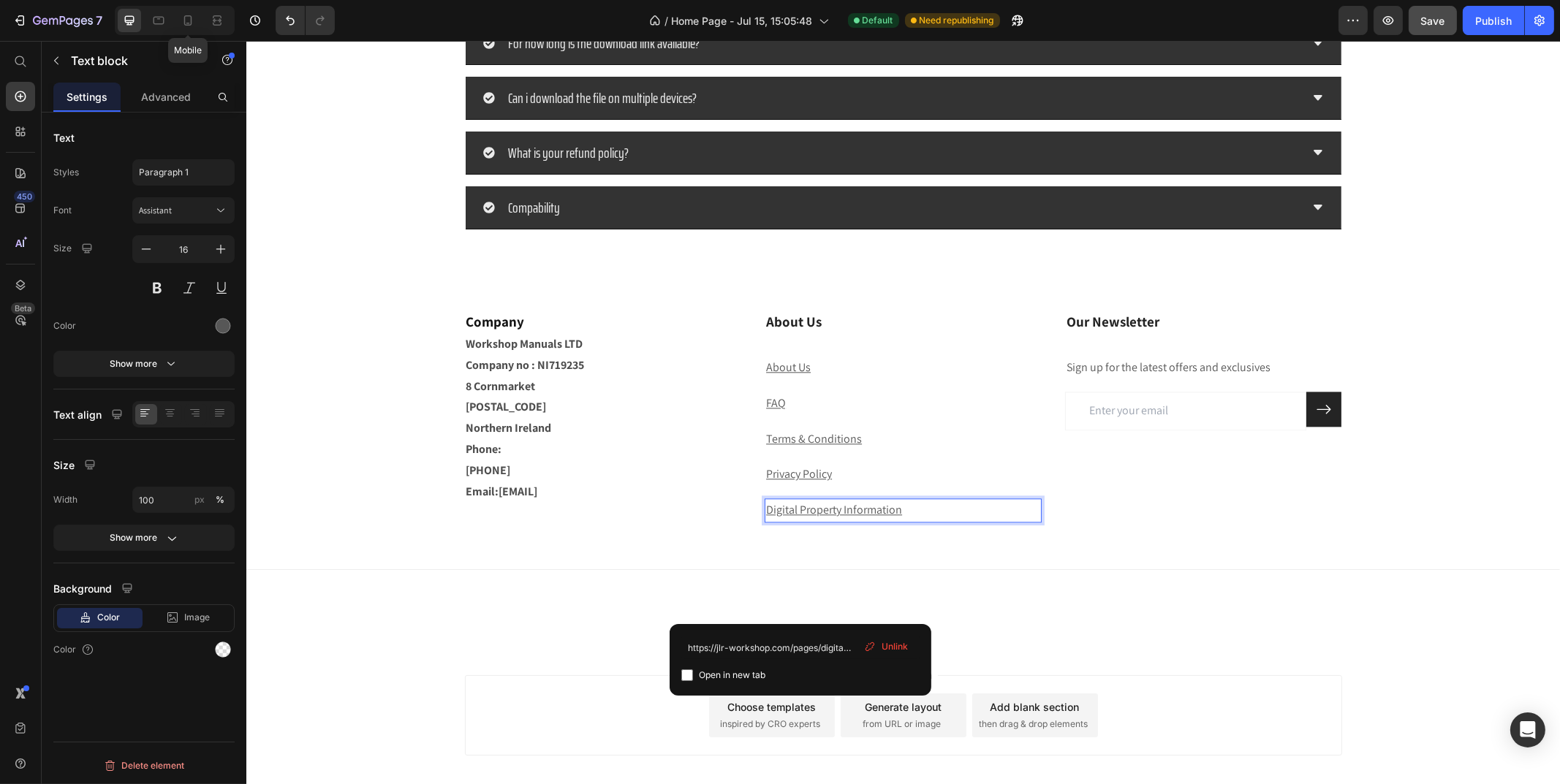 click on "Digital Property Information" at bounding box center (833, 509) 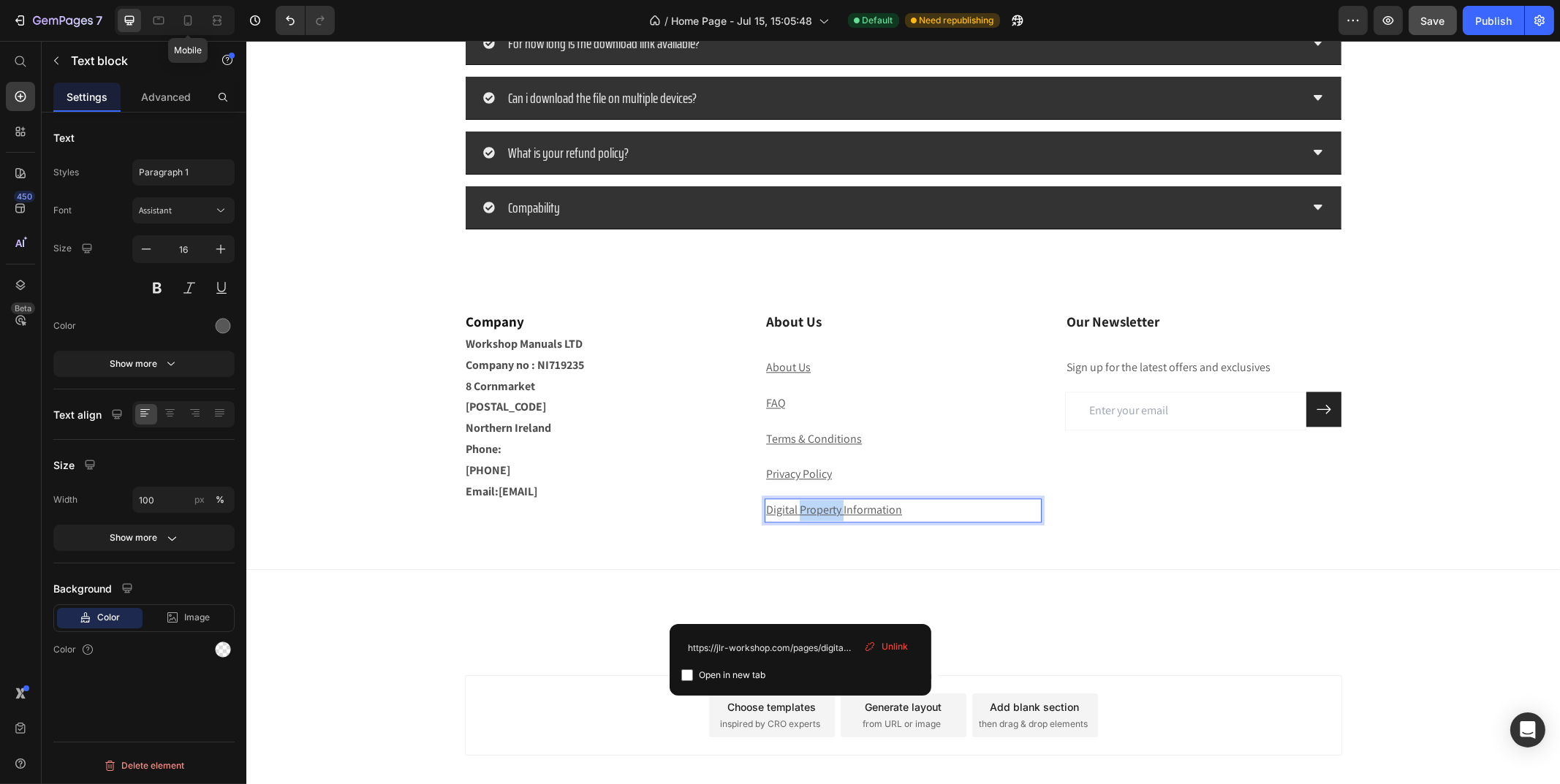 click on "Digital Property Information" at bounding box center (833, 509) 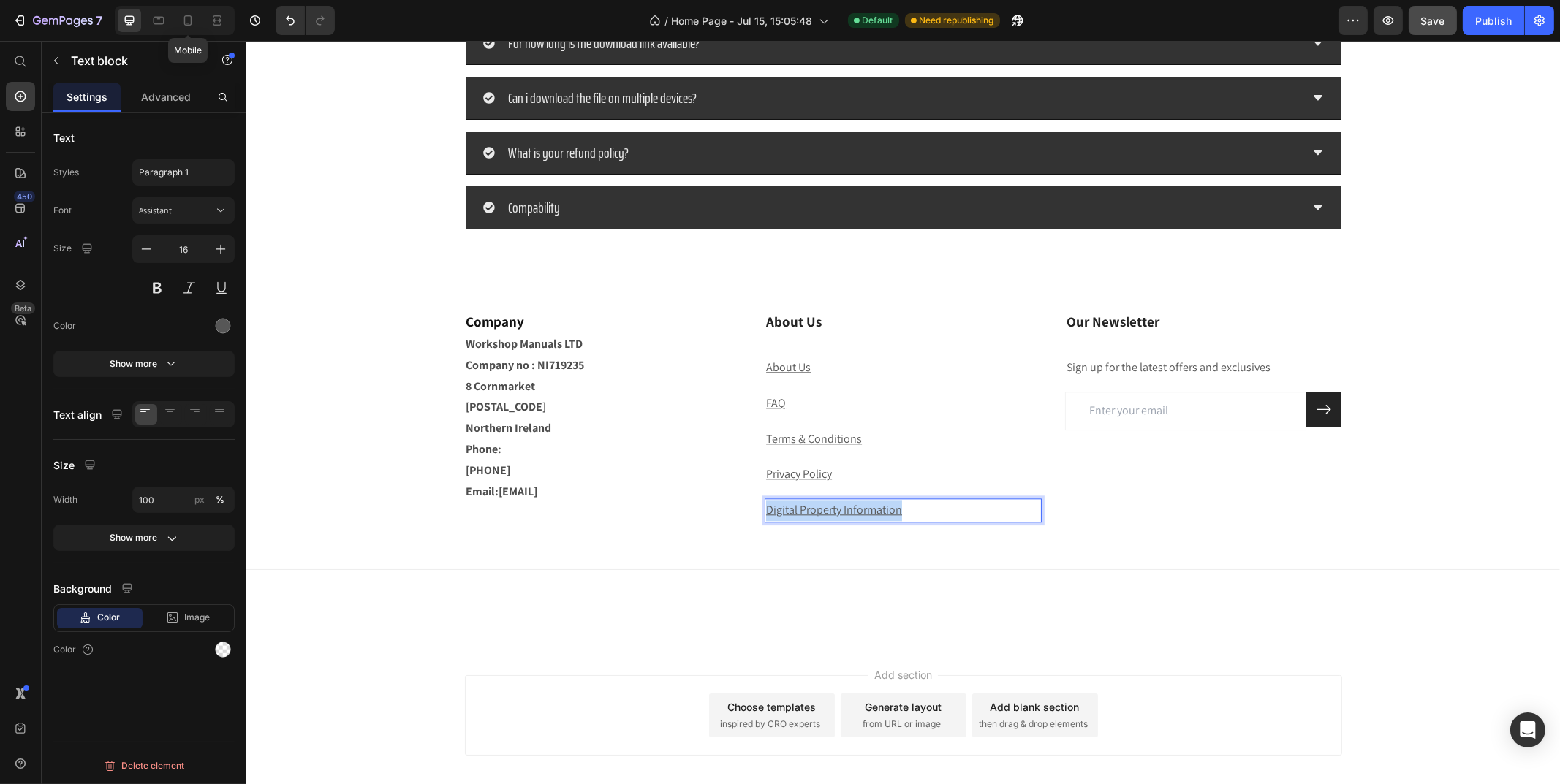click on "Digital Property Information" at bounding box center [833, 509] 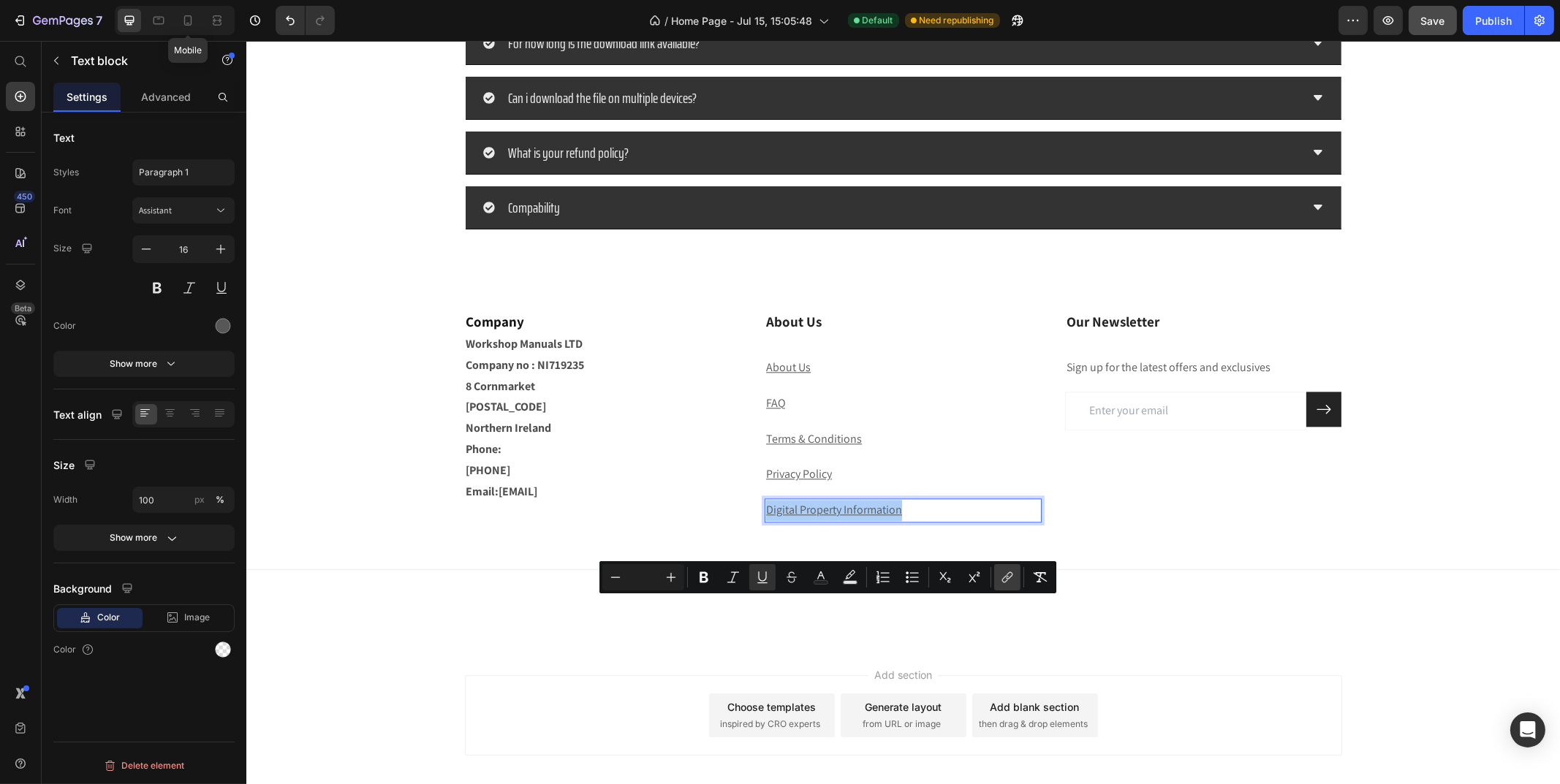 click 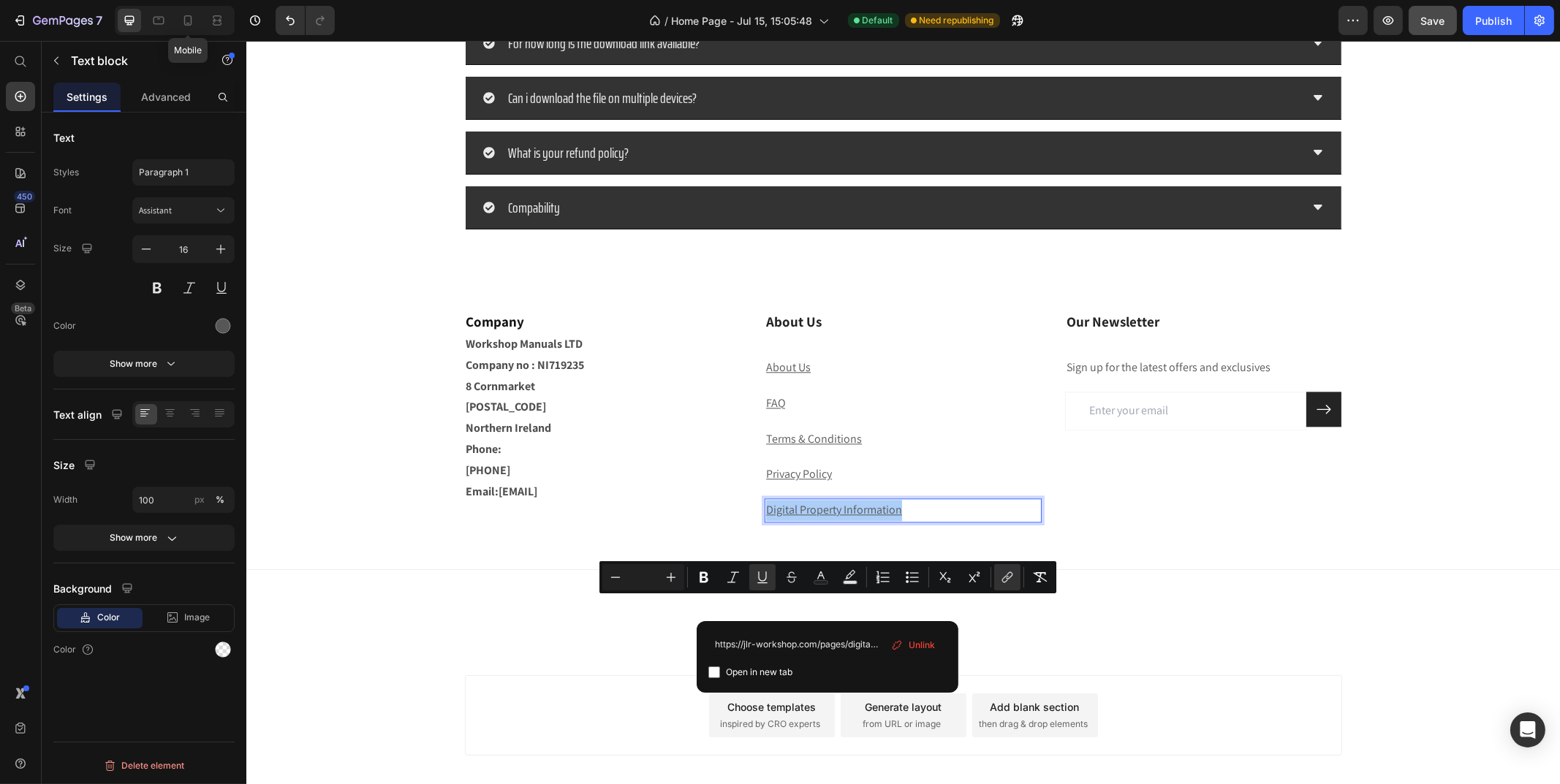 scroll, scrollTop: 0, scrollLeft: 86, axis: horizontal 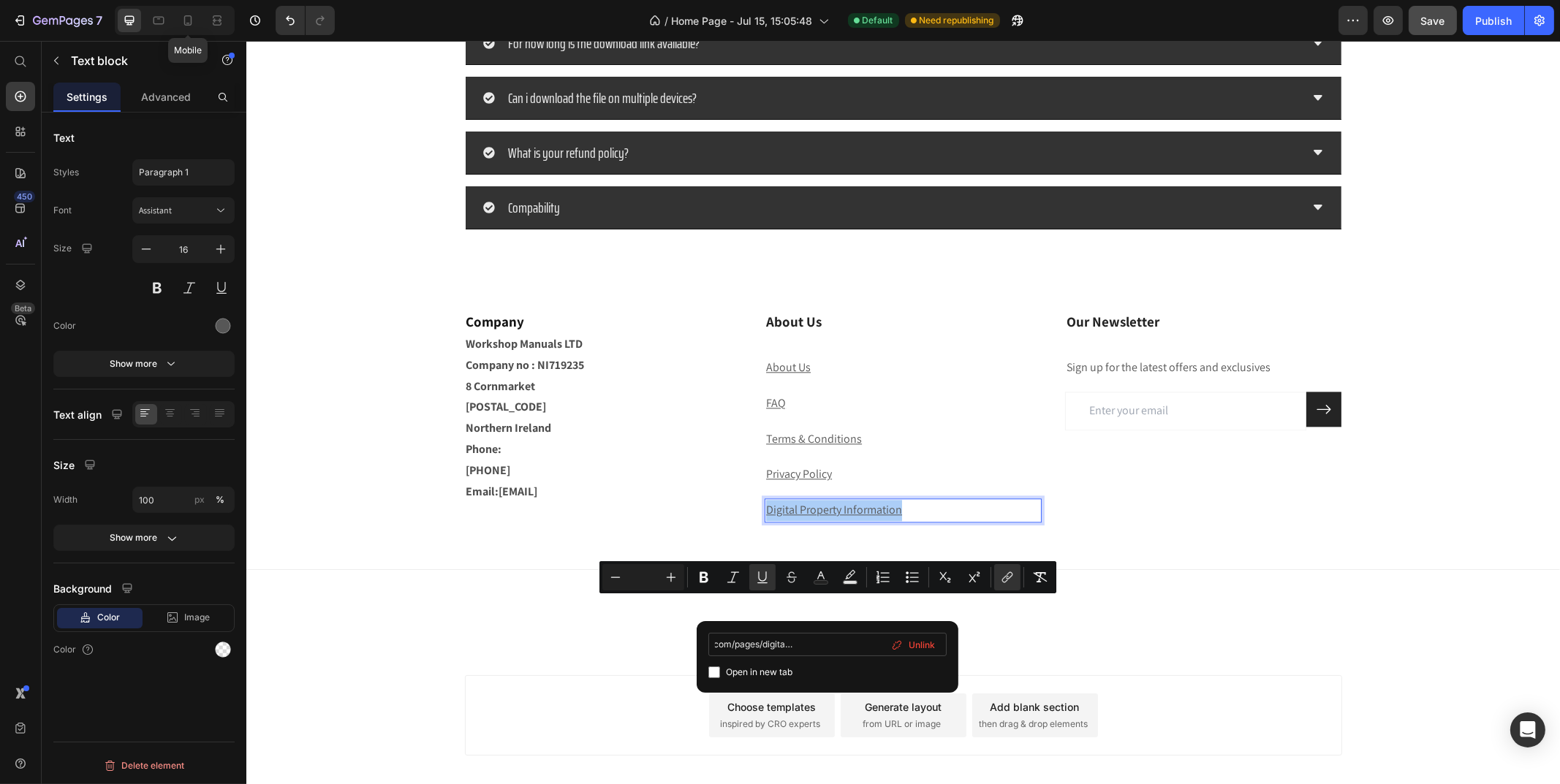 click on "https://jlr-workshop.com/pages/digital-property-information" at bounding box center [828, 644] 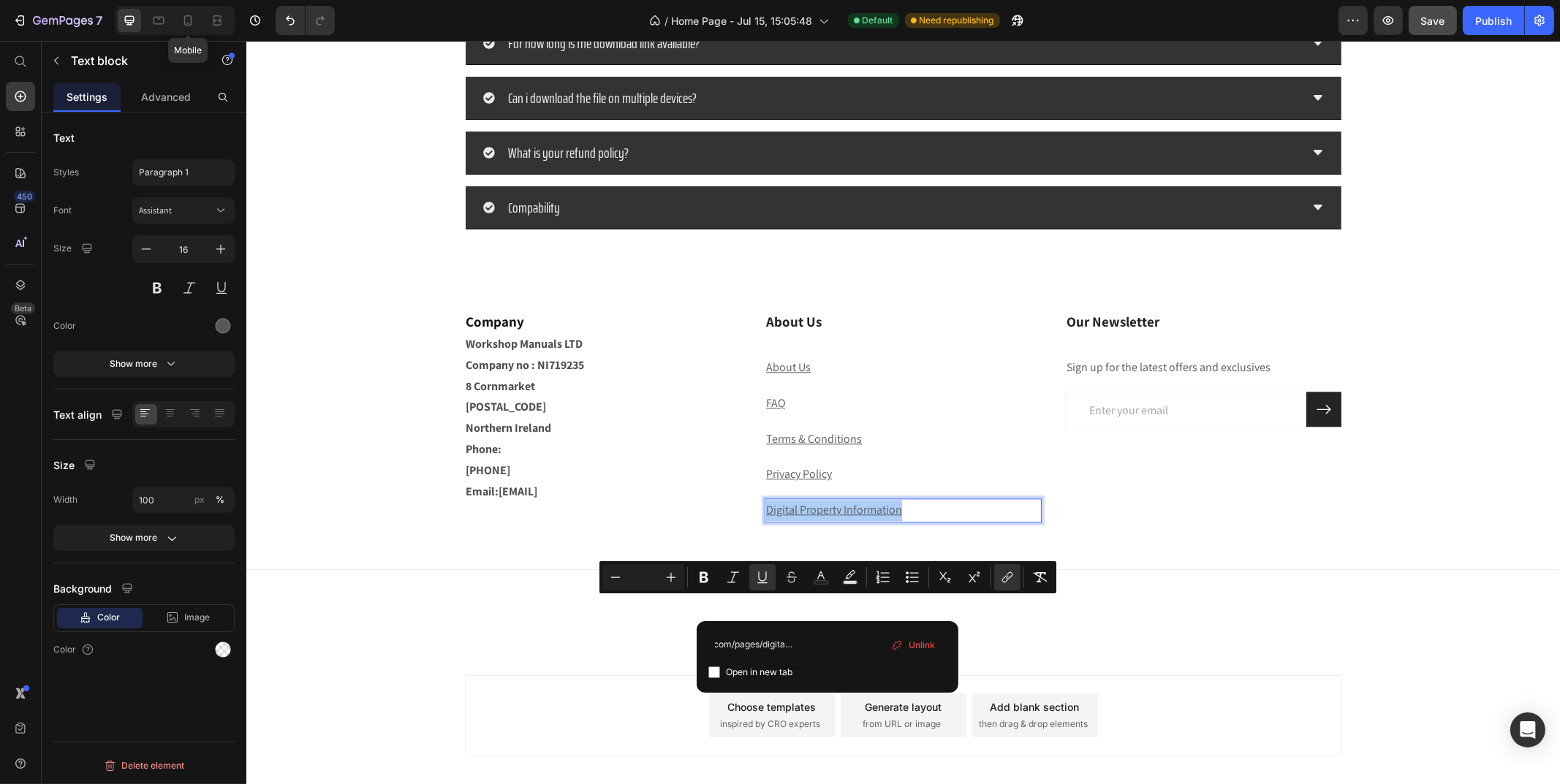 scroll, scrollTop: 0, scrollLeft: 0, axis: both 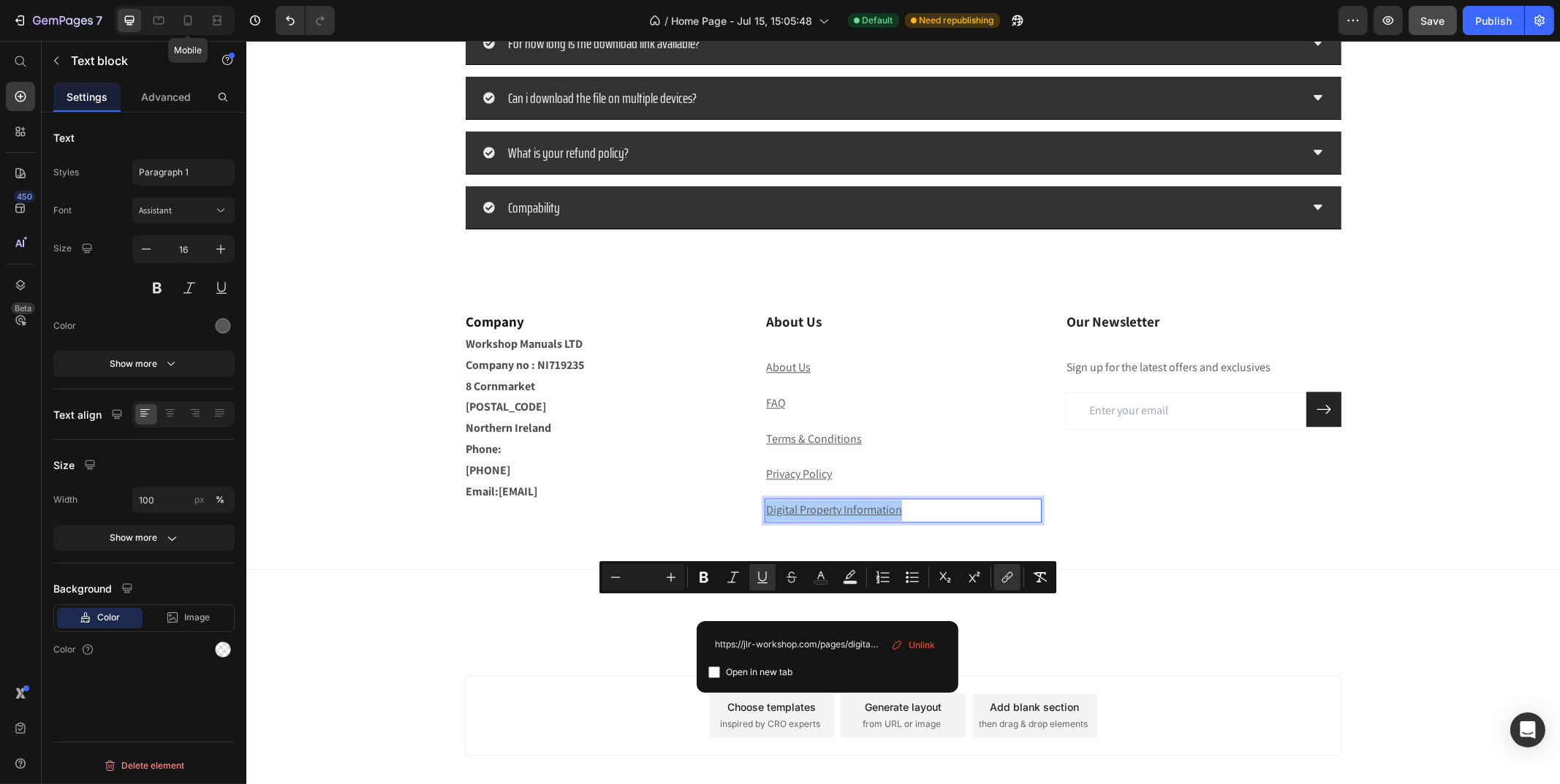 click on "Unlink" at bounding box center [922, 645] 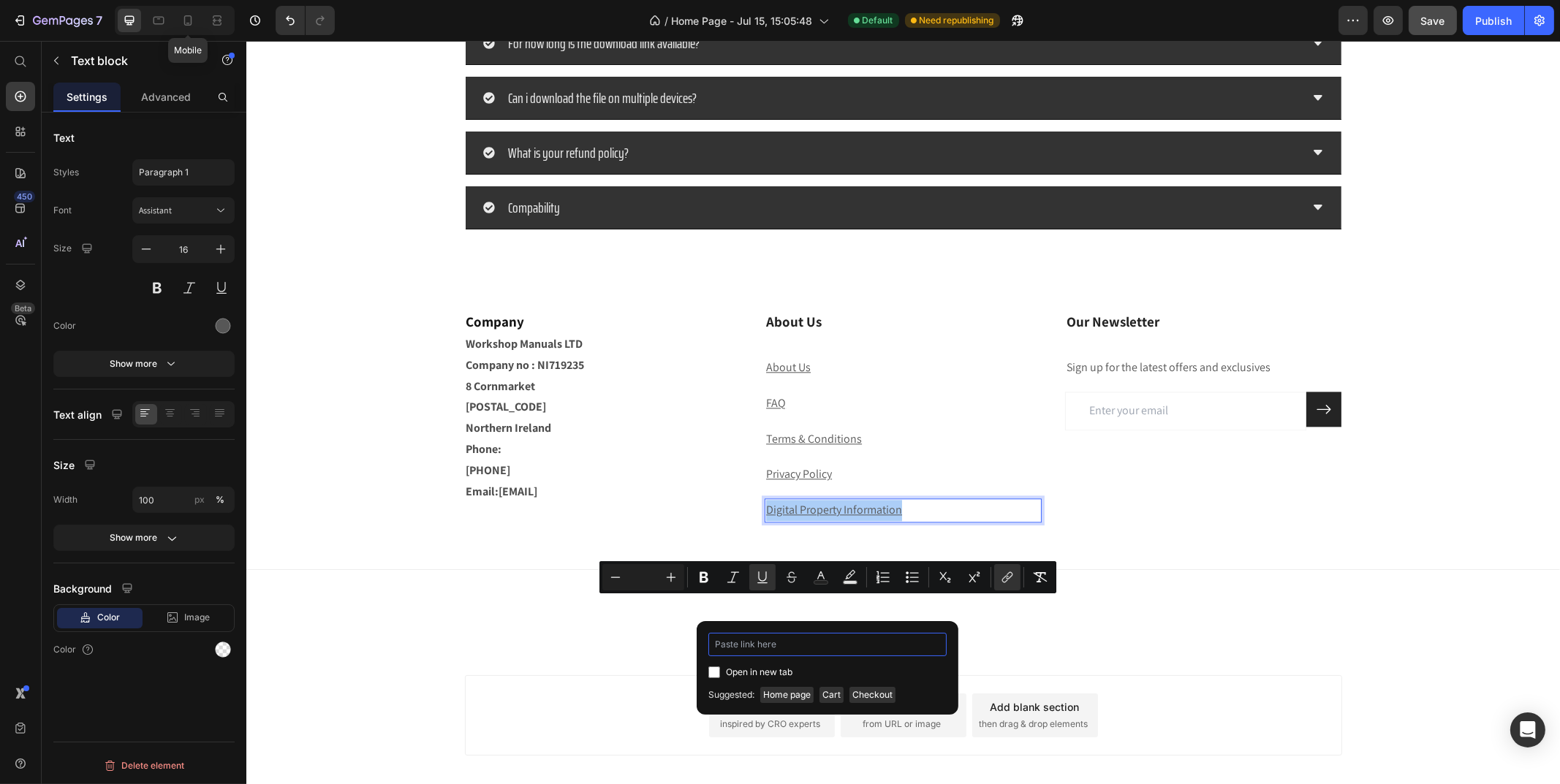 click at bounding box center [828, 644] 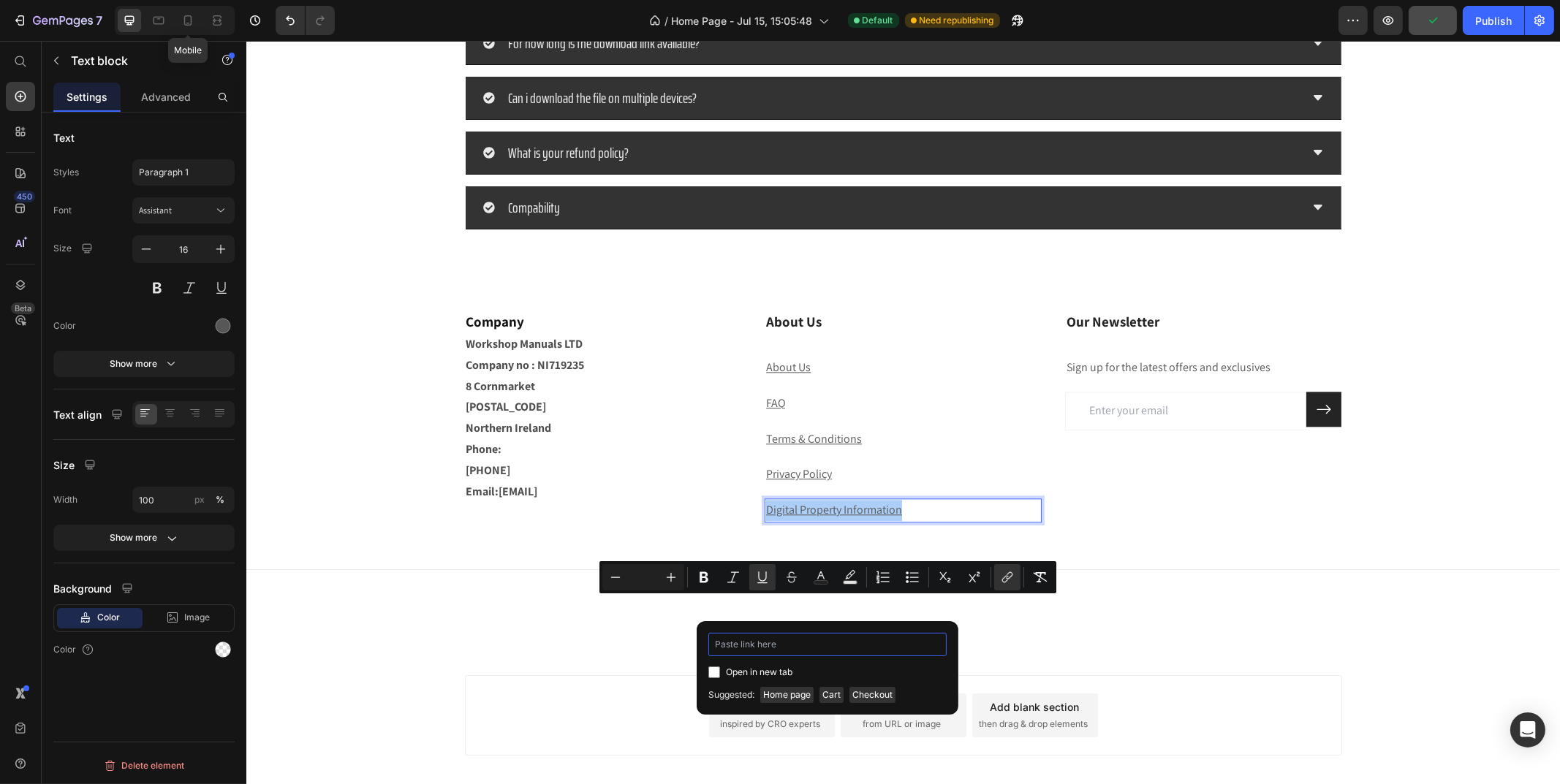 paste on "https://bmwmanuals.co.uk/pages/digital-property-information" 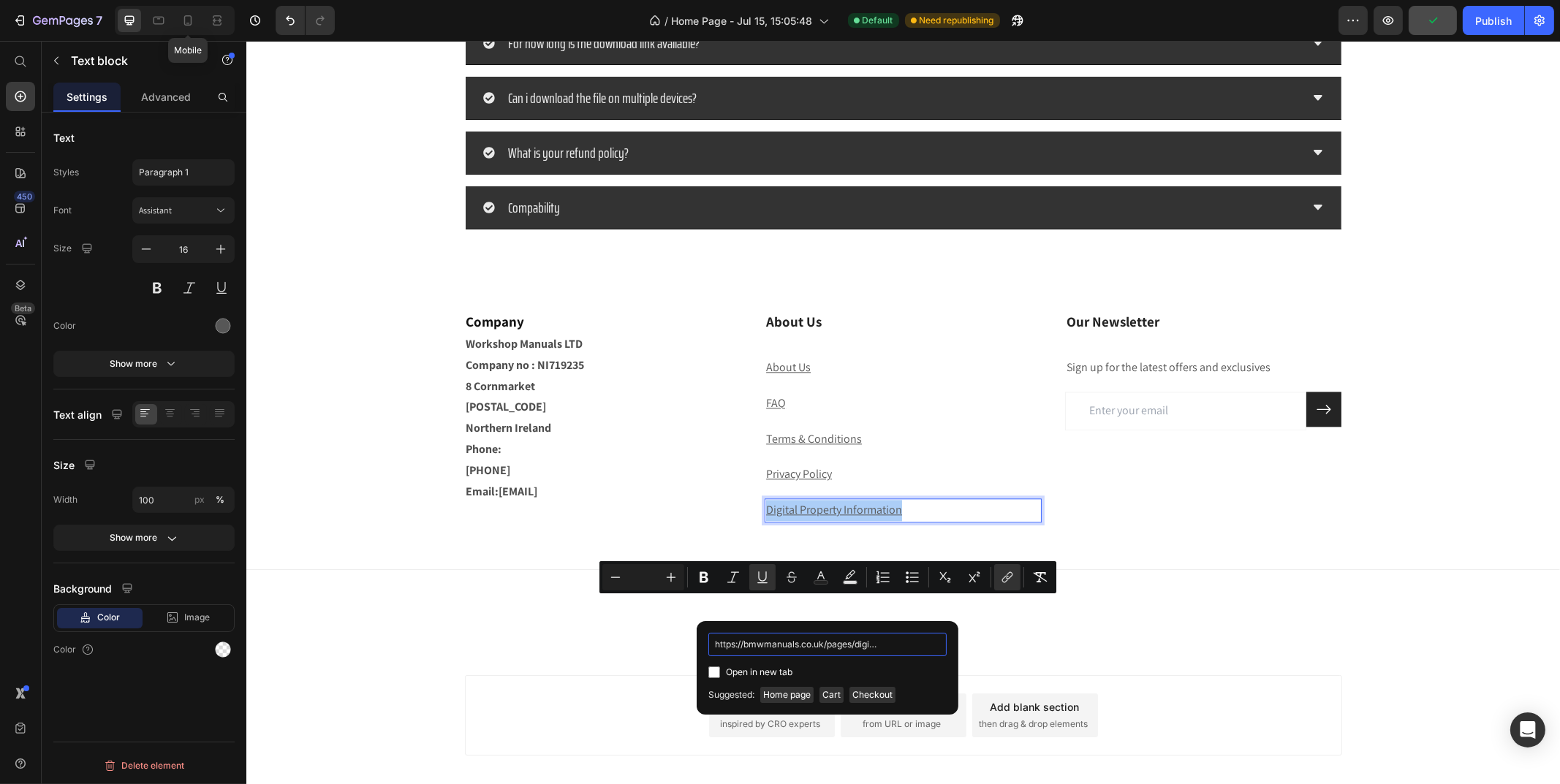 scroll, scrollTop: 0, scrollLeft: 93, axis: horizontal 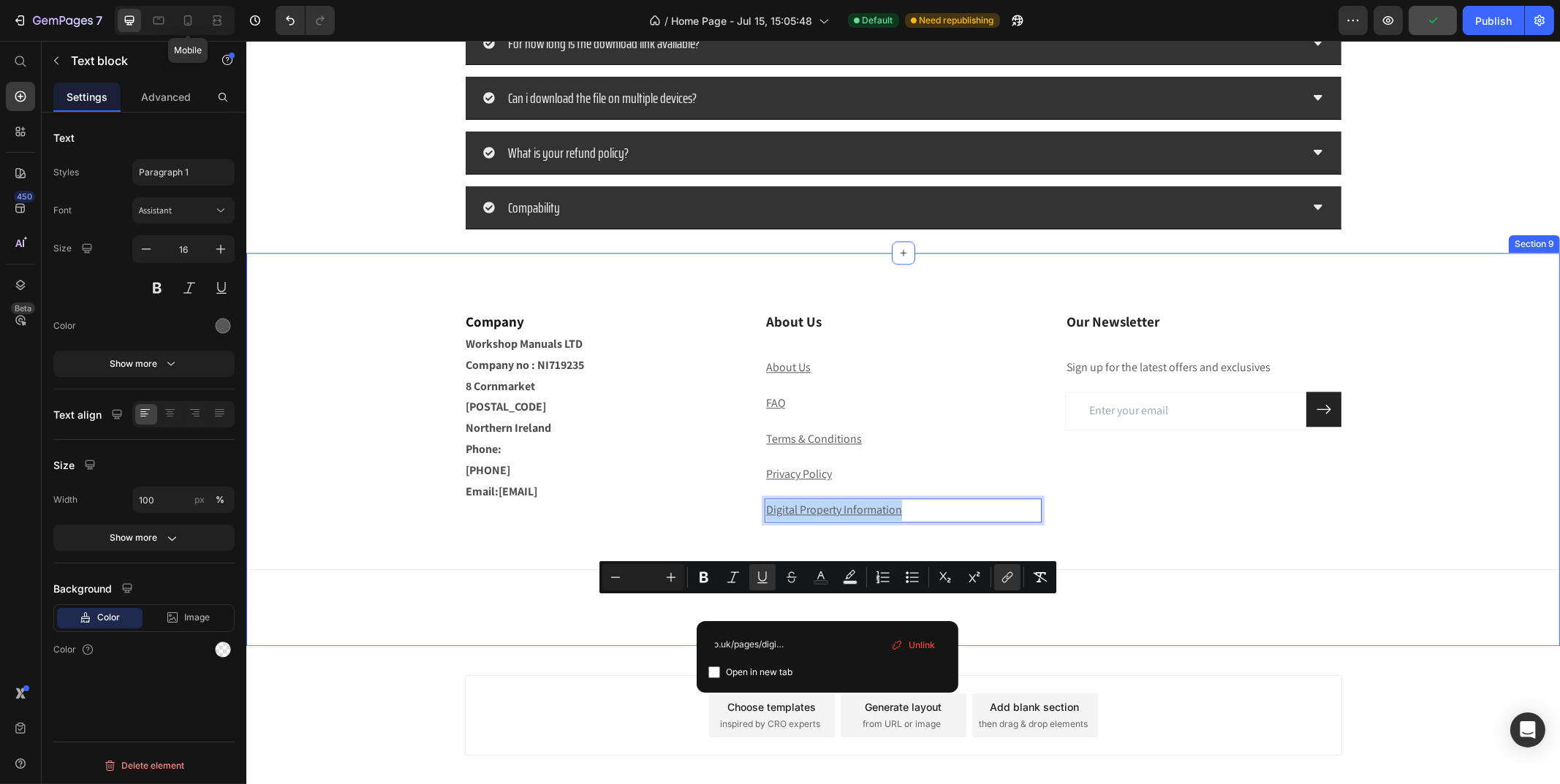 click on "About Us  Heading About Us Text block FAQ Text block Terms & Conditions Text block Privacy Policy Text block Digital Property Information Text block   16 Company Heading Workshop Manuals LTD Company no : NI719235 8 Cornmarket  BT62 2FD Northern Ireland Phone:  +44 7310 525 642 Email:BMW-workshop@outlook.com Text Block Our Newsletter Heading Sign up for the latest offers and exclusives Text block Email Field
Submit Button Row Newsletter Row                Title Line Image
Row Section 9" at bounding box center (902, 449) 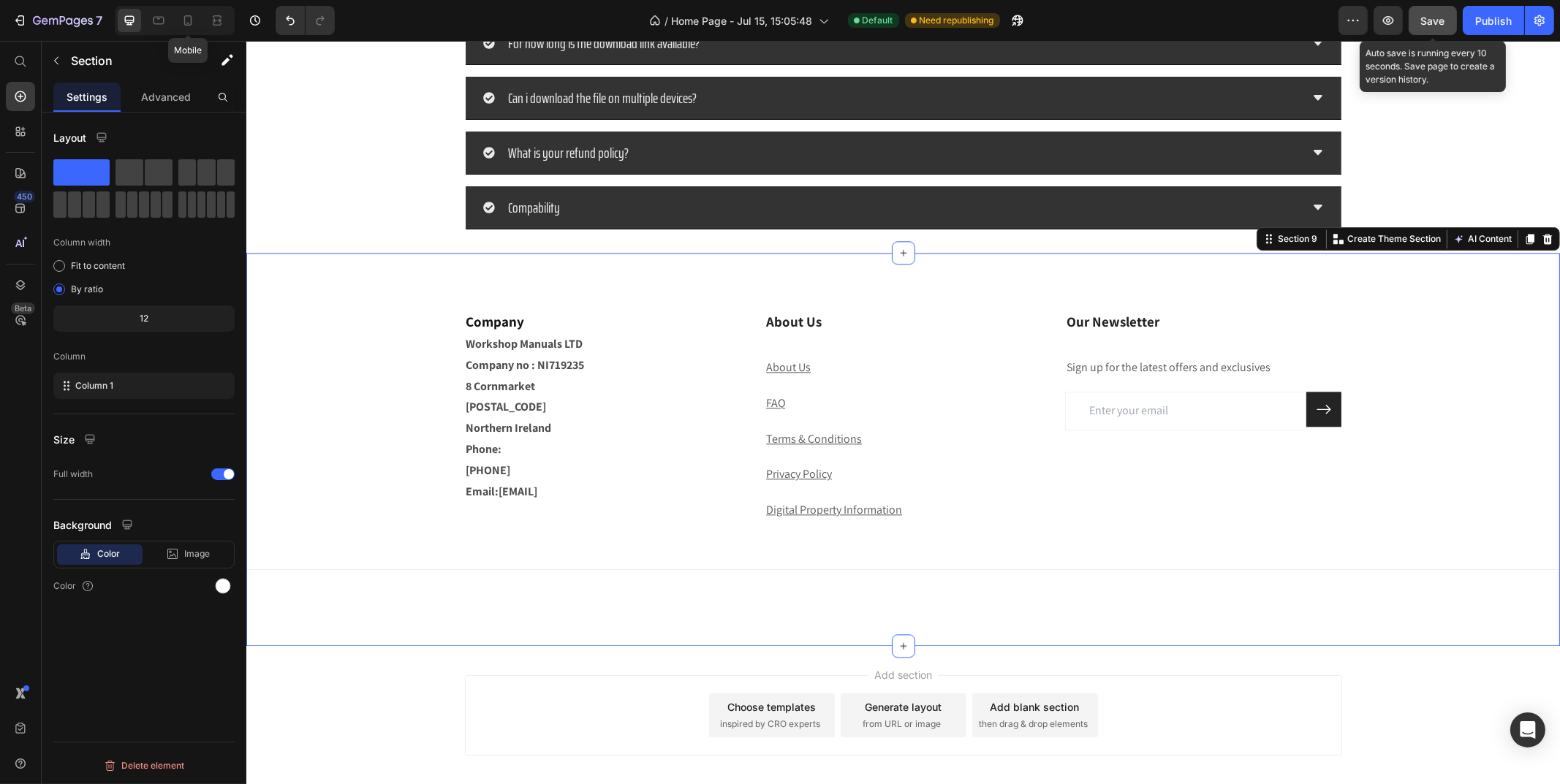 click on "Save" 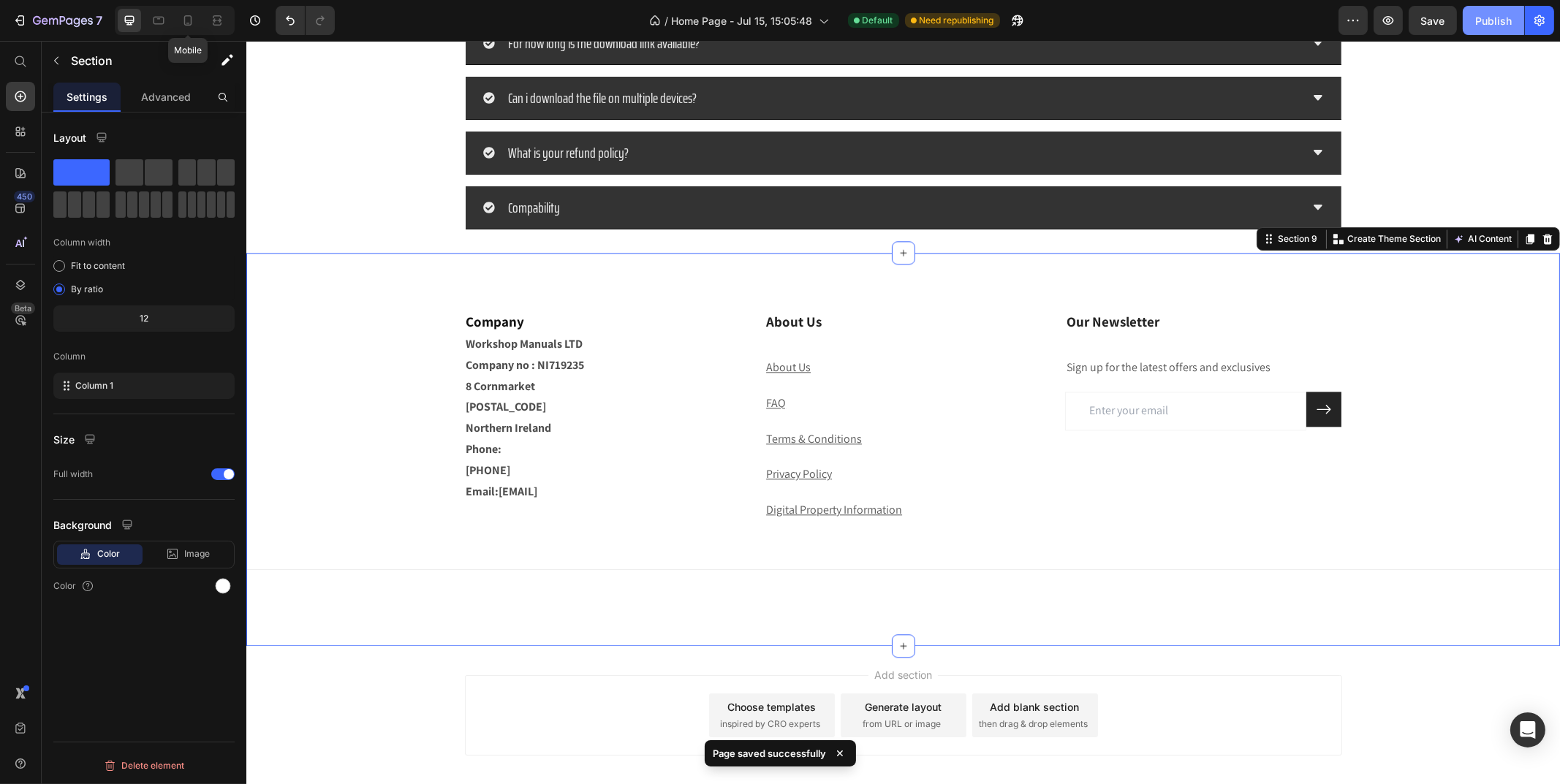click on "Publish" at bounding box center (1493, 20) 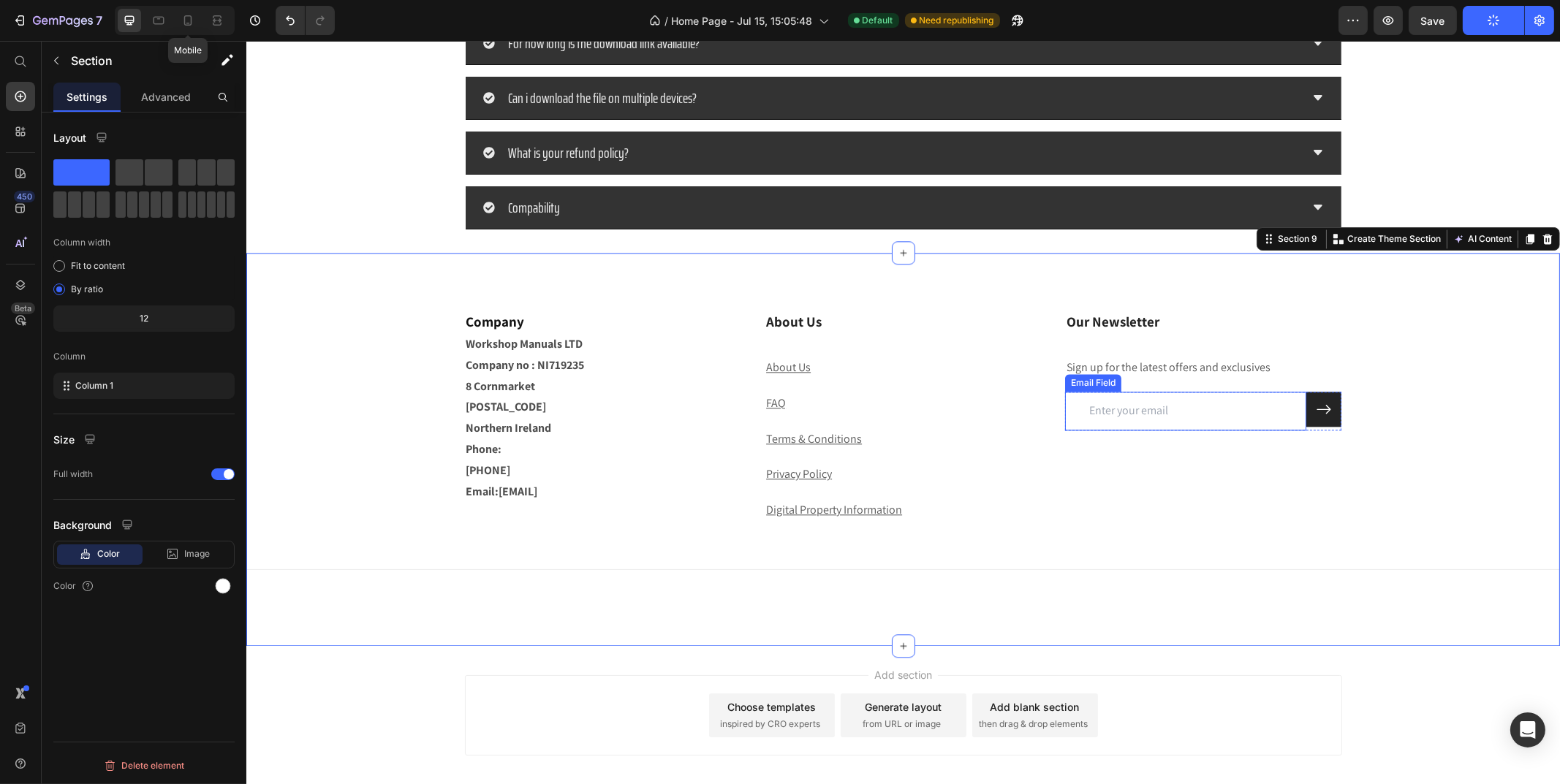 click at bounding box center [1185, 411] 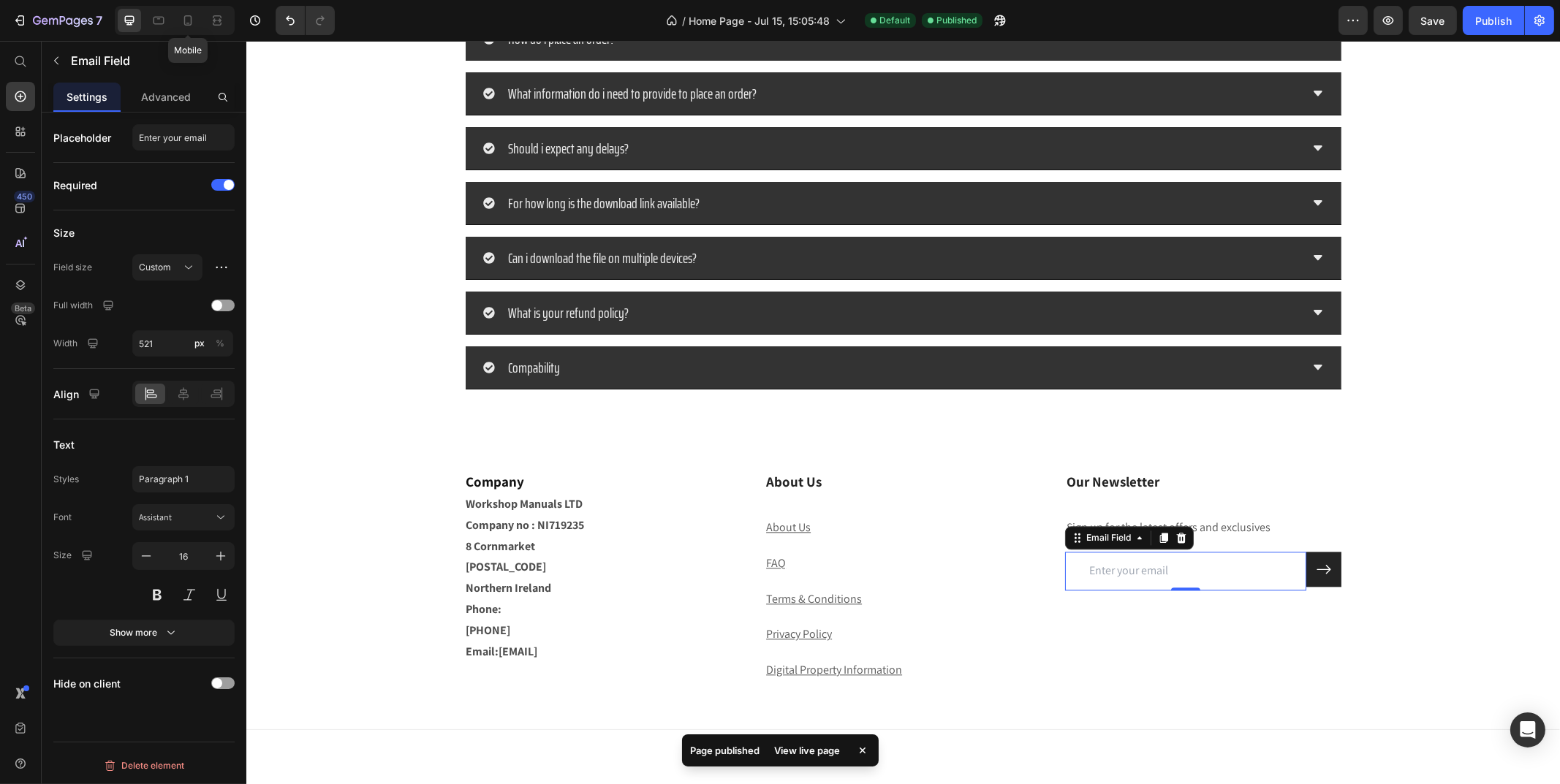 scroll, scrollTop: 5646, scrollLeft: 0, axis: vertical 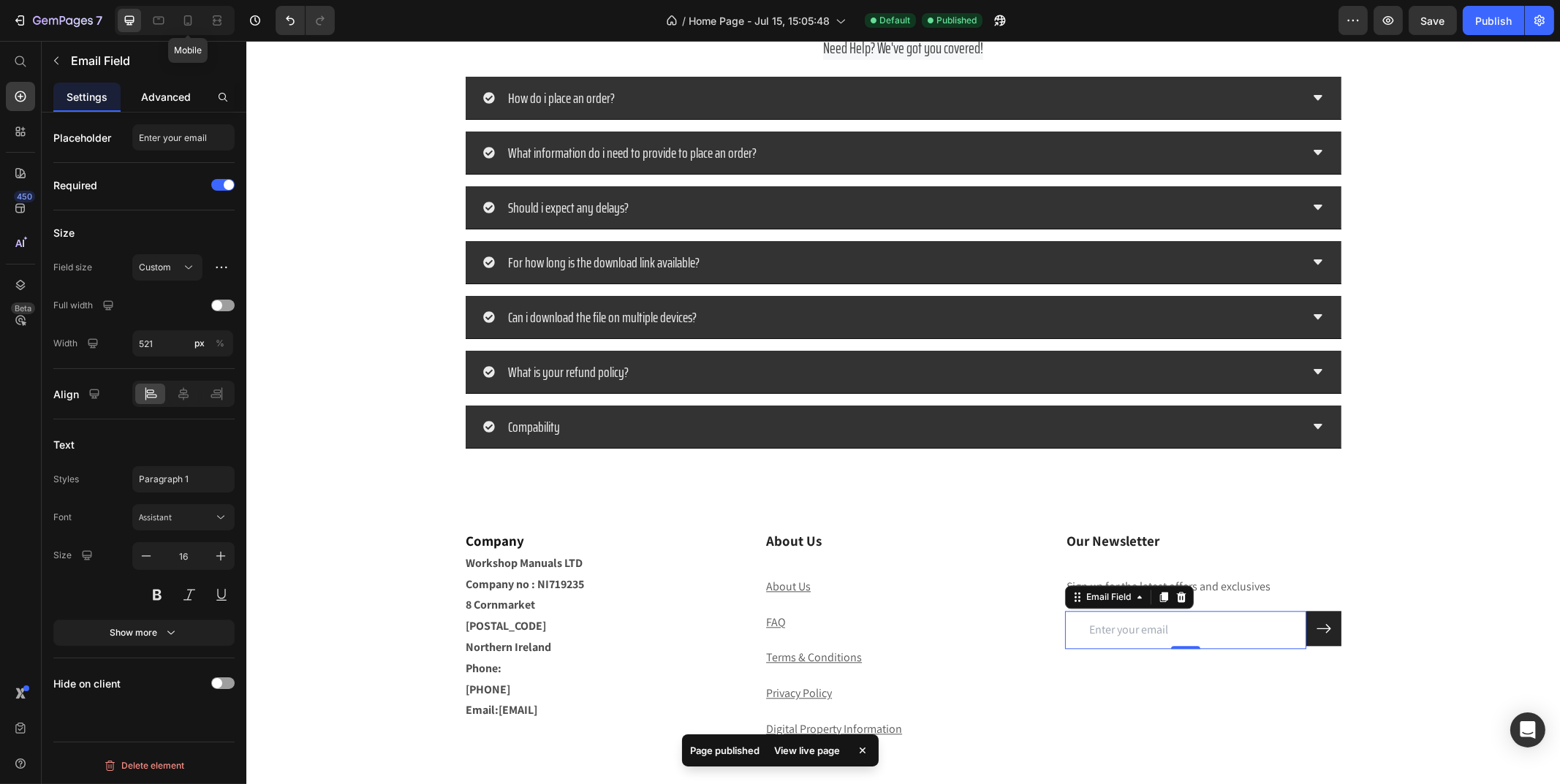 click on "Advanced" at bounding box center [166, 96] 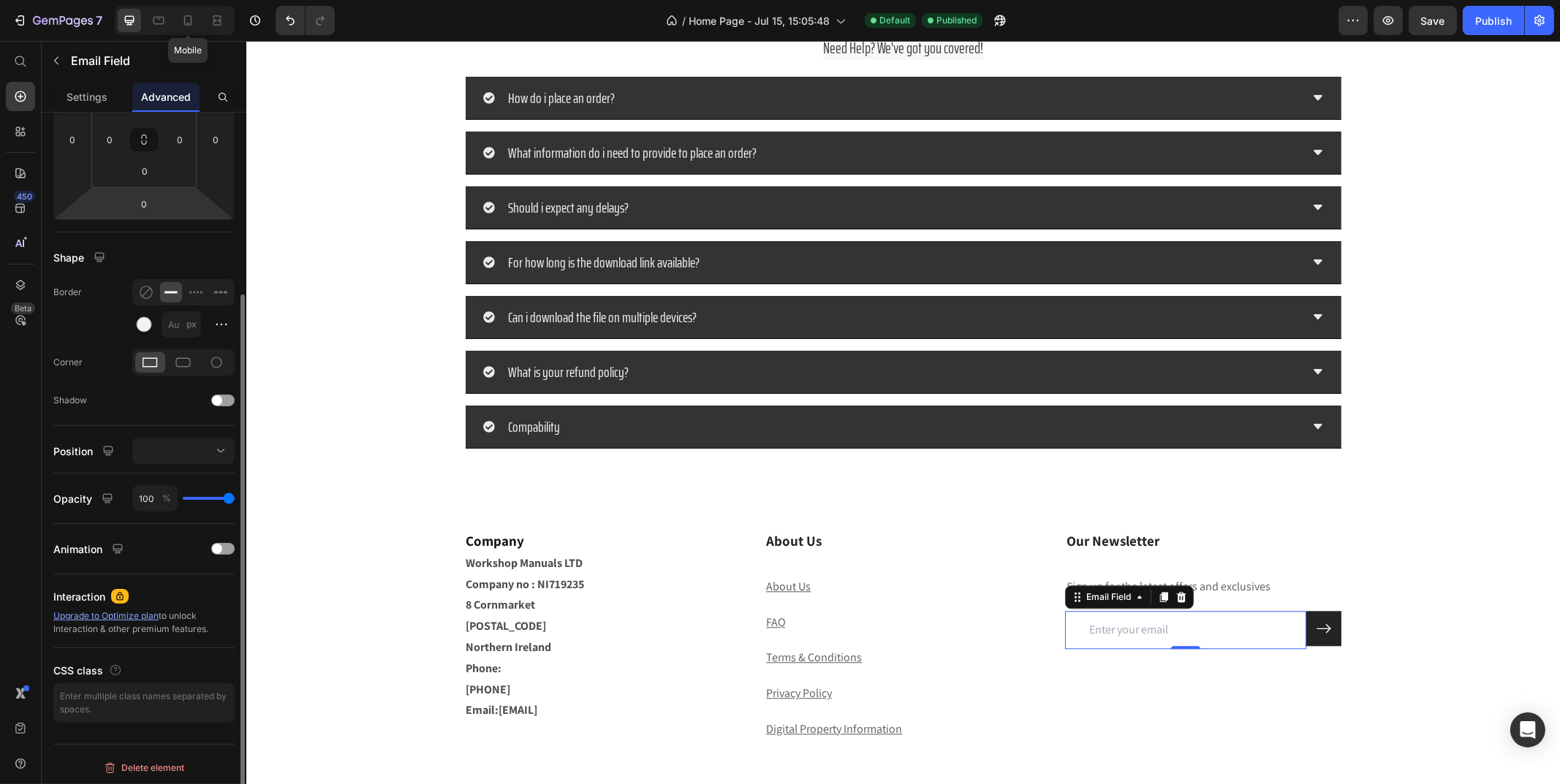 scroll, scrollTop: 0, scrollLeft: 0, axis: both 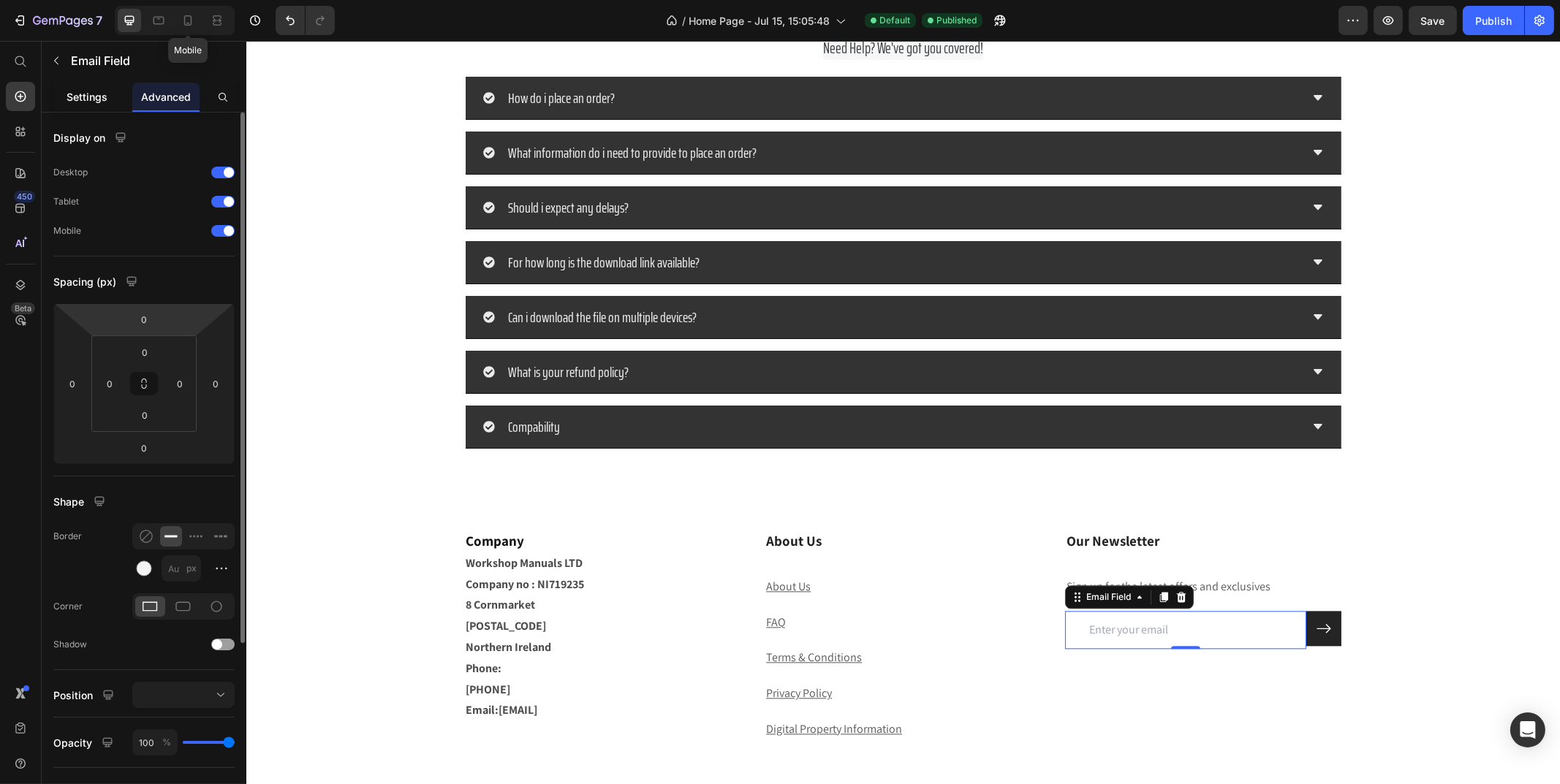 click on "Settings" 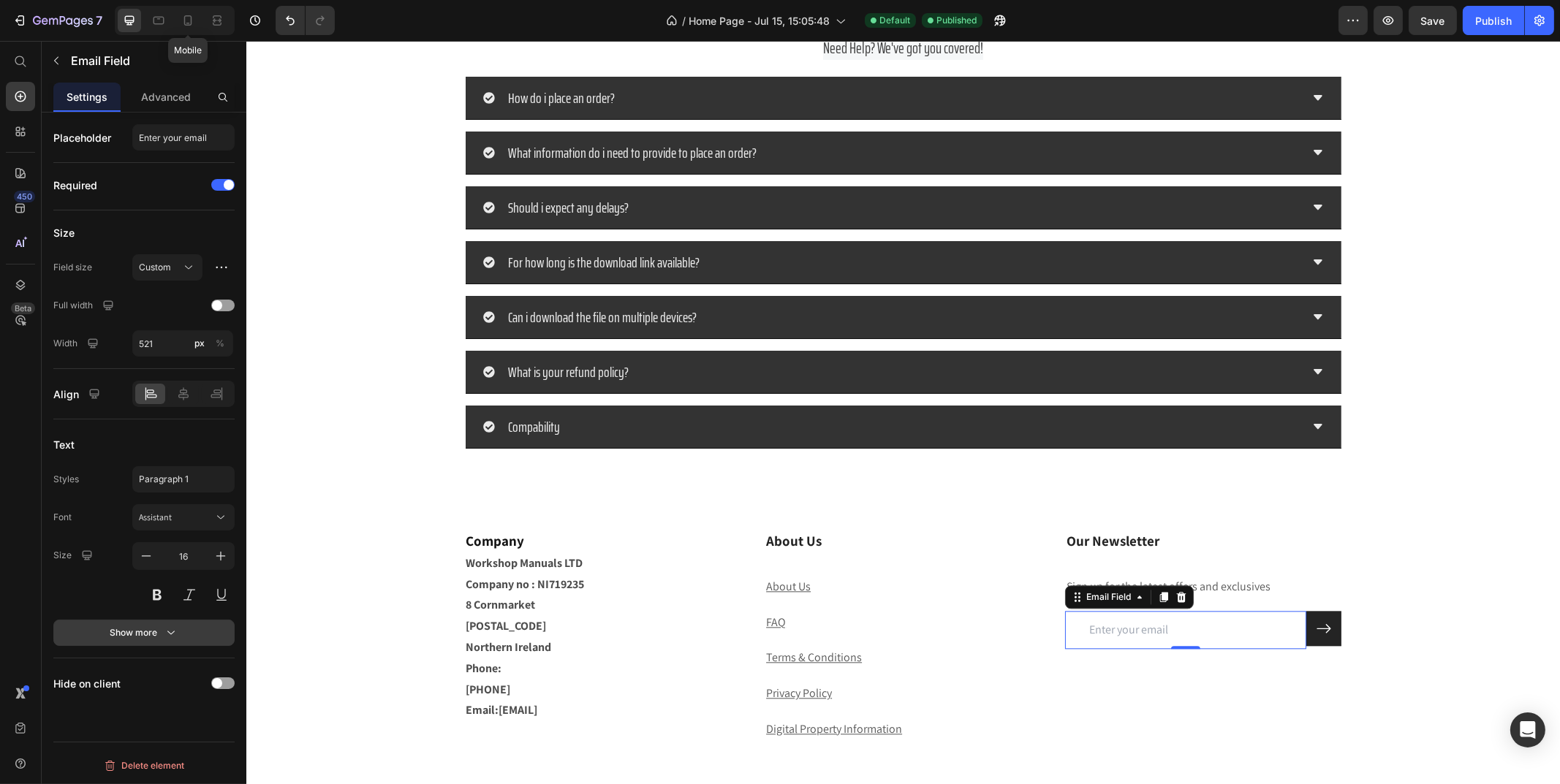 click on "Show more" at bounding box center (144, 633) 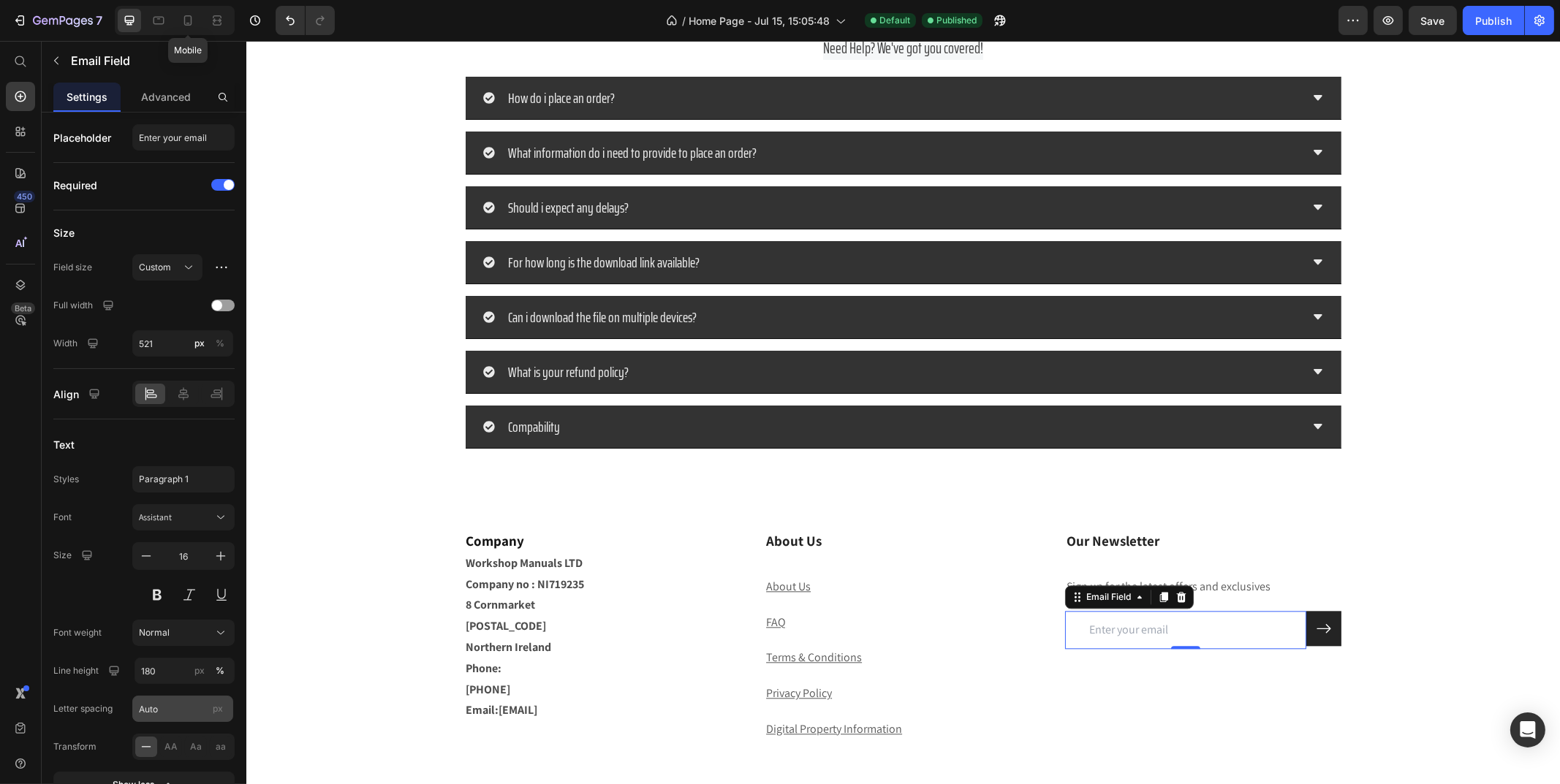 scroll, scrollTop: 126, scrollLeft: 0, axis: vertical 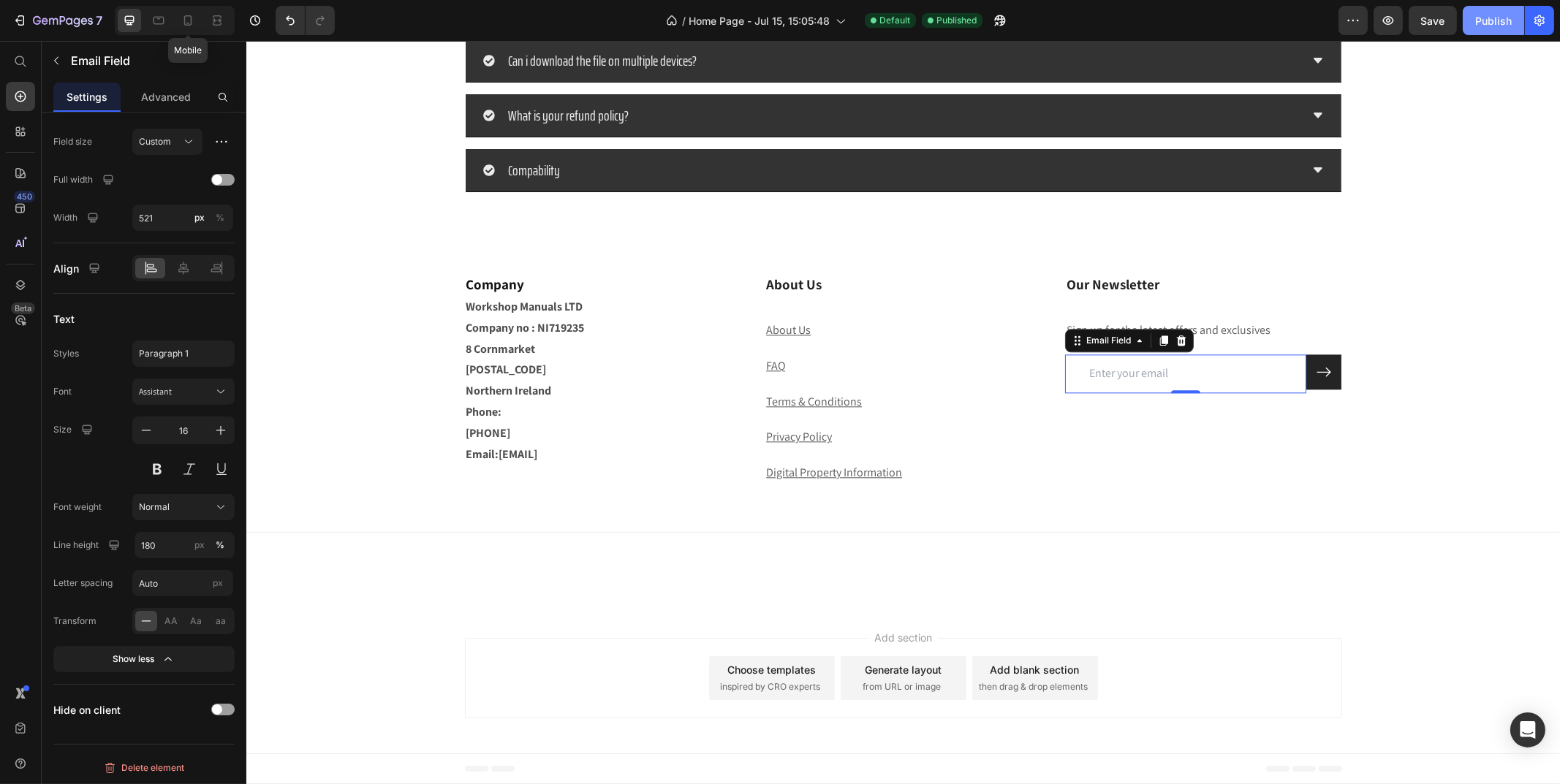 click on "Publish" at bounding box center (1493, 20) 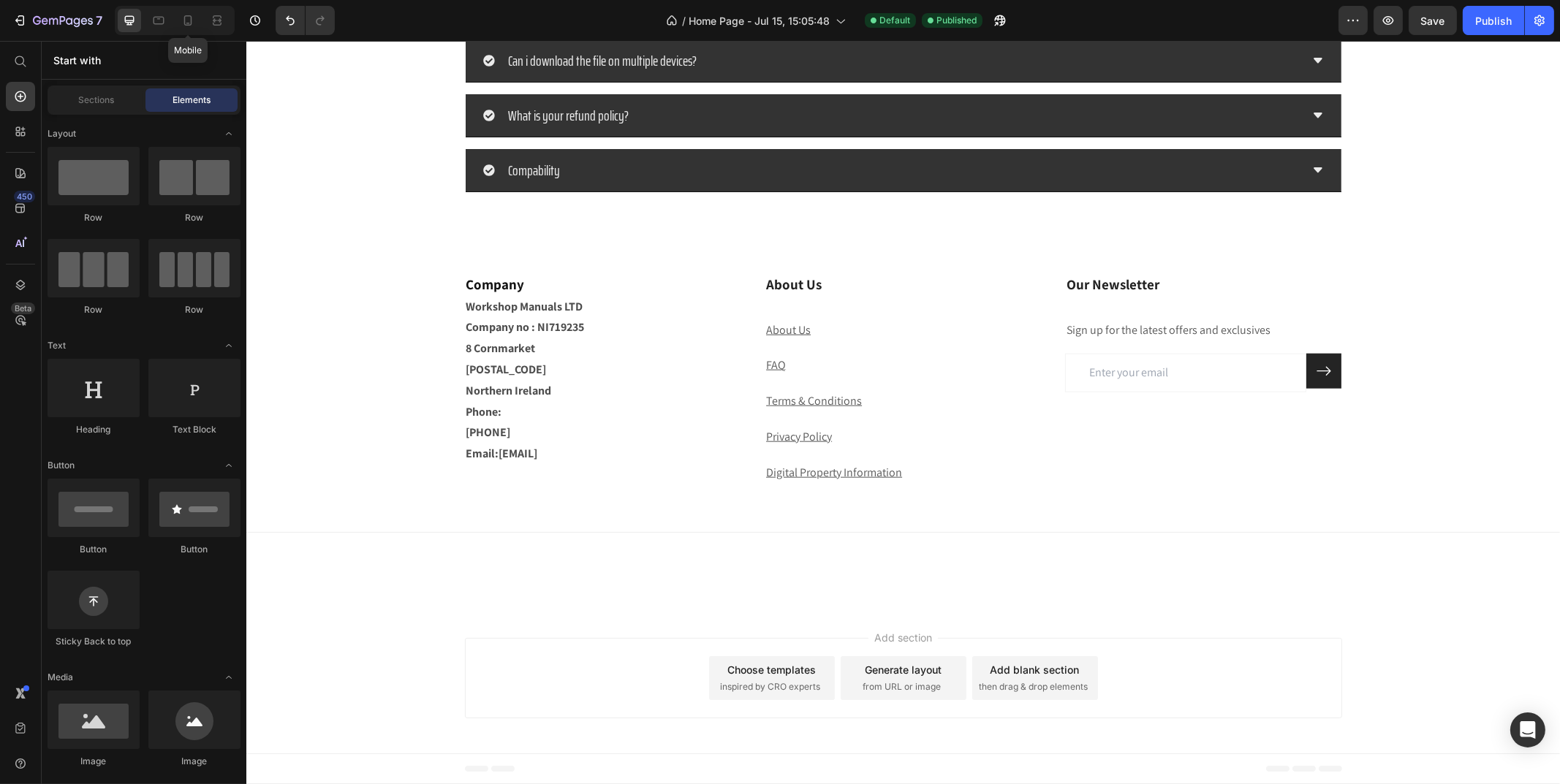 scroll, scrollTop: 0, scrollLeft: 0, axis: both 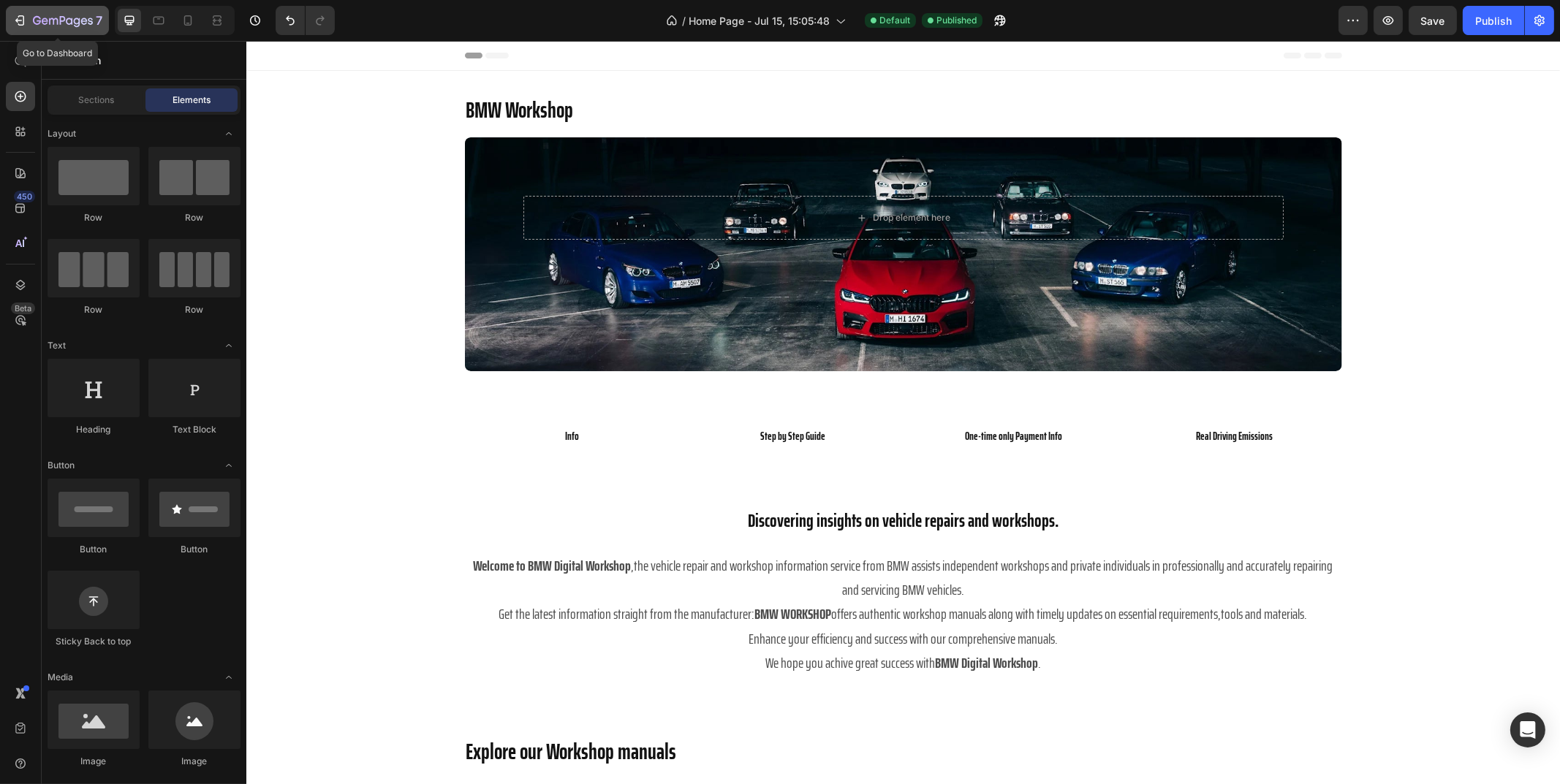 click 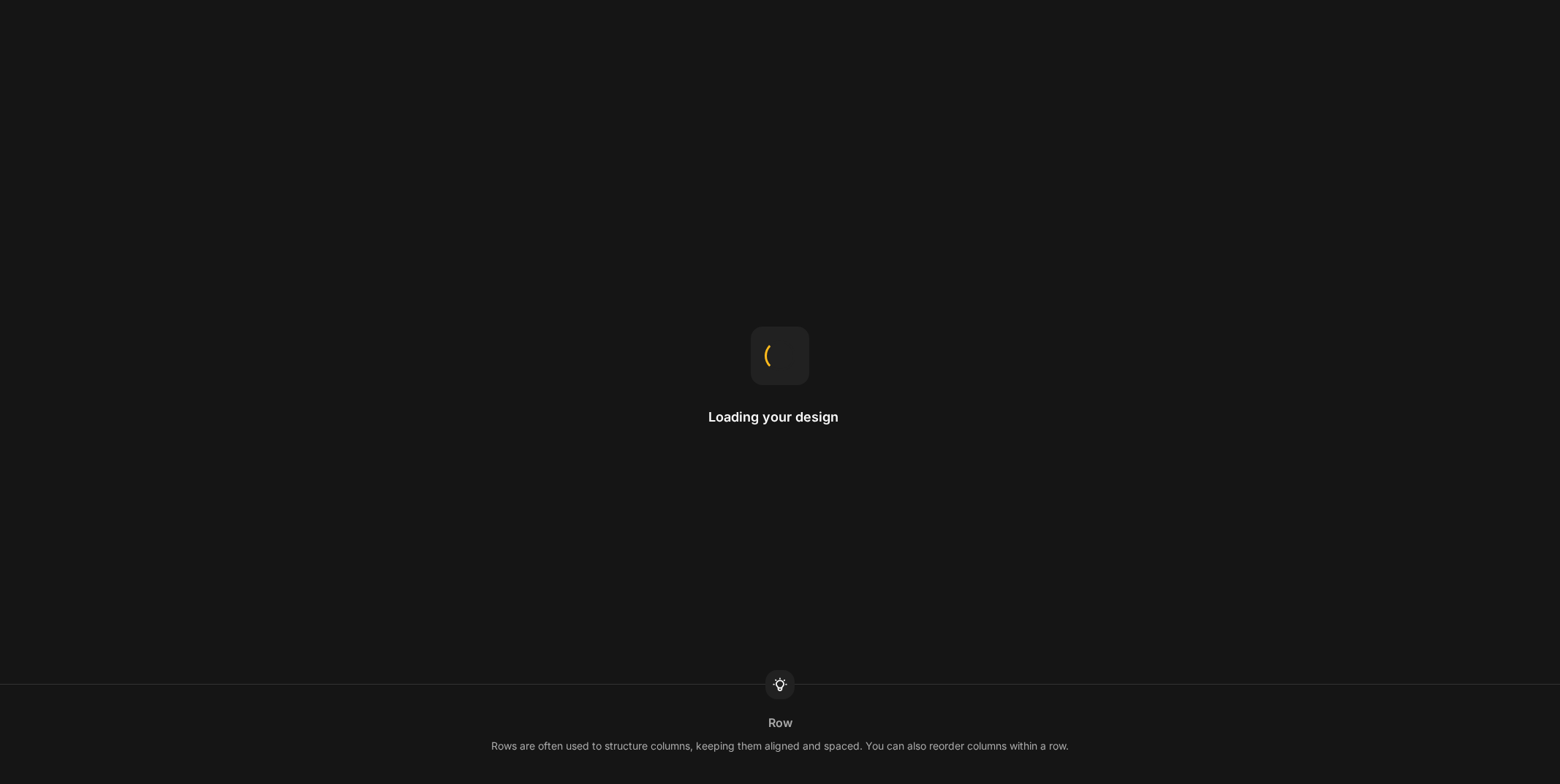 scroll, scrollTop: 0, scrollLeft: 0, axis: both 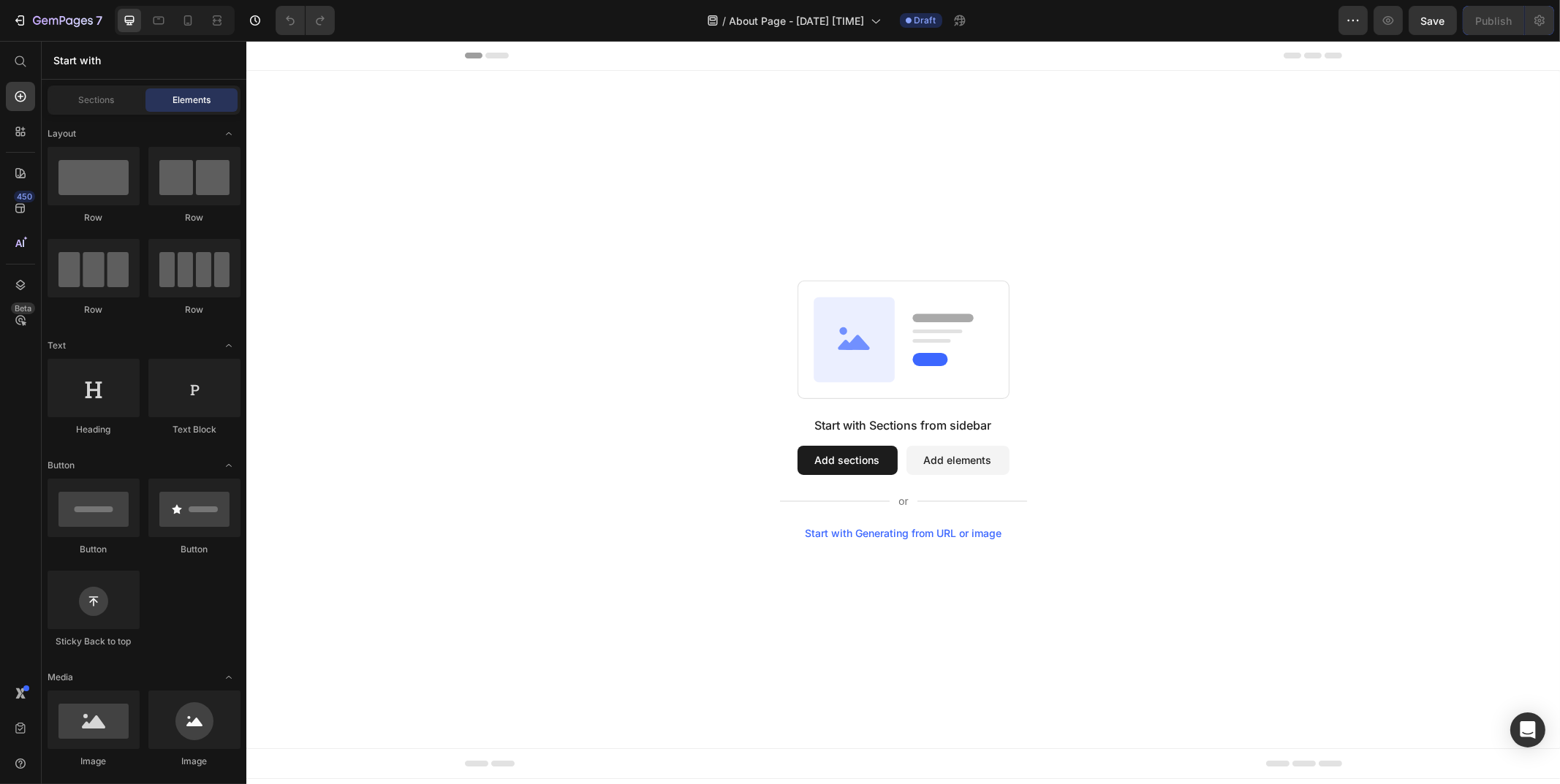 click on "Add sections" at bounding box center [847, 460] 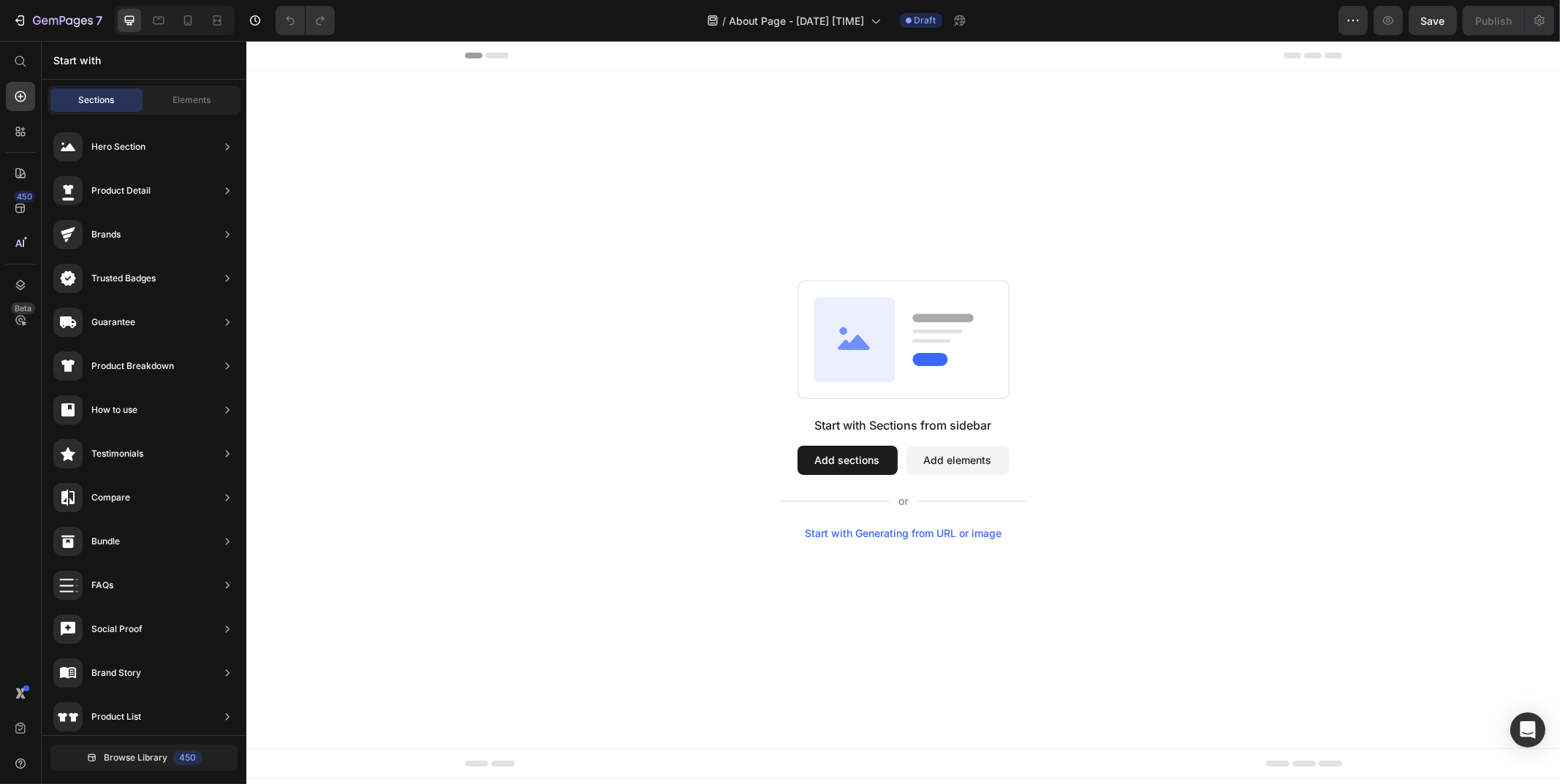 click on "Start with Generating from URL or image" at bounding box center [902, 533] 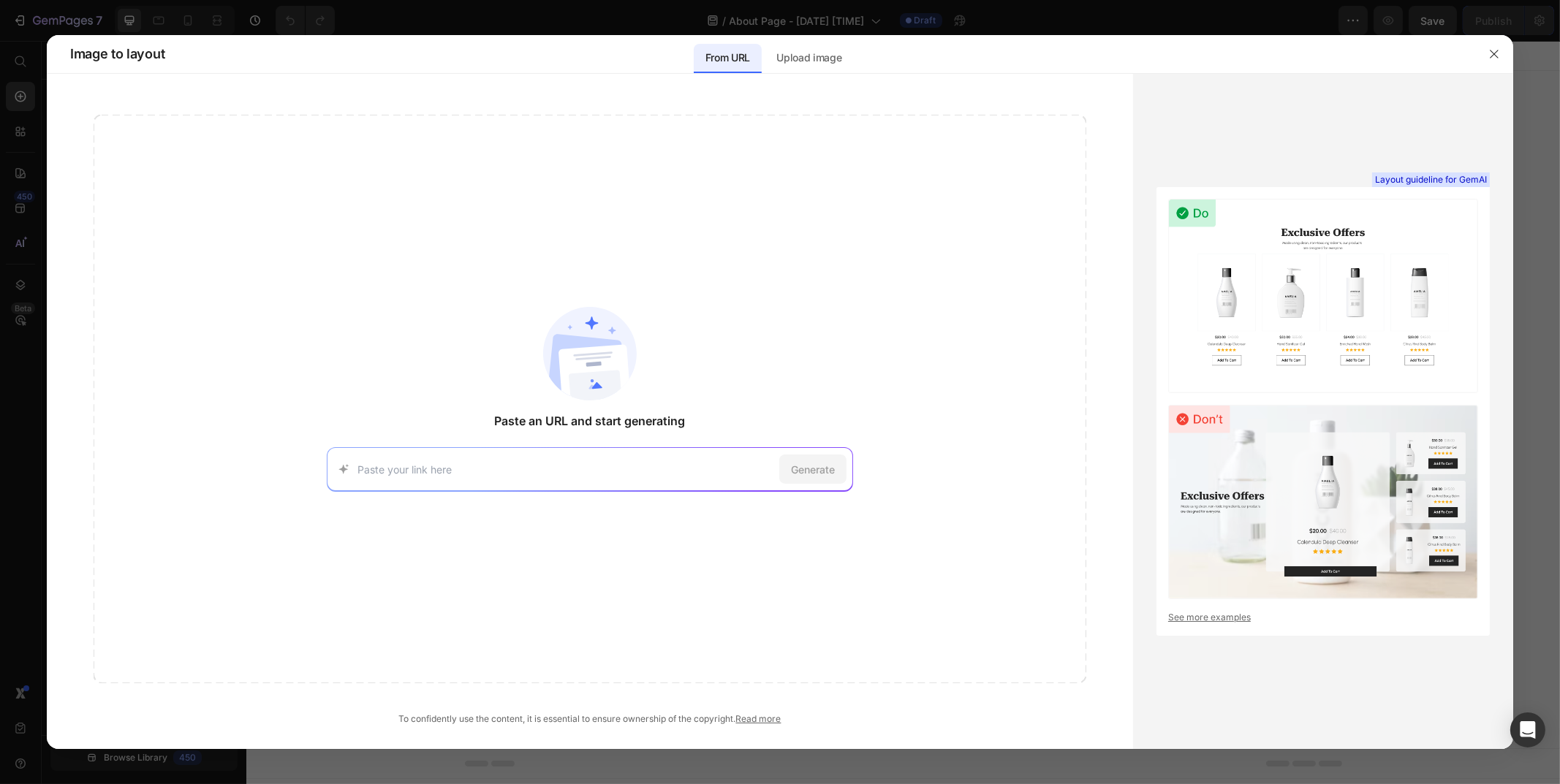 click on "Generate" at bounding box center (590, 469) 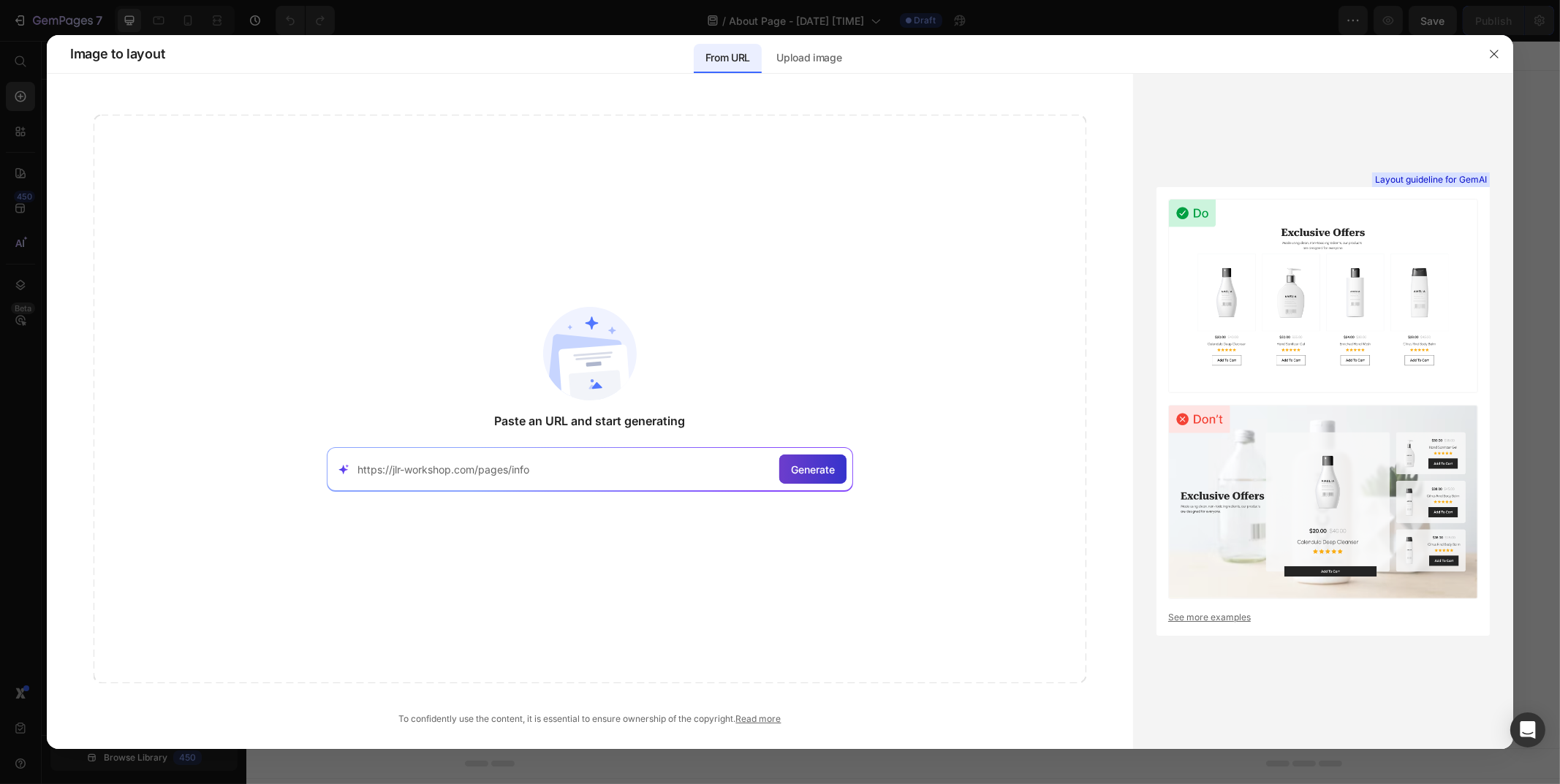 type on "https://jlr-workshop.com/pages/info" 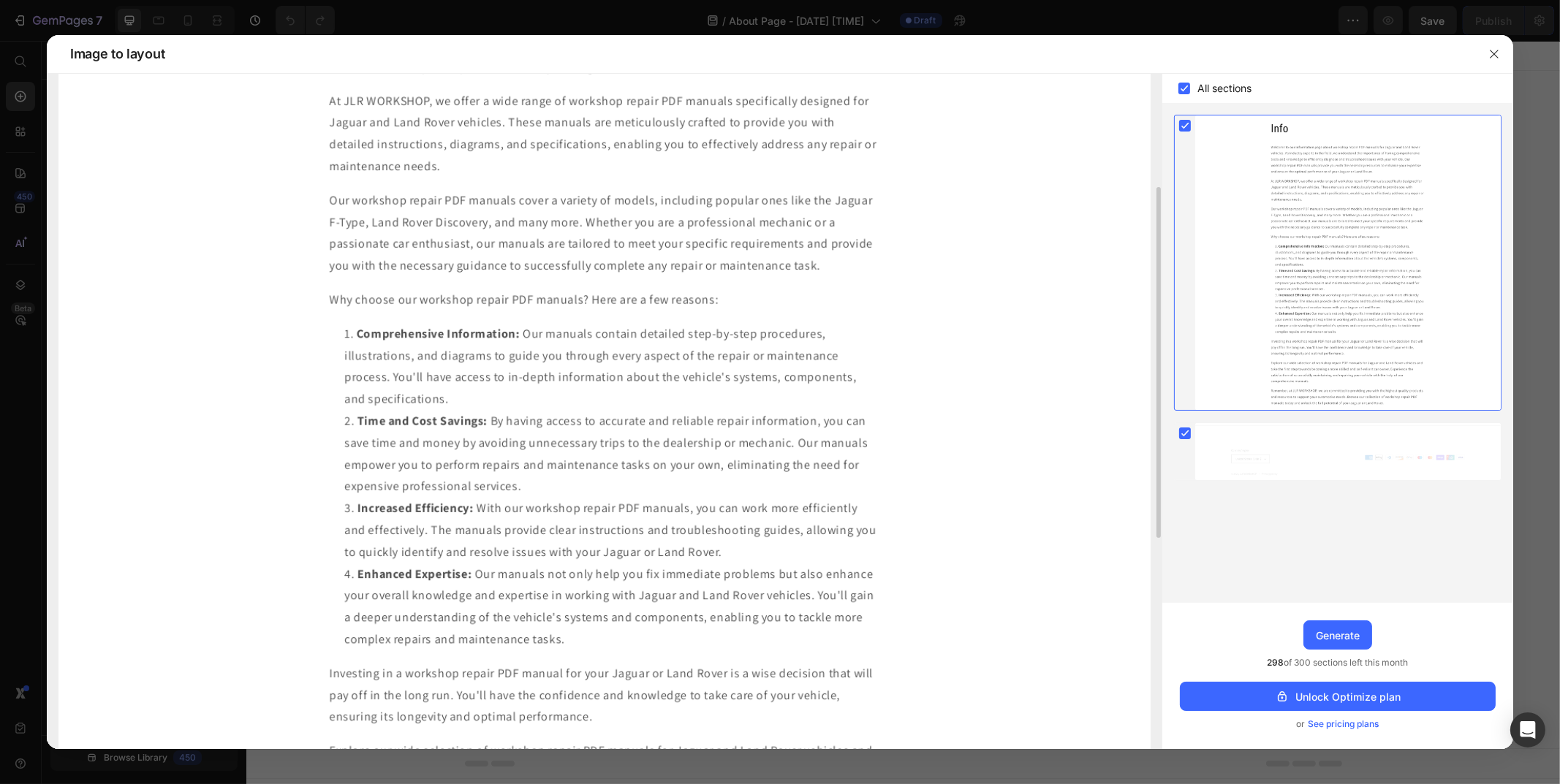scroll, scrollTop: 0, scrollLeft: 0, axis: both 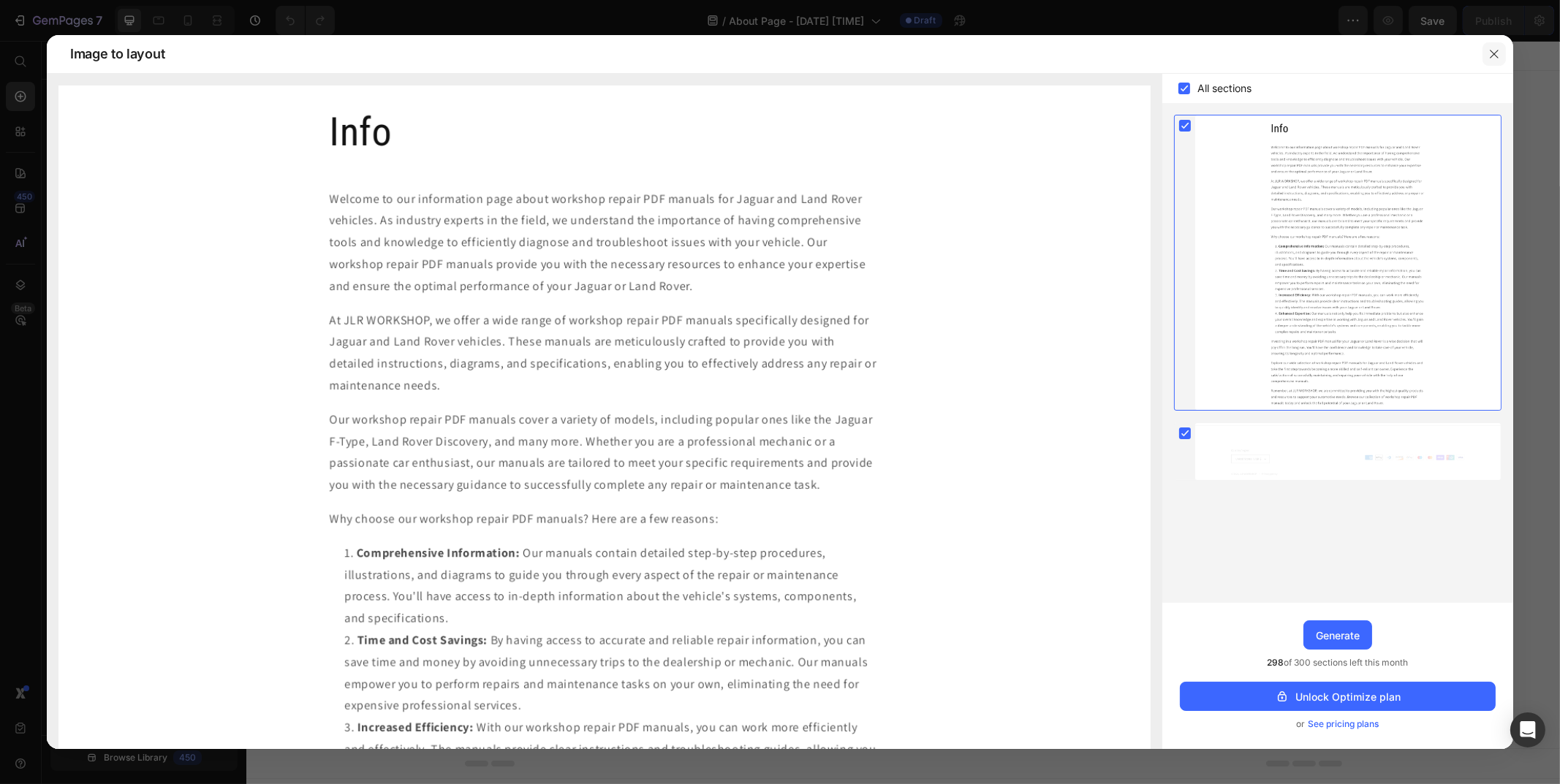 click 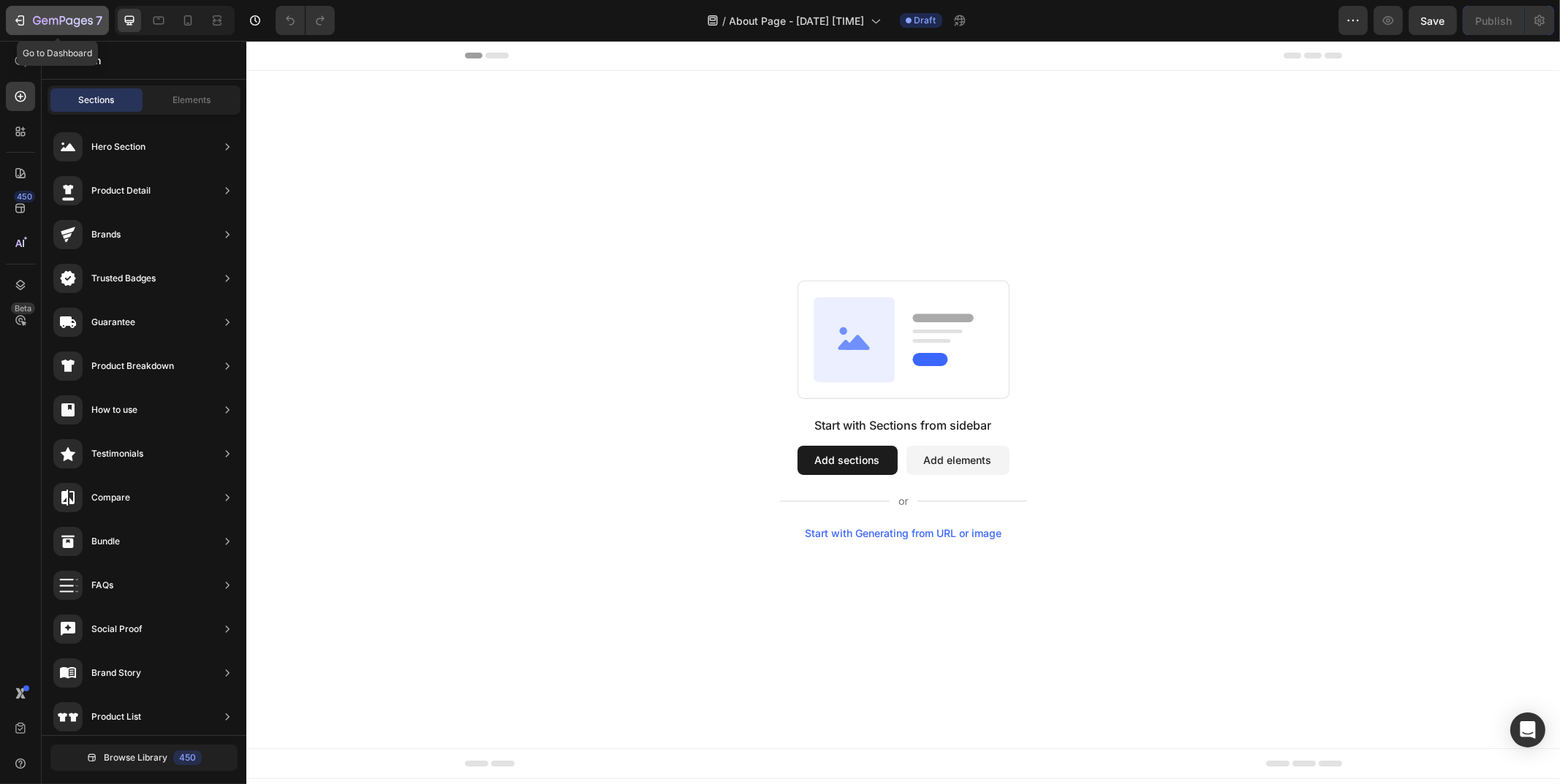 click on "7" 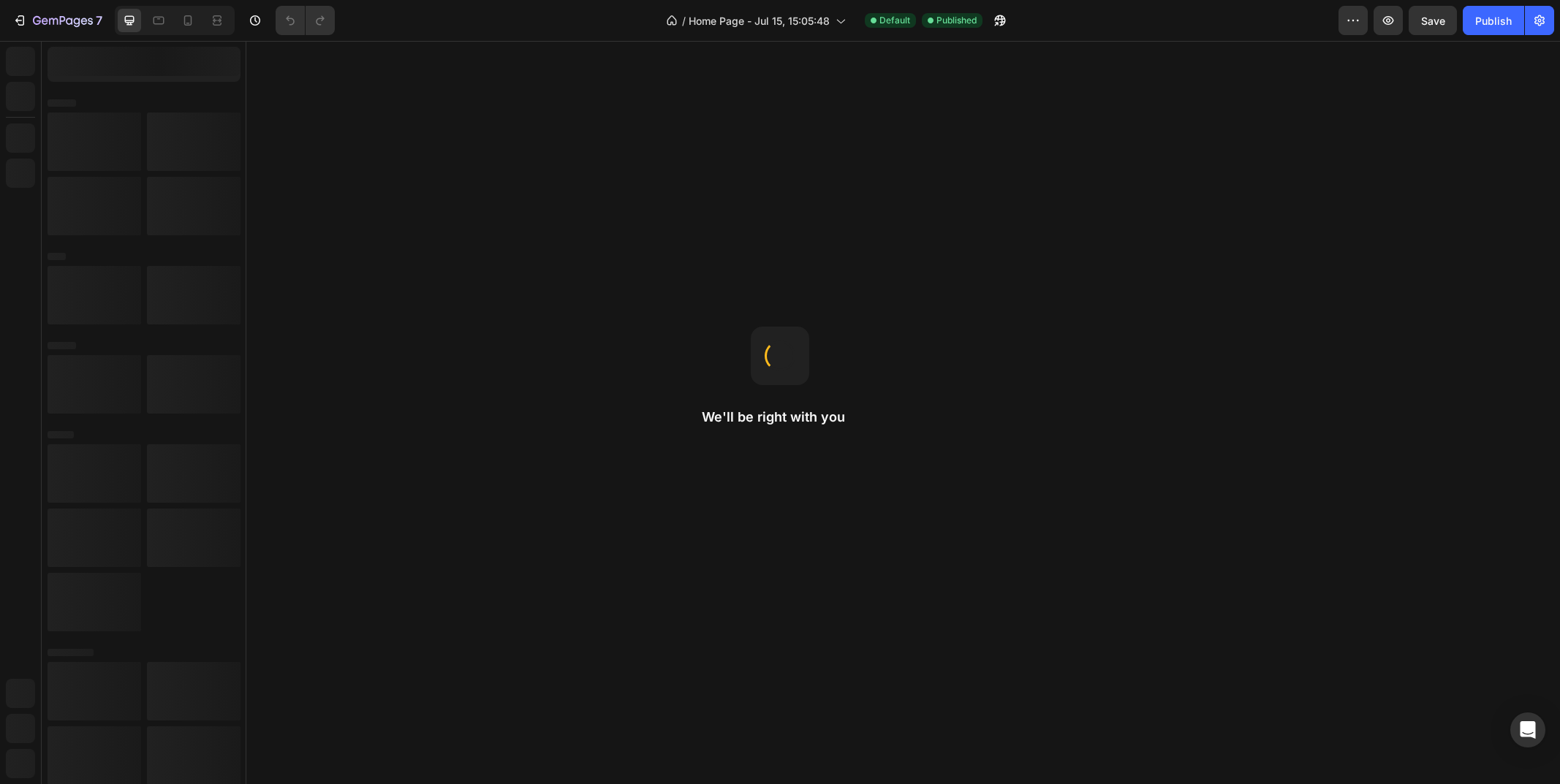 scroll, scrollTop: 0, scrollLeft: 0, axis: both 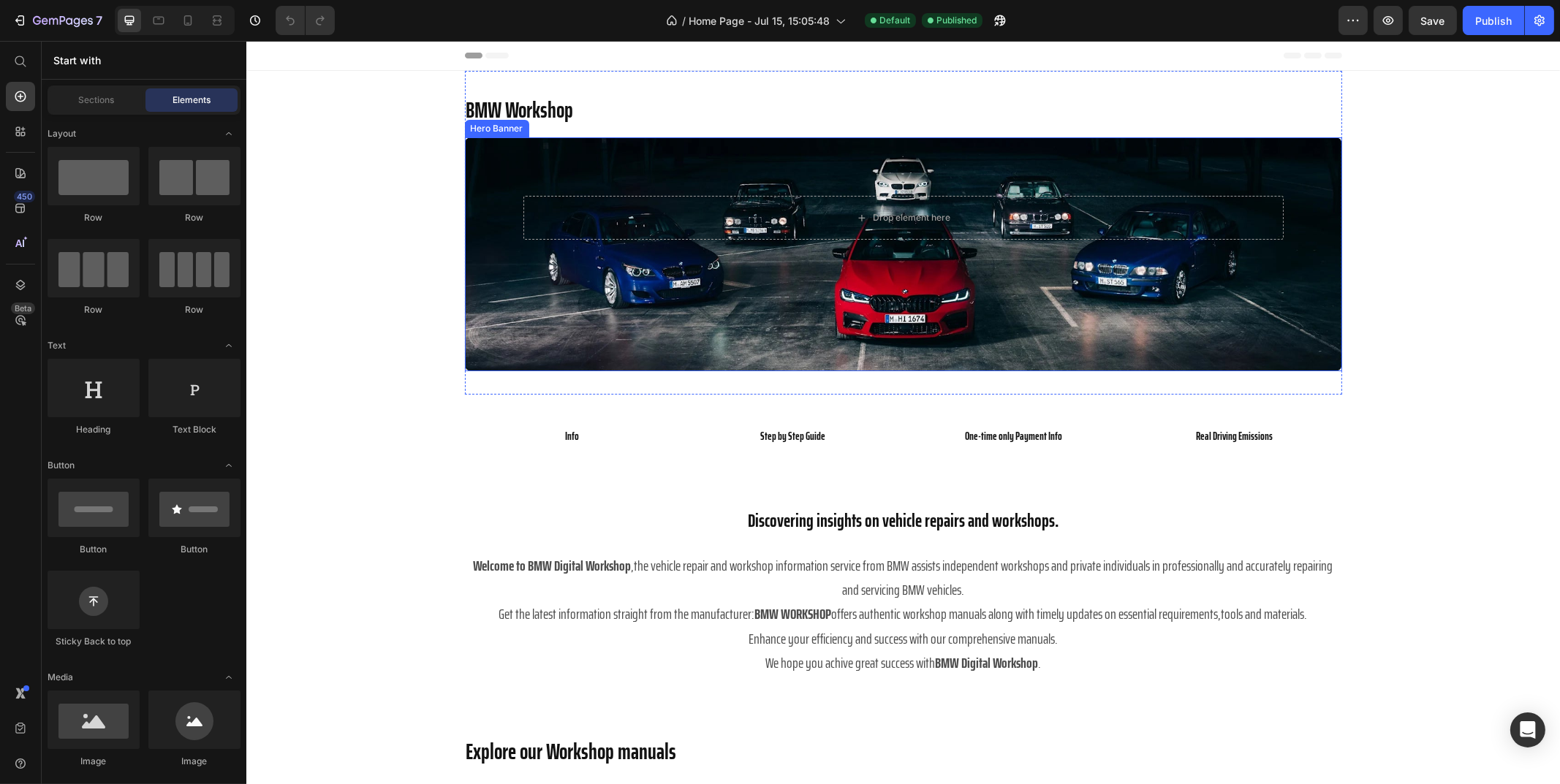 drag, startPoint x: 1291, startPoint y: 153, endPoint x: 1048, endPoint y: 166, distance: 243.34749 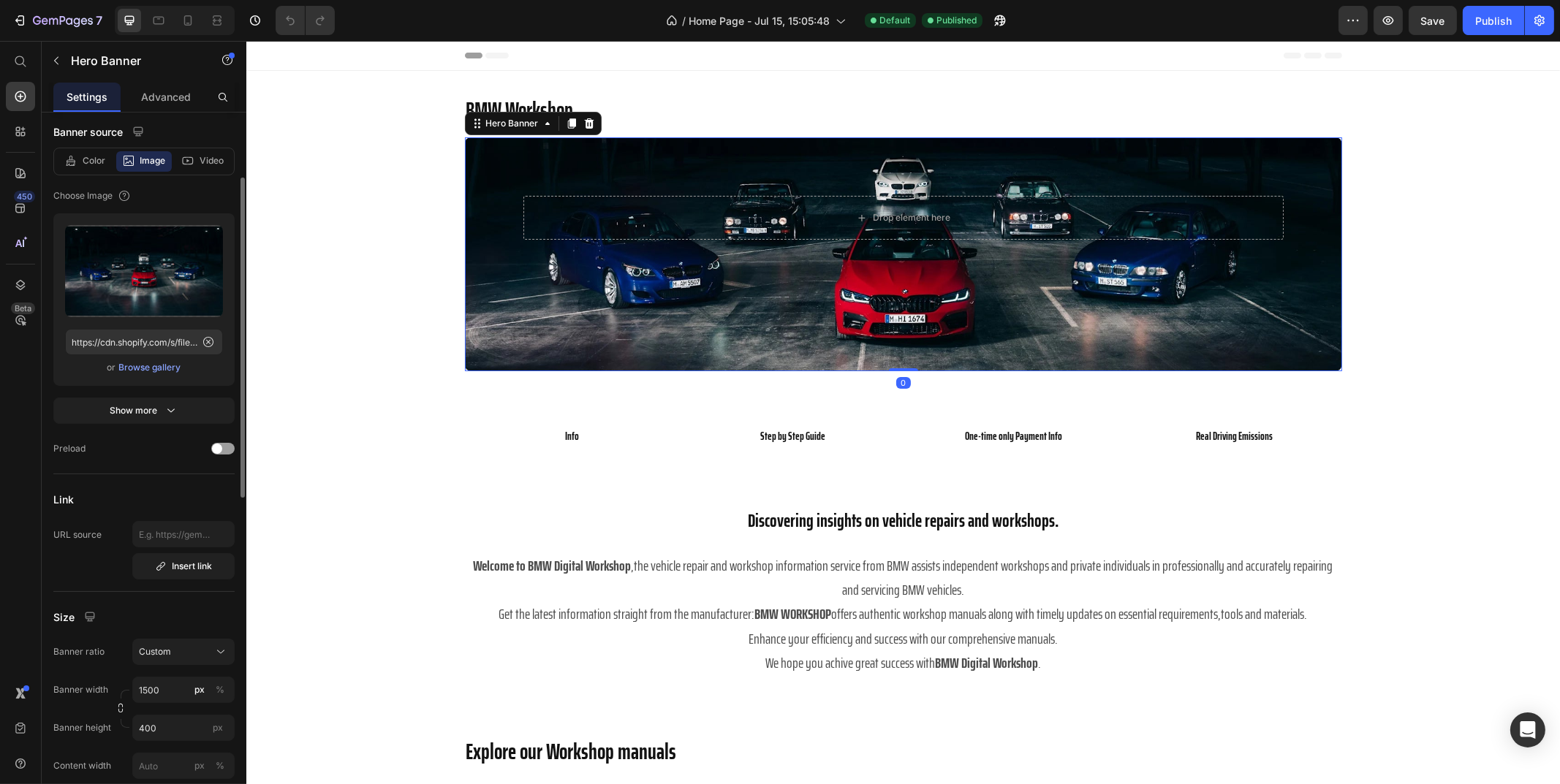 scroll, scrollTop: 292, scrollLeft: 0, axis: vertical 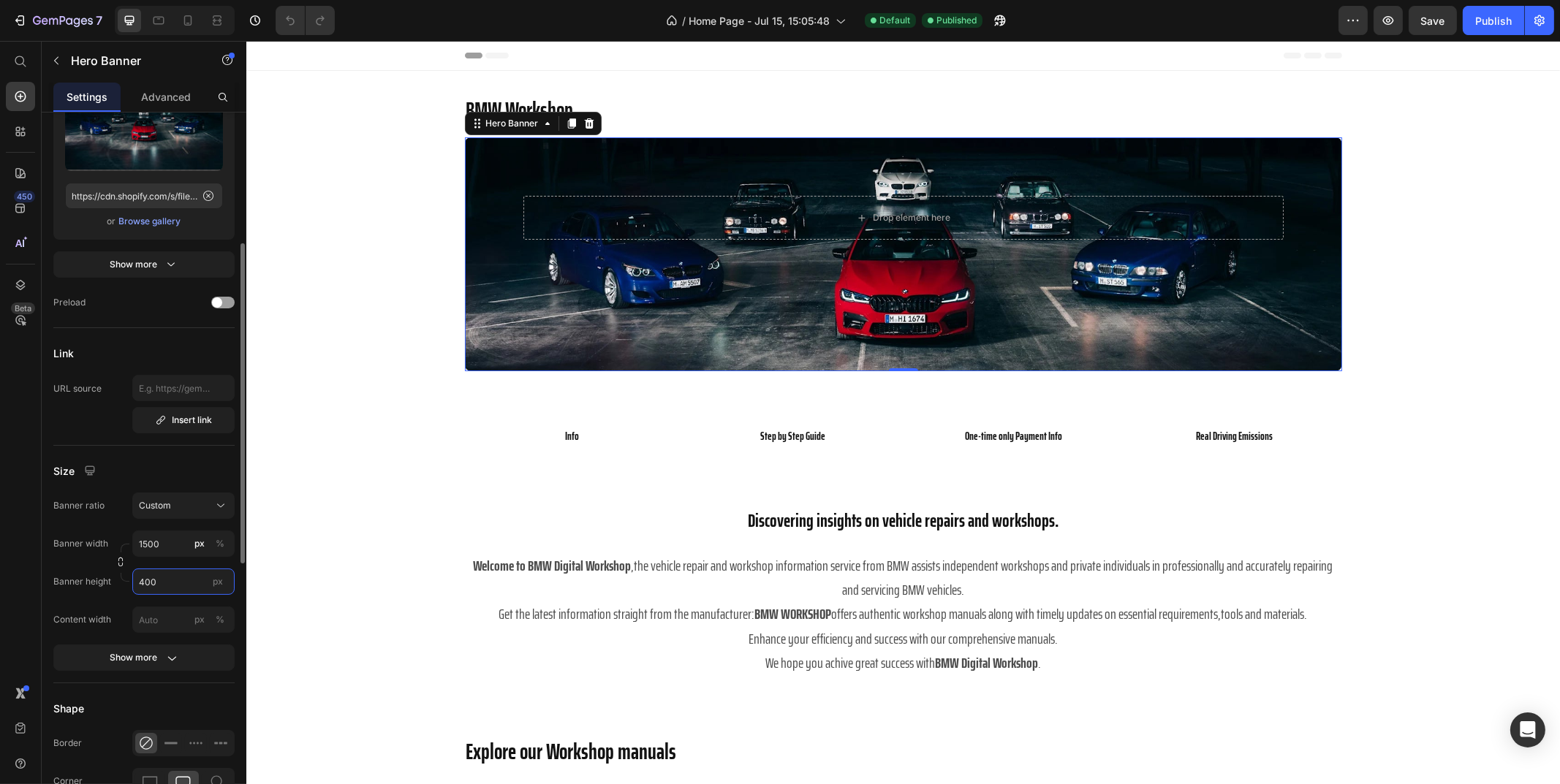 click on "400" at bounding box center [183, 582] 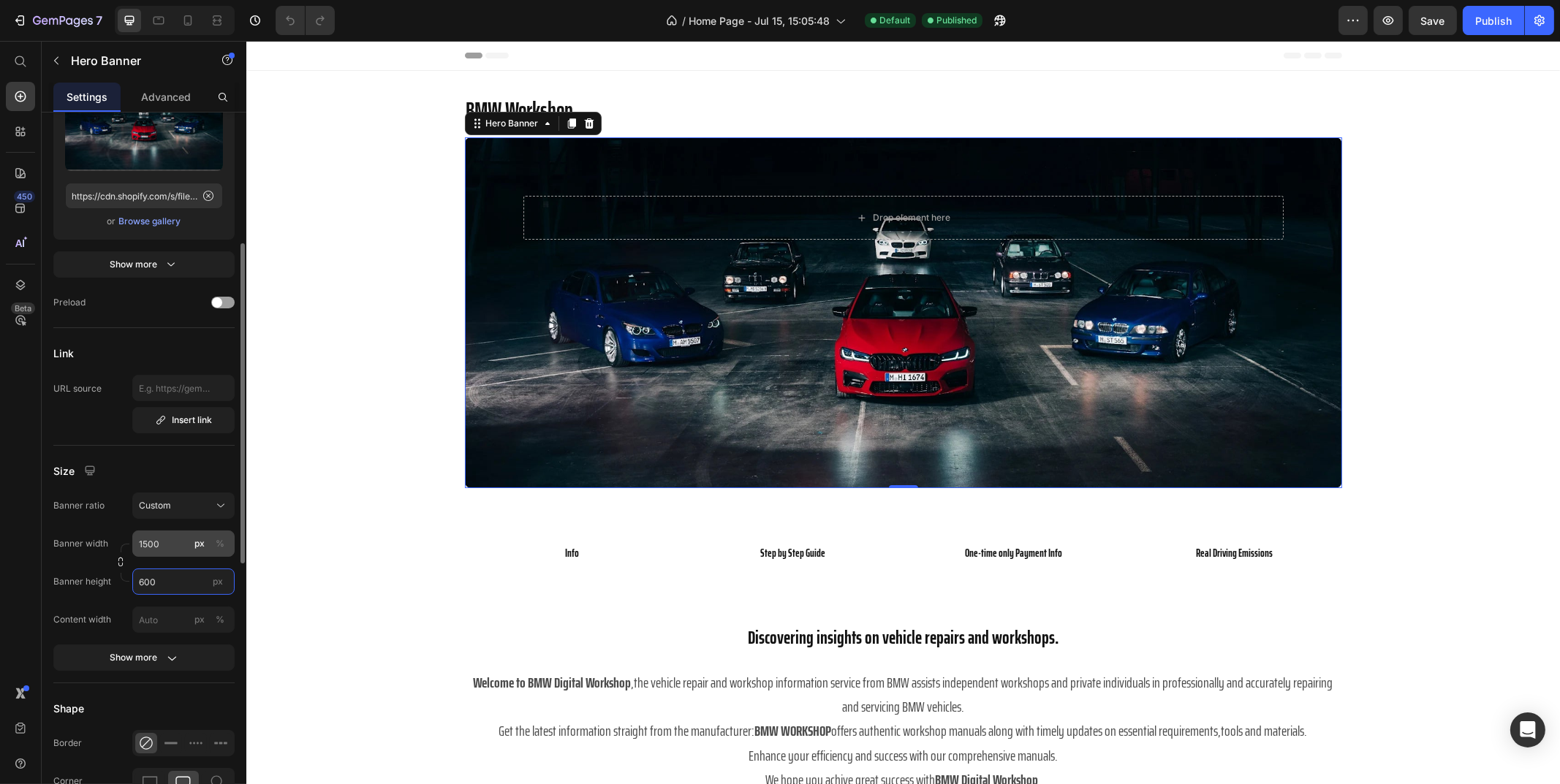 type on "600" 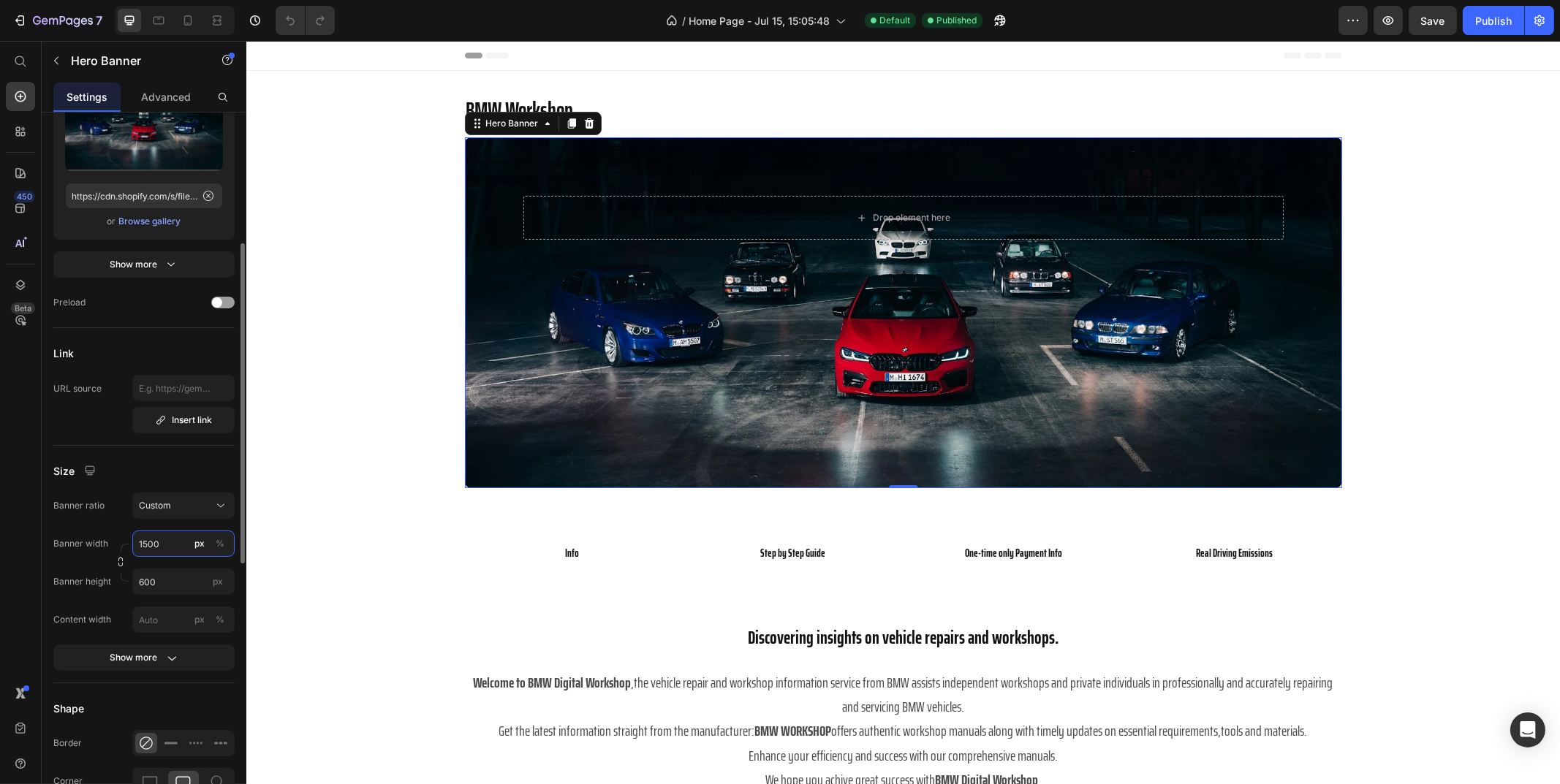 click on "1500" at bounding box center (183, 544) 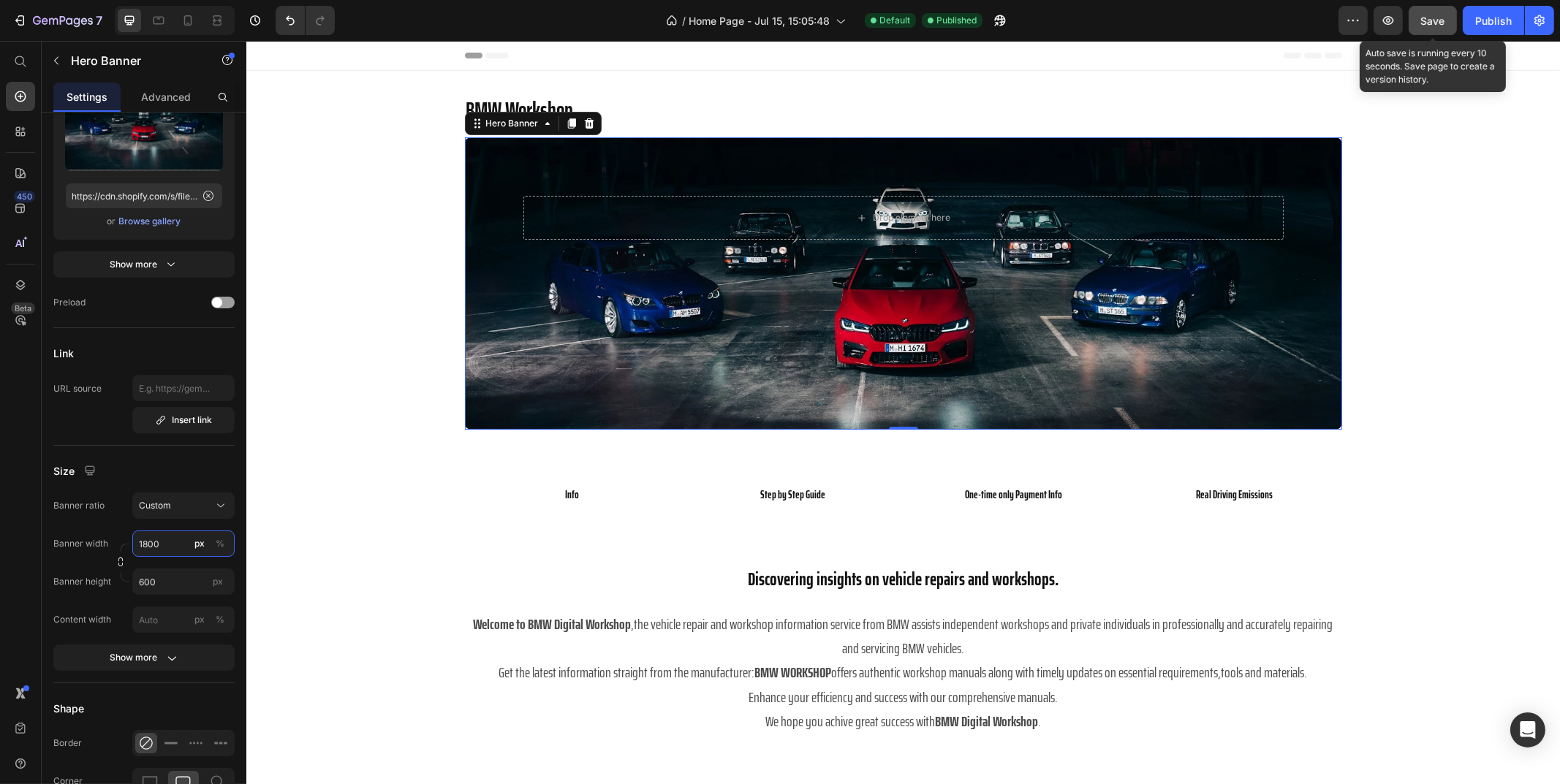 type on "1800" 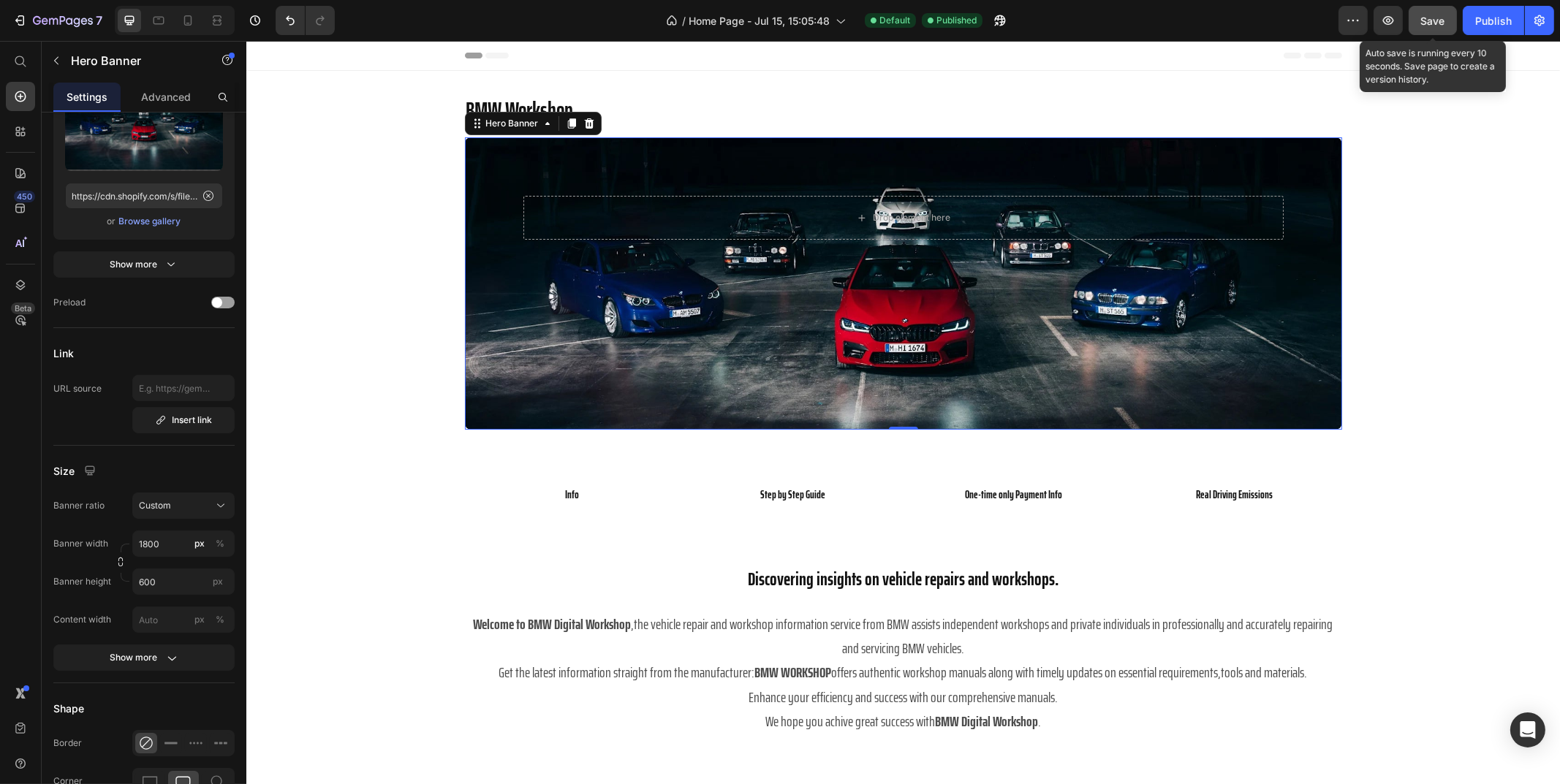 click on "Save" 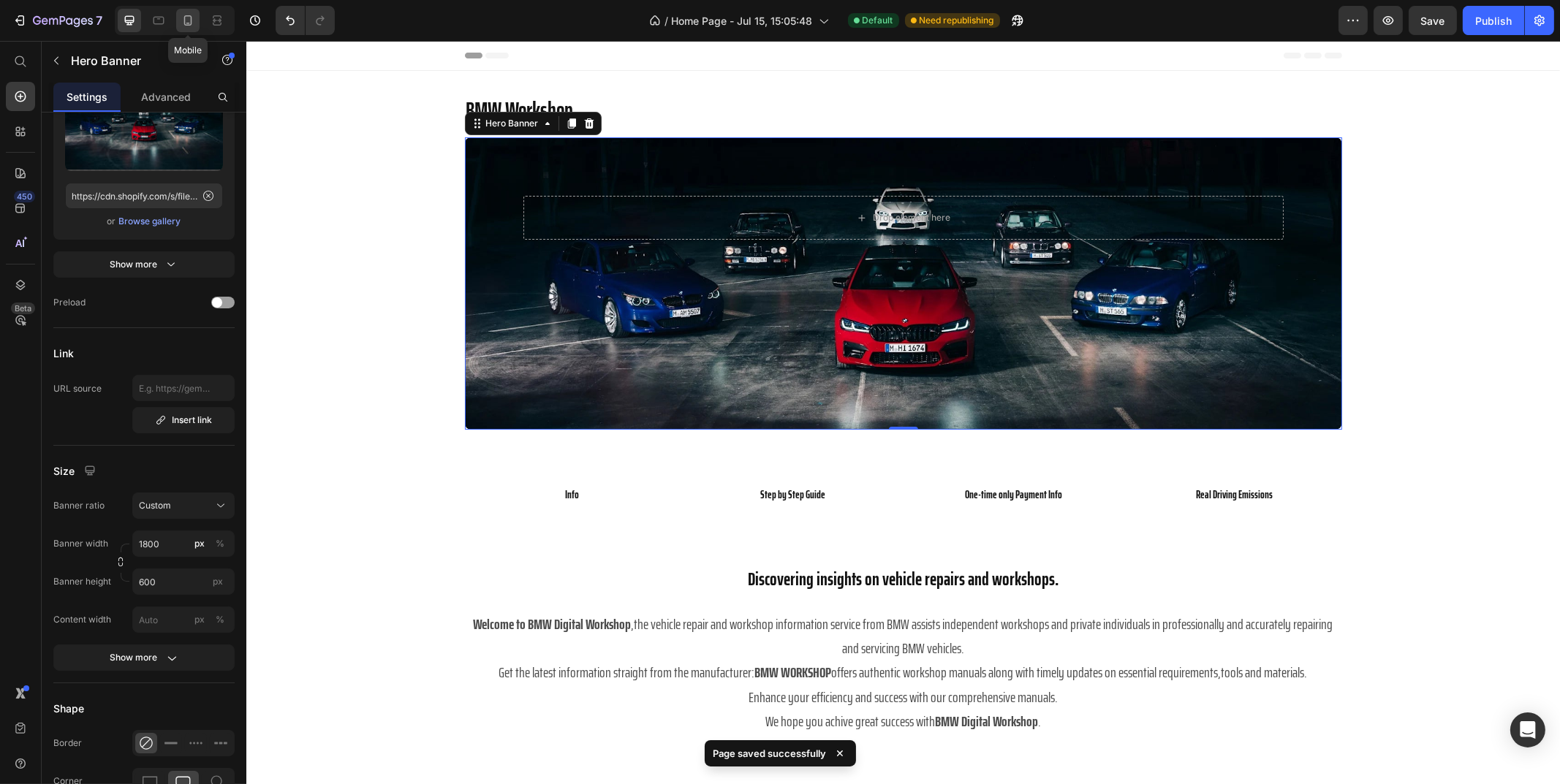 click 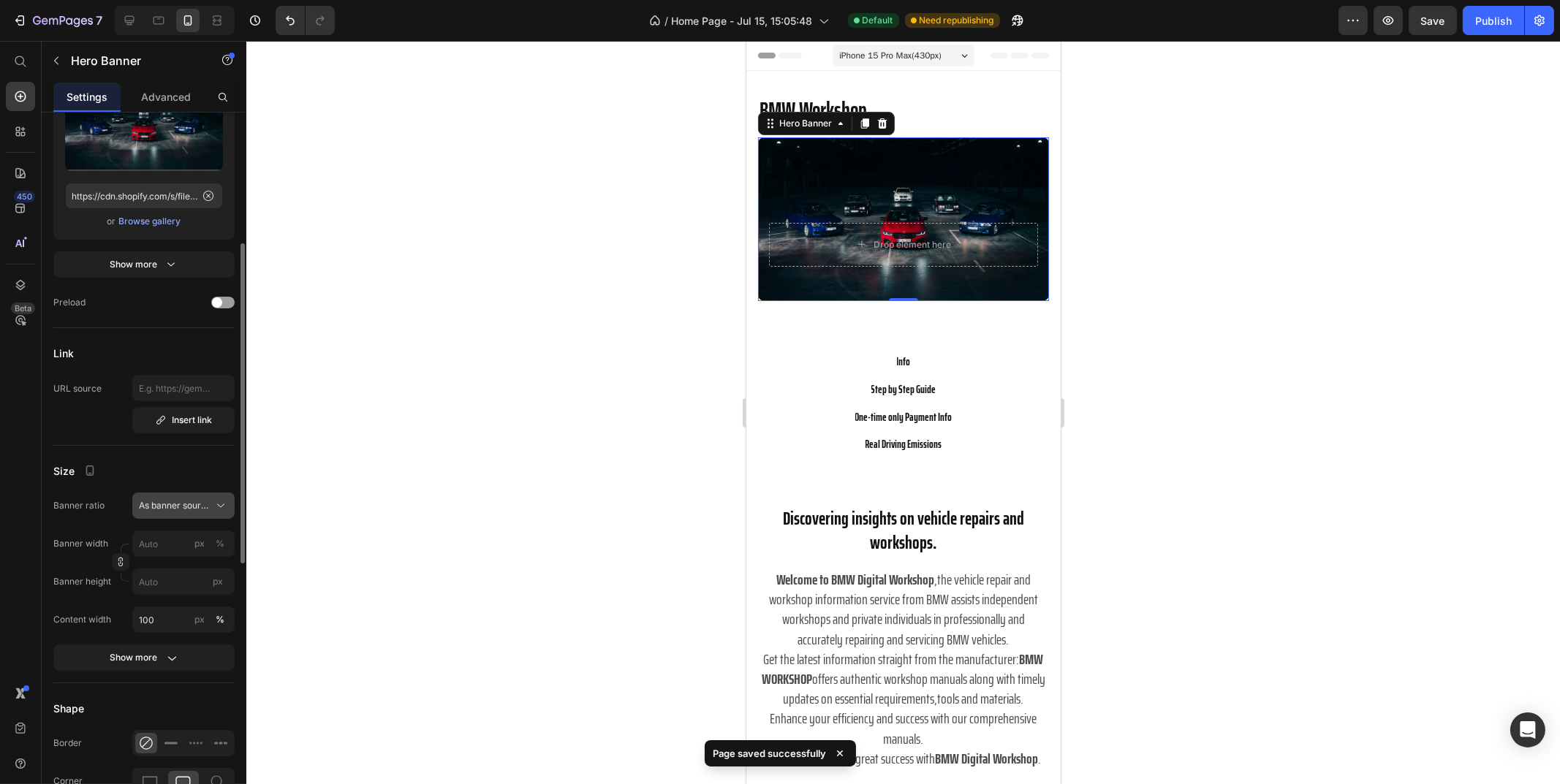 click on "As banner source" at bounding box center [175, 506] 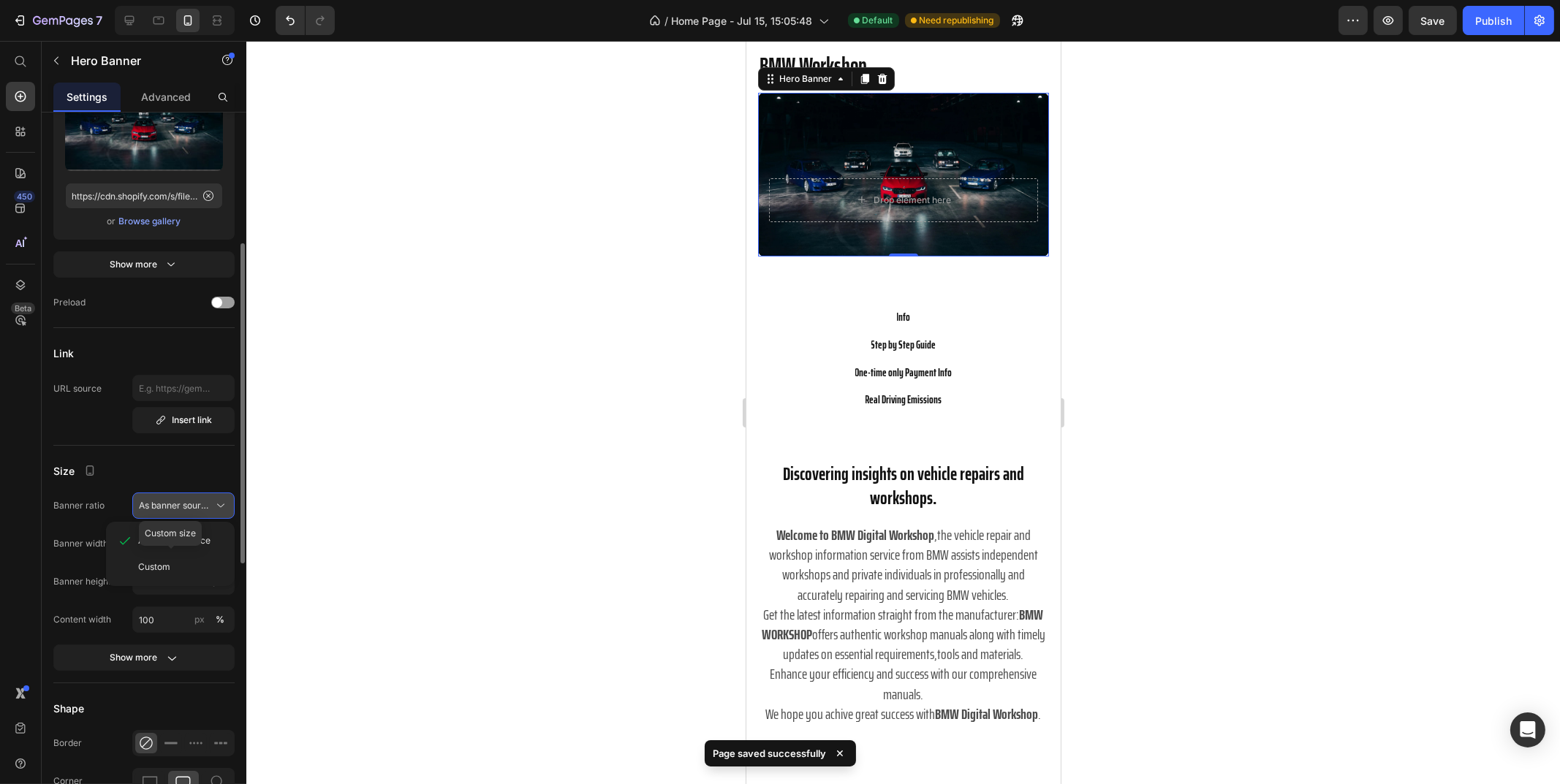 click on "Custom" at bounding box center (154, 567) 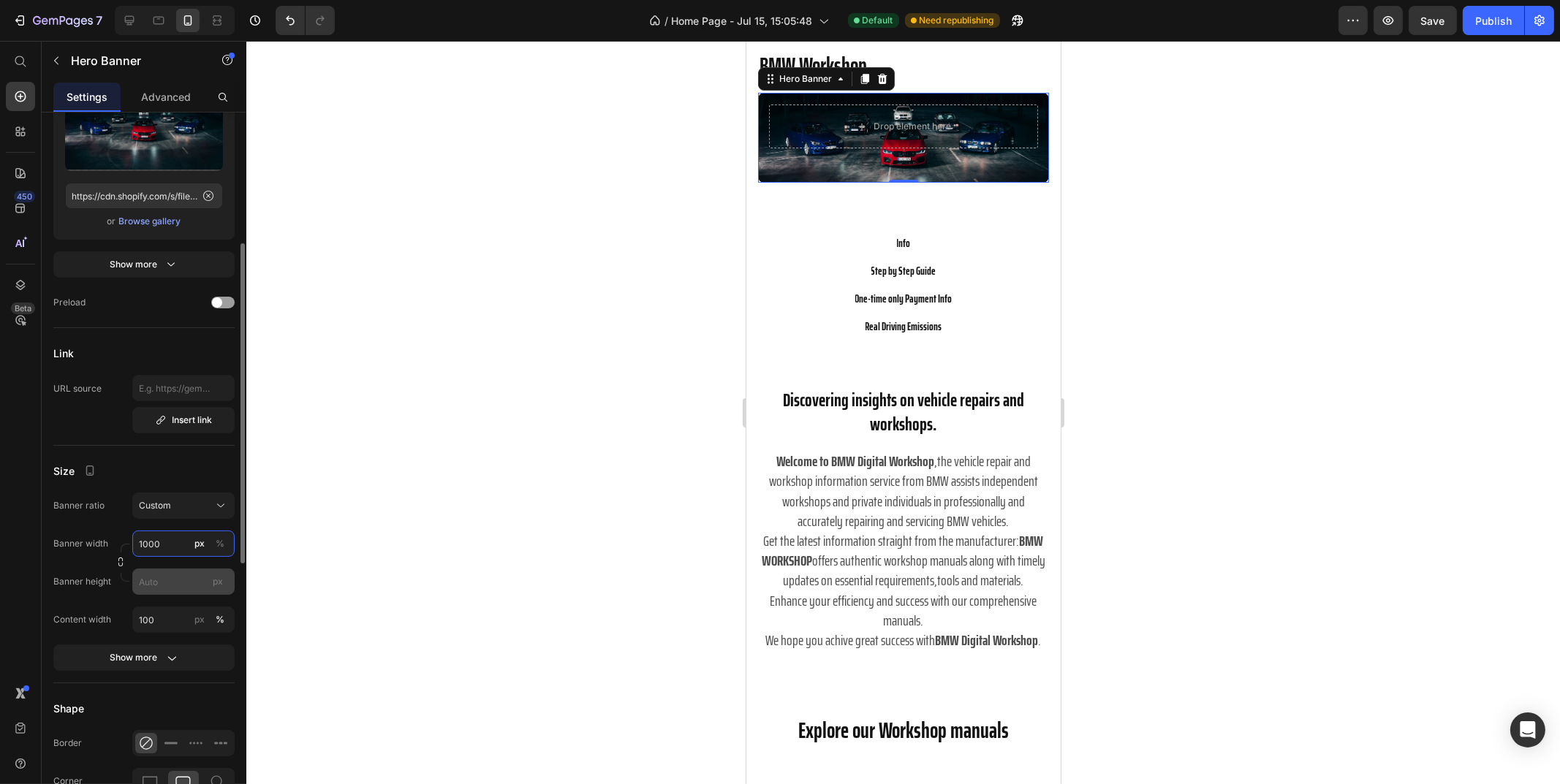type on "1000" 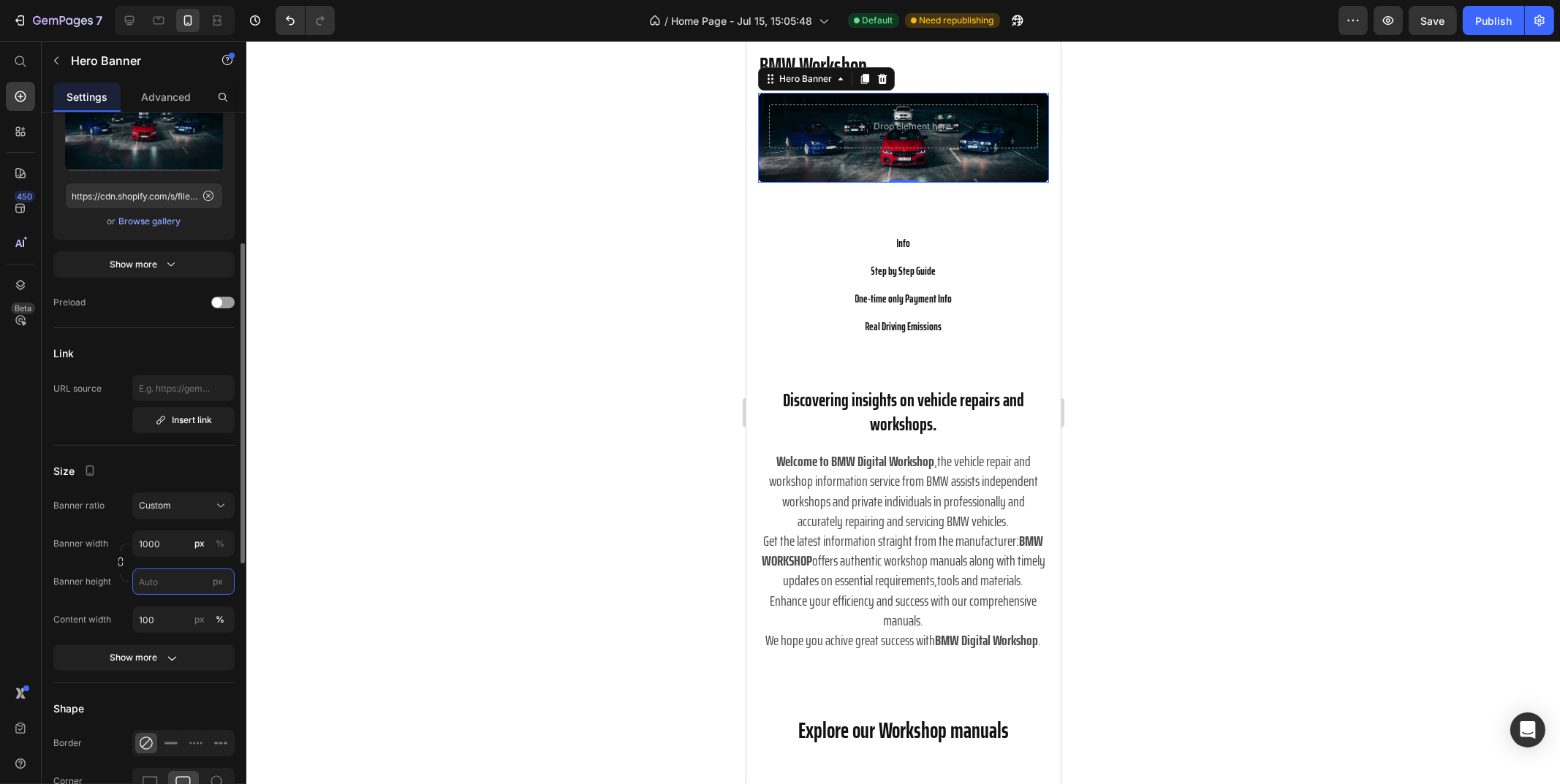click on "px" at bounding box center (183, 582) 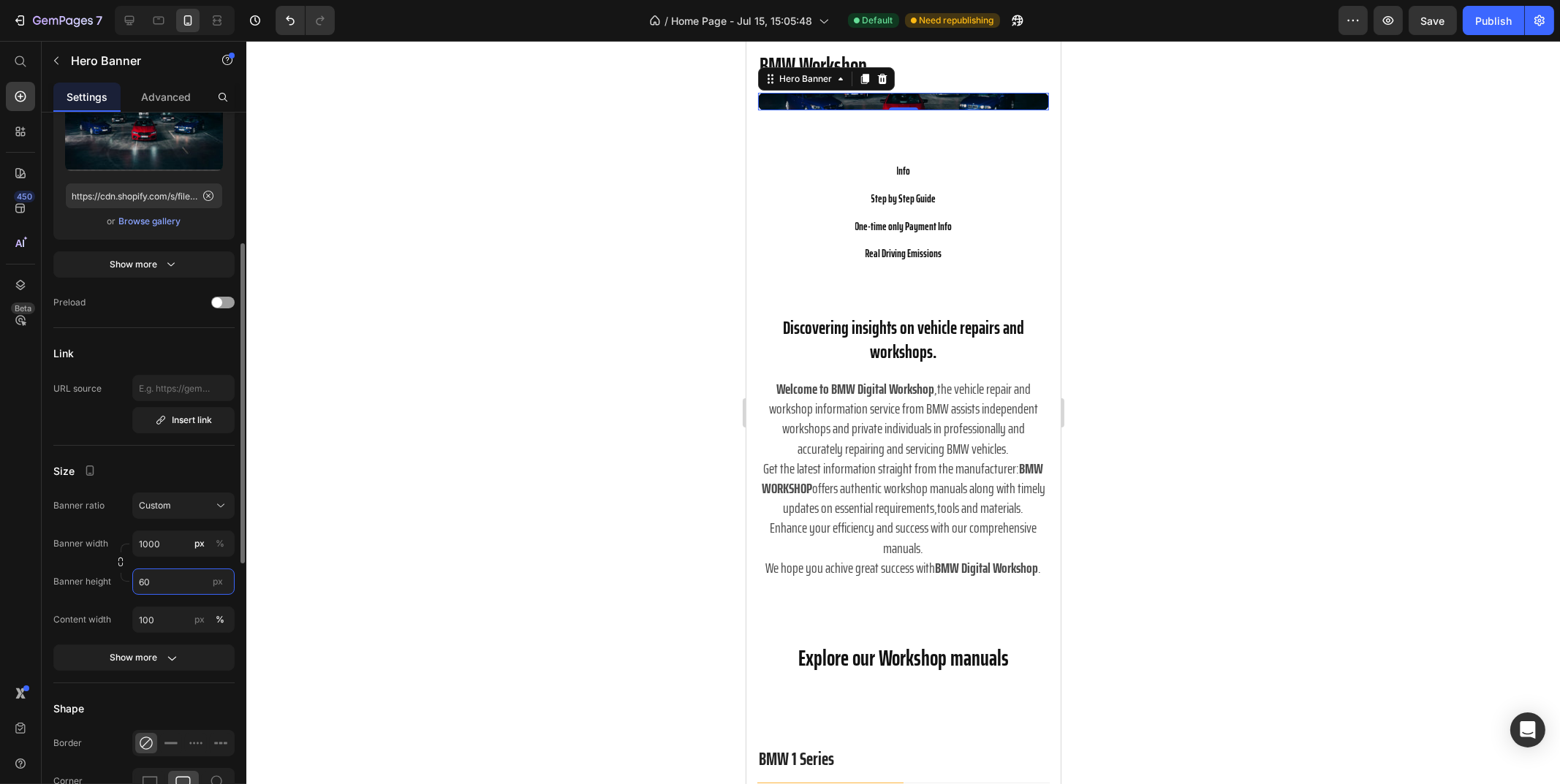 type on "600" 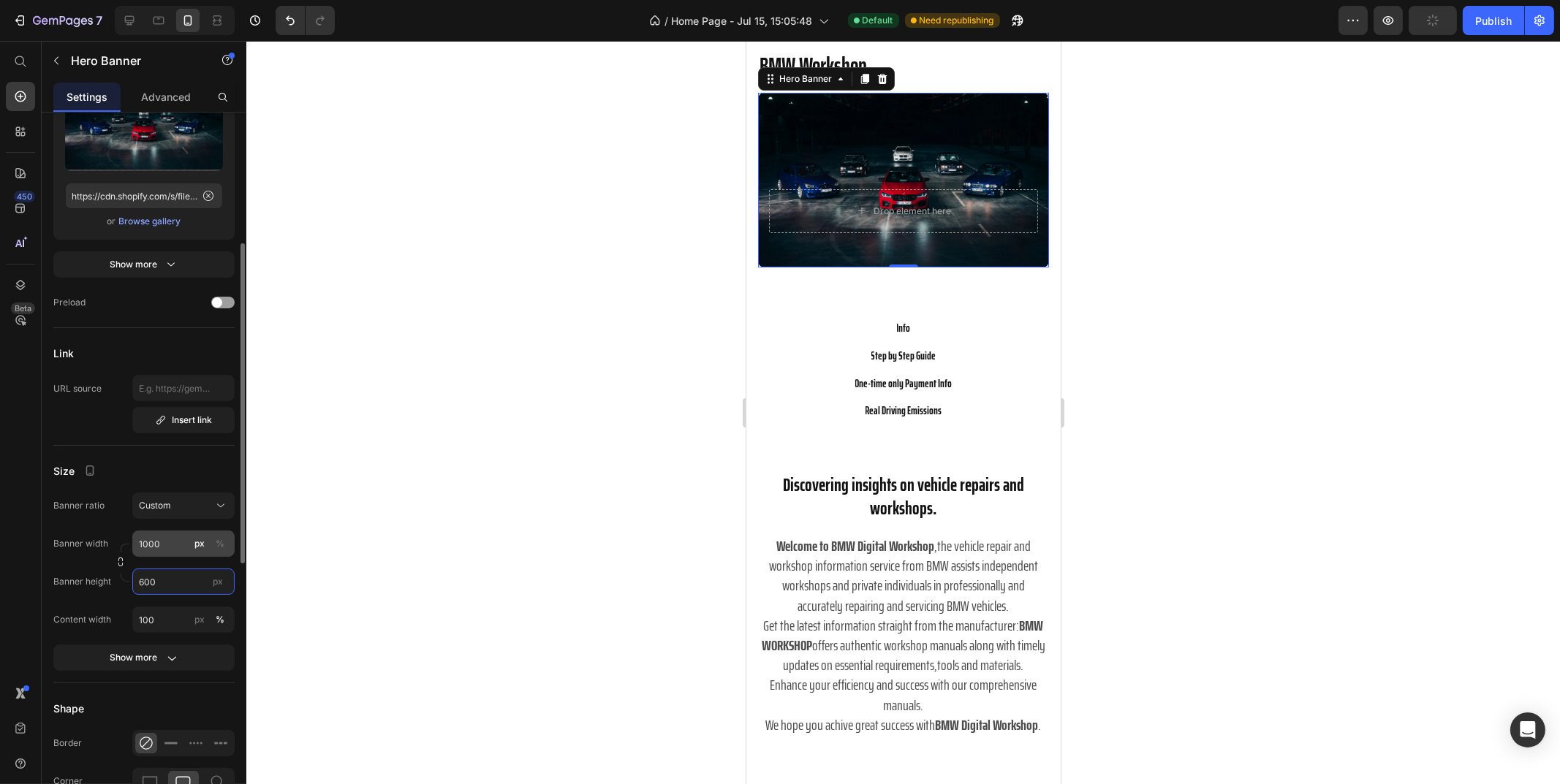 type 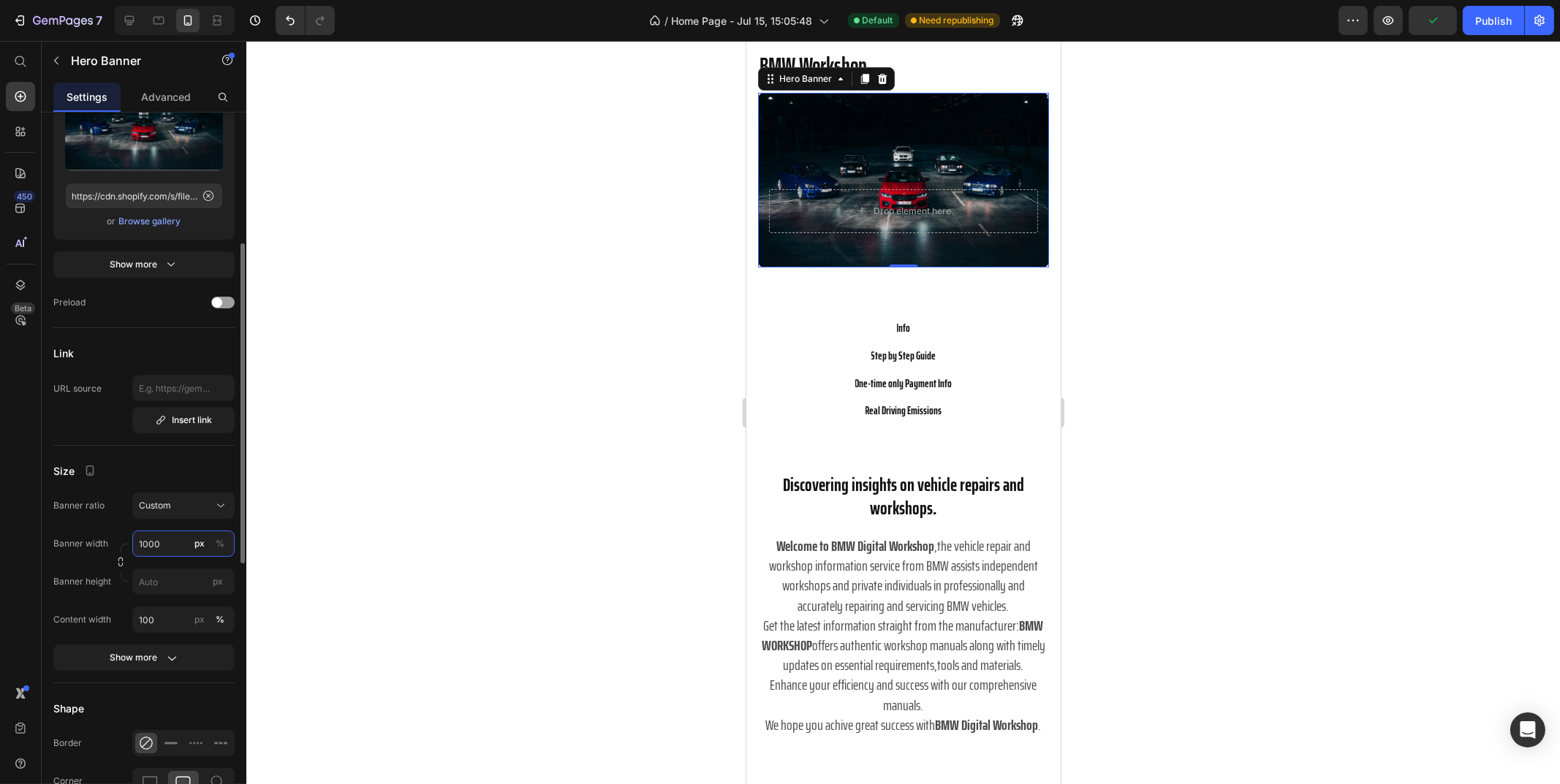 click on "1000" at bounding box center [183, 544] 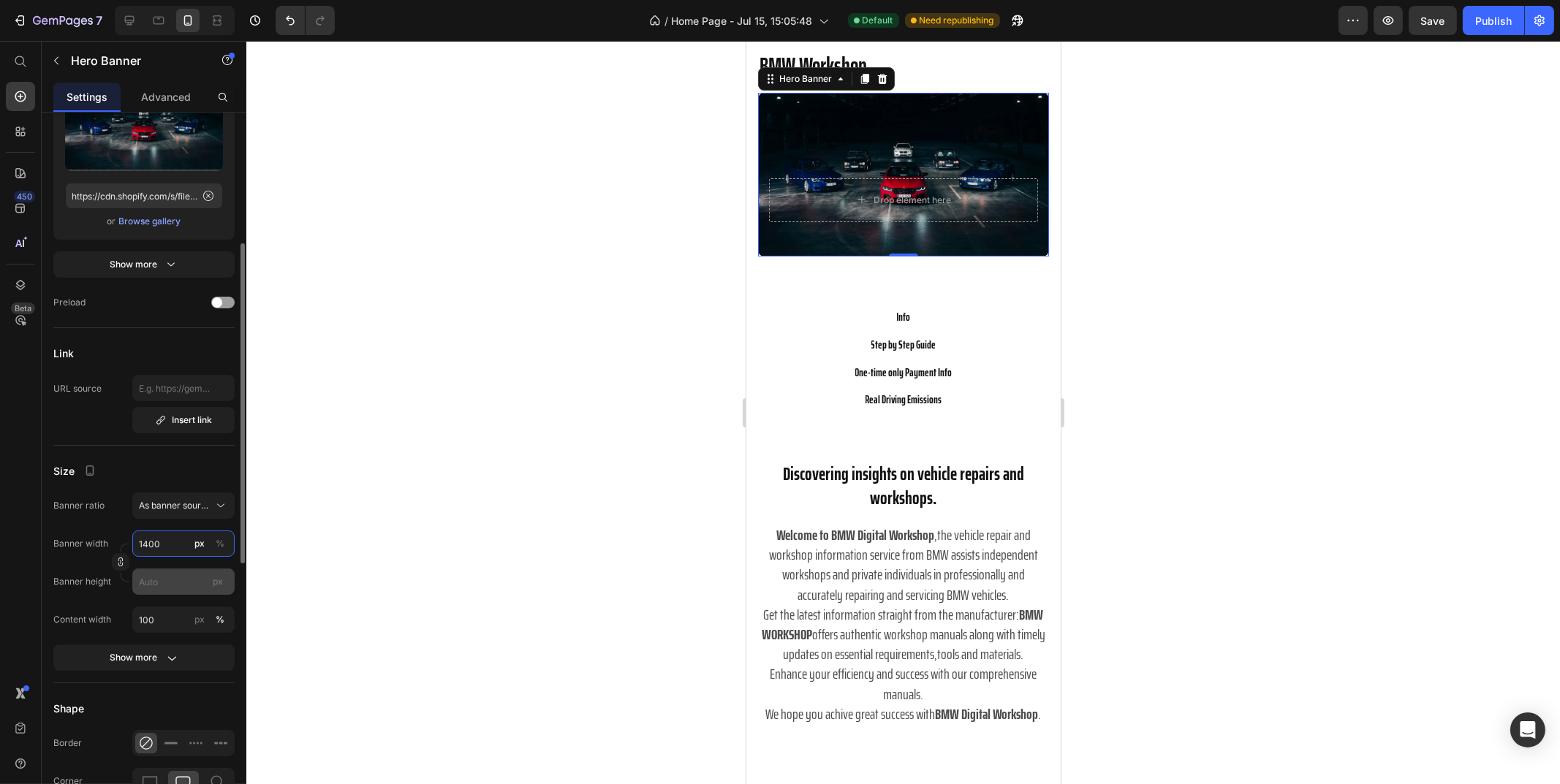 type on "1400" 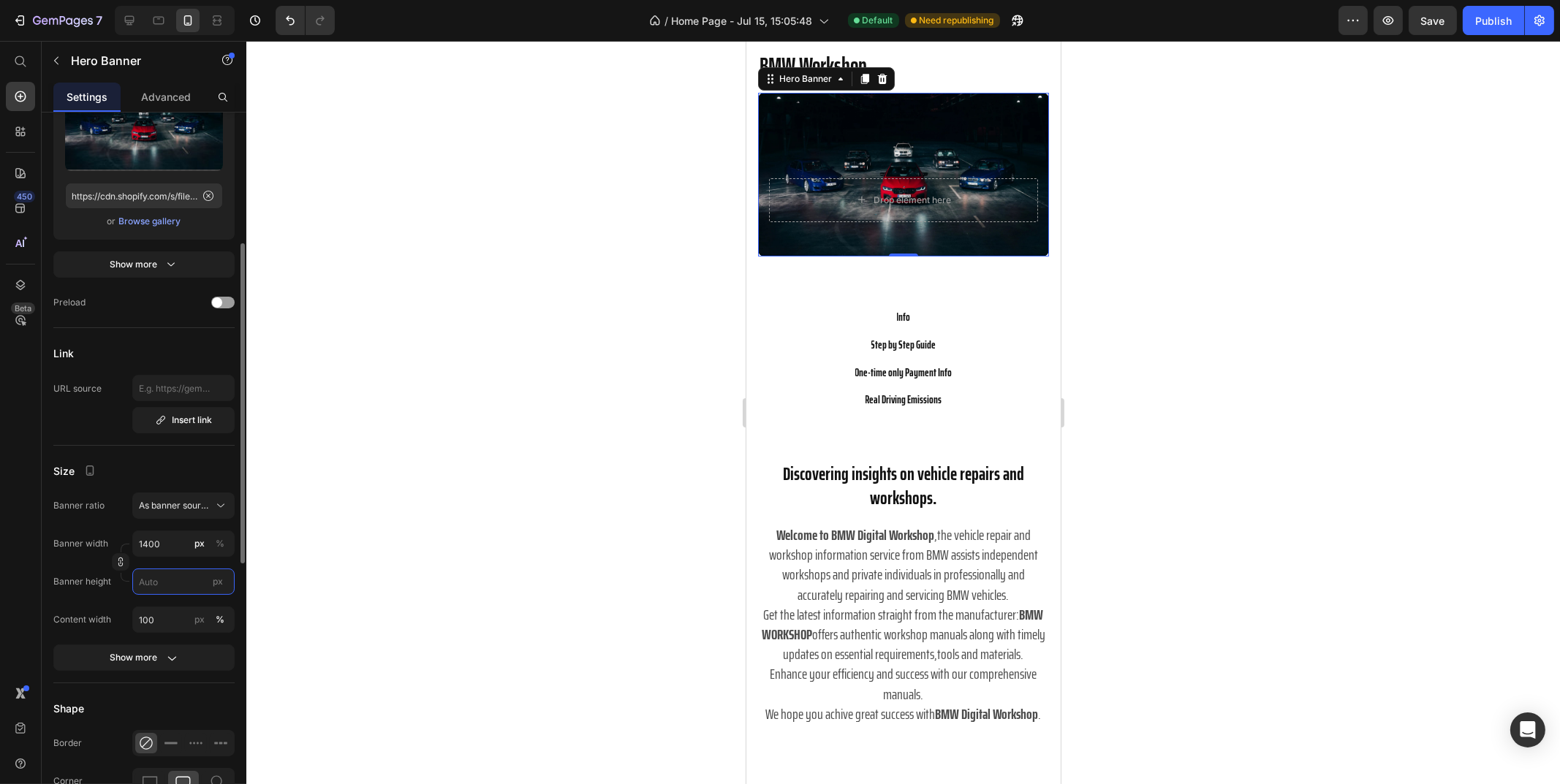click on "px" at bounding box center (183, 582) 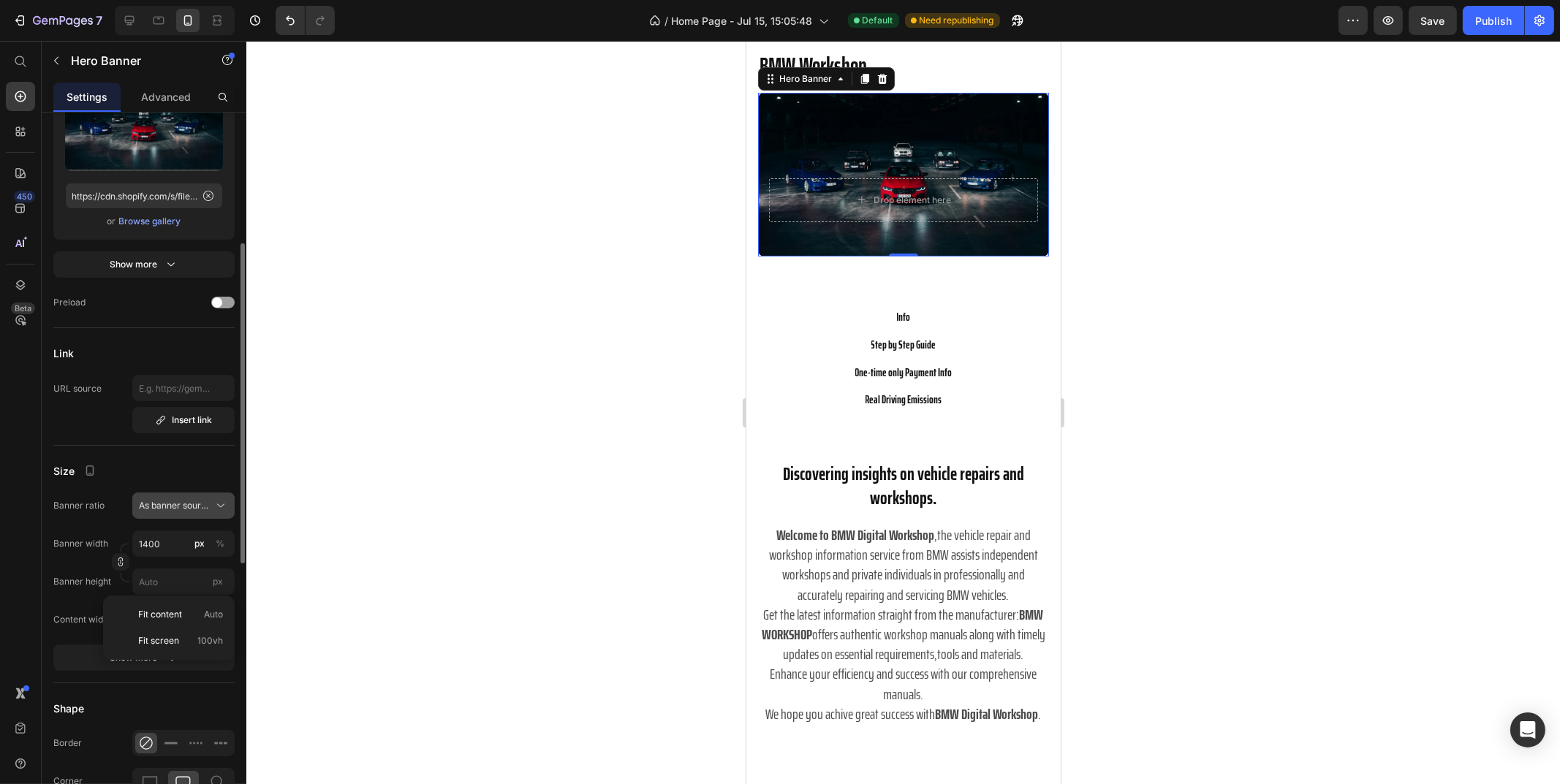 click on "As banner source" at bounding box center (183, 506) 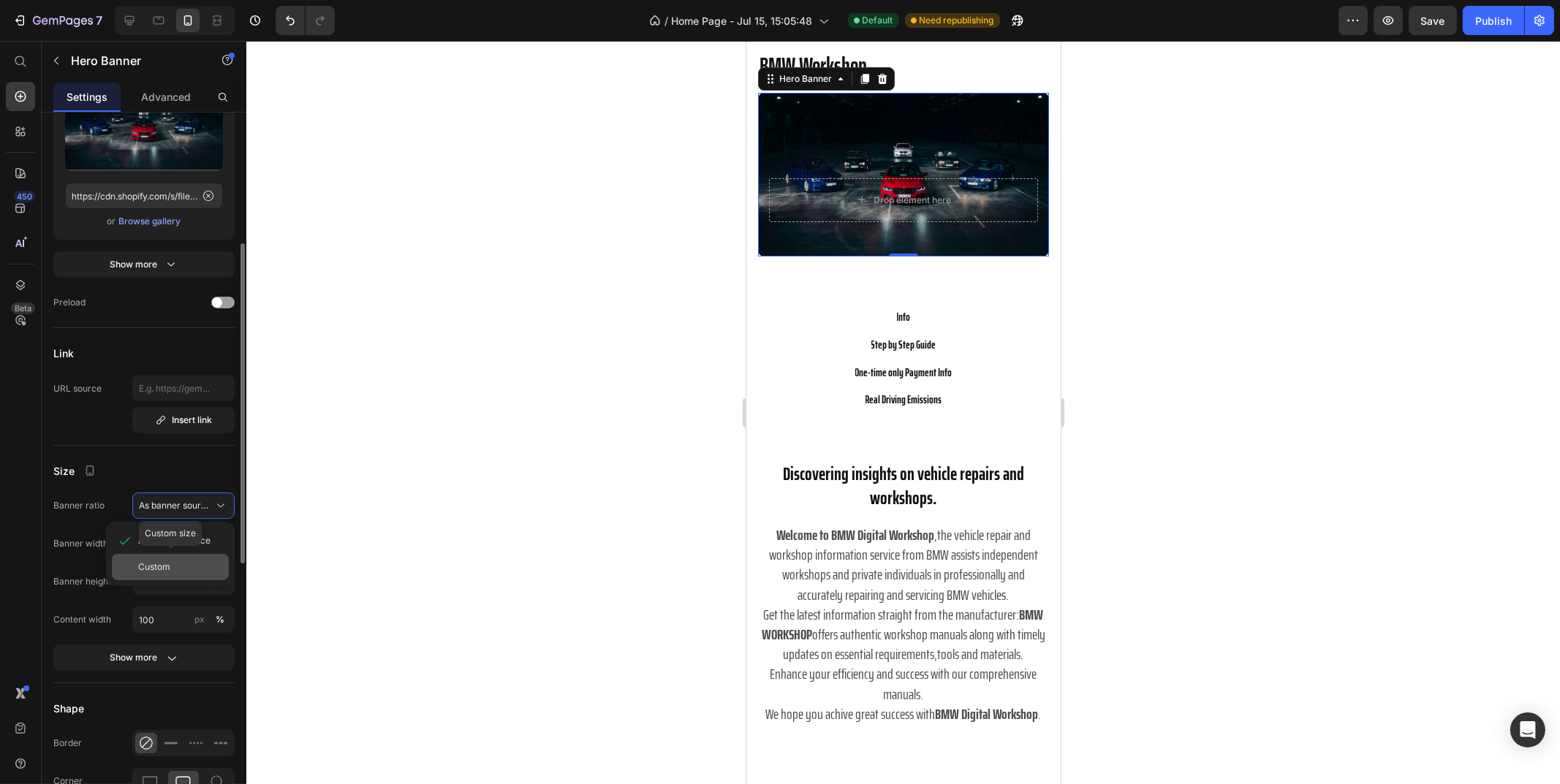click on "Custom" at bounding box center (181, 567) 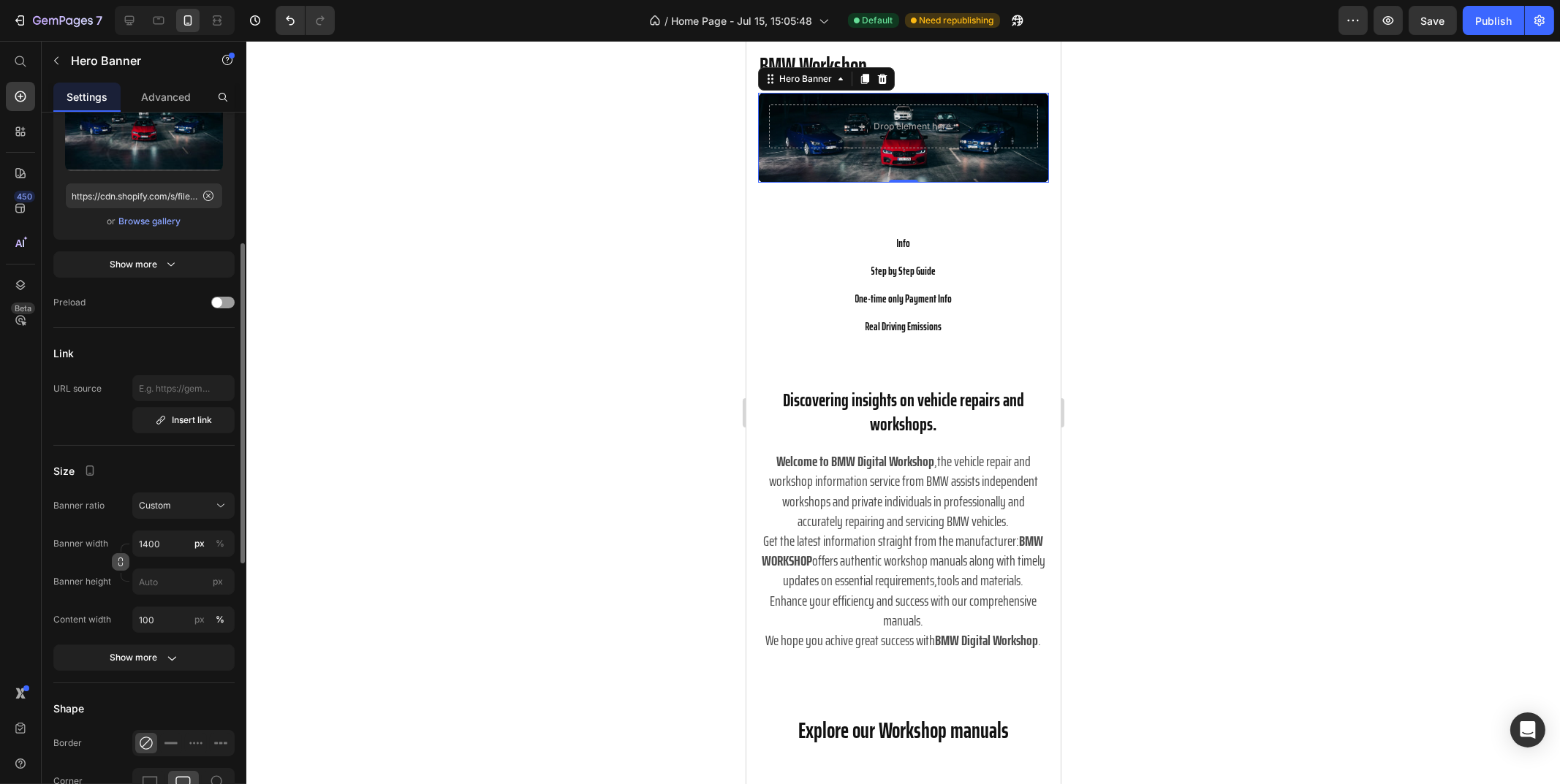 click 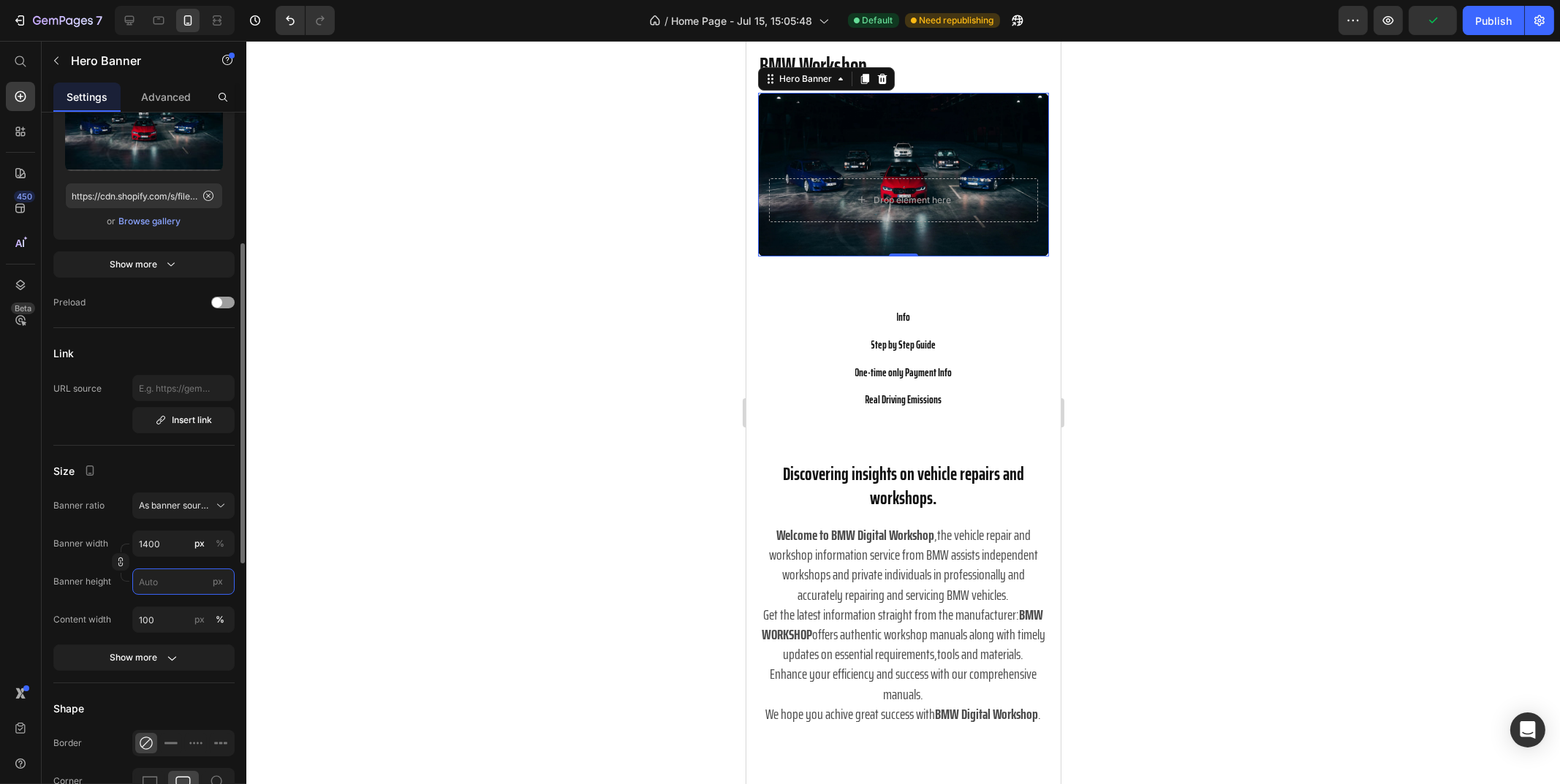 click on "px" at bounding box center [183, 582] 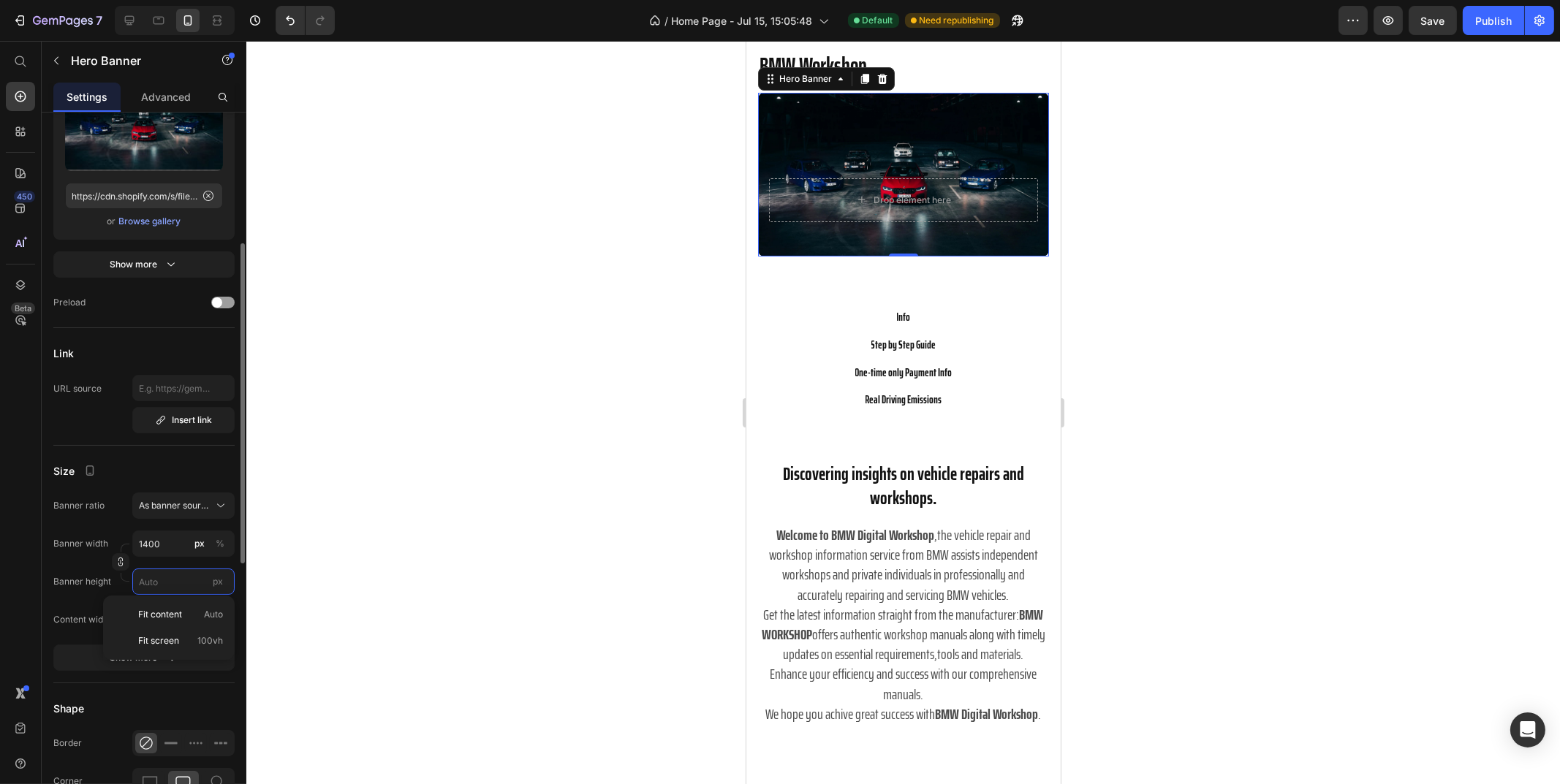 type 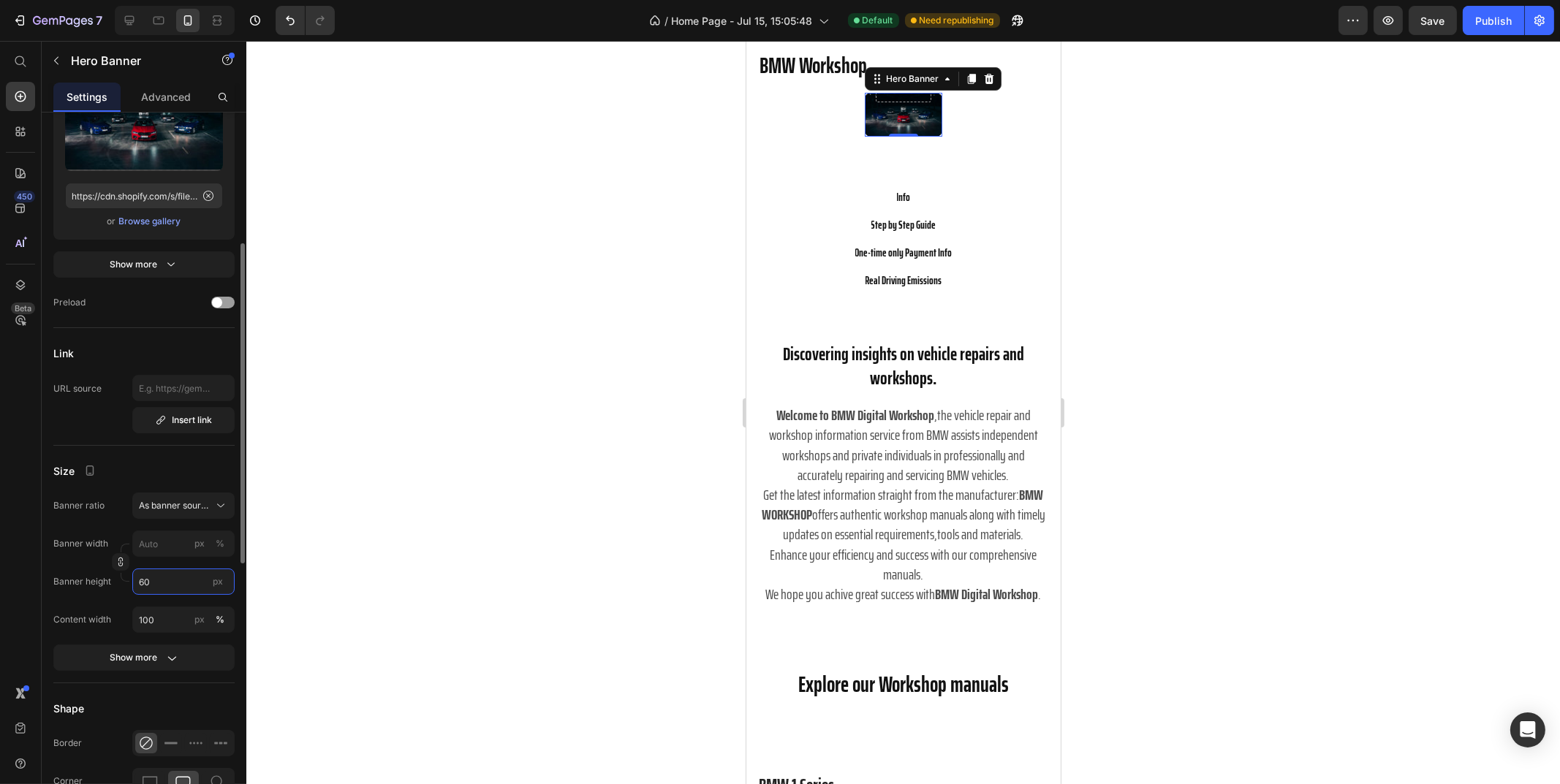 type on "6" 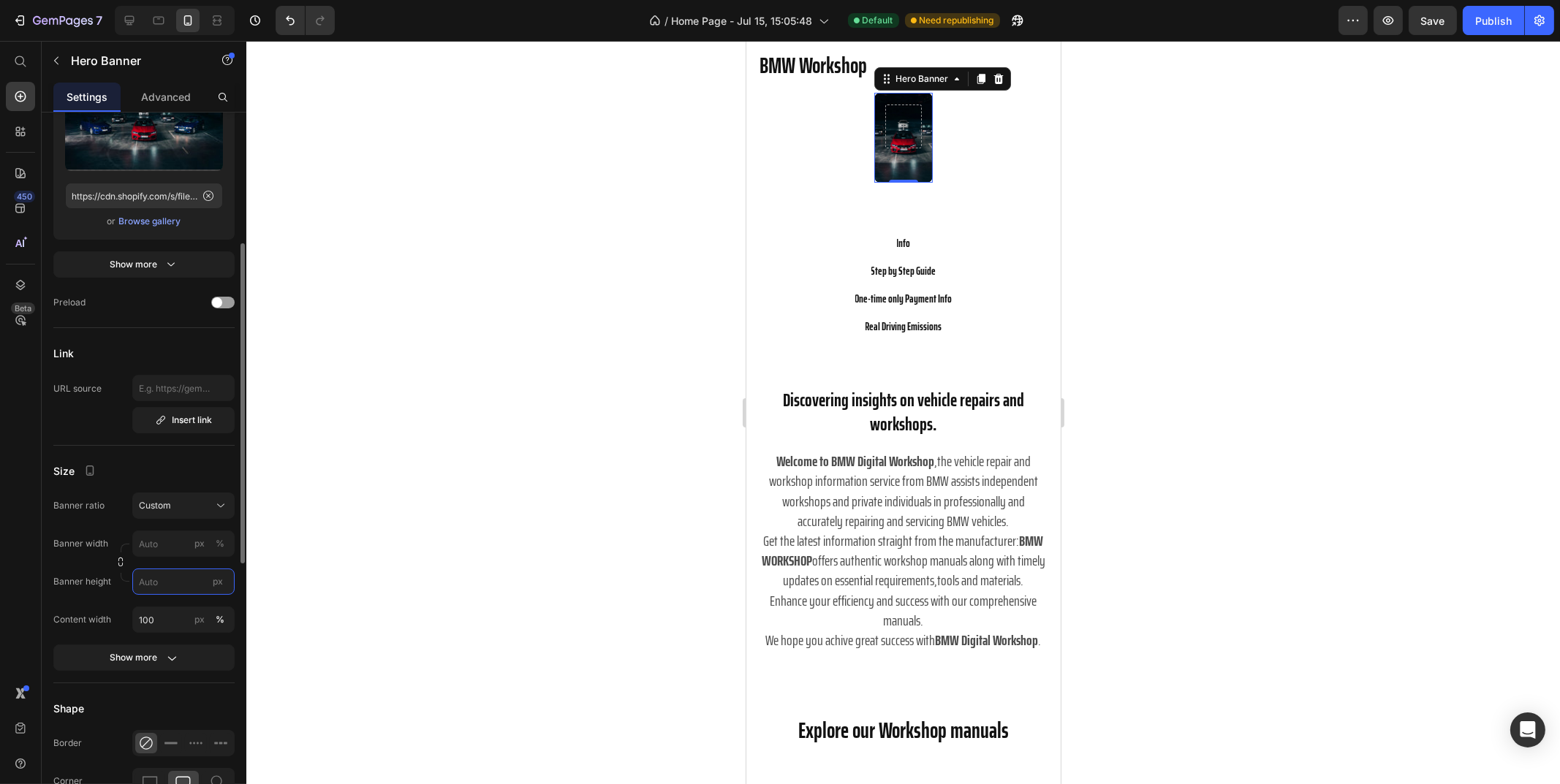 type on "6" 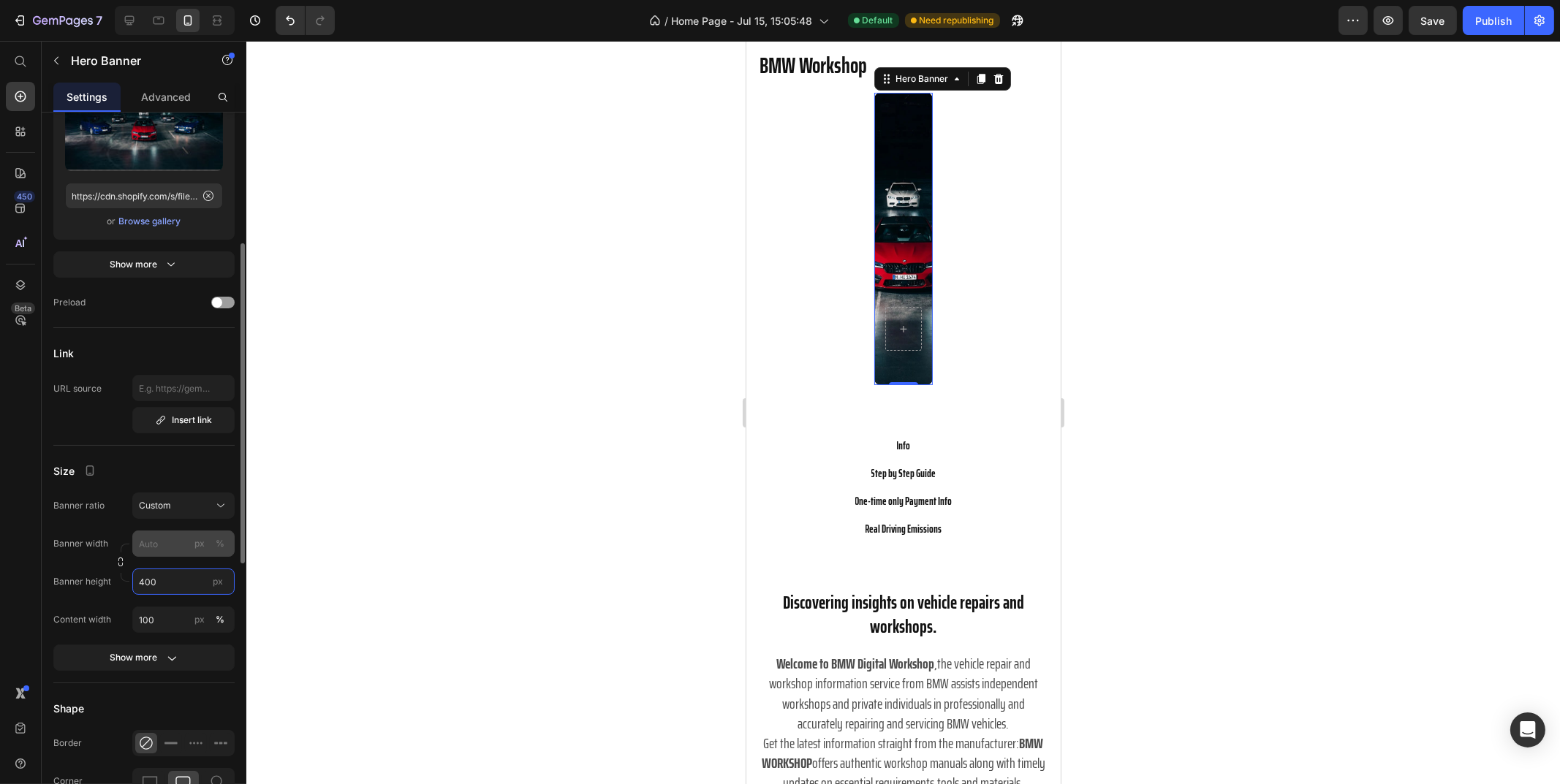 type on "400" 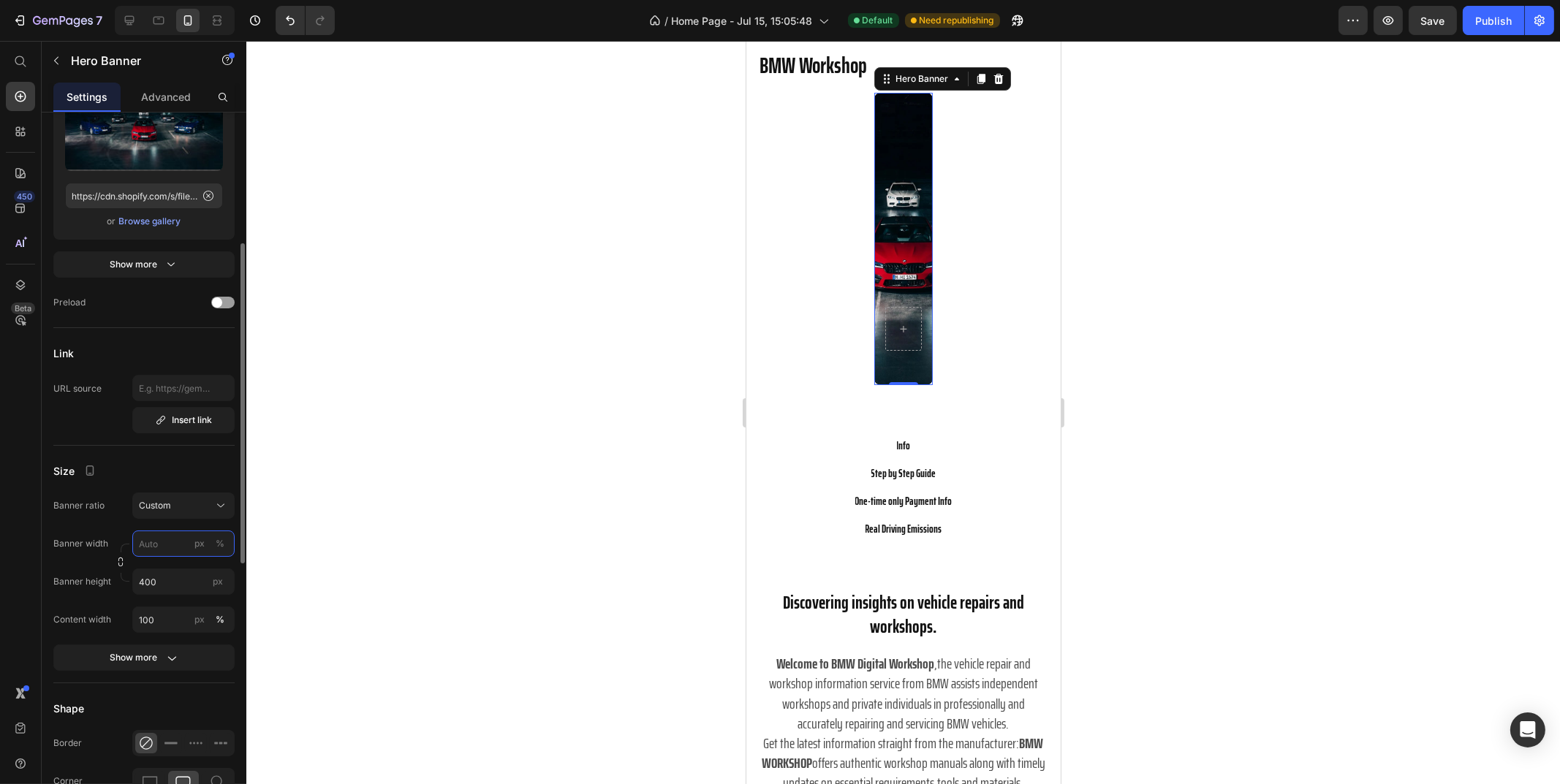click on "px %" at bounding box center [183, 544] 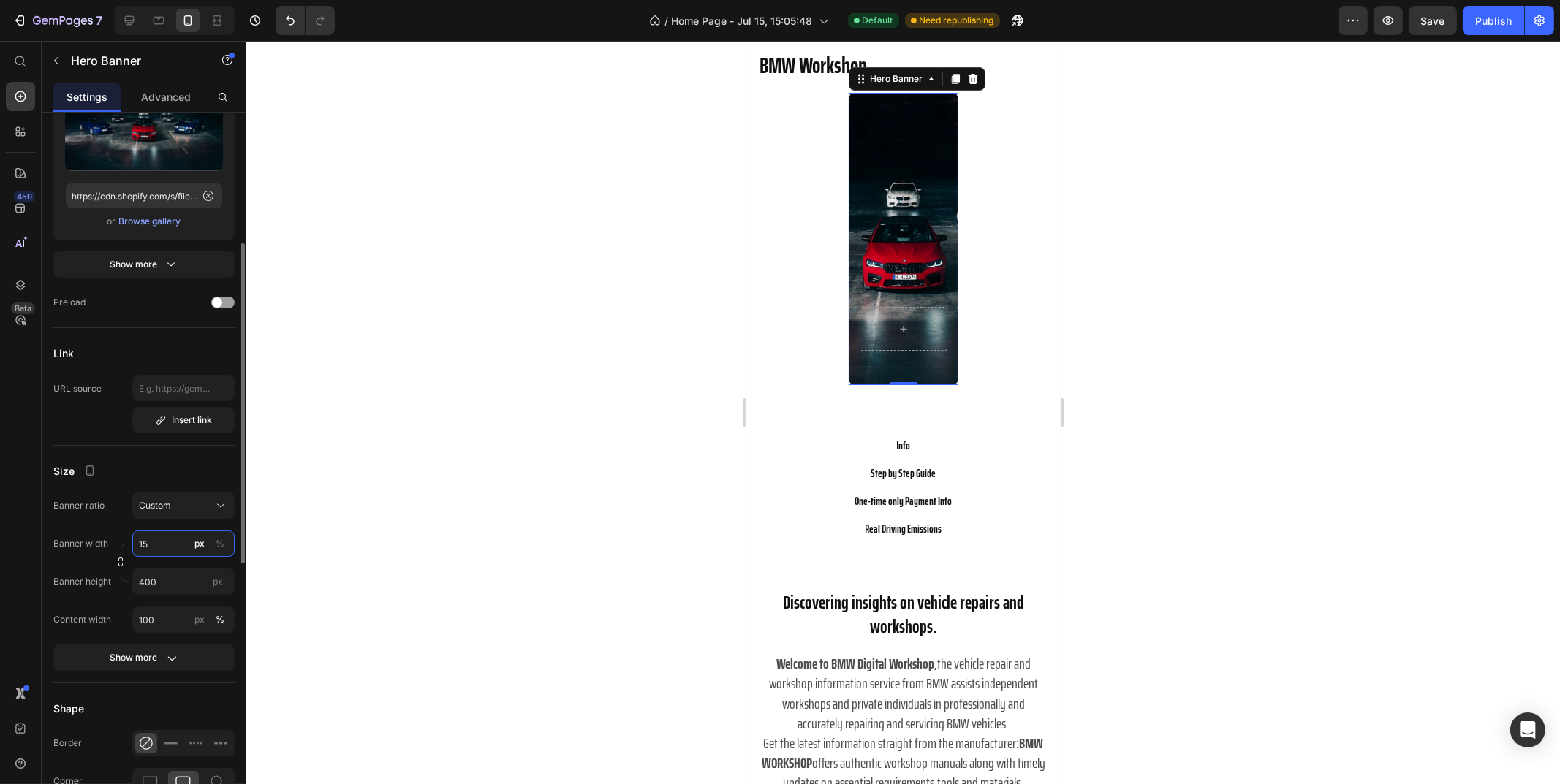 type on "1" 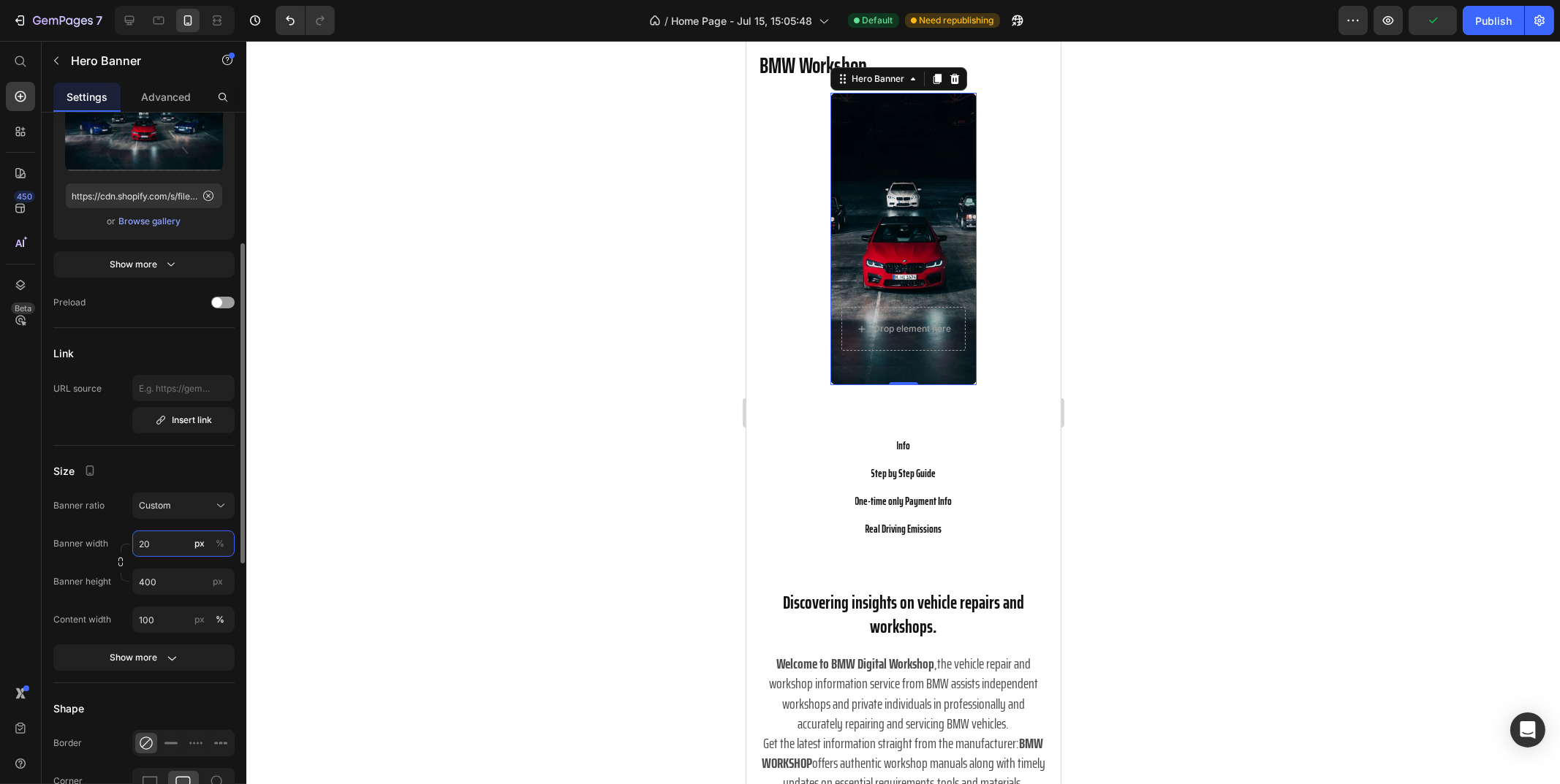 type on "2" 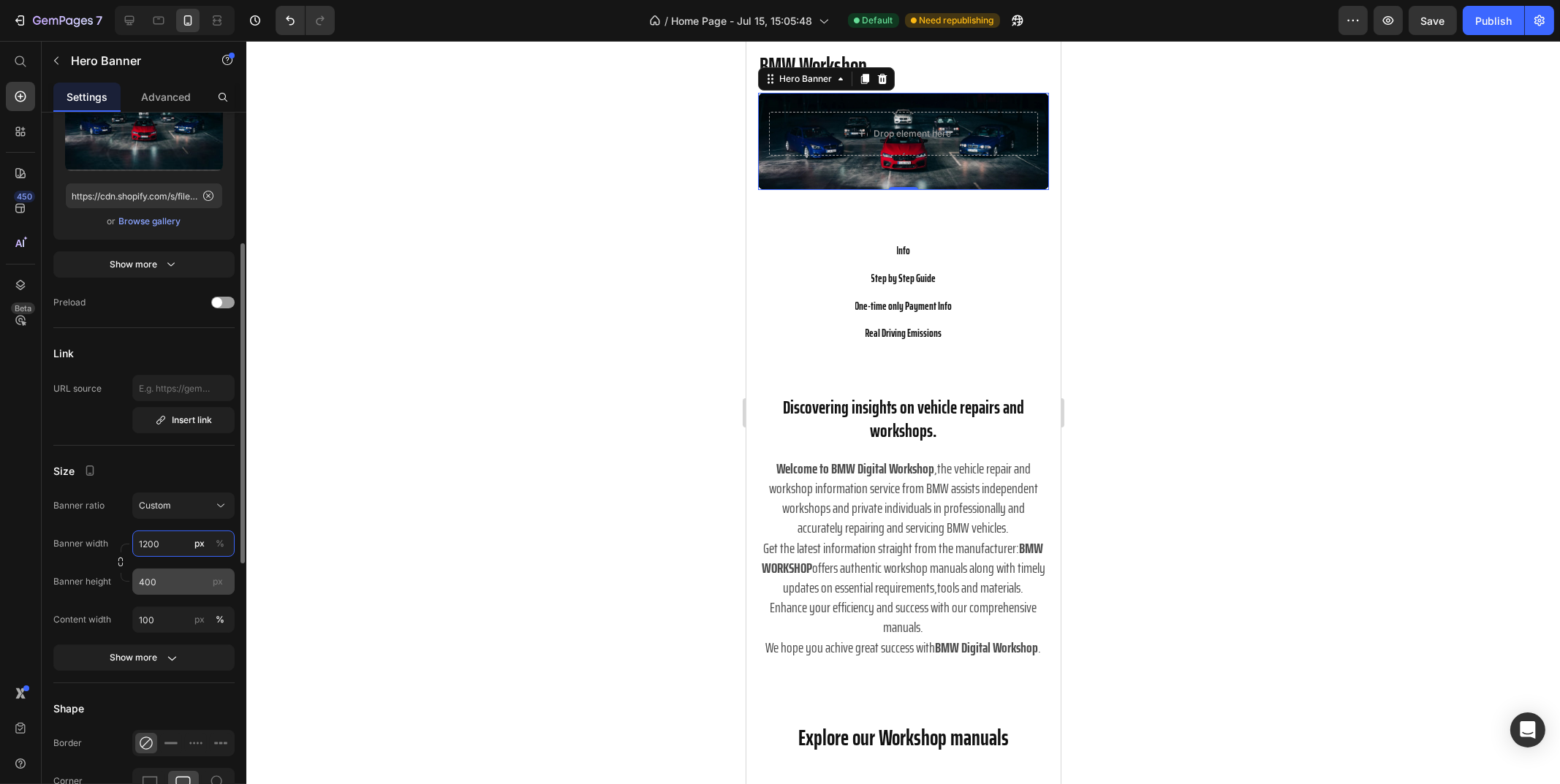 type on "1200" 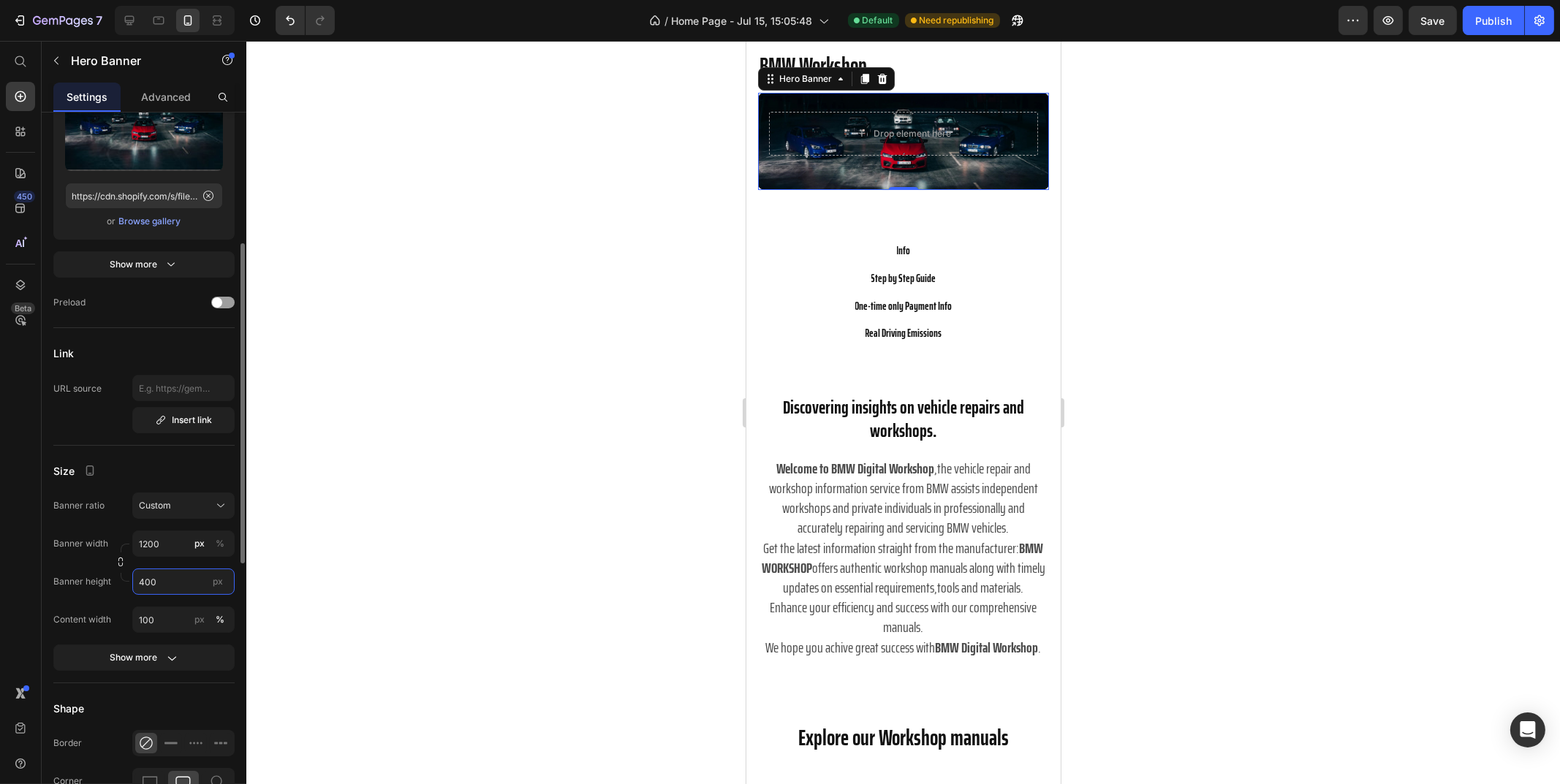 click on "400" at bounding box center [183, 582] 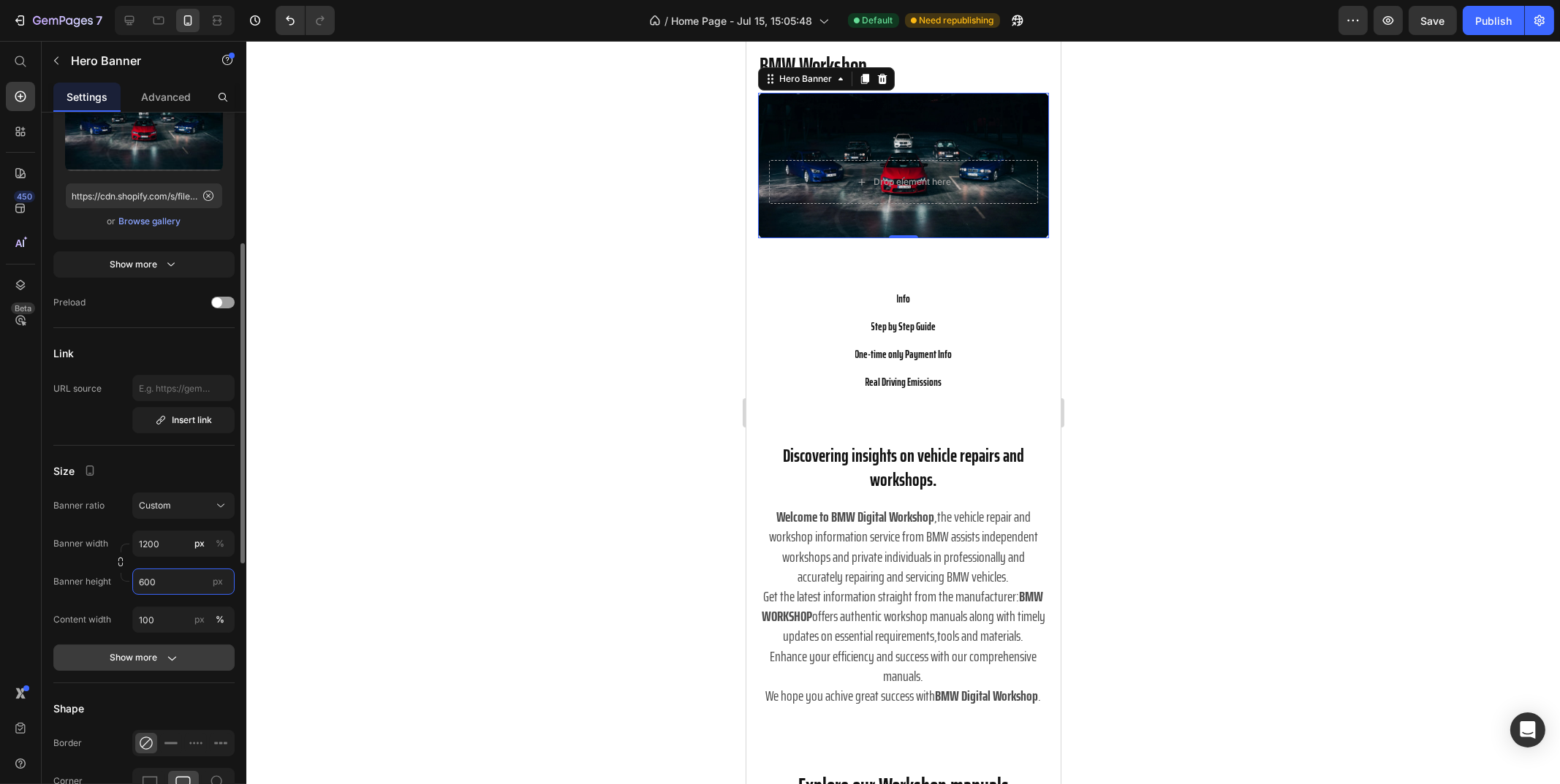 type on "600" 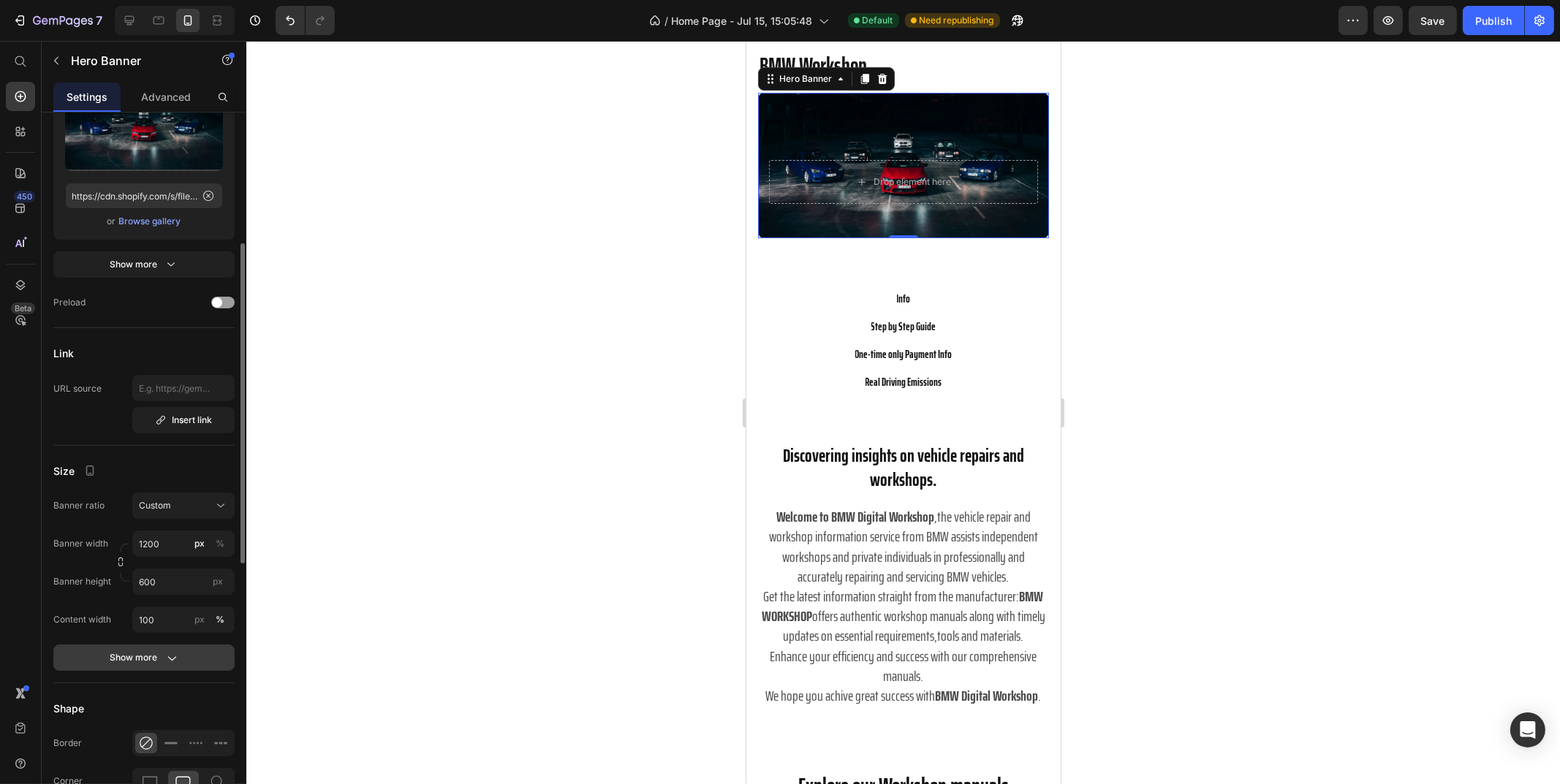 click on "Show more" at bounding box center (144, 658) 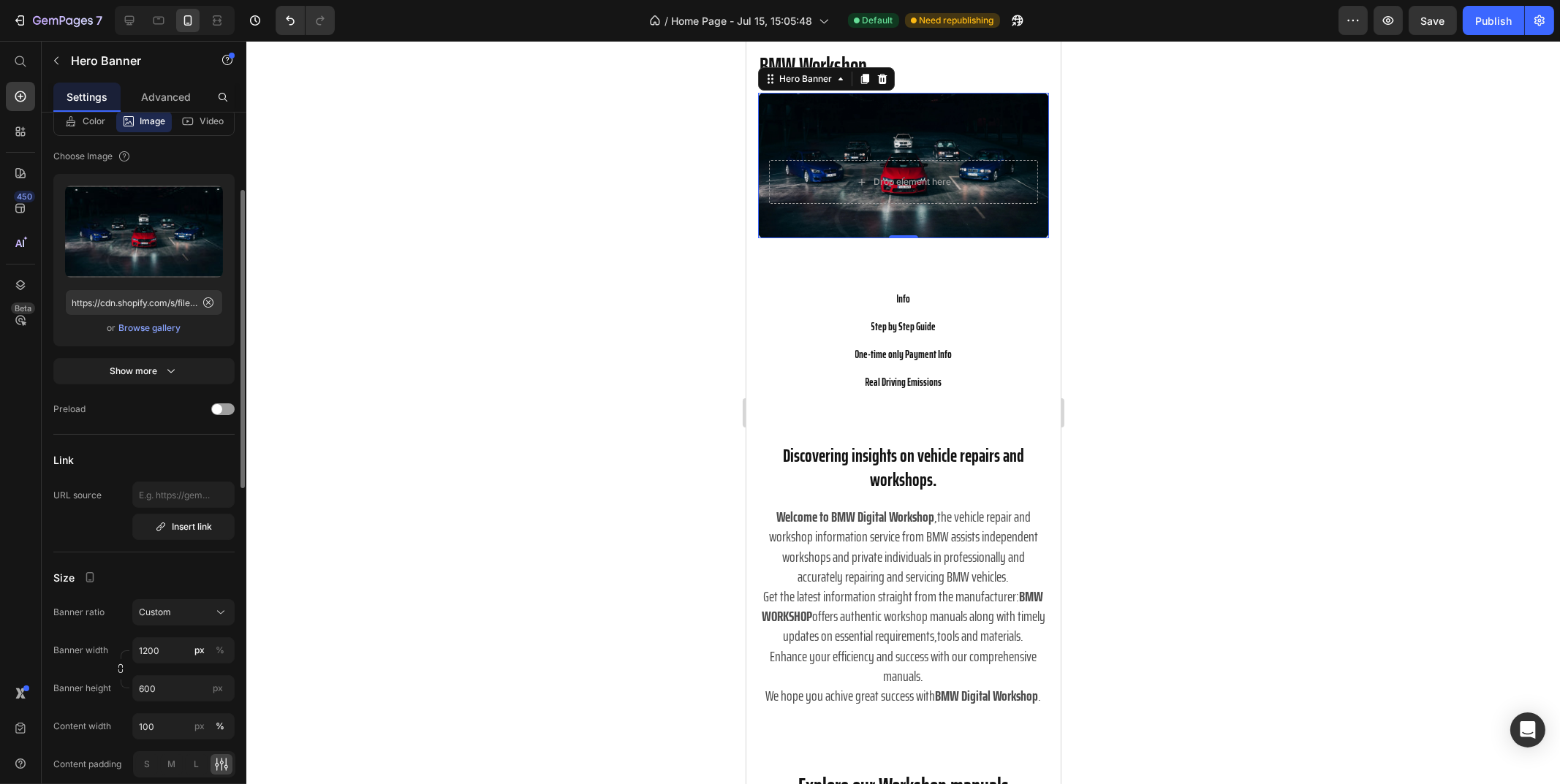 scroll, scrollTop: 0, scrollLeft: 0, axis: both 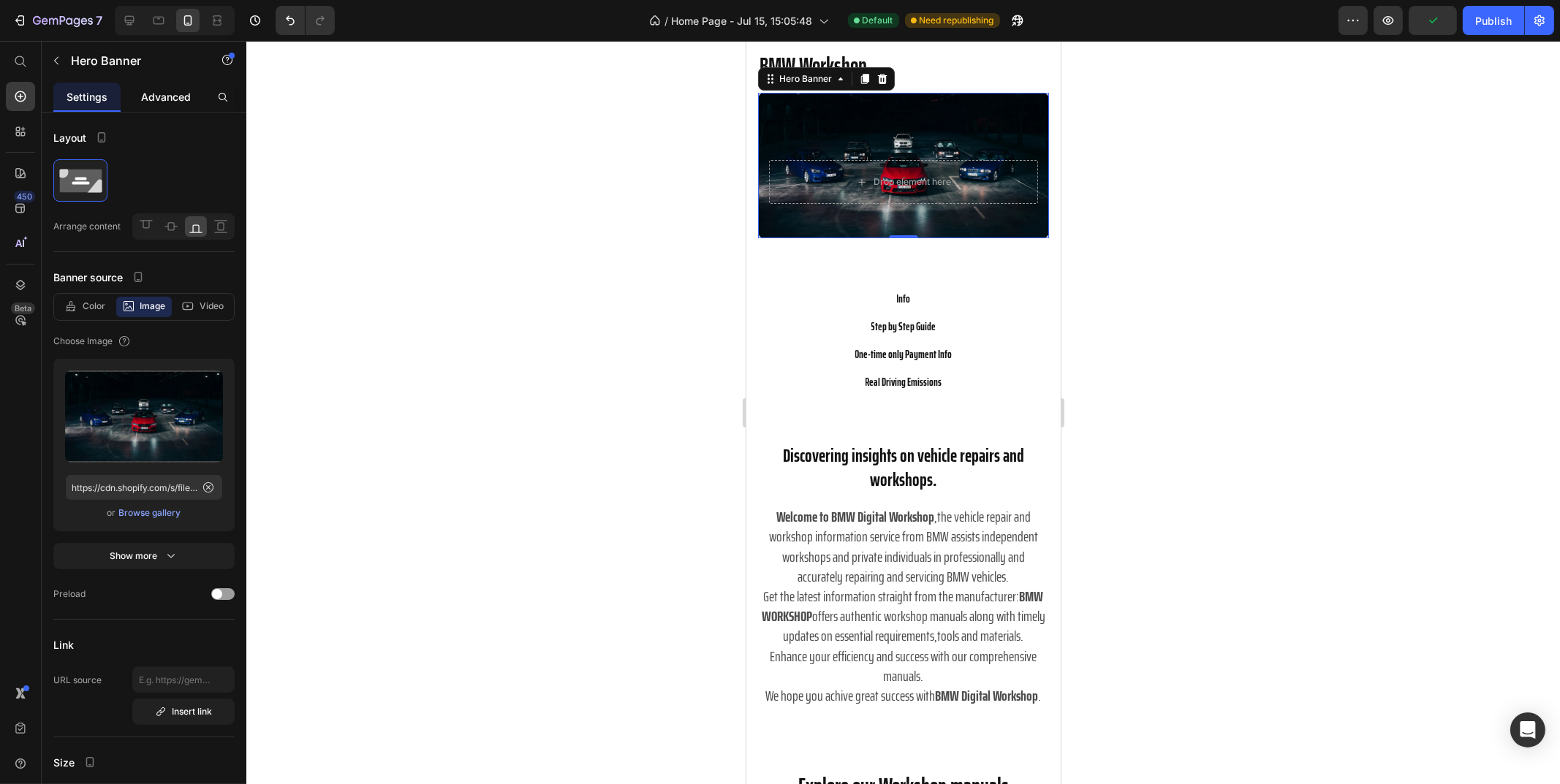 click on "Advanced" at bounding box center [166, 96] 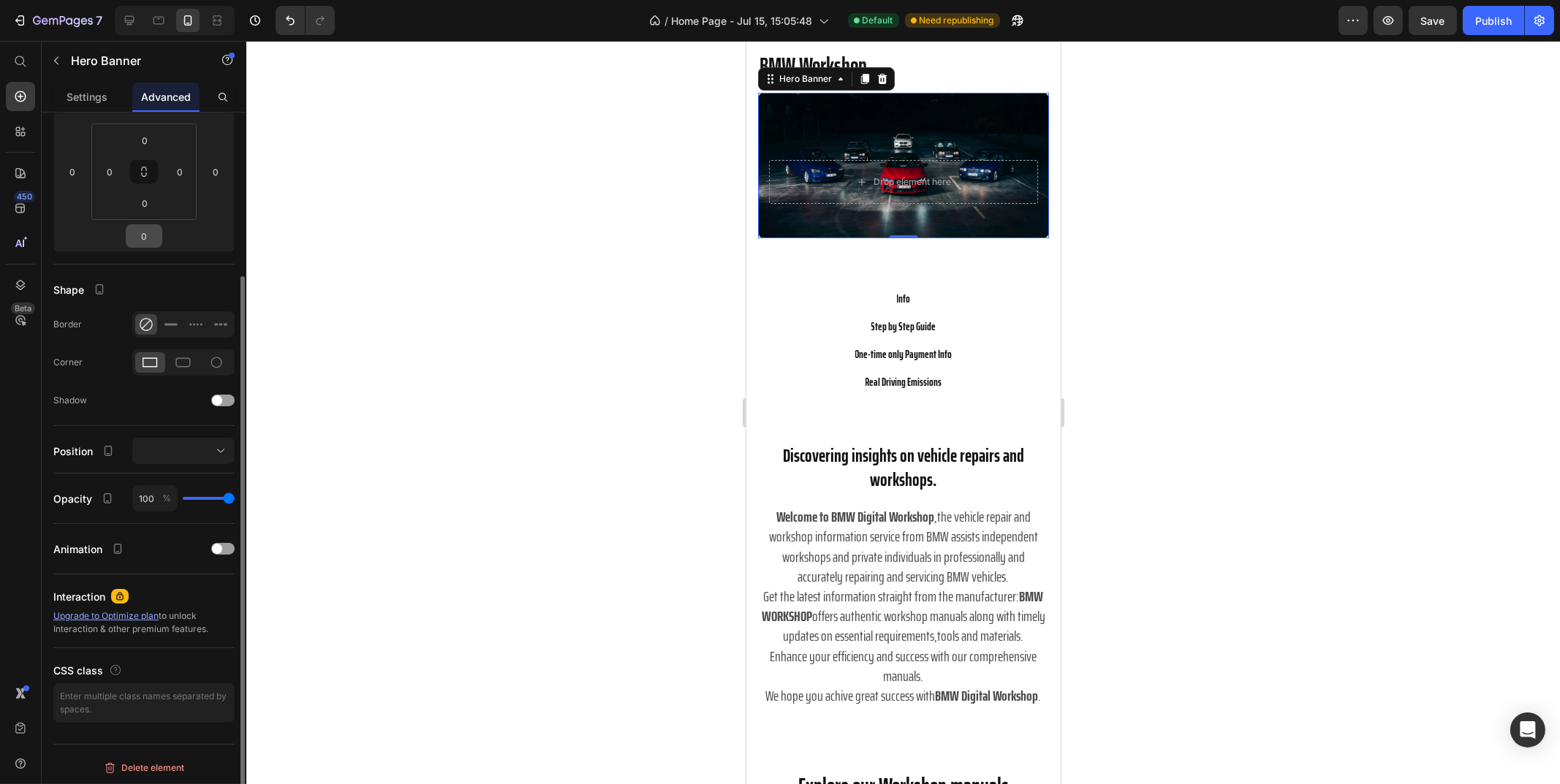 scroll, scrollTop: 0, scrollLeft: 0, axis: both 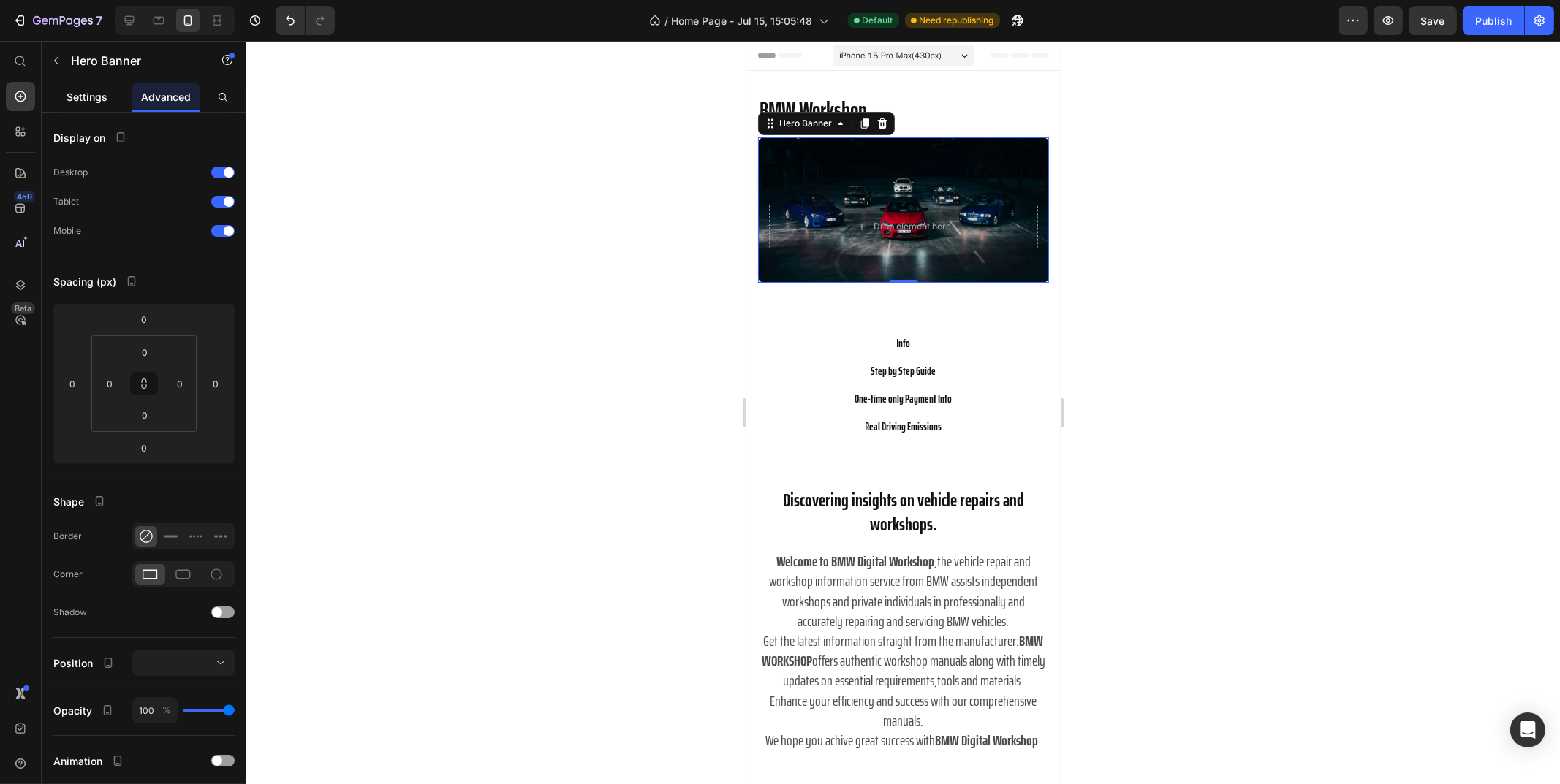click on "Settings" at bounding box center [87, 96] 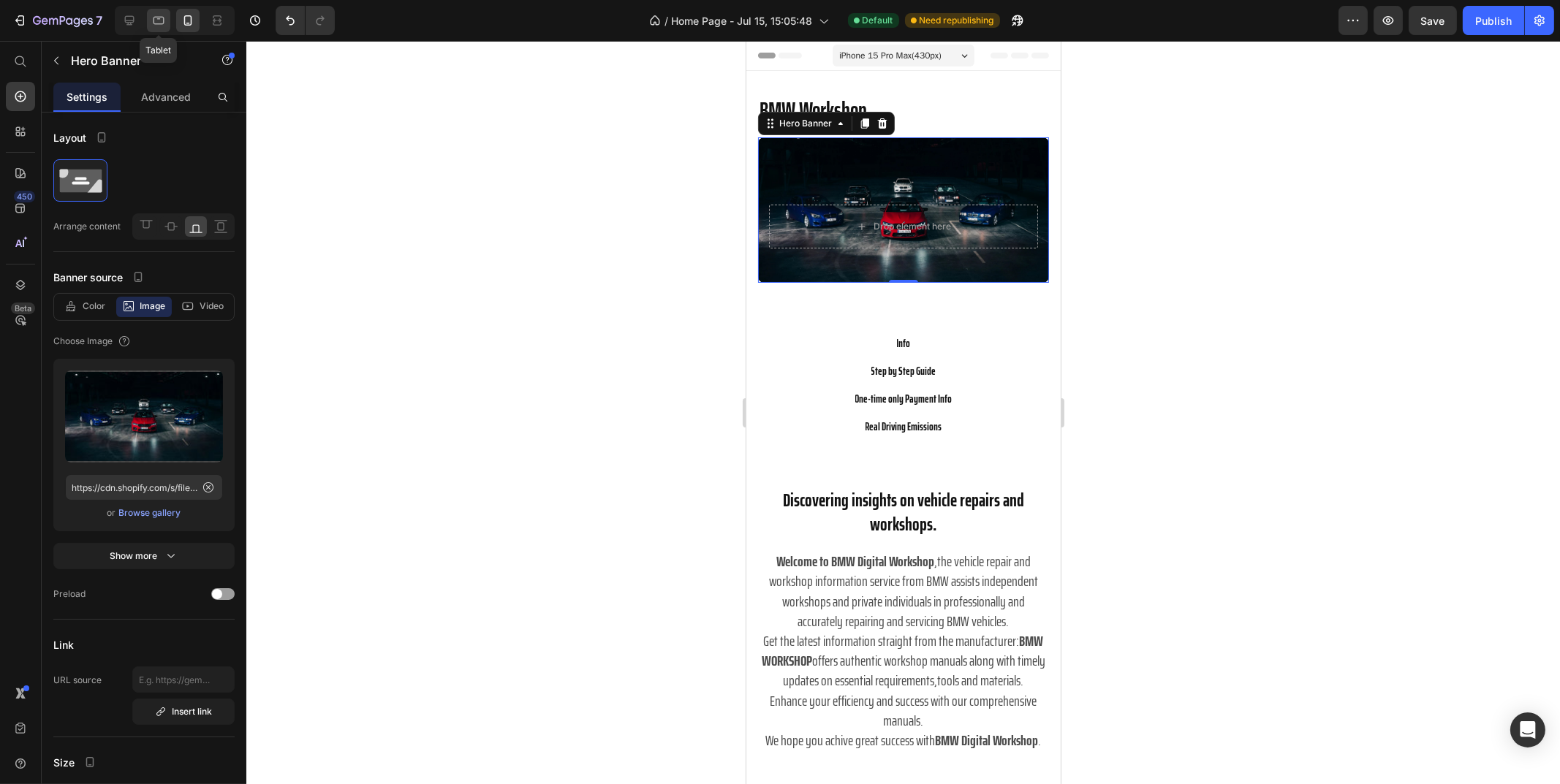click 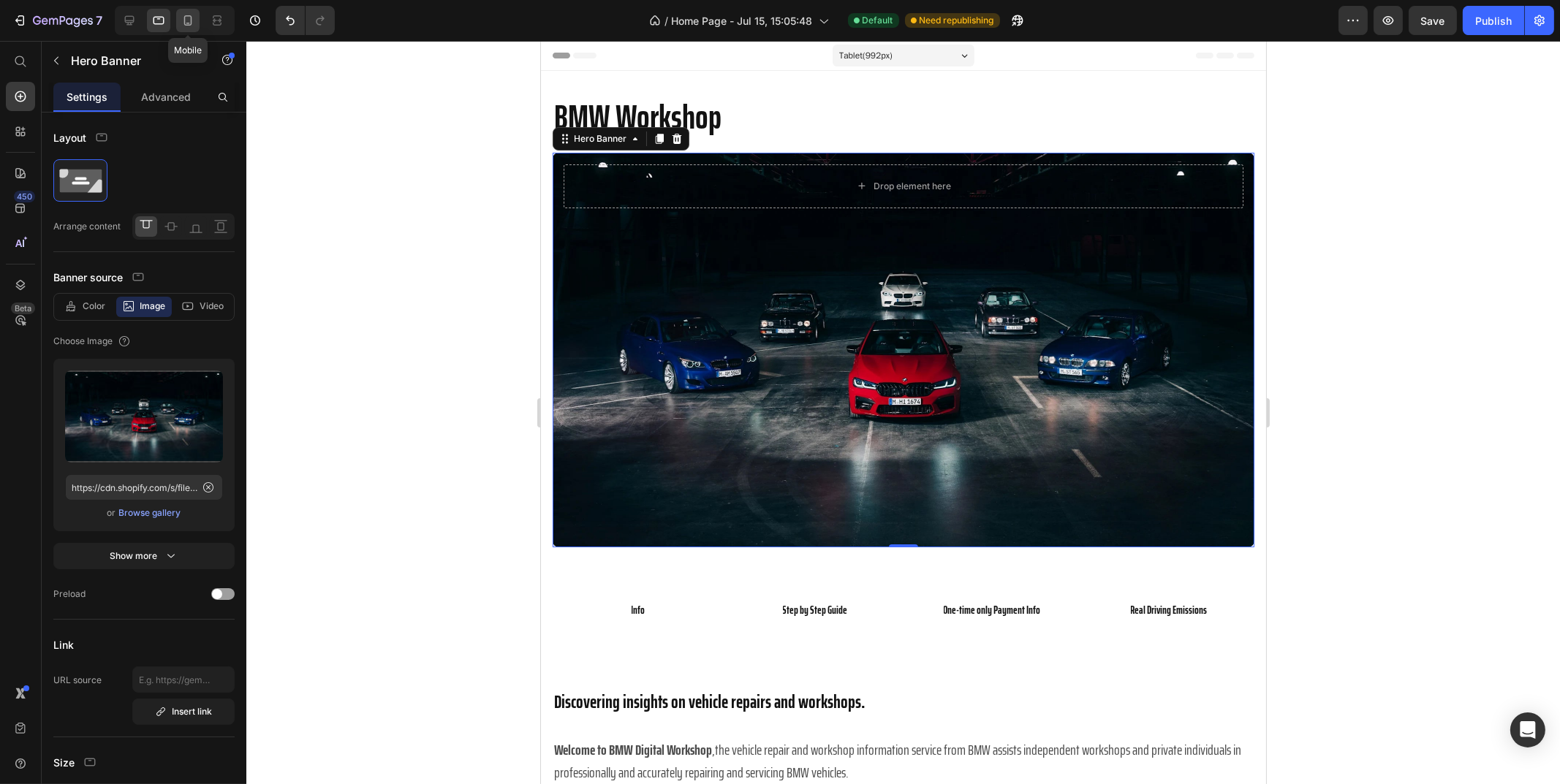 click 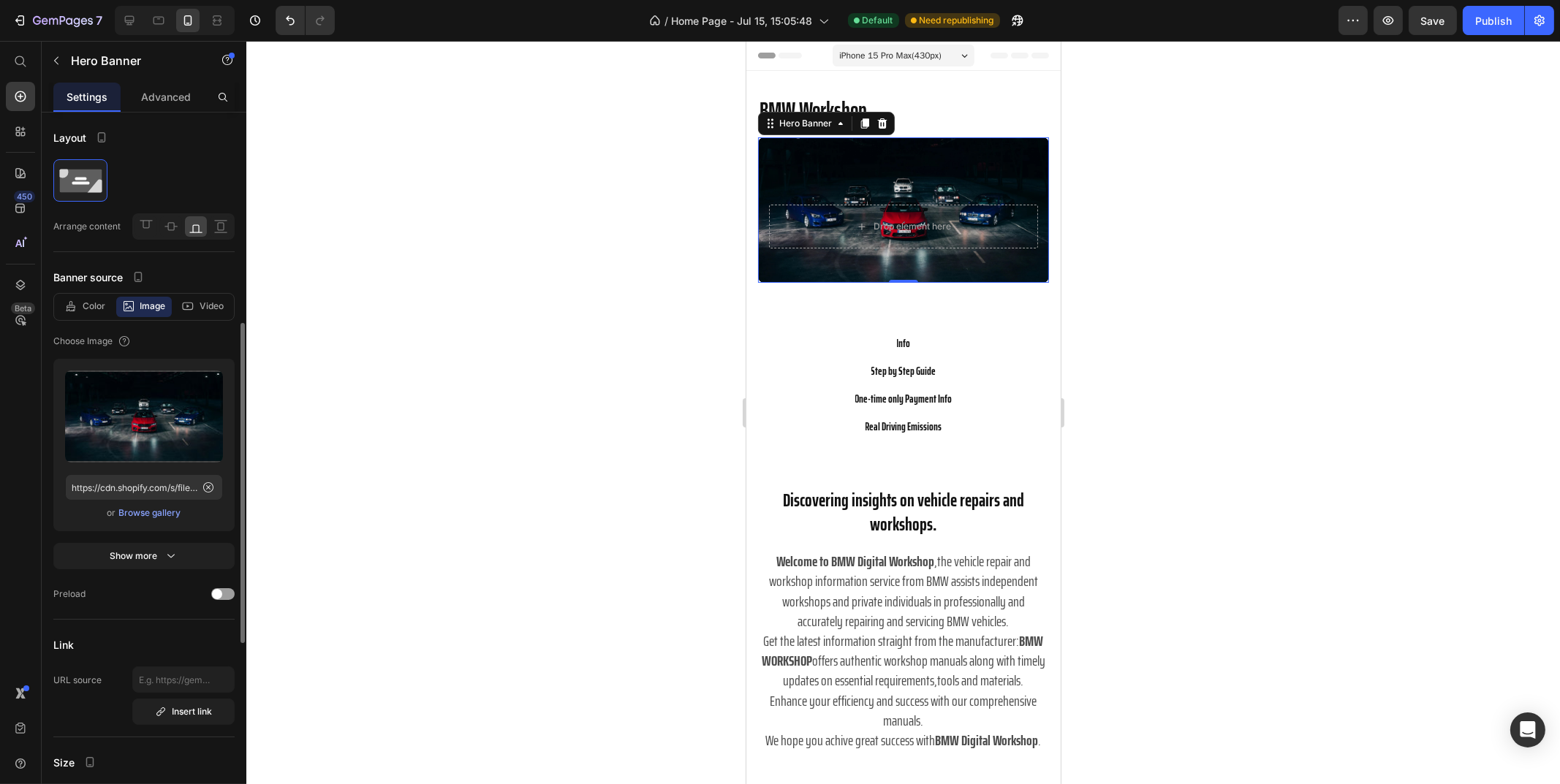scroll, scrollTop: 21, scrollLeft: 0, axis: vertical 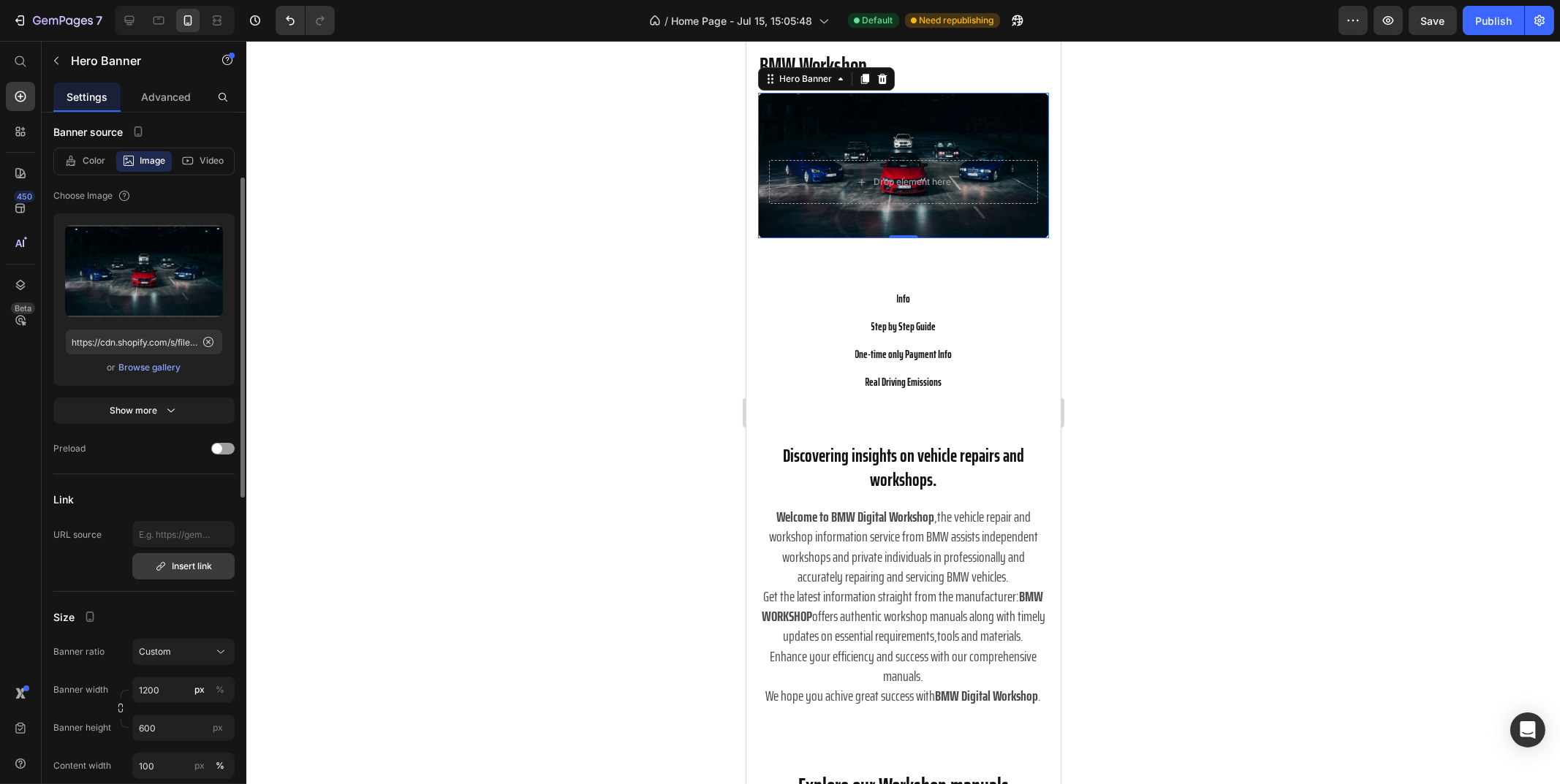 click on "Insert link" at bounding box center [183, 566] 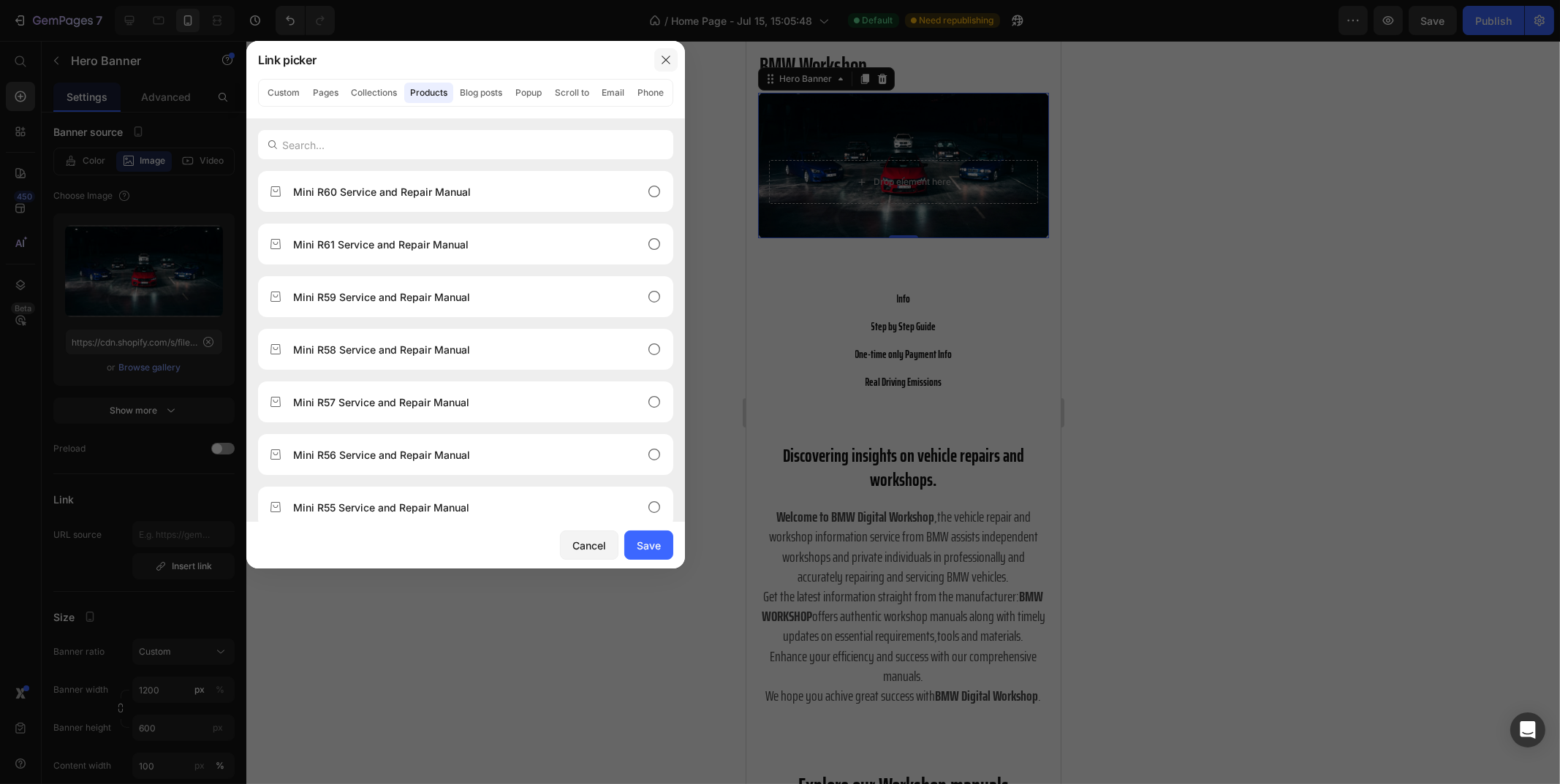 click at bounding box center (666, 60) 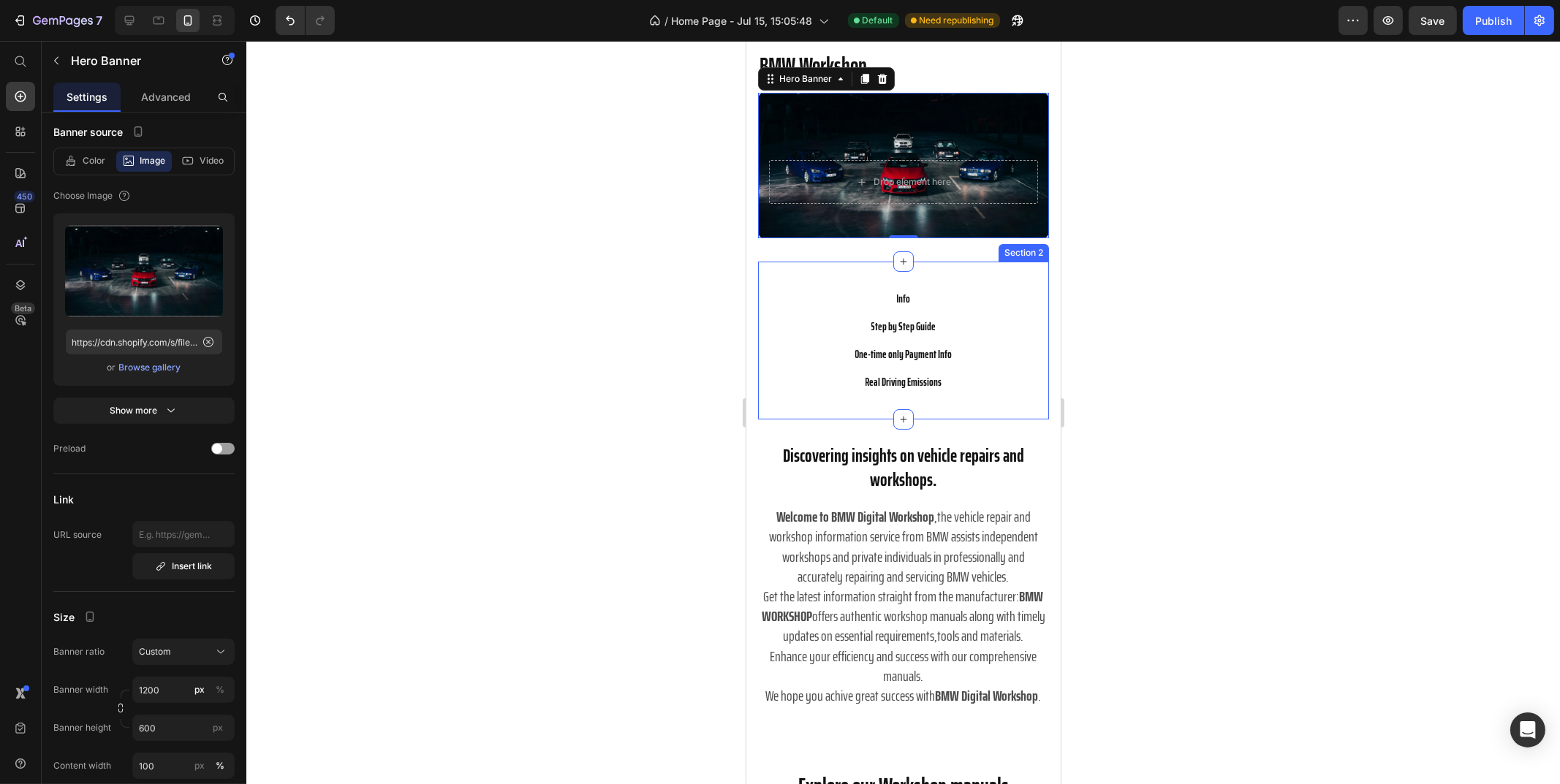 scroll, scrollTop: 0, scrollLeft: 0, axis: both 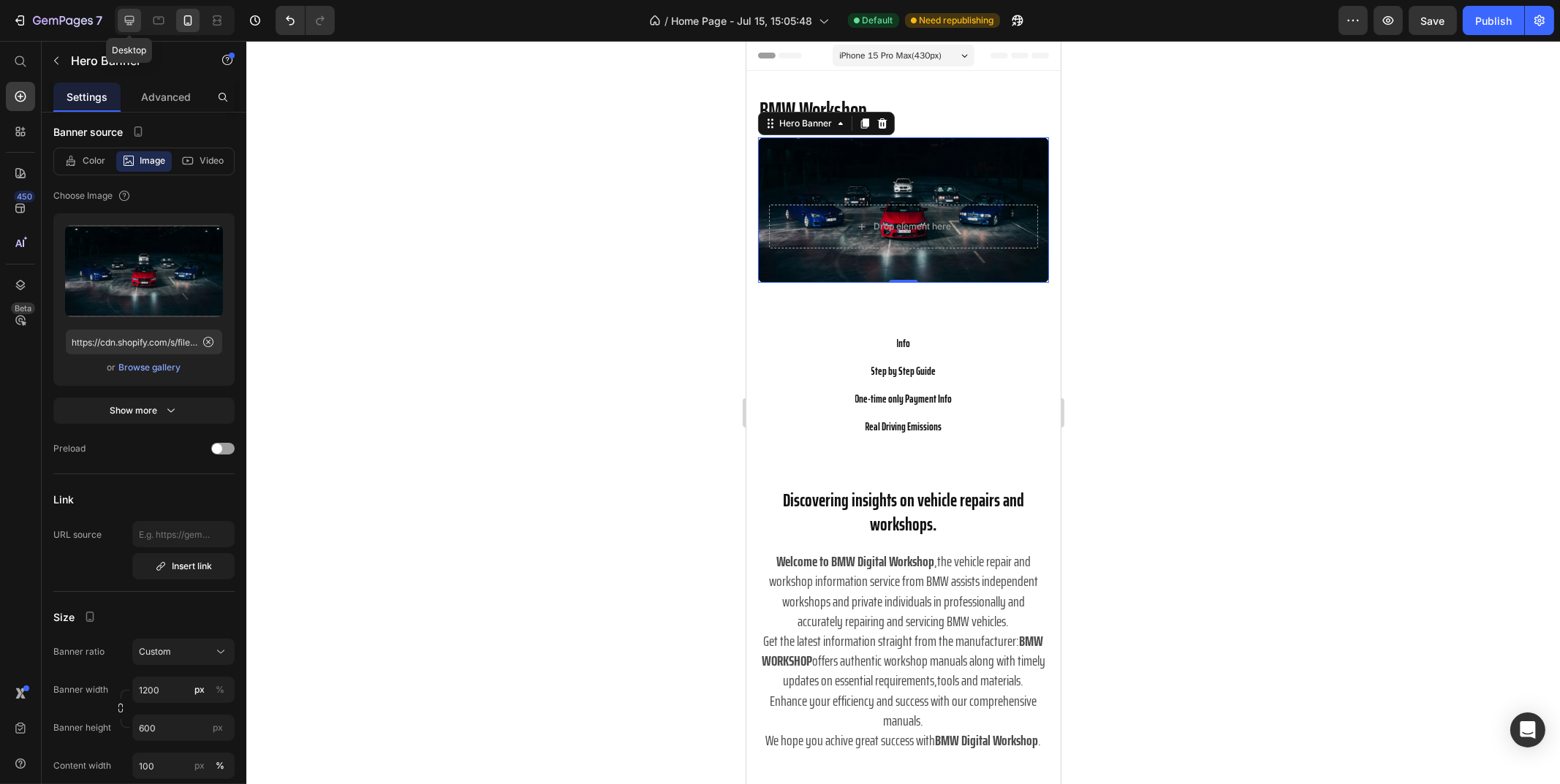 click 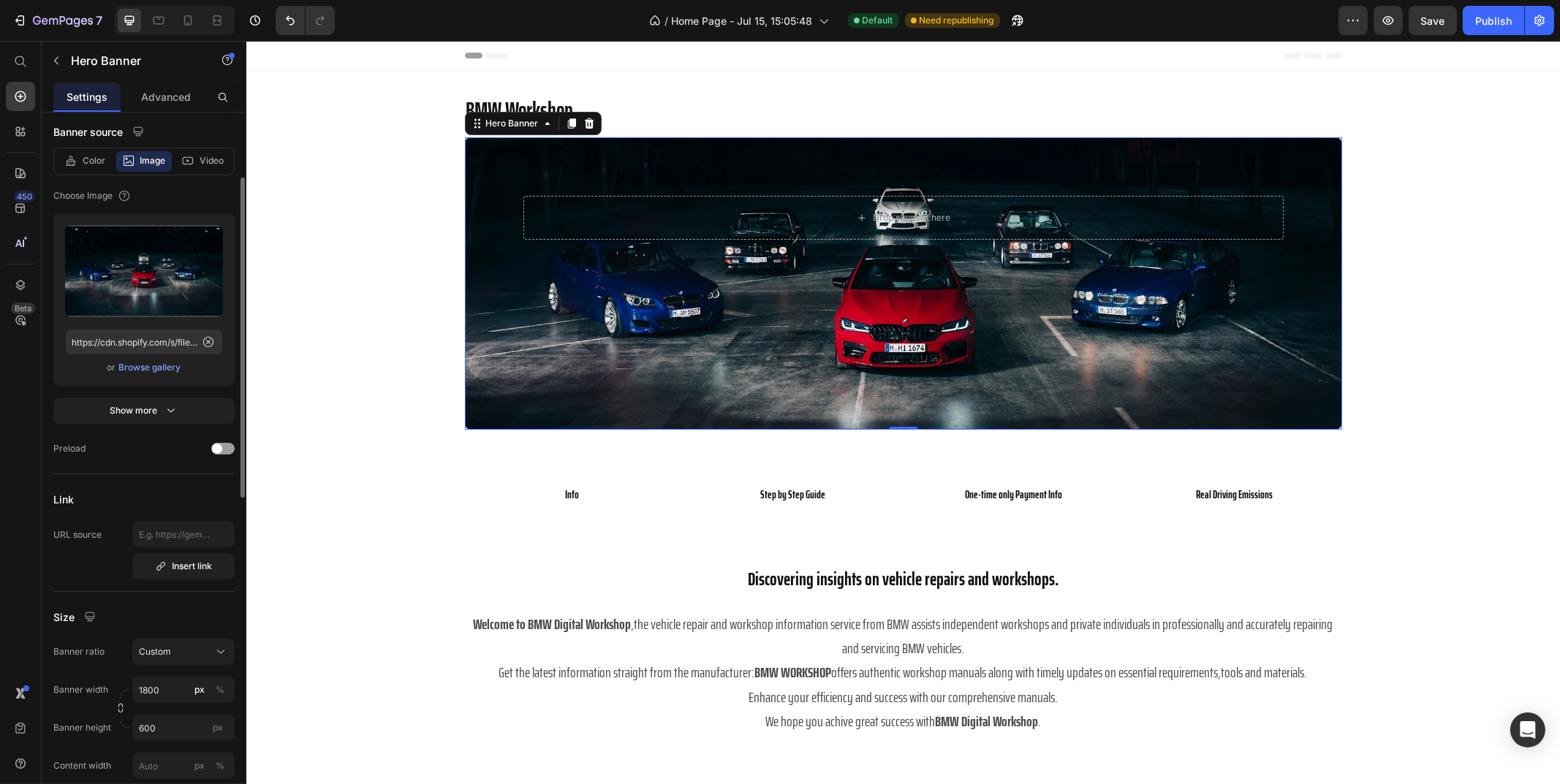 scroll, scrollTop: 45, scrollLeft: 0, axis: vertical 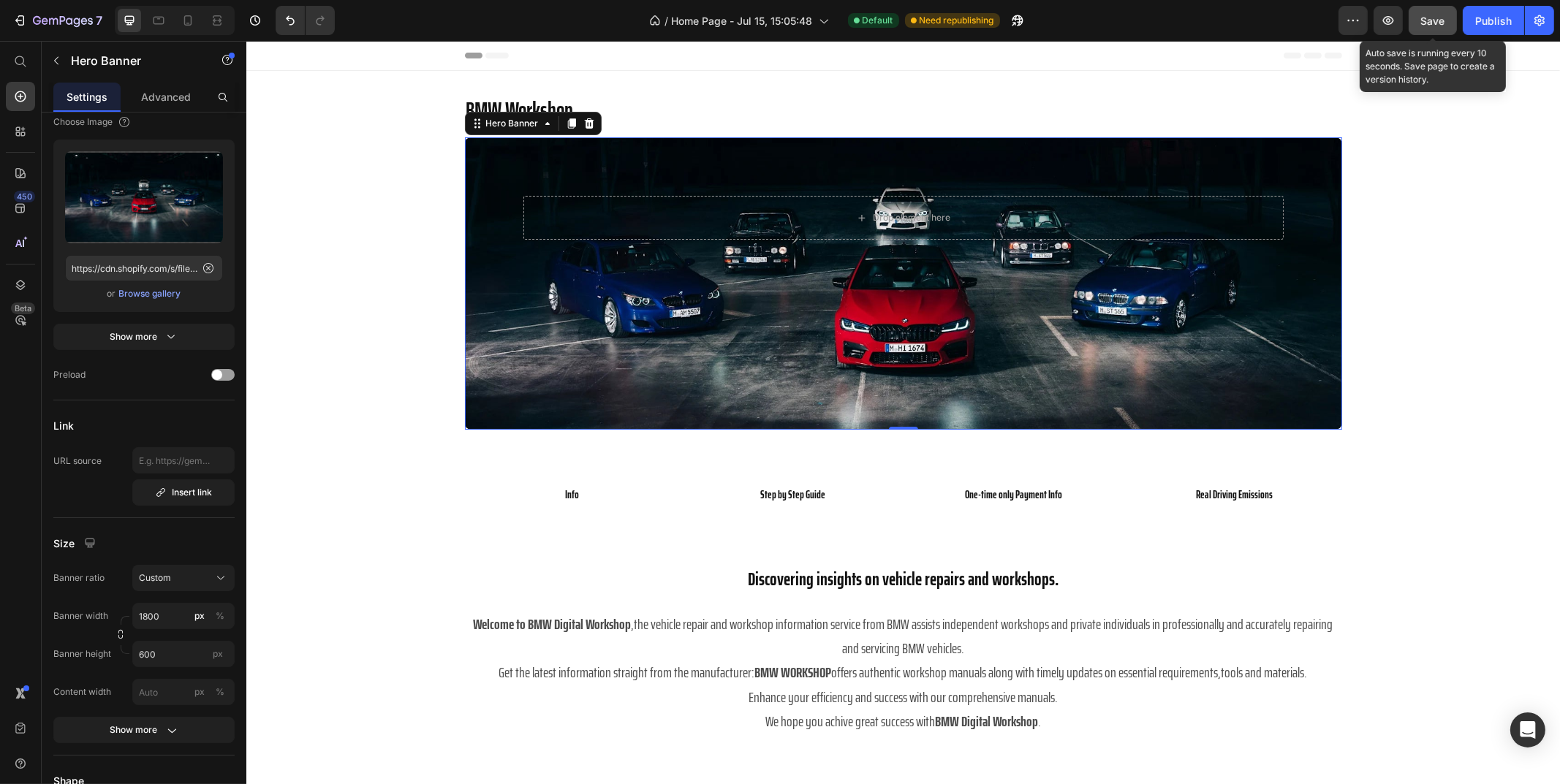 click on "Save" 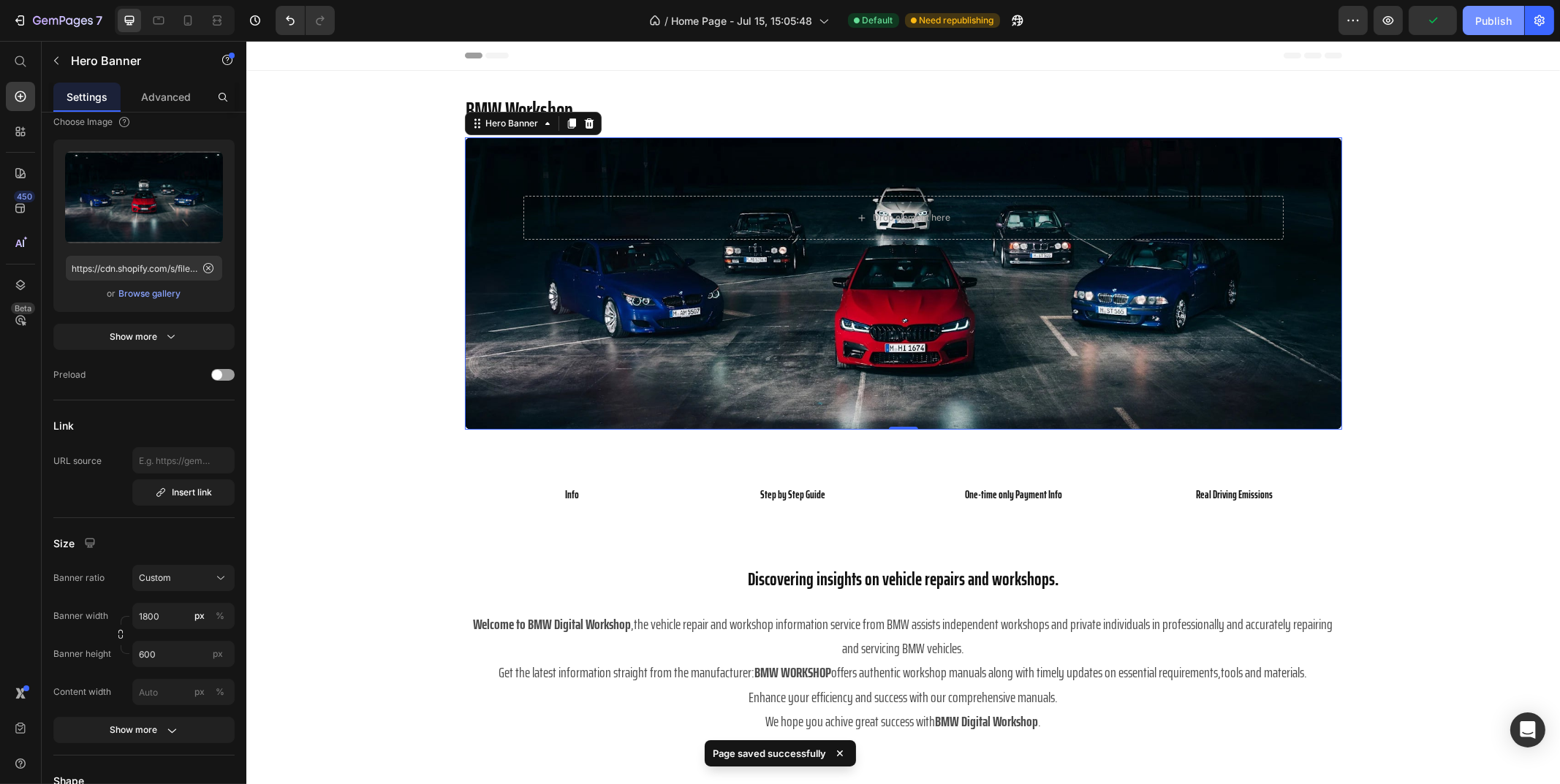 drag, startPoint x: 1495, startPoint y: 15, endPoint x: 1484, endPoint y: 9, distance: 12.529964 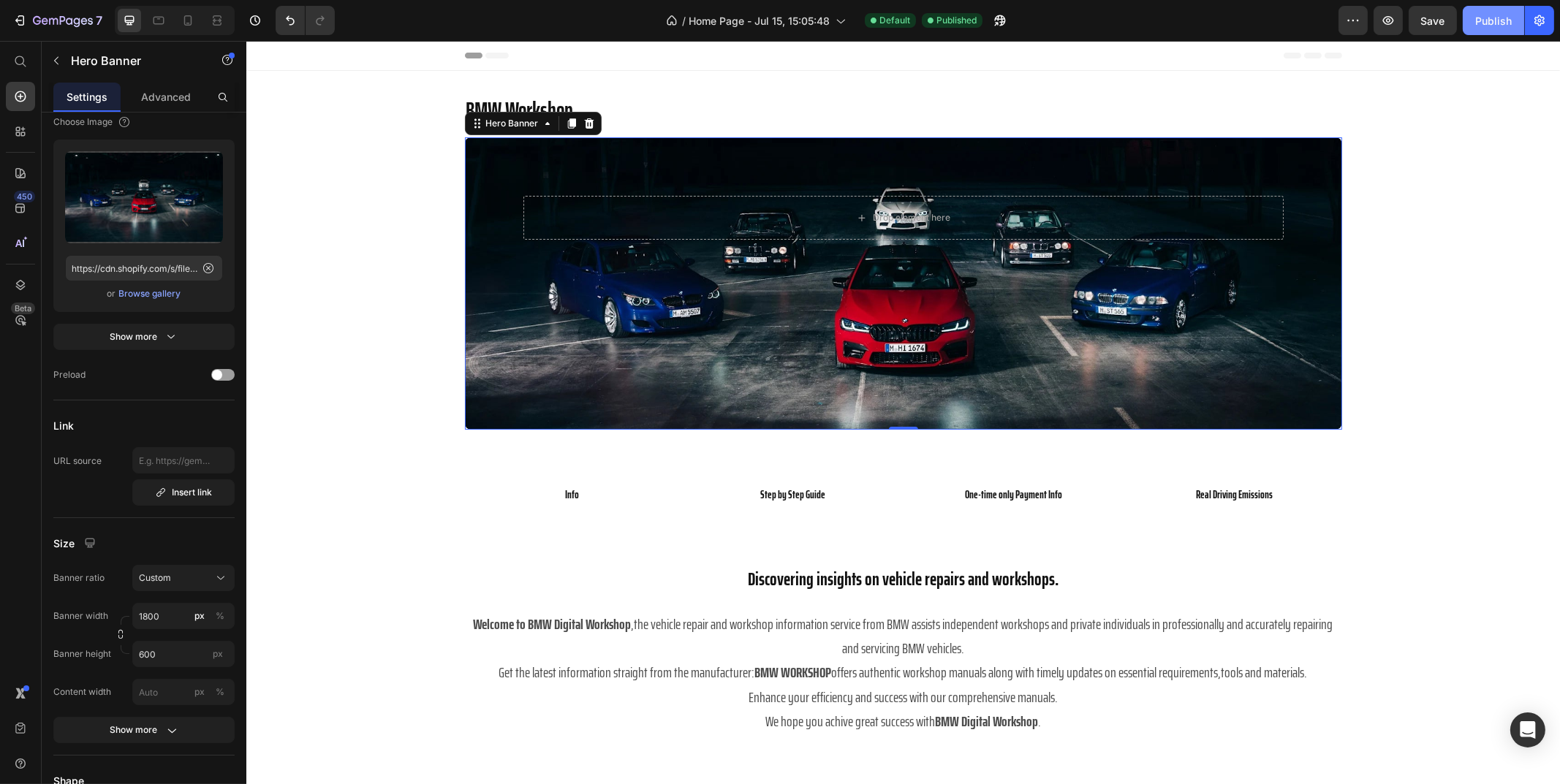 click on "Publish" 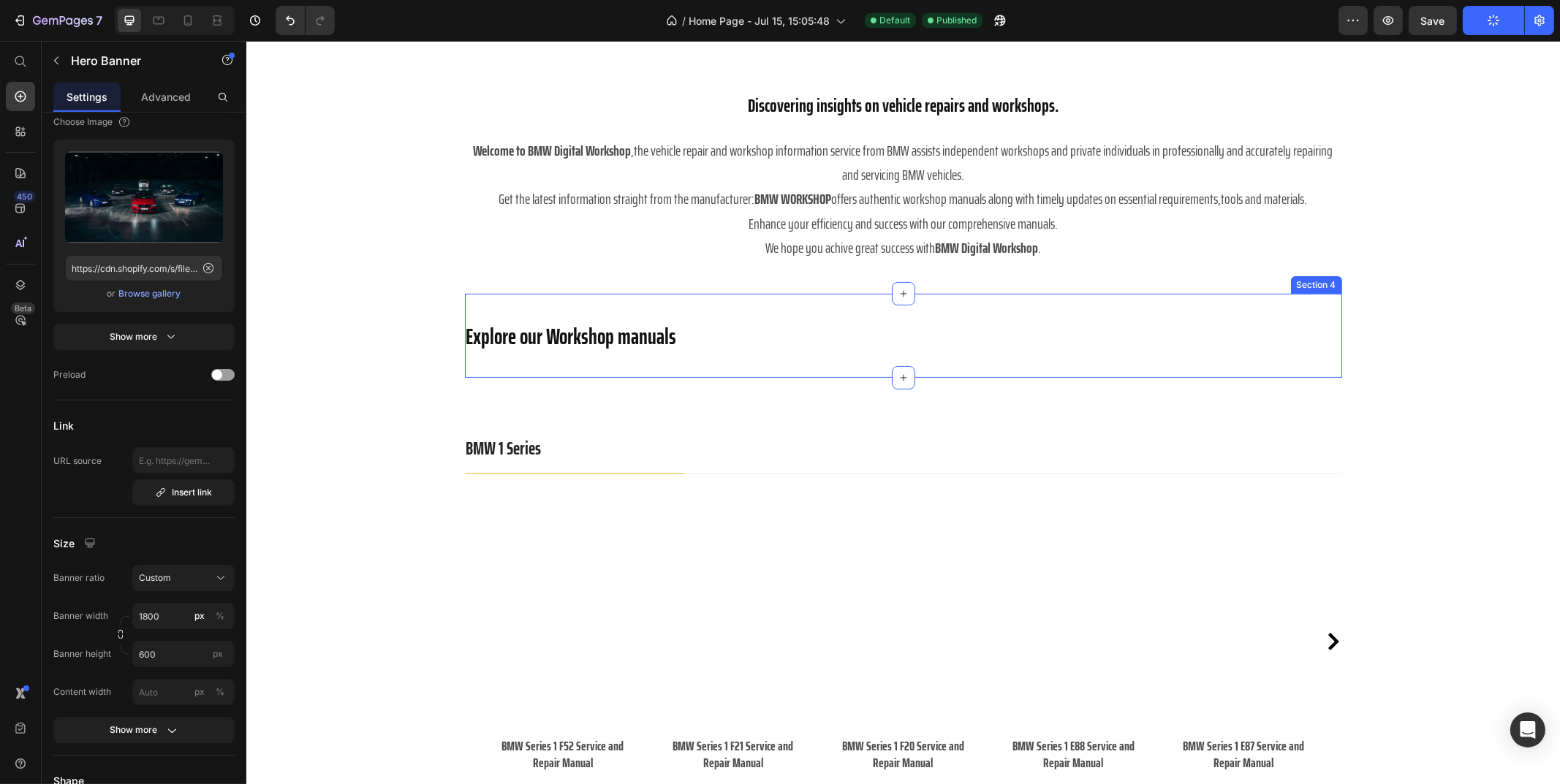 scroll, scrollTop: 219, scrollLeft: 0, axis: vertical 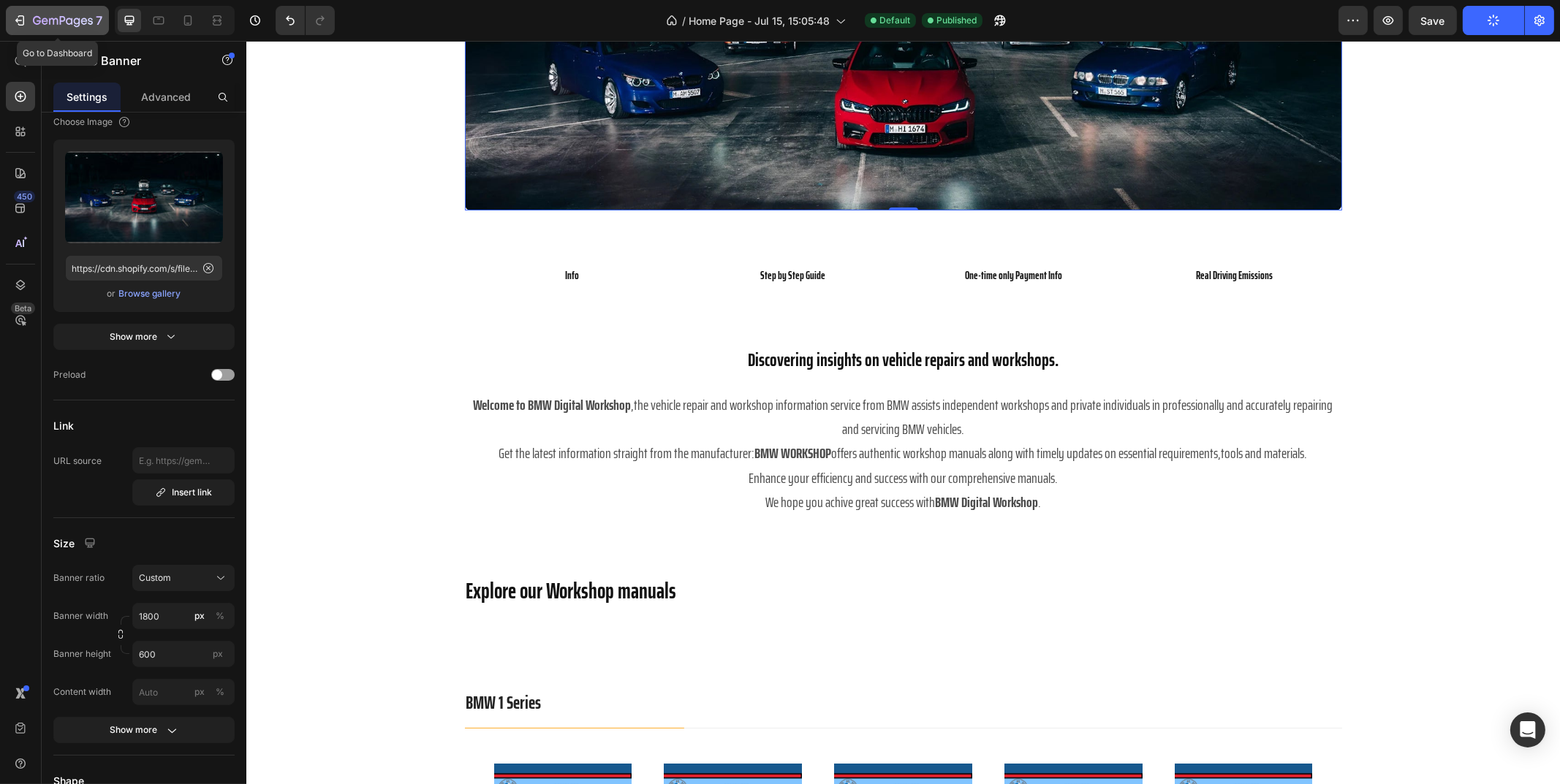 click on "7" 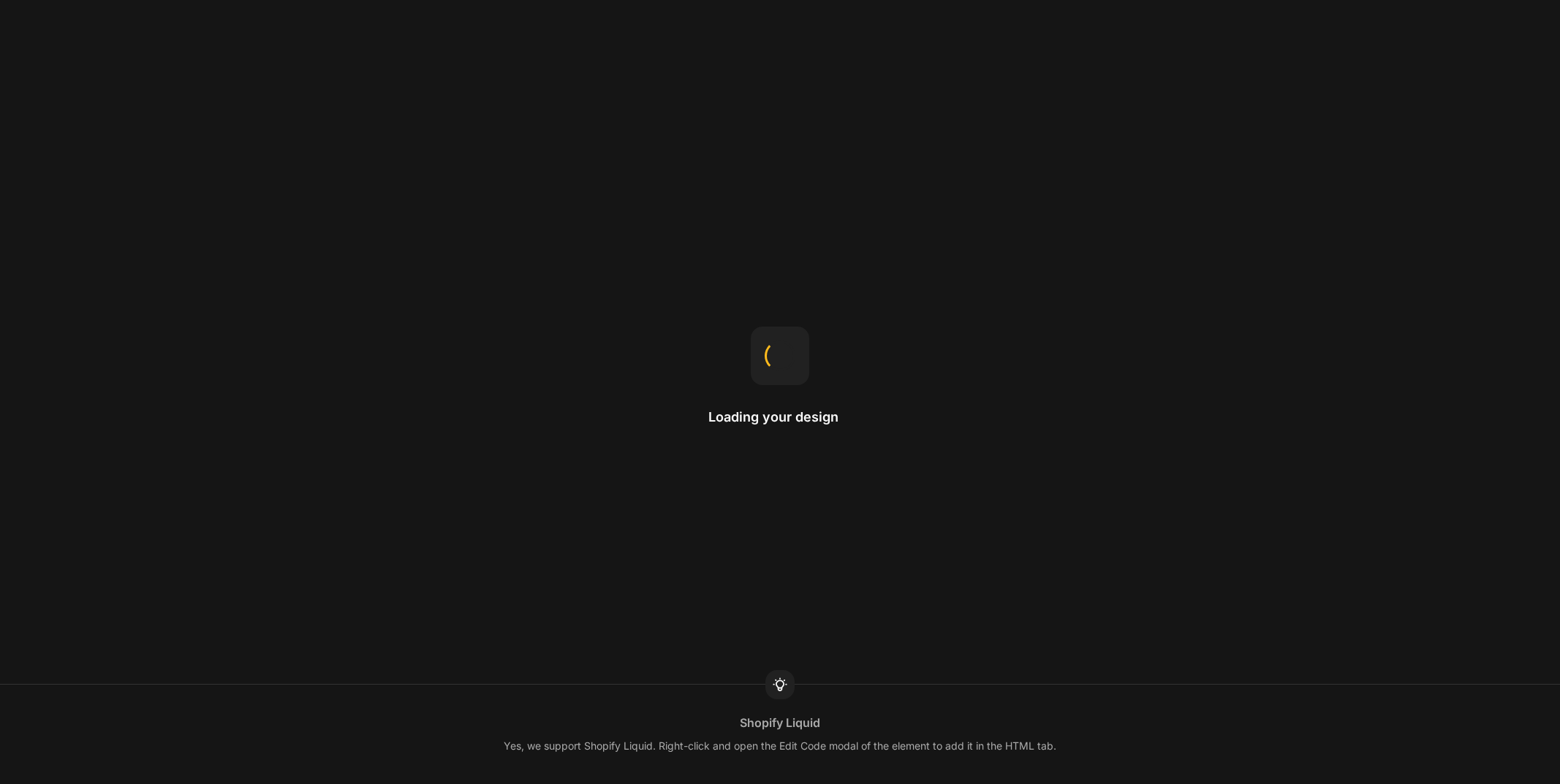 scroll, scrollTop: 0, scrollLeft: 0, axis: both 